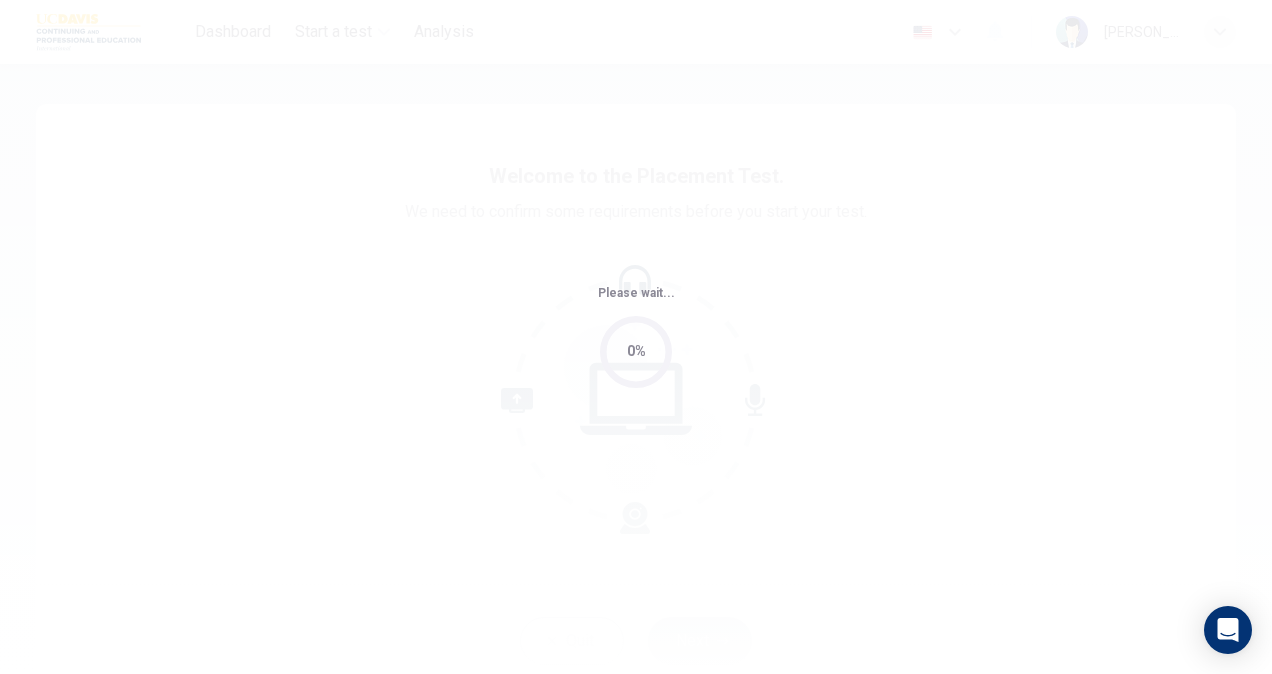 scroll, scrollTop: 0, scrollLeft: 0, axis: both 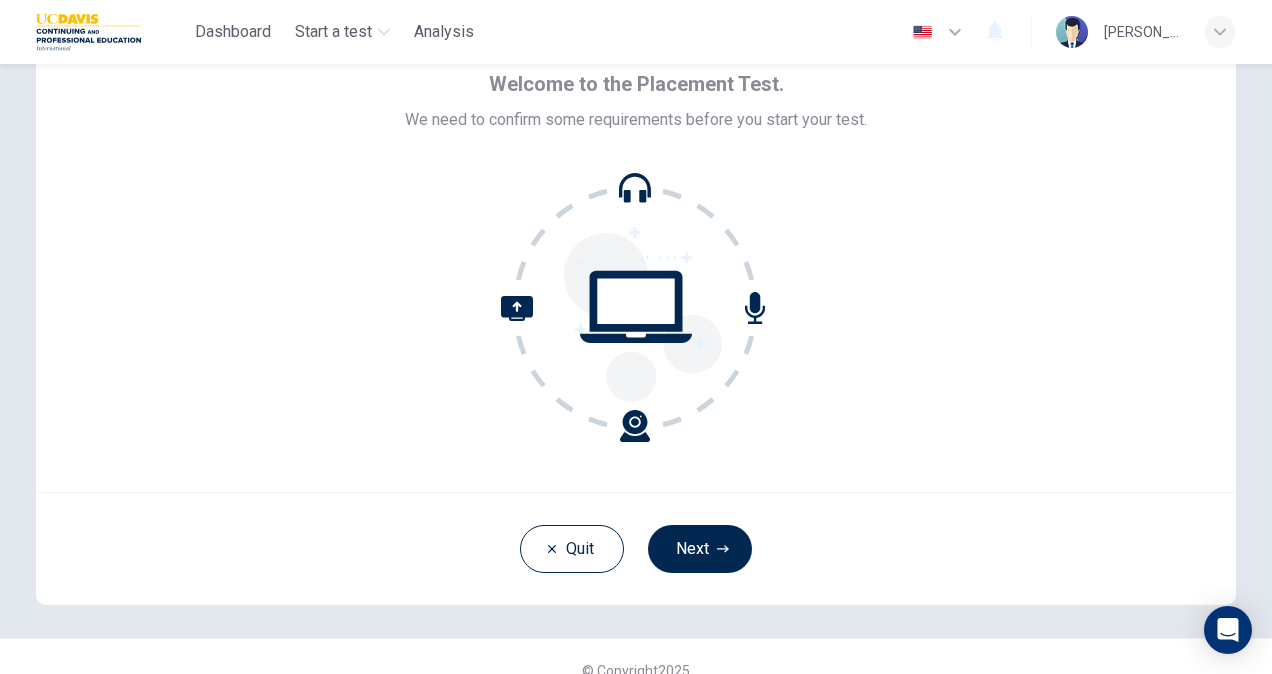 click on "Welcome to the Placement Test. We need to confirm some requirements before you start your test." at bounding box center (636, 252) 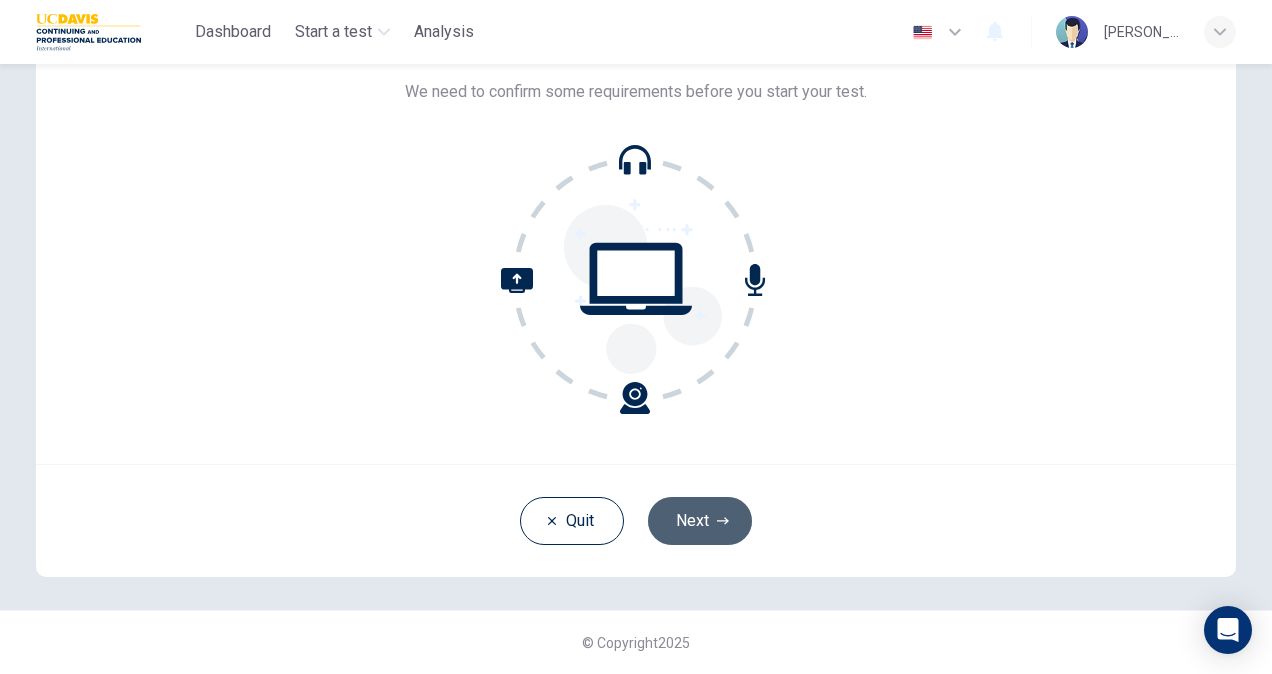 click on "Next" at bounding box center [700, 521] 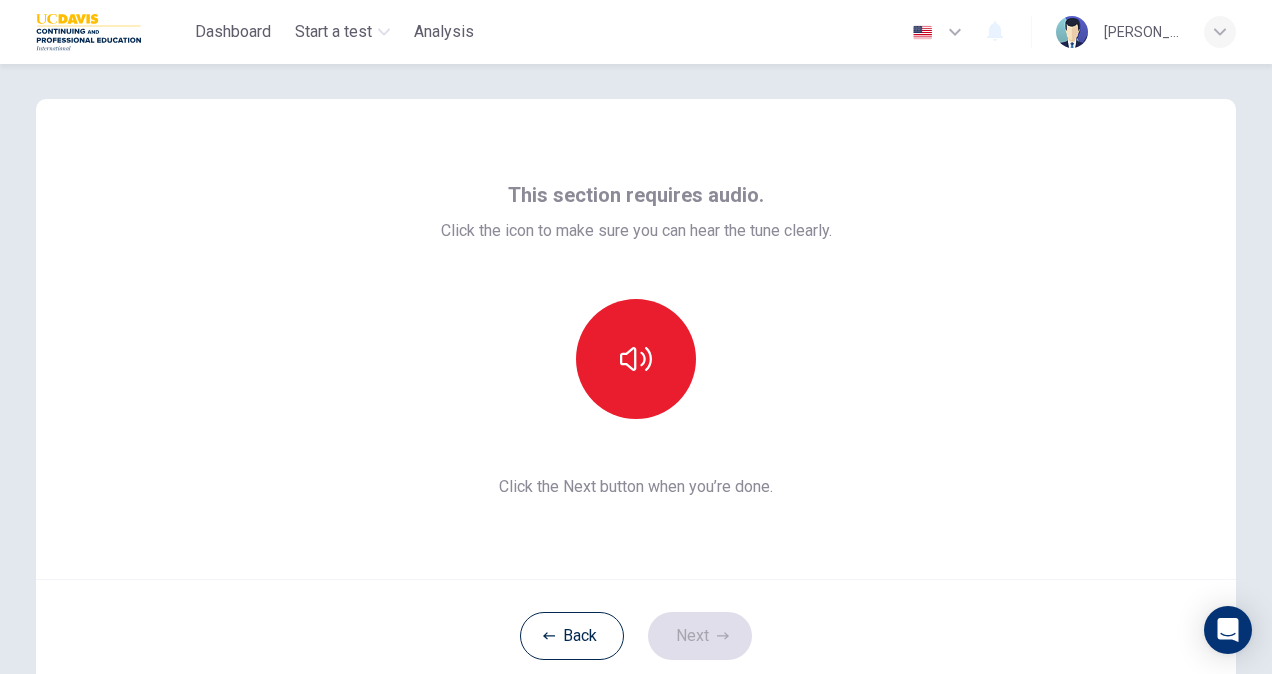 scroll, scrollTop: 0, scrollLeft: 0, axis: both 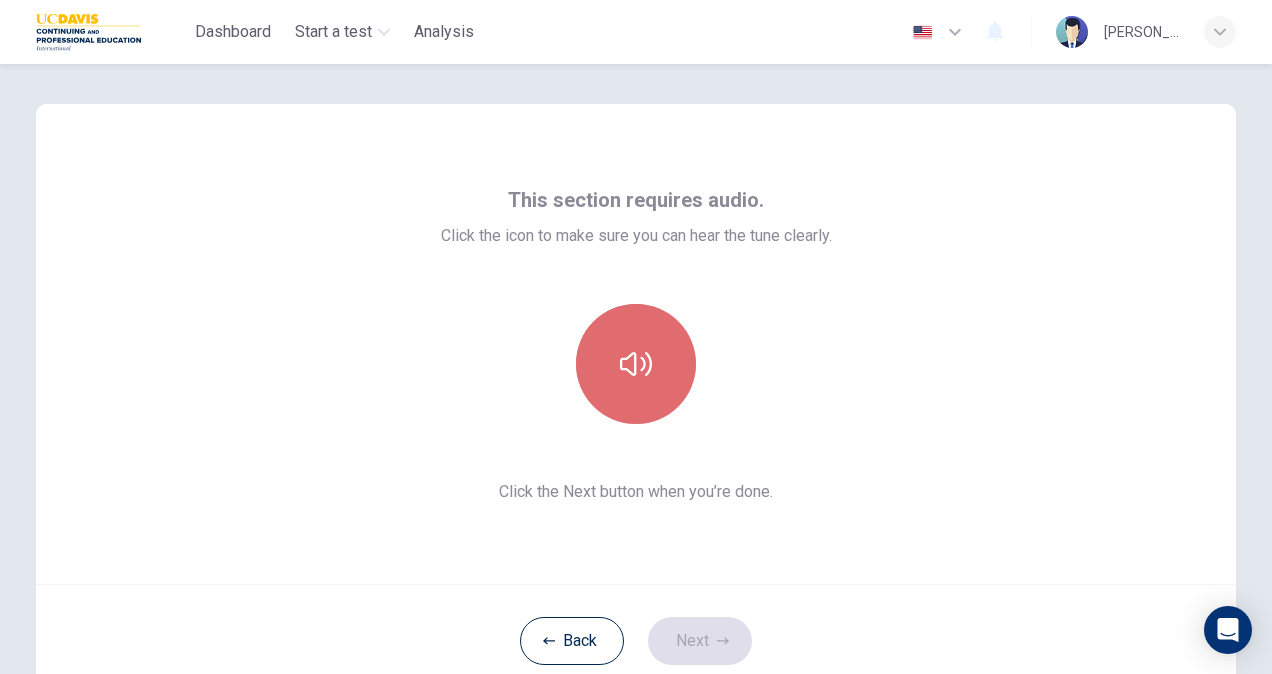 click at bounding box center [636, 364] 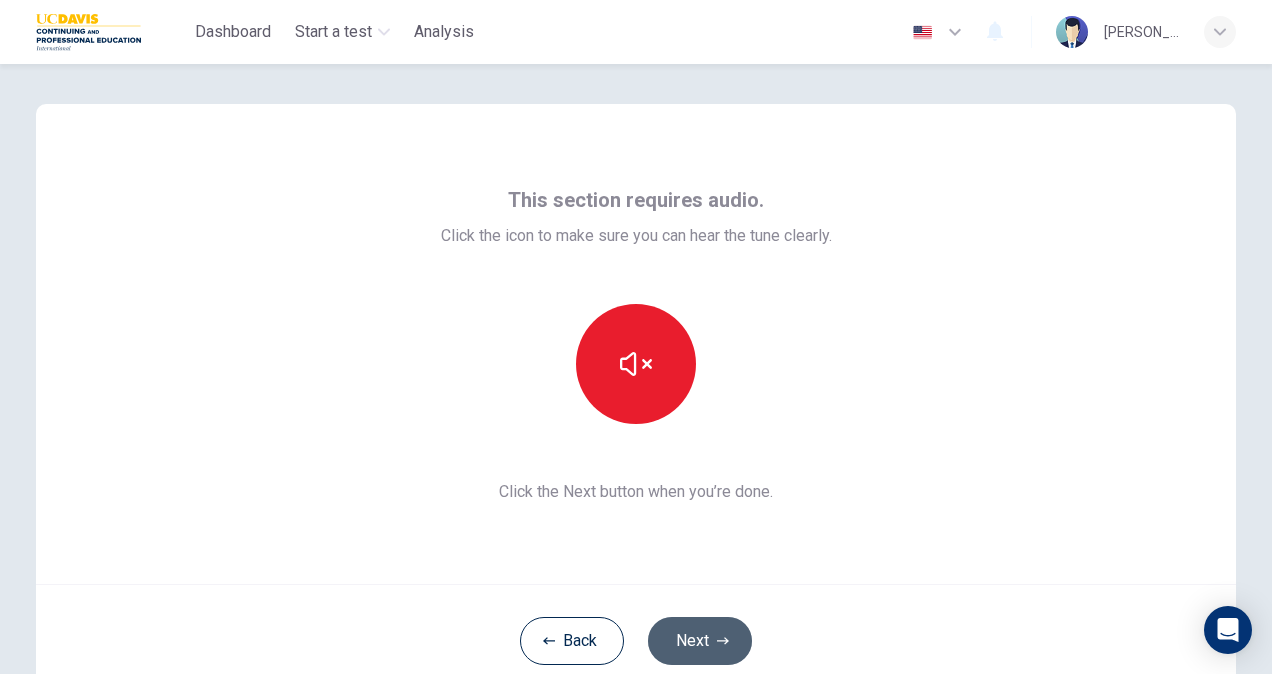 click on "Next" at bounding box center [700, 641] 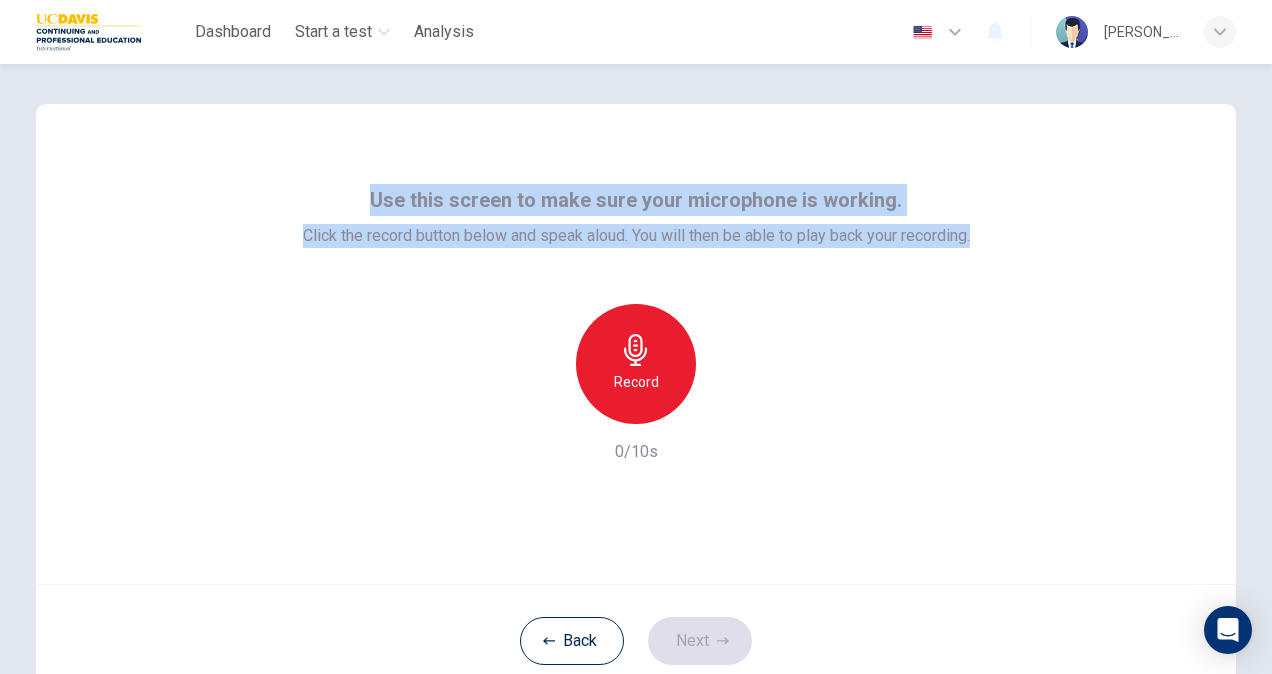 drag, startPoint x: 371, startPoint y: 200, endPoint x: 972, endPoint y: 240, distance: 602.32965 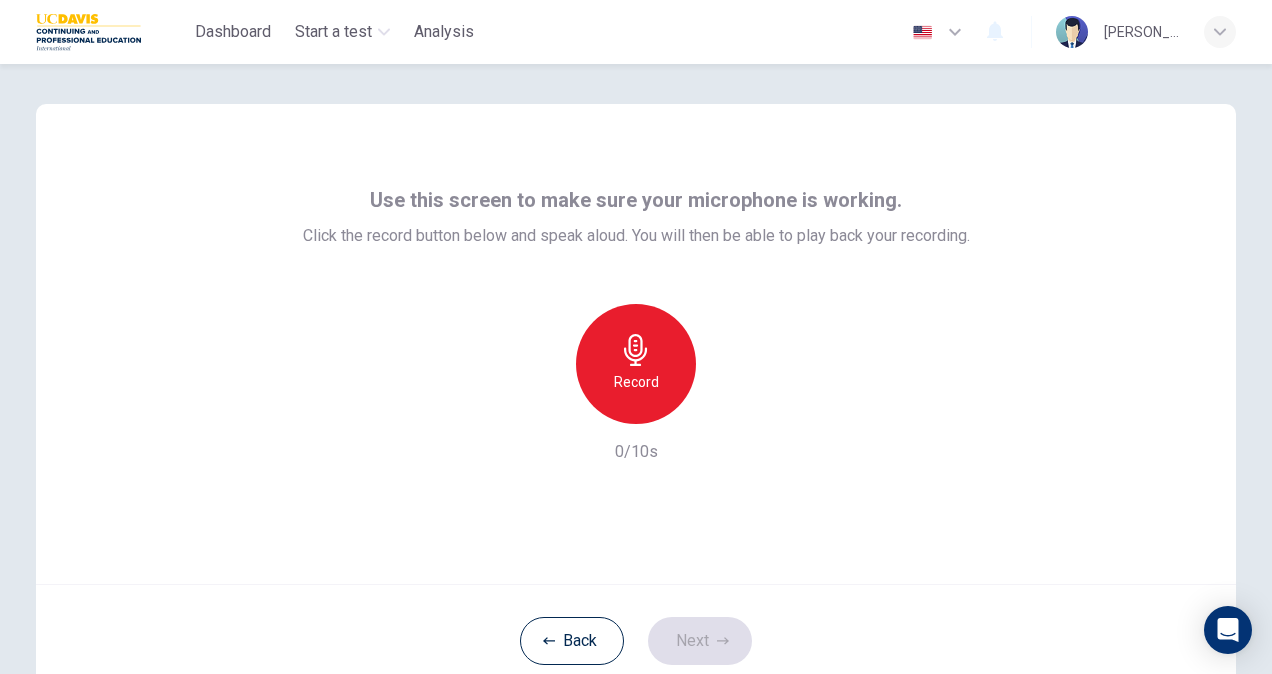 drag, startPoint x: 972, startPoint y: 240, endPoint x: 912, endPoint y: 357, distance: 131.48764 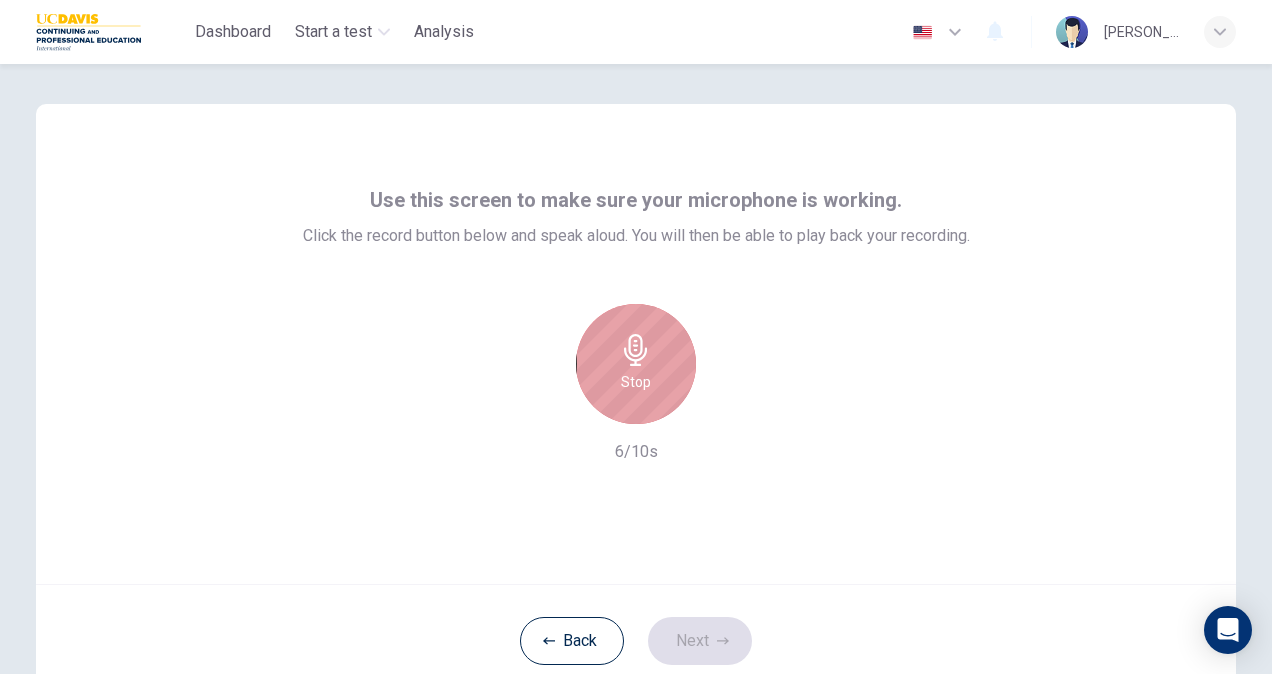 click on "Stop" at bounding box center (636, 364) 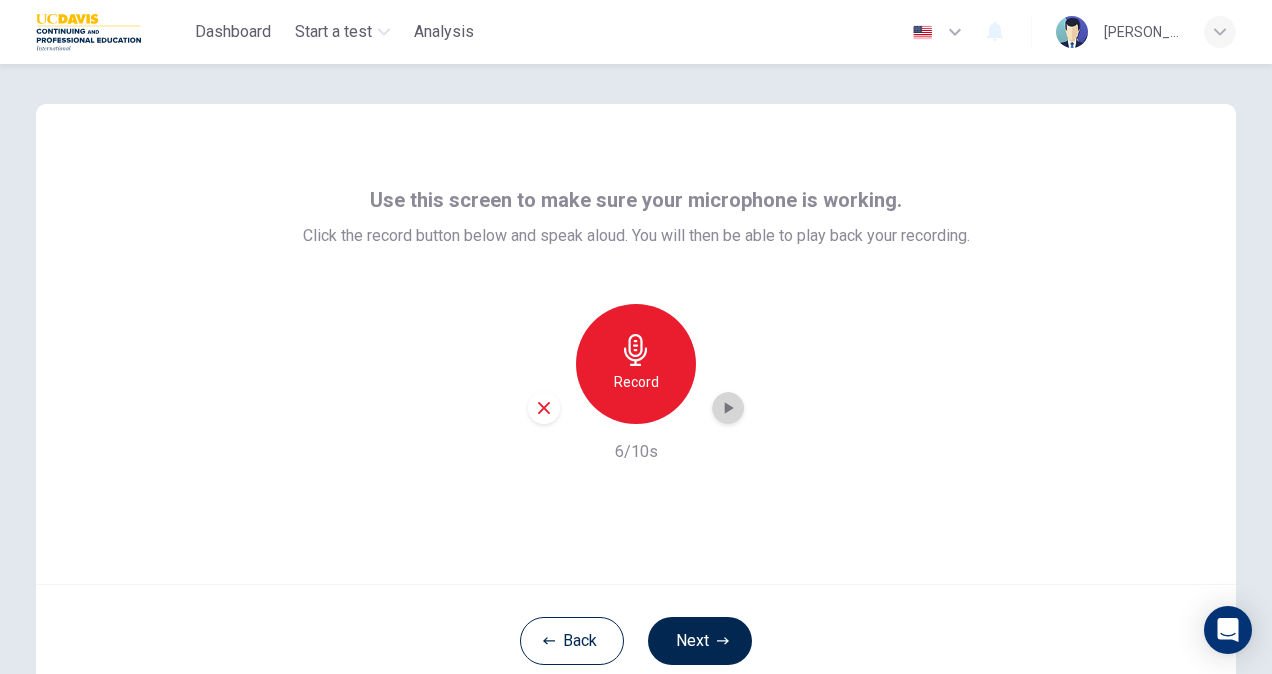 click 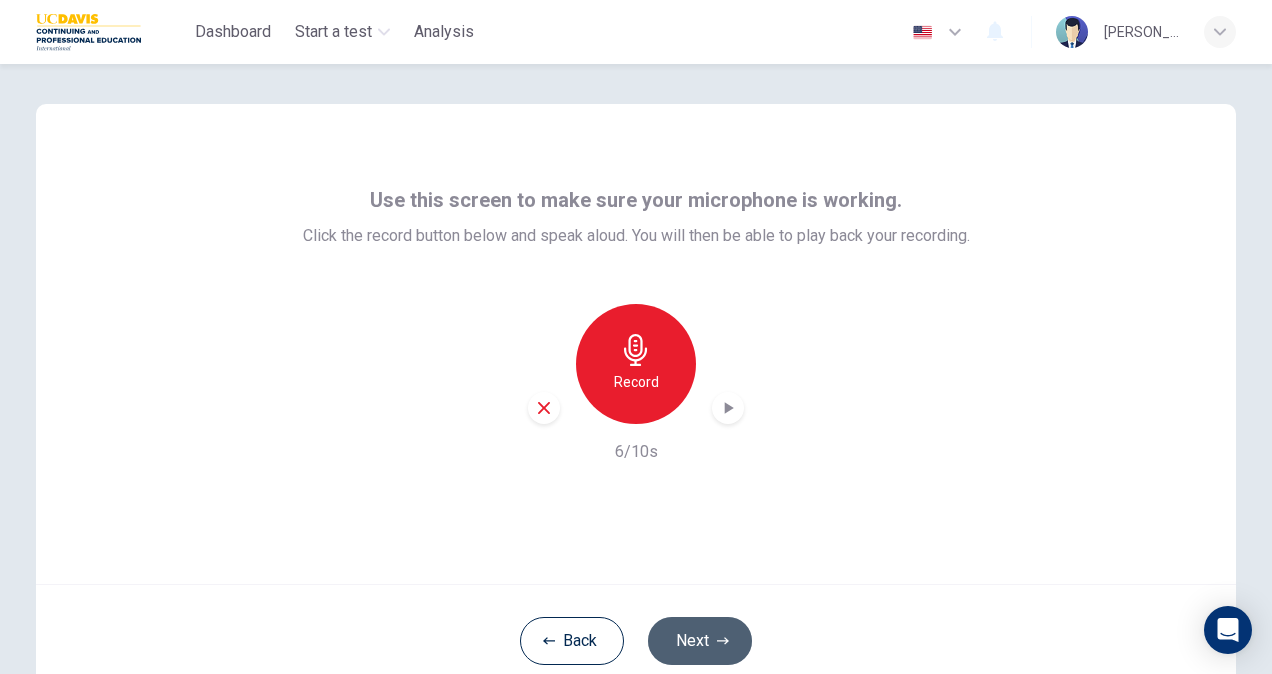 click on "Next" at bounding box center [700, 641] 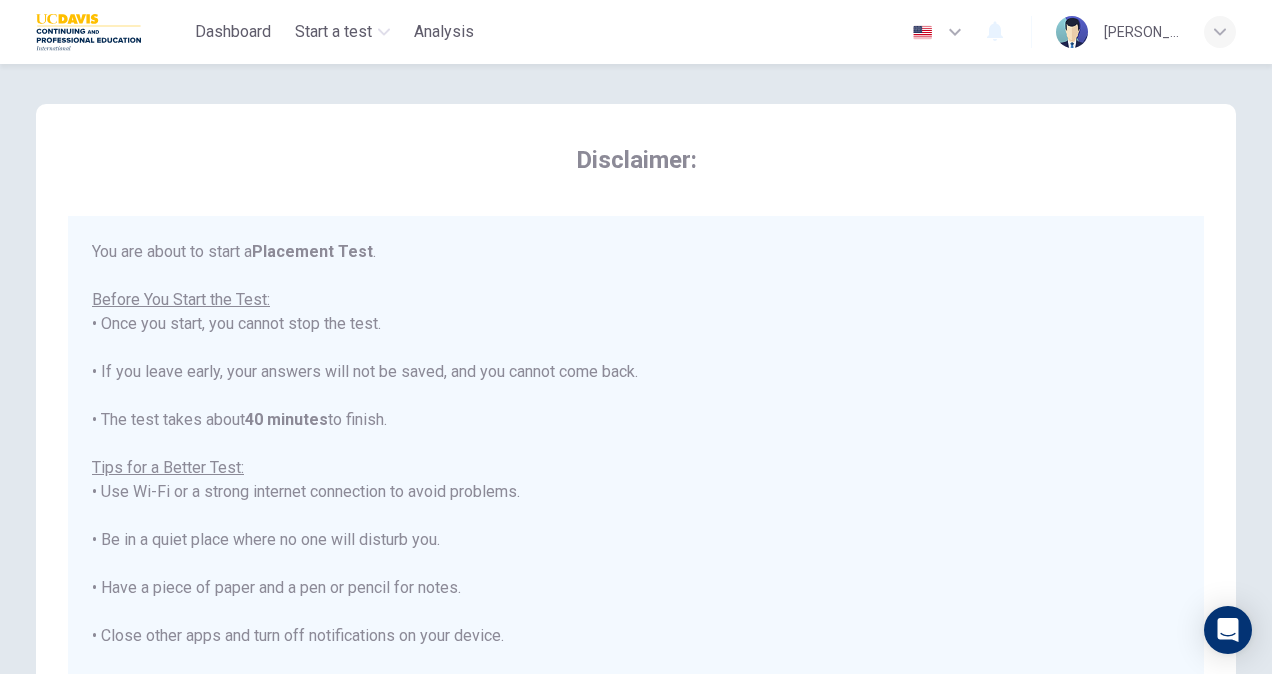 scroll, scrollTop: 22, scrollLeft: 0, axis: vertical 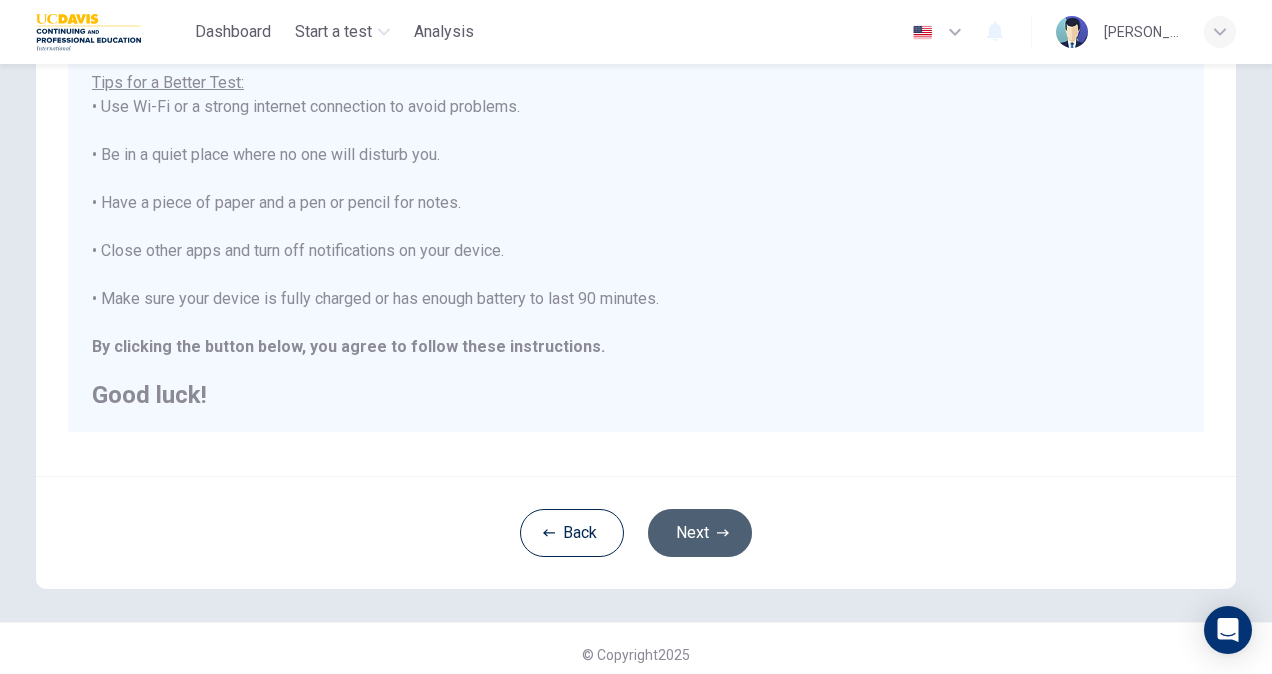 click on "Next" at bounding box center (700, 533) 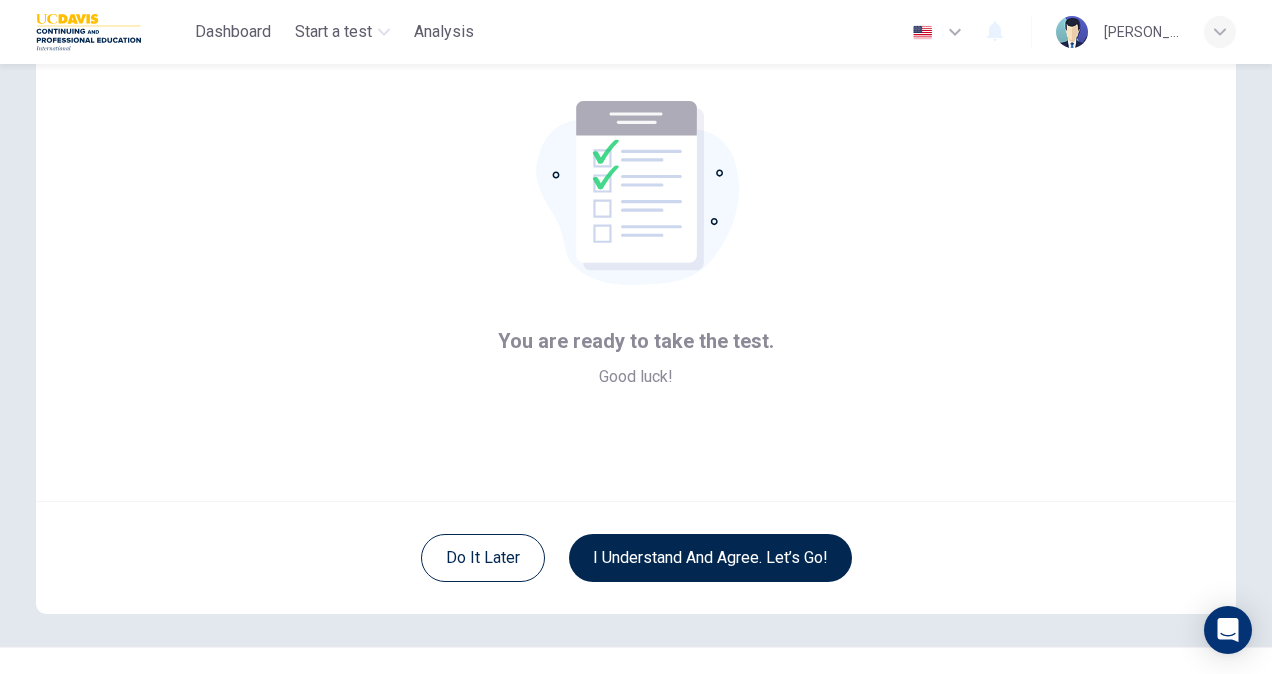 scroll, scrollTop: 120, scrollLeft: 0, axis: vertical 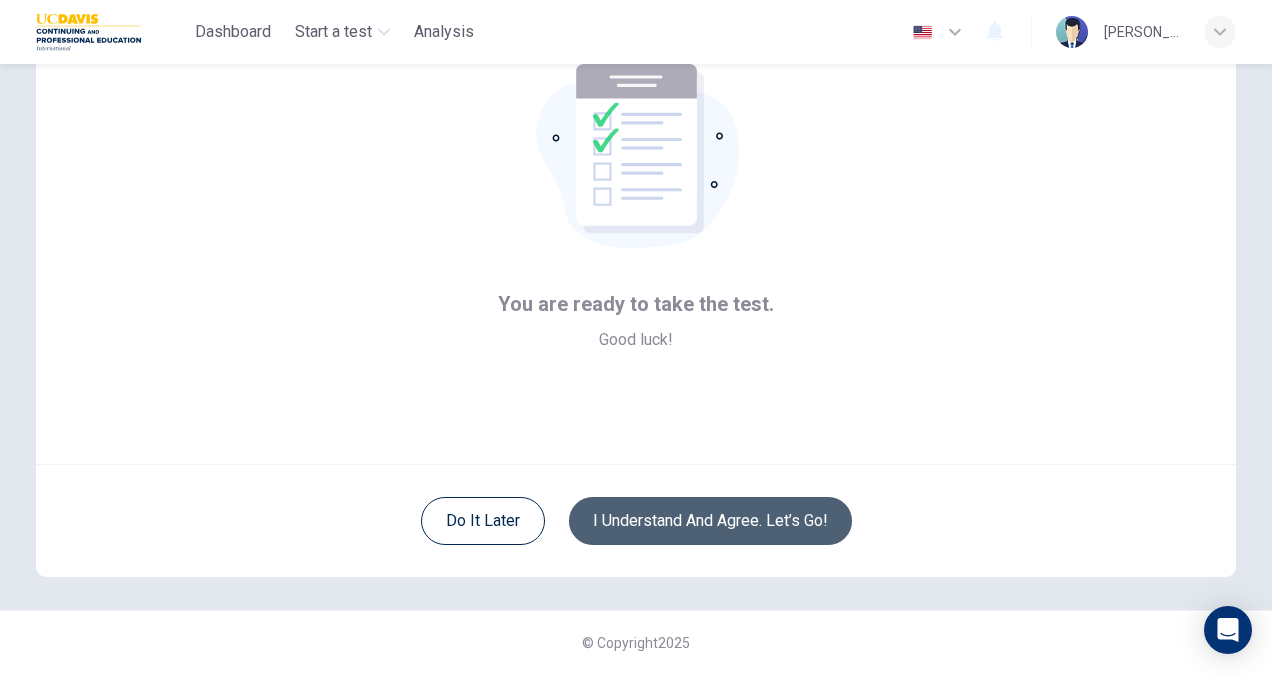 click on "I understand and agree. Let’s go!" at bounding box center [710, 521] 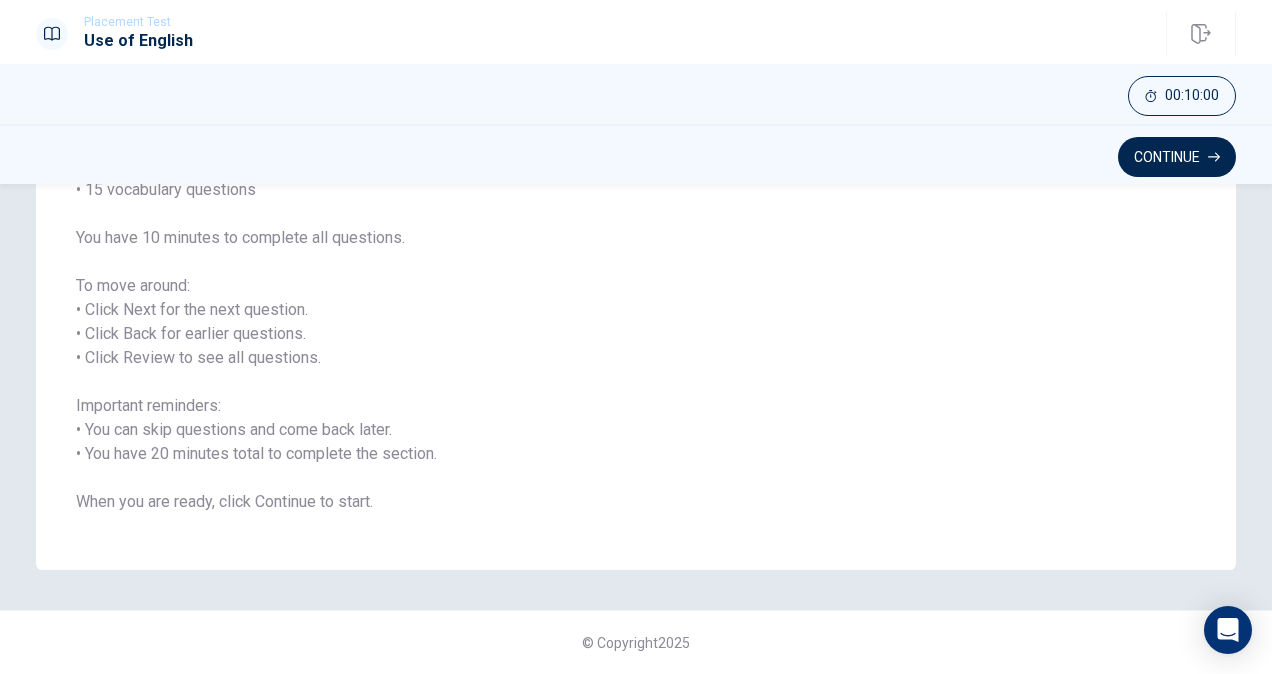 scroll, scrollTop: 0, scrollLeft: 0, axis: both 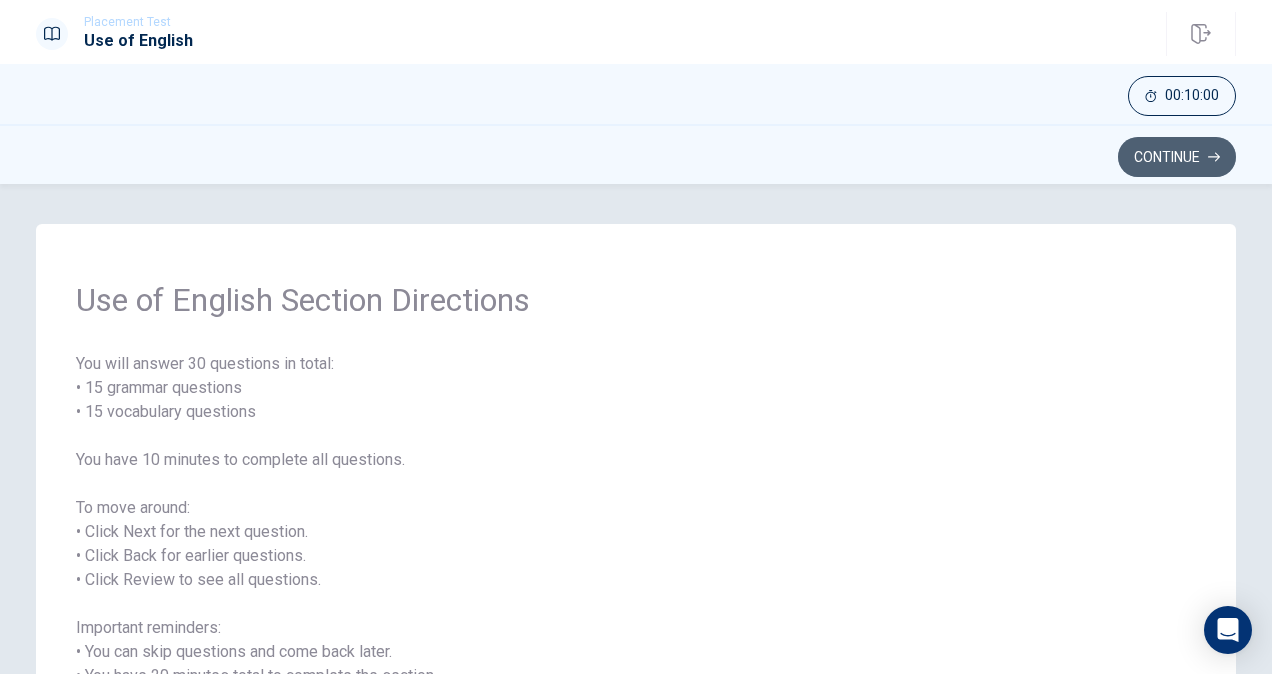 click on "Continue" at bounding box center (1177, 157) 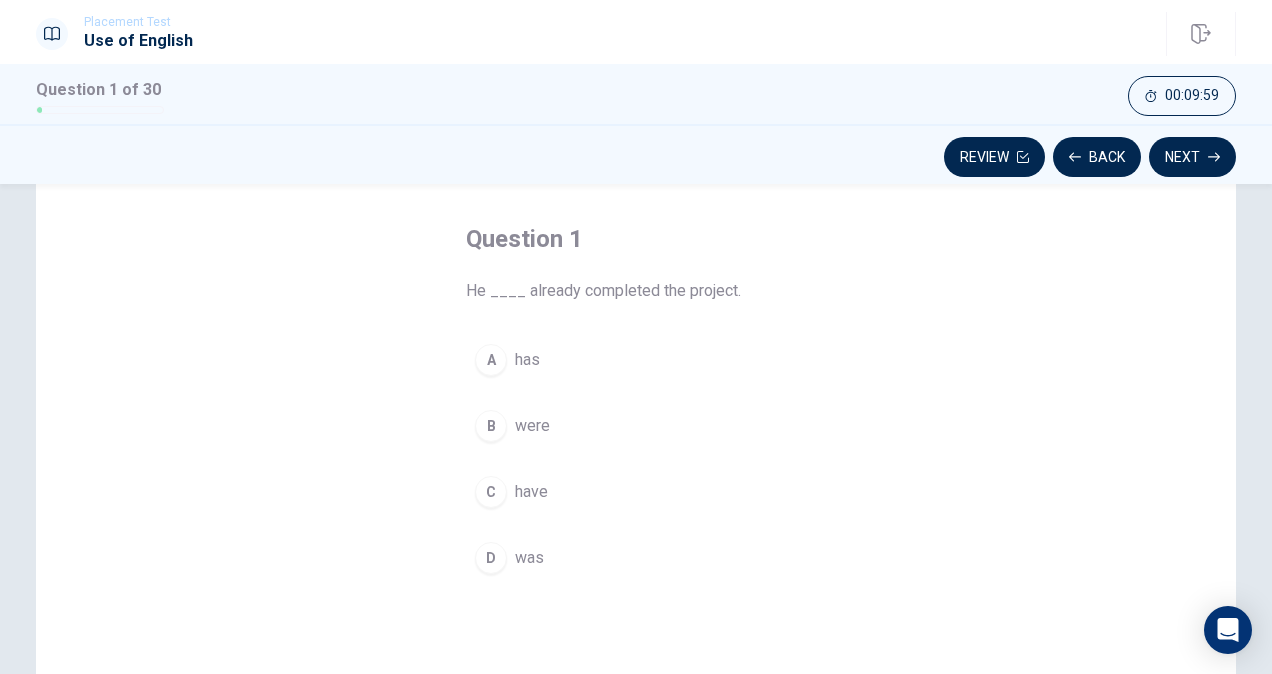 scroll, scrollTop: 84, scrollLeft: 0, axis: vertical 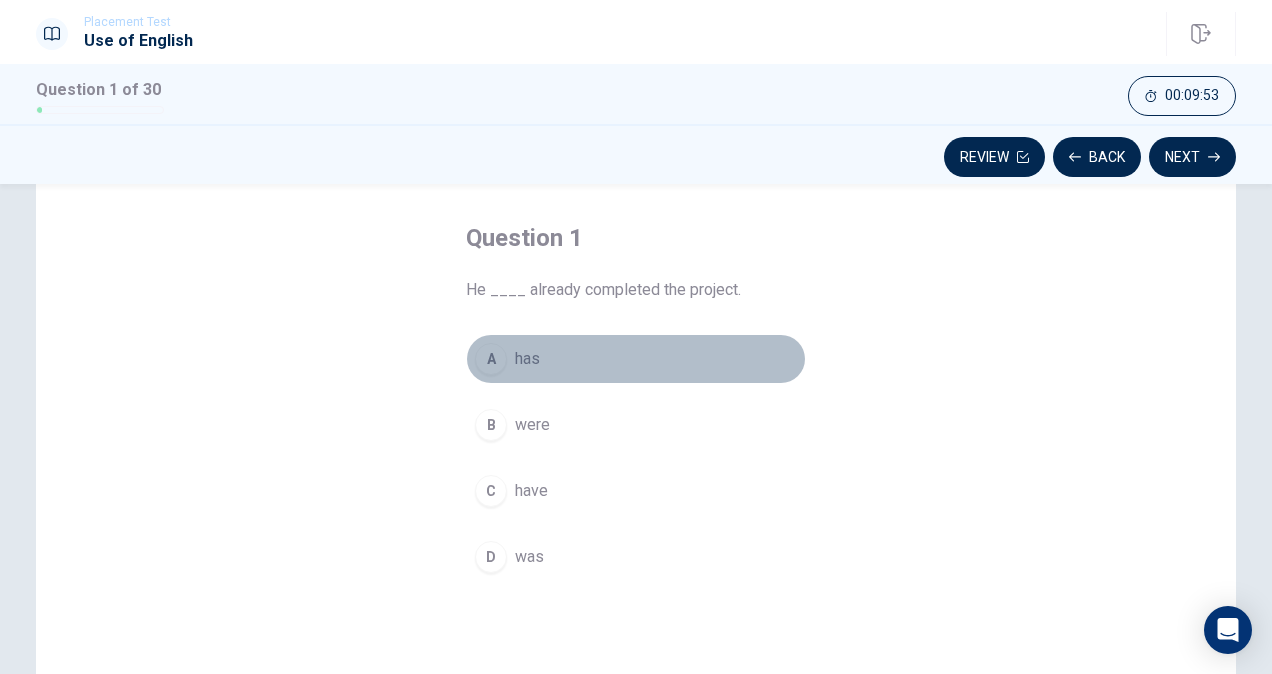 click on "A" at bounding box center [491, 359] 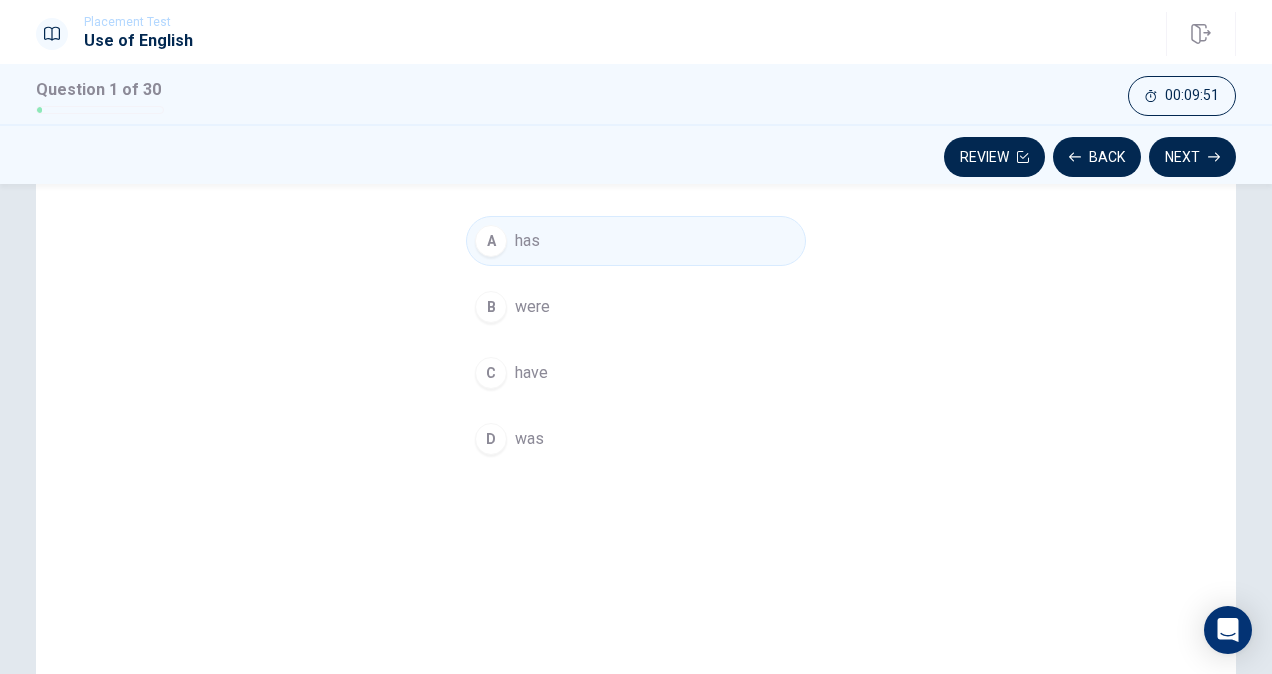scroll, scrollTop: 203, scrollLeft: 0, axis: vertical 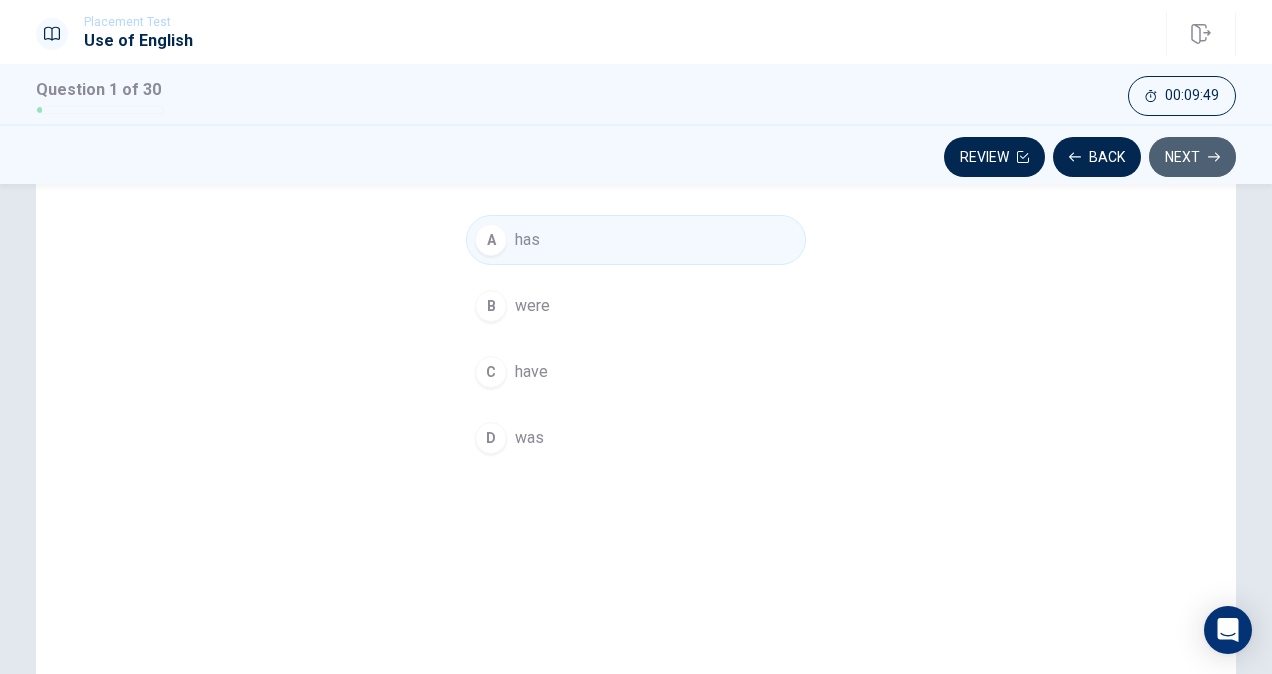 click on "Next" at bounding box center (1192, 157) 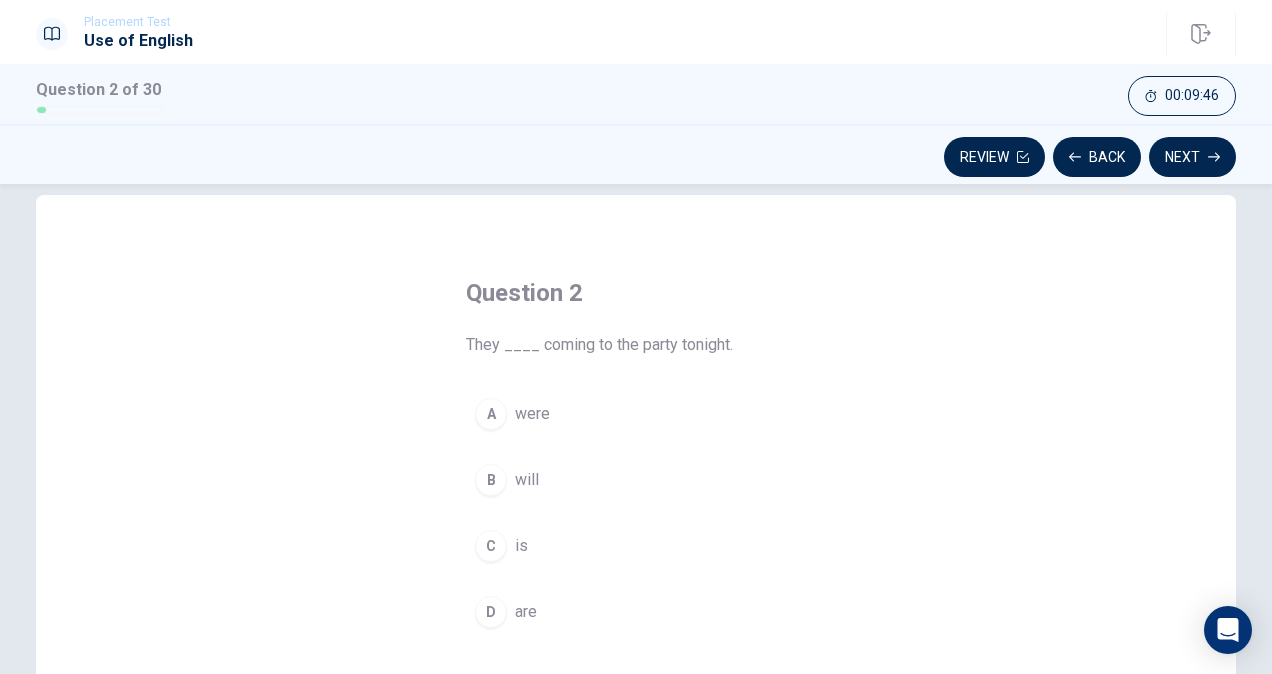 scroll, scrollTop: 30, scrollLeft: 0, axis: vertical 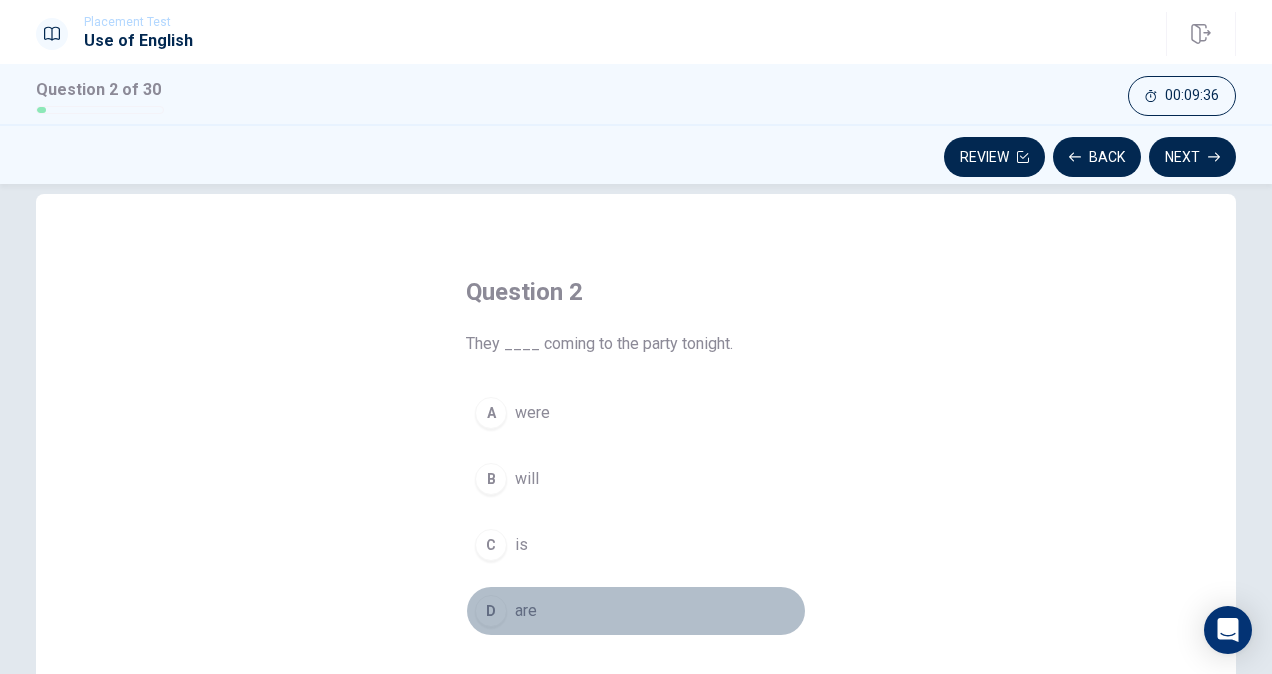 click on "D" at bounding box center [491, 611] 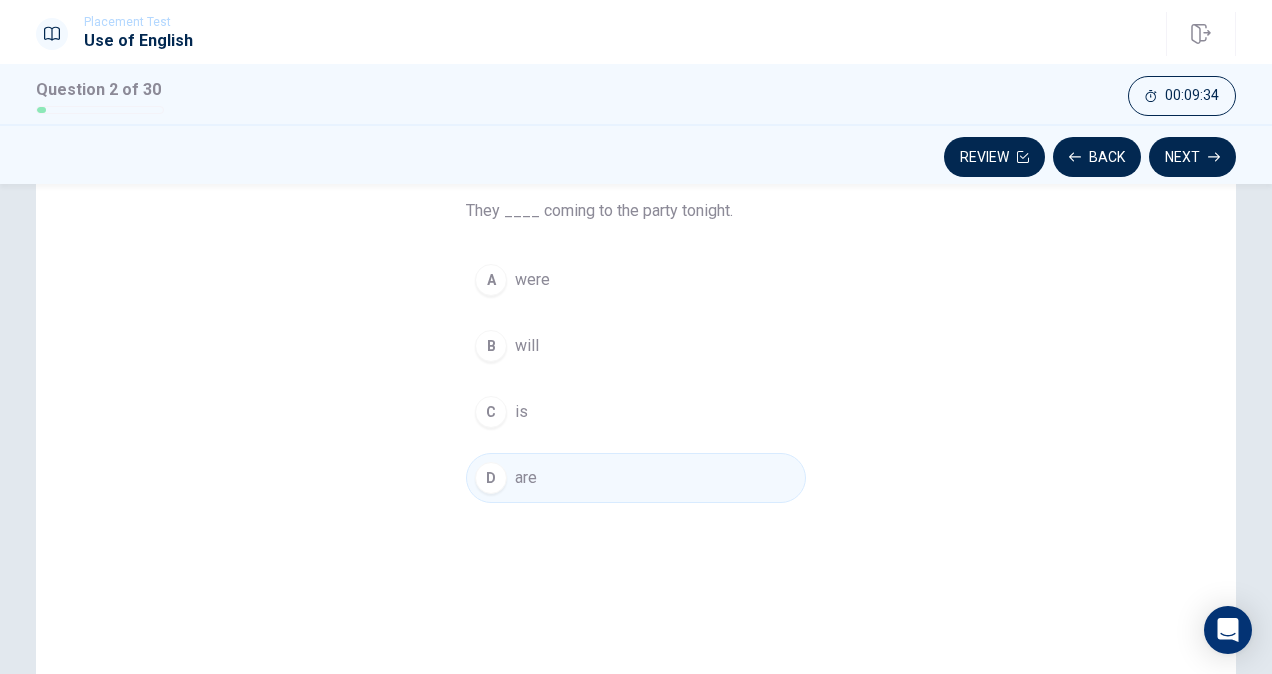 scroll, scrollTop: 164, scrollLeft: 0, axis: vertical 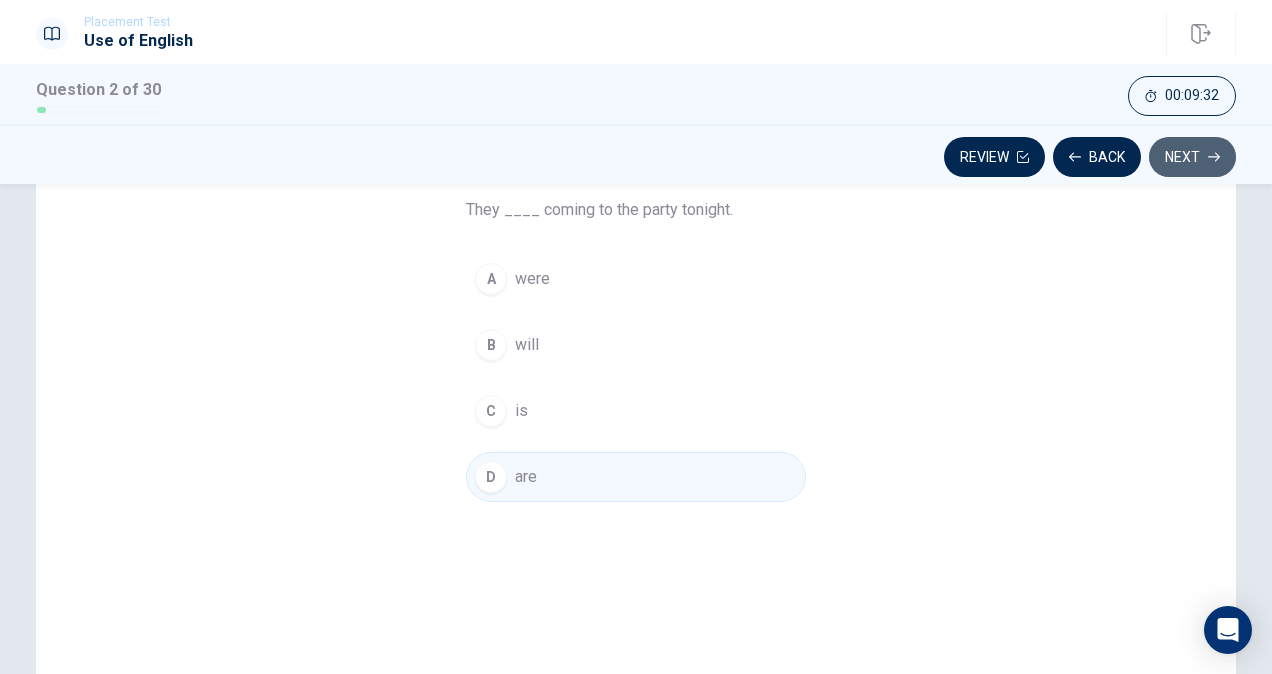 click on "Next" at bounding box center [1192, 157] 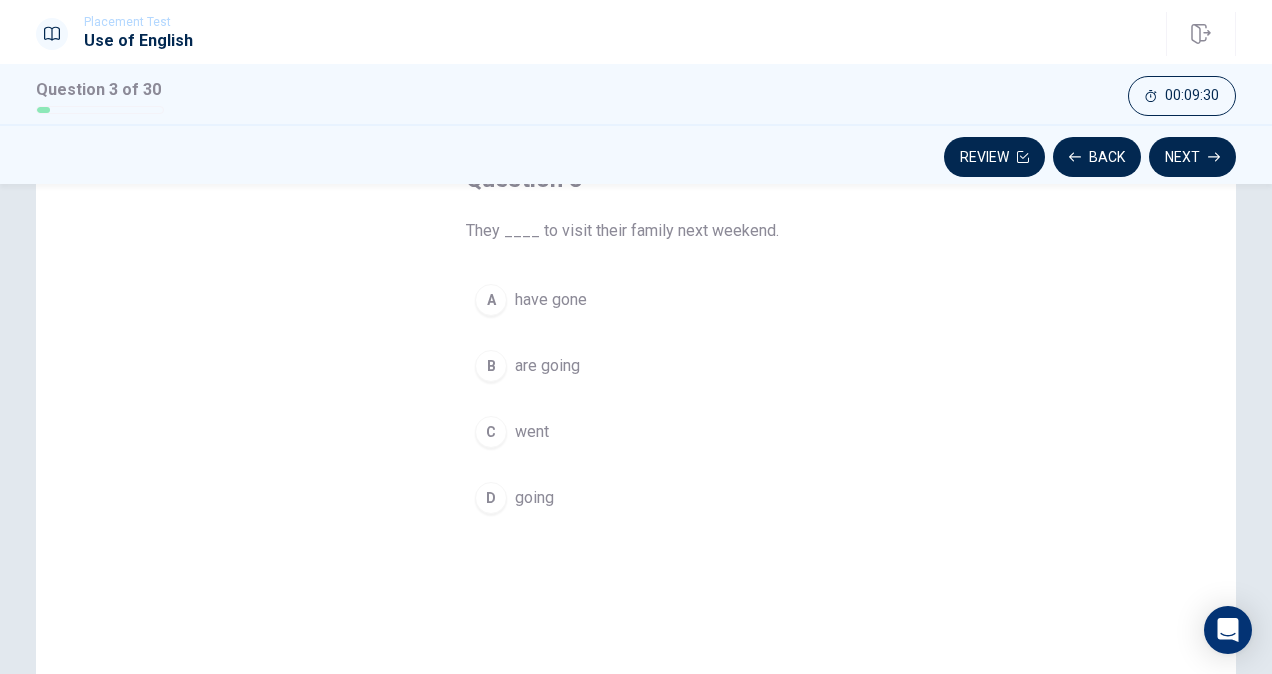 scroll, scrollTop: 121, scrollLeft: 0, axis: vertical 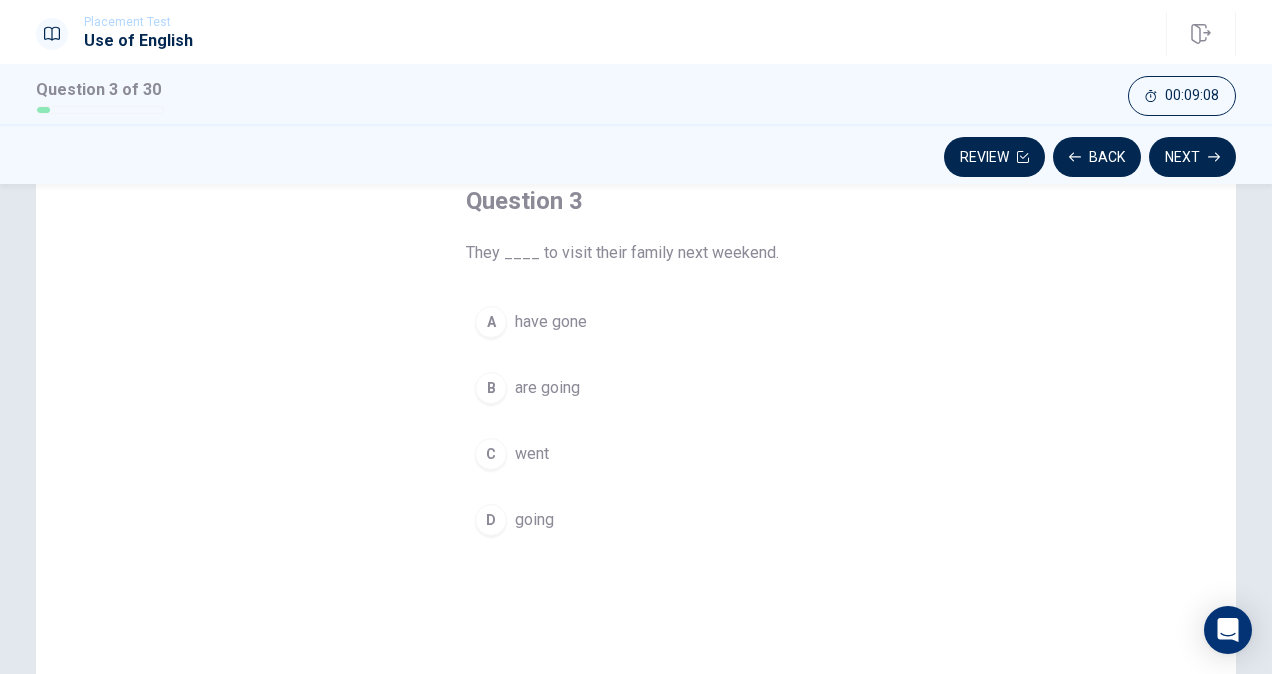 click on "B" at bounding box center [491, 388] 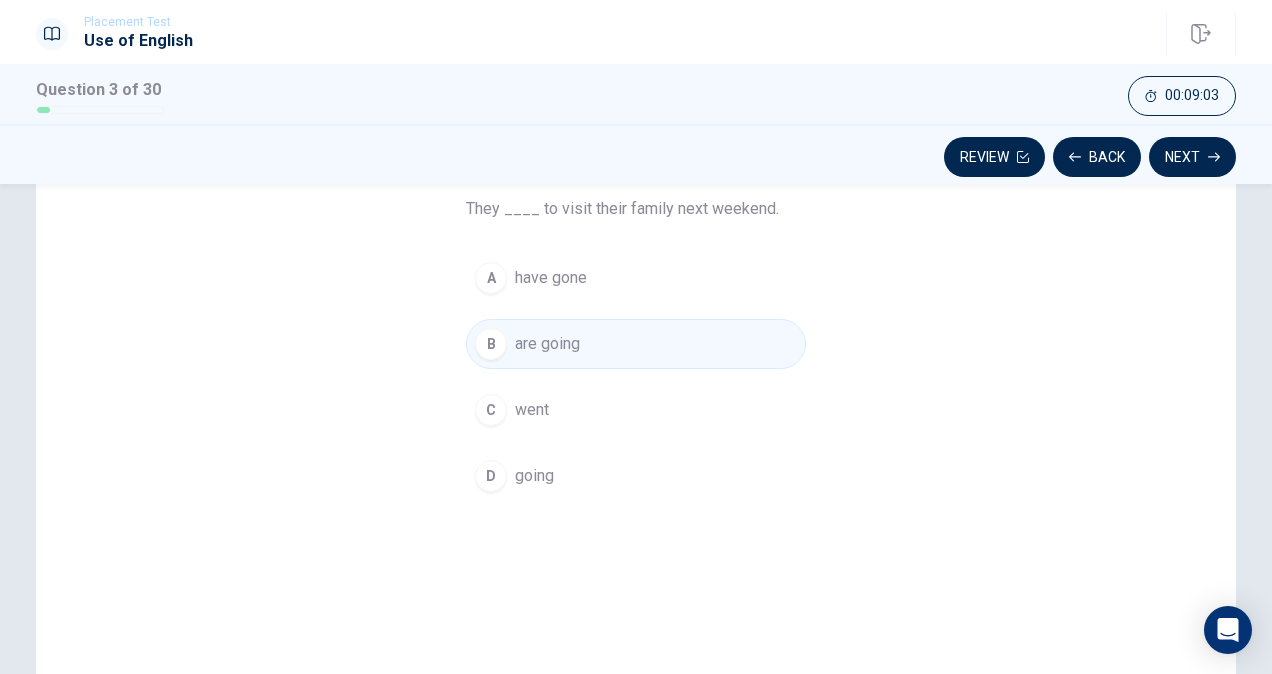 scroll, scrollTop: 168, scrollLeft: 0, axis: vertical 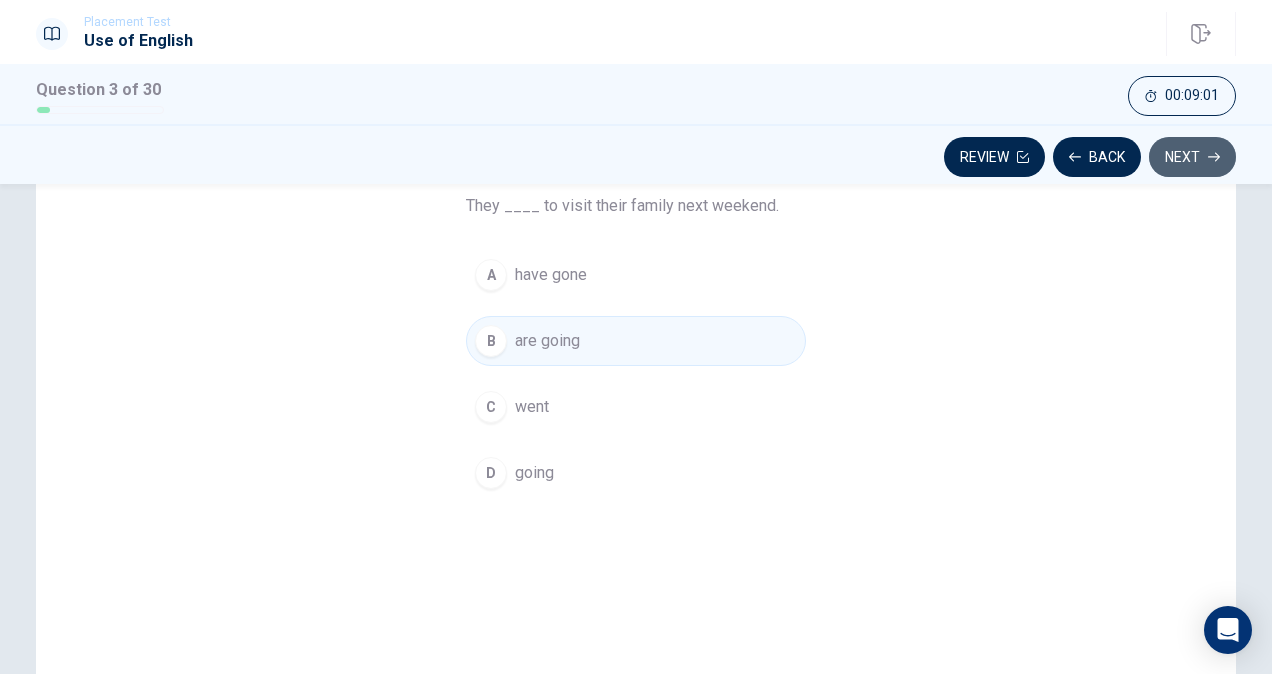click on "Next" at bounding box center (1192, 157) 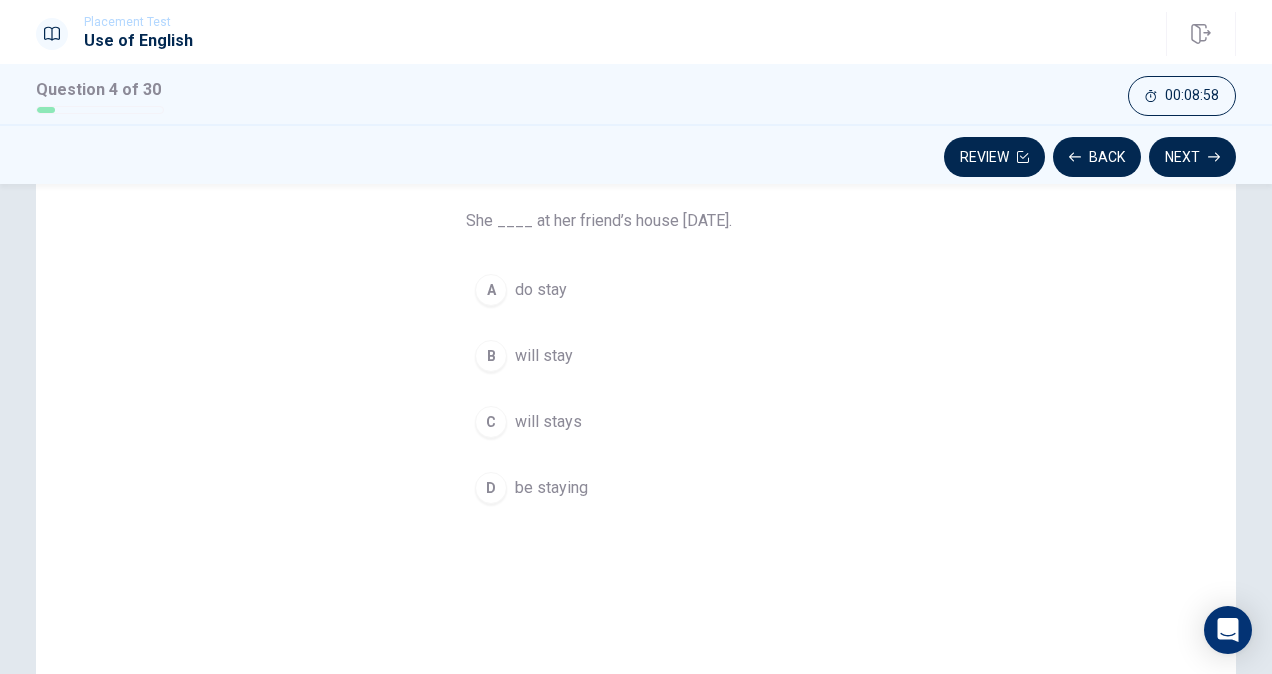 scroll, scrollTop: 152, scrollLeft: 0, axis: vertical 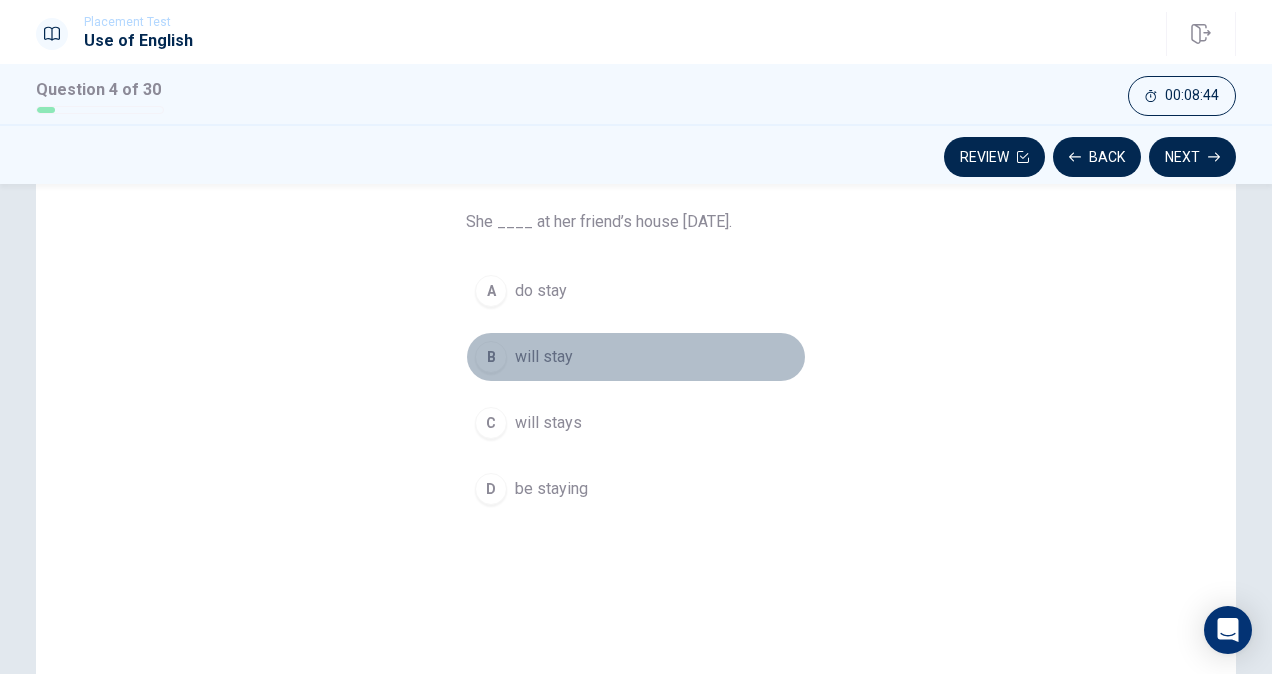 click on "B" at bounding box center (491, 357) 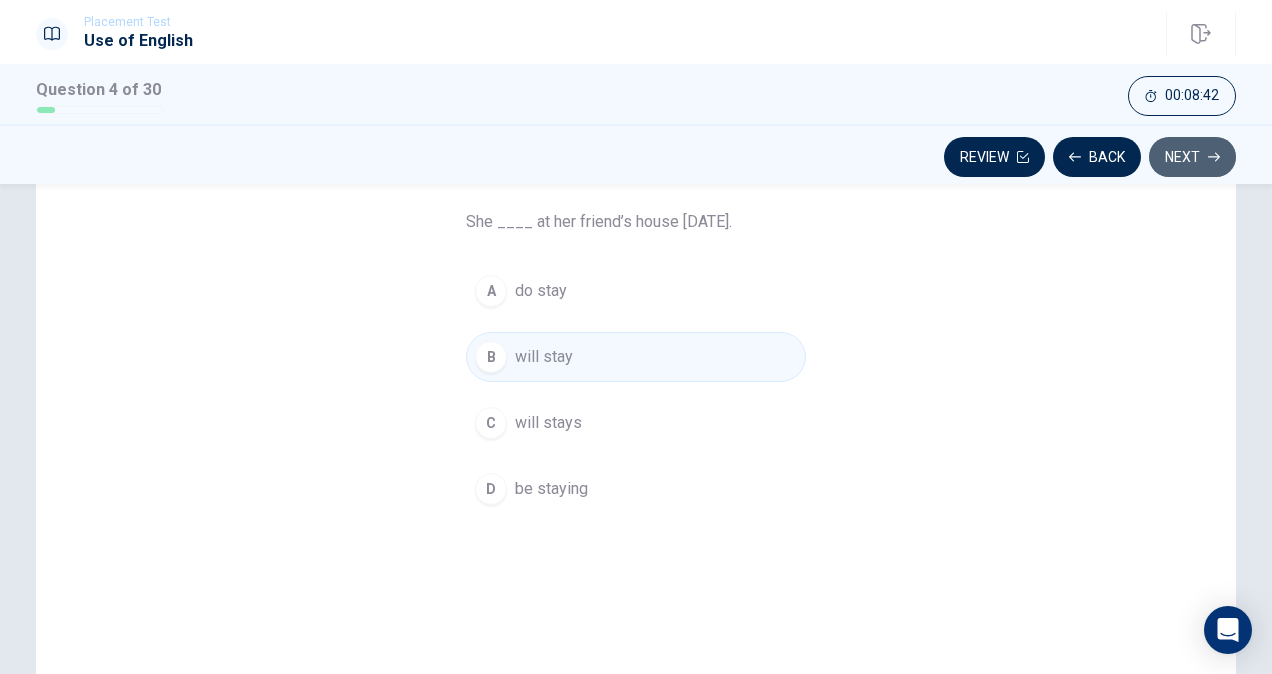 click on "Next" at bounding box center (1192, 157) 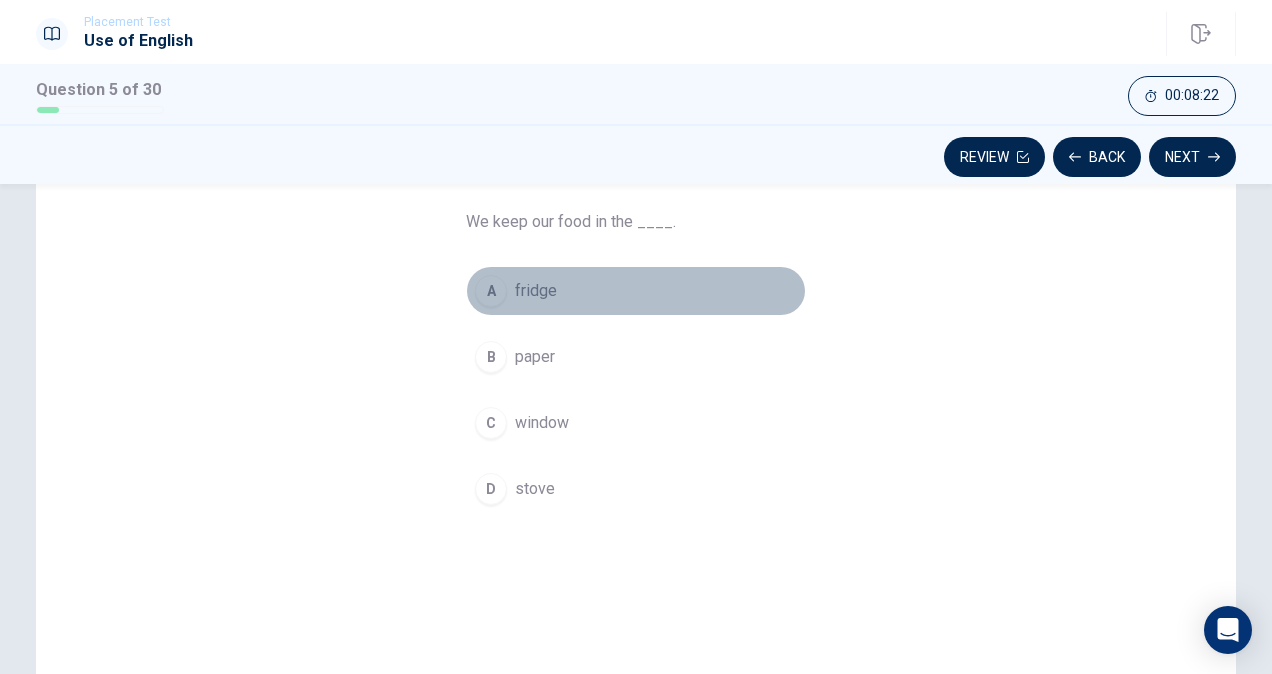 click on "A" at bounding box center (491, 291) 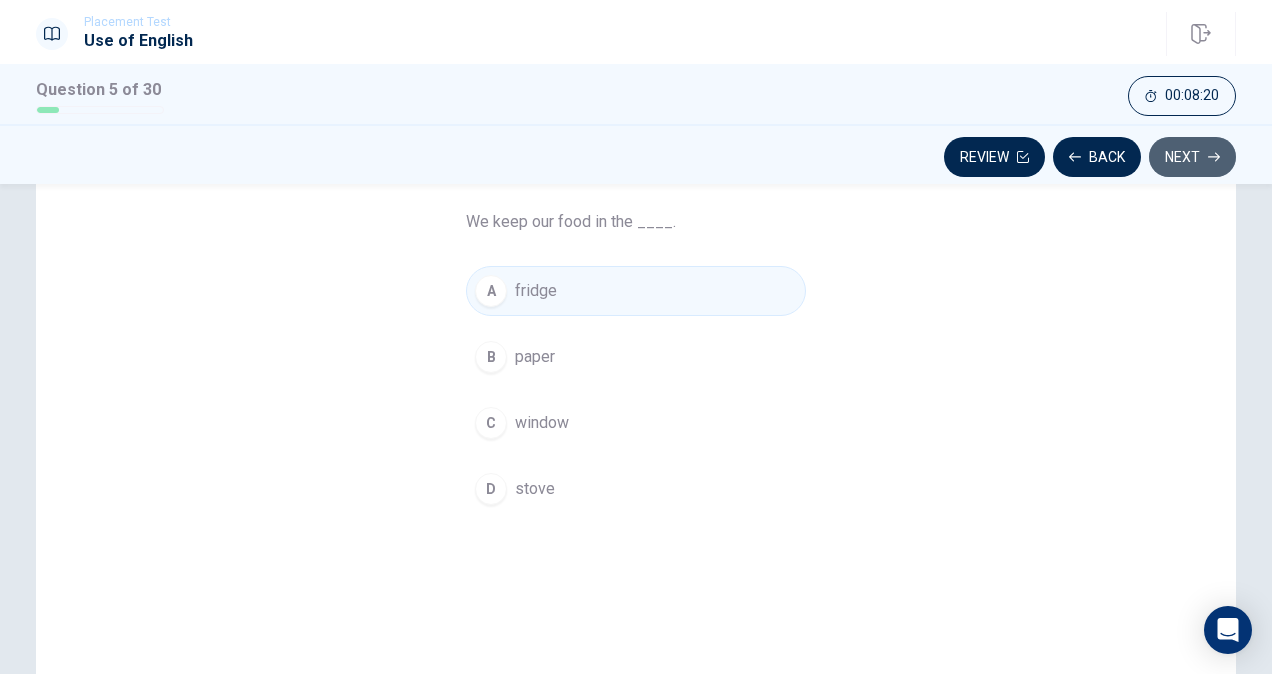 click on "Next" at bounding box center [1192, 157] 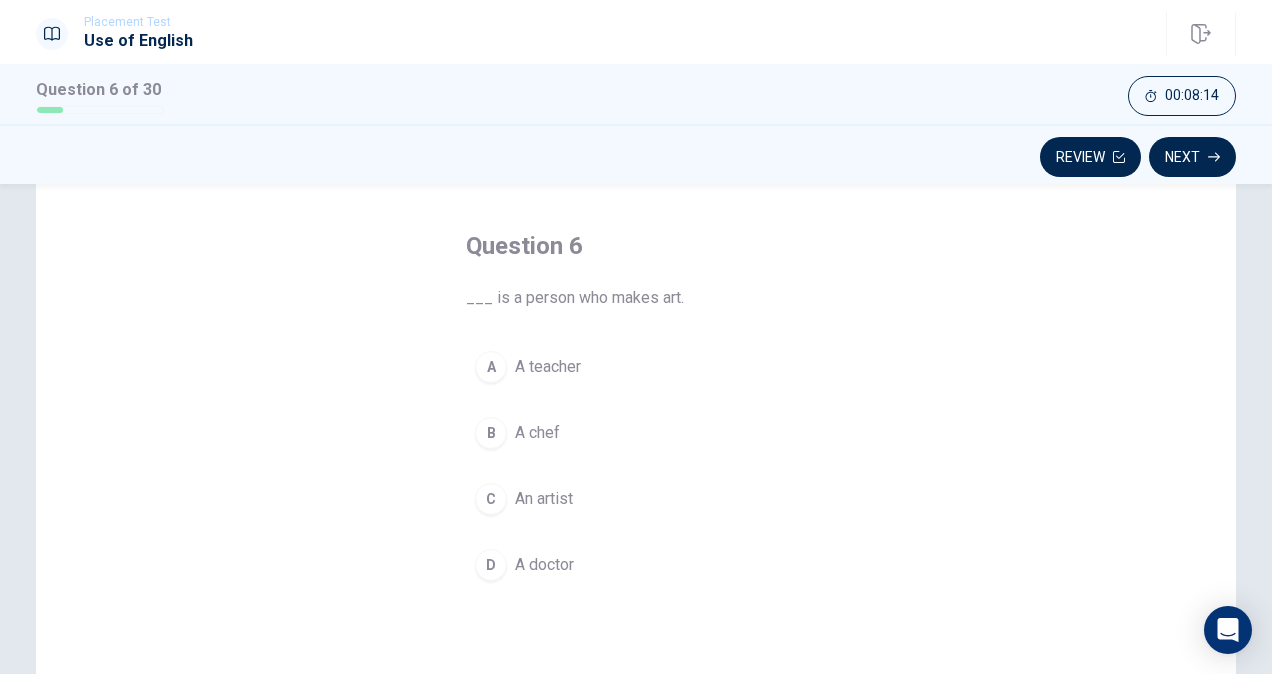 scroll, scrollTop: 82, scrollLeft: 0, axis: vertical 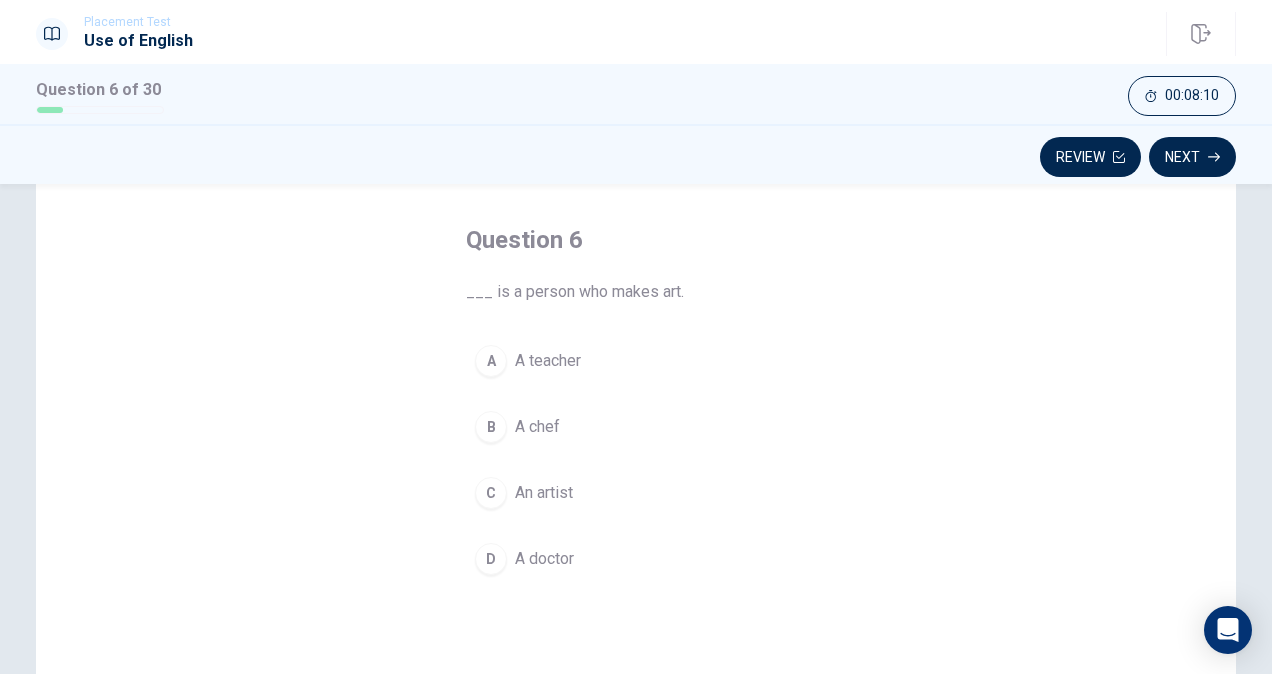 click on "C" at bounding box center (491, 493) 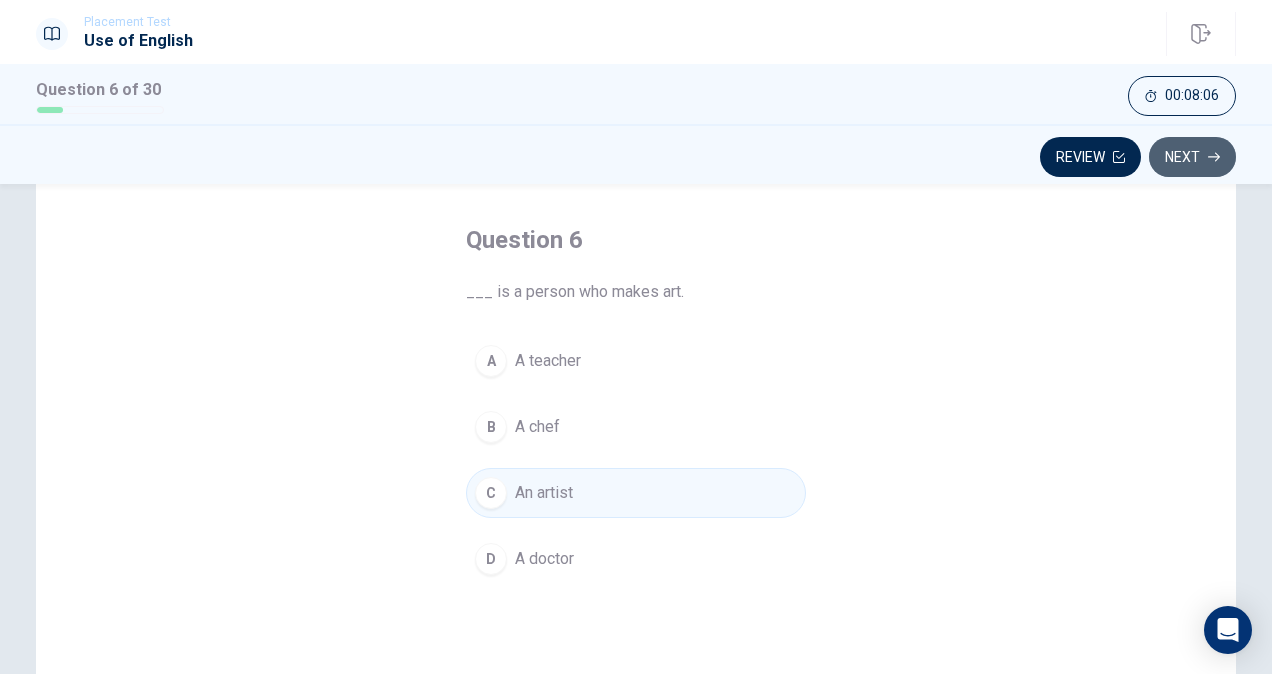 click on "Next" at bounding box center [1192, 157] 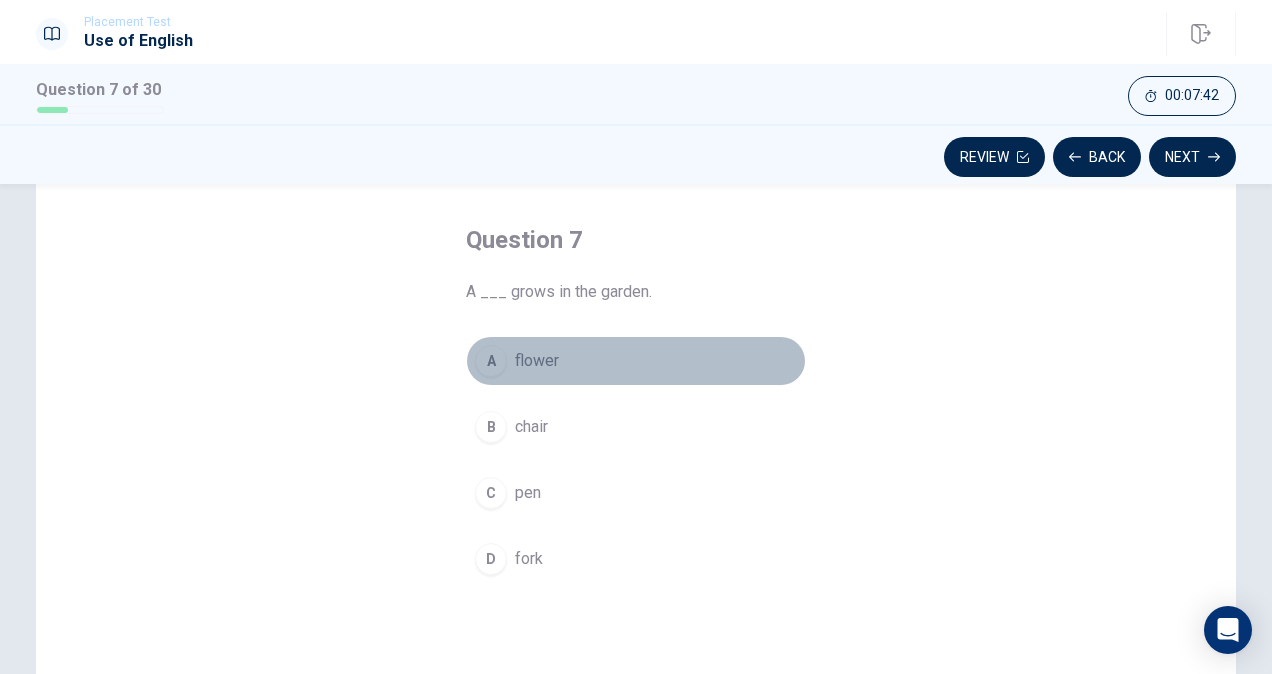 click on "A" at bounding box center (491, 361) 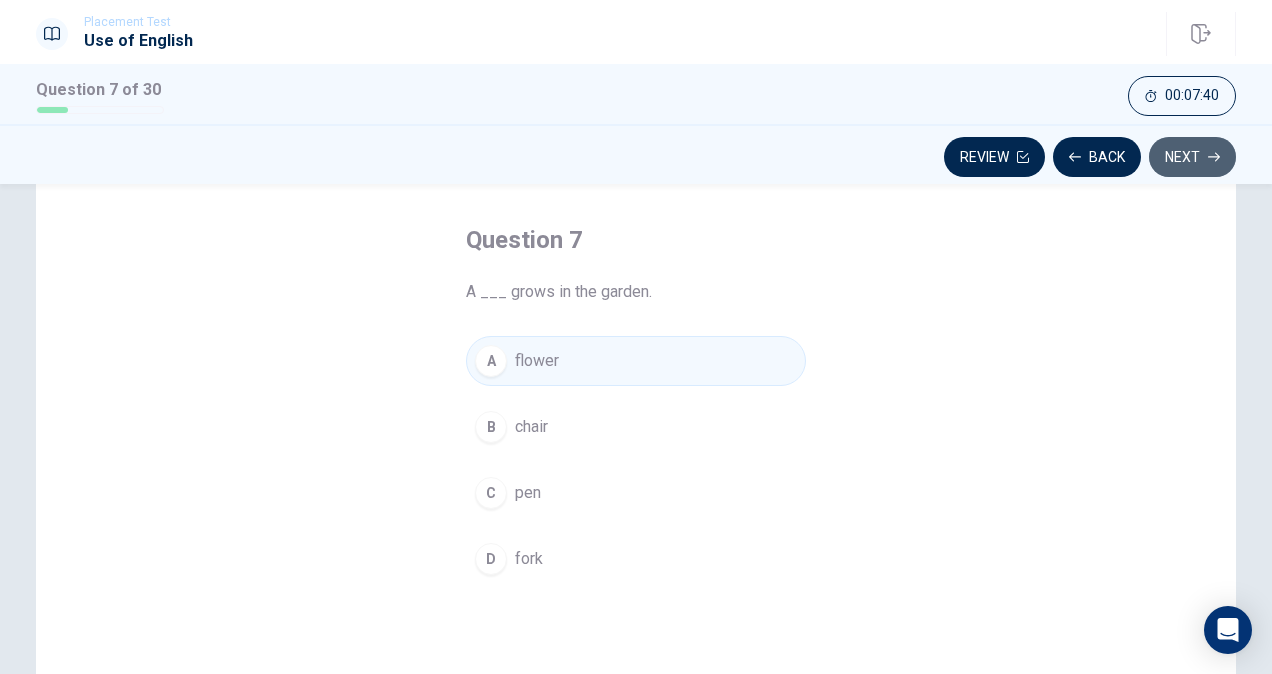 click on "Next" at bounding box center [1192, 157] 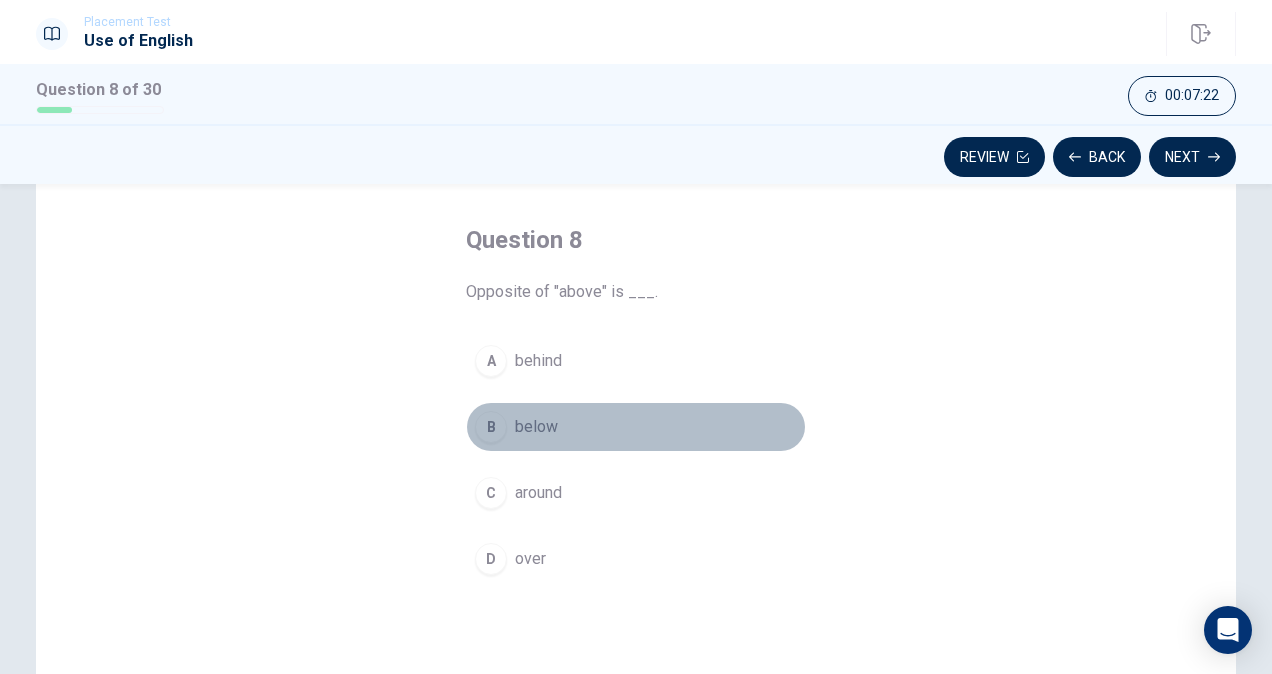 click on "B" at bounding box center [491, 427] 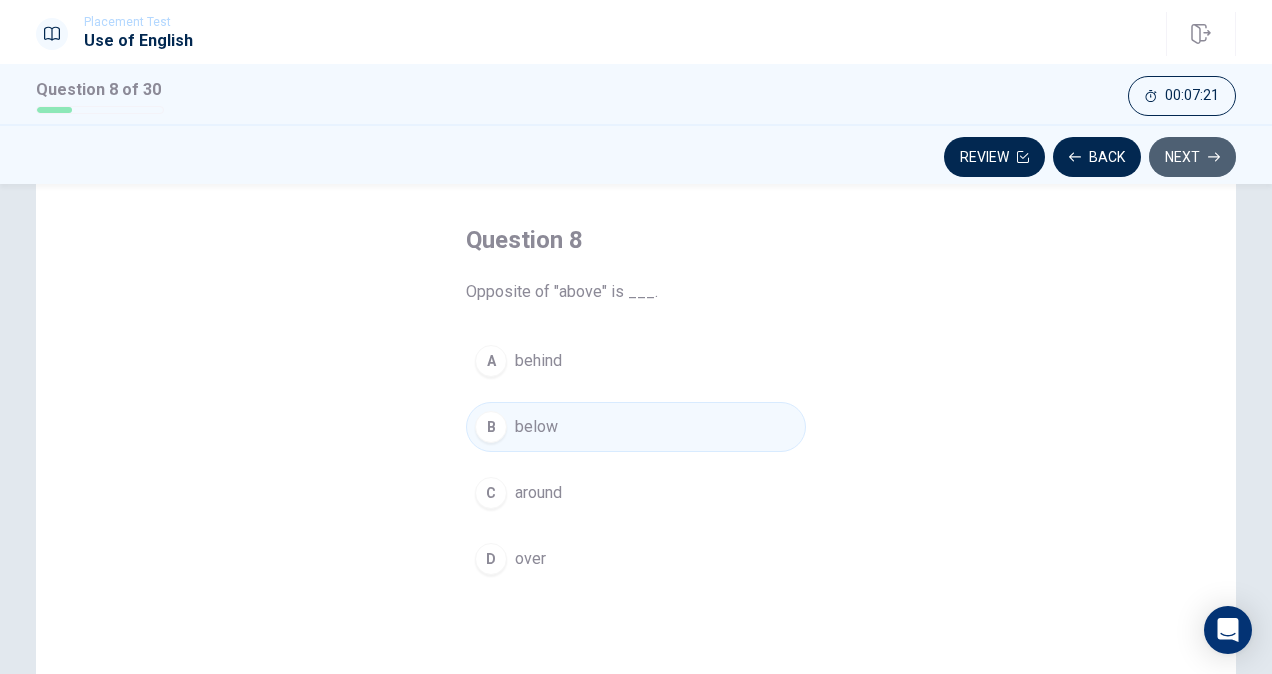 click on "Next" at bounding box center [1192, 157] 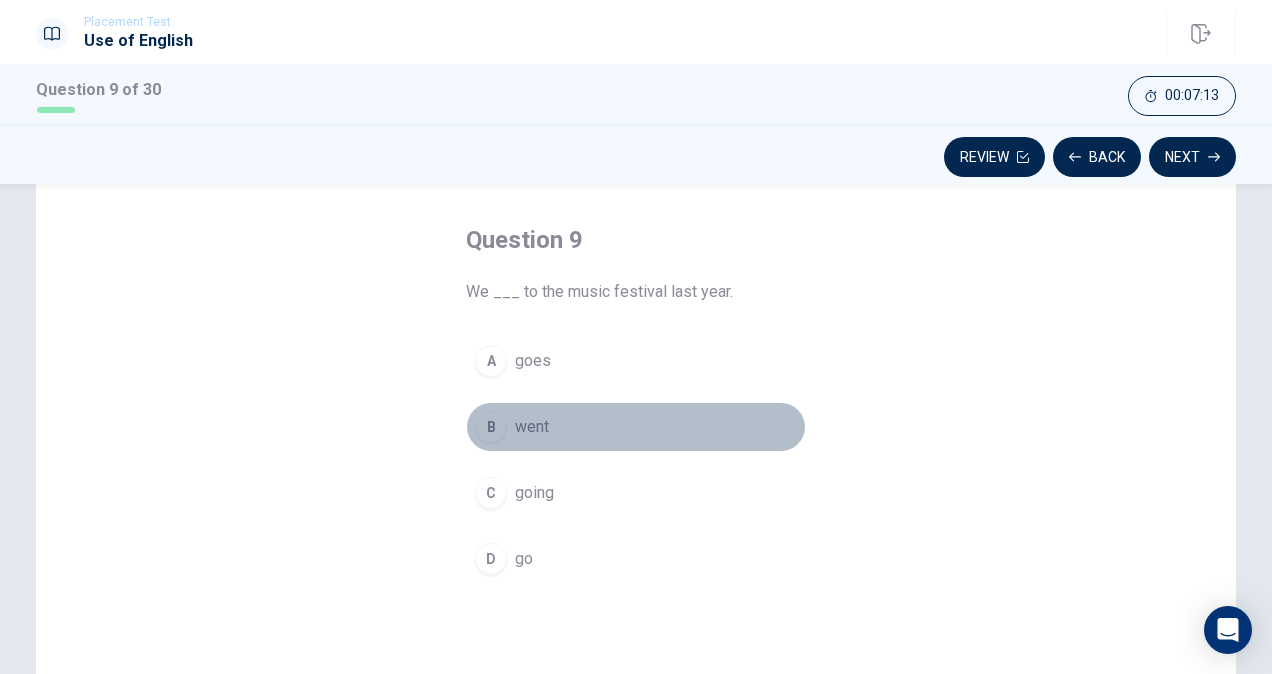 click on "B" at bounding box center (491, 427) 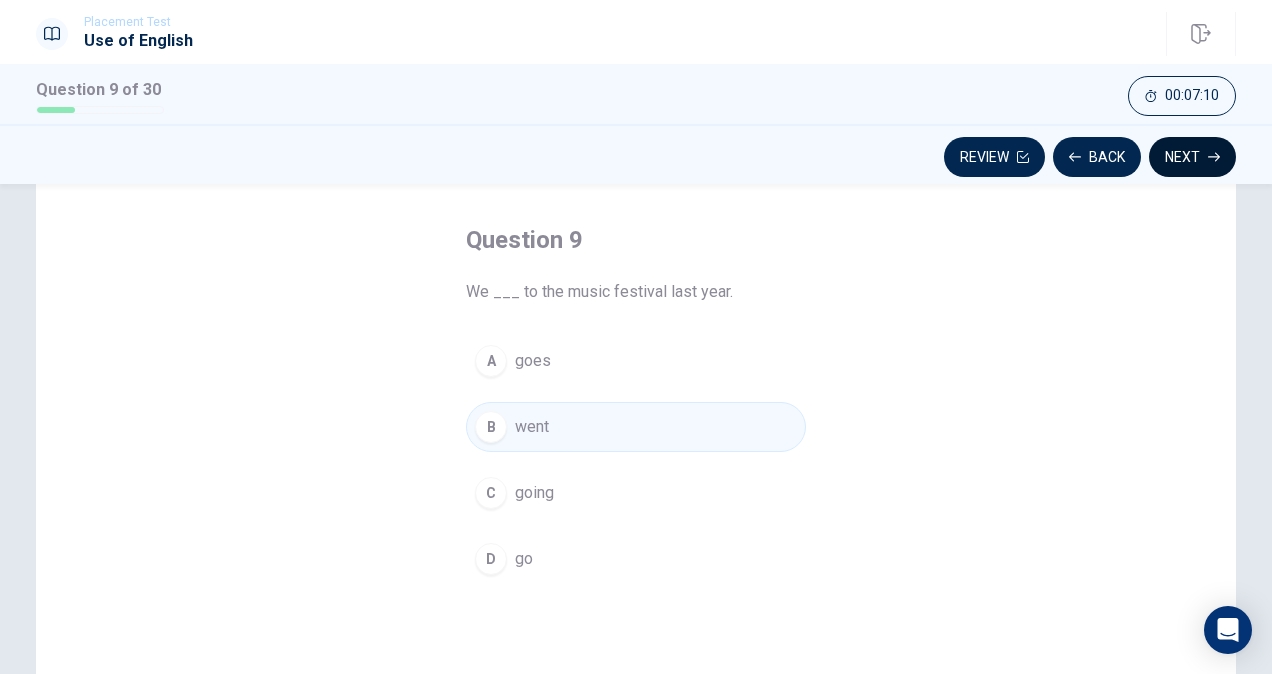 click on "Next" at bounding box center [1192, 157] 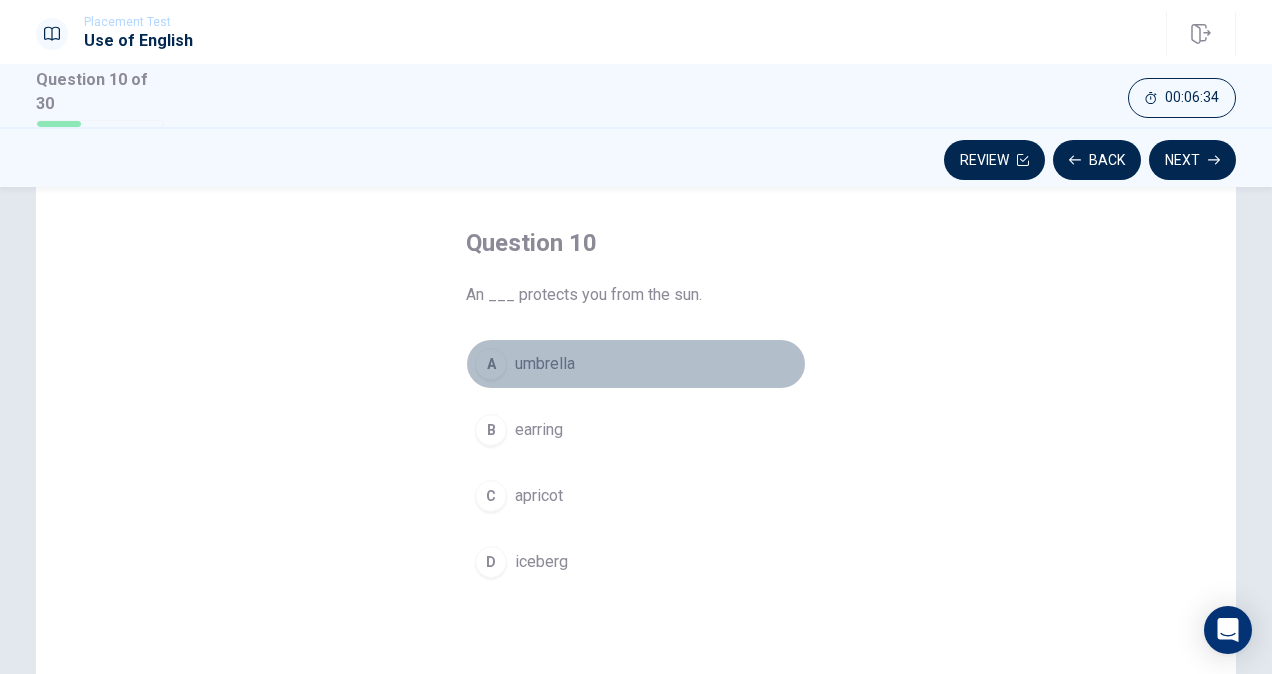 click on "A" at bounding box center (491, 364) 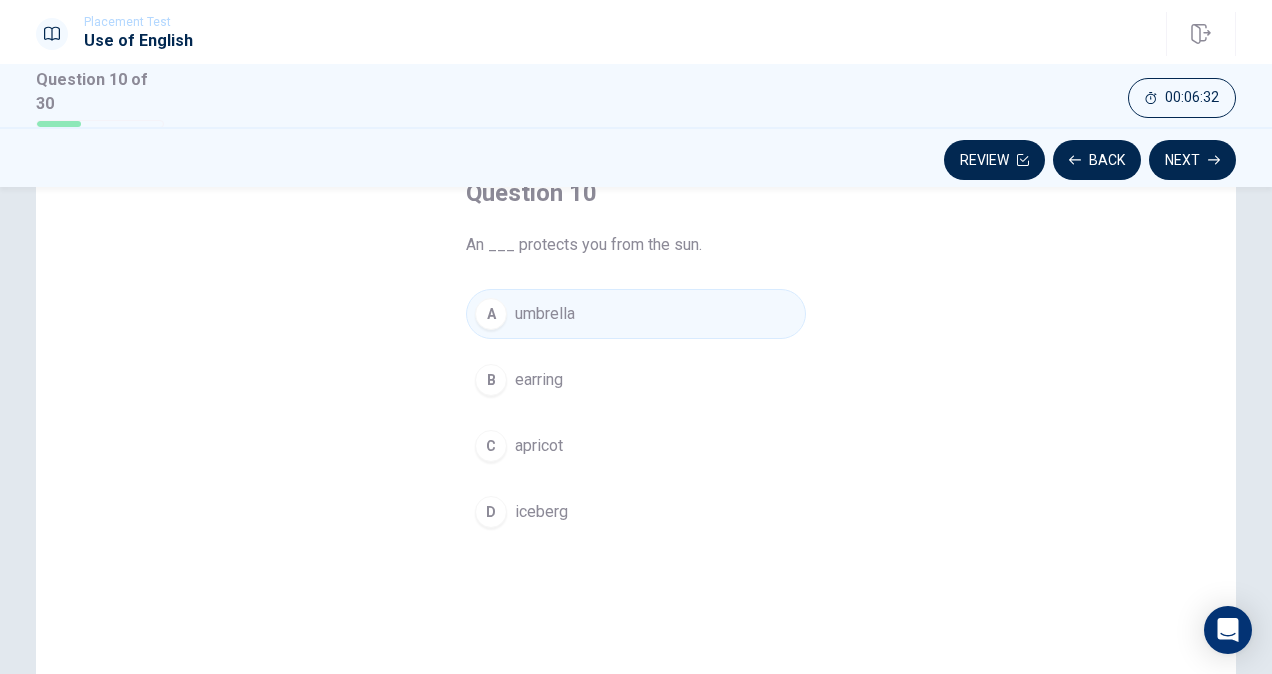 scroll, scrollTop: 178, scrollLeft: 0, axis: vertical 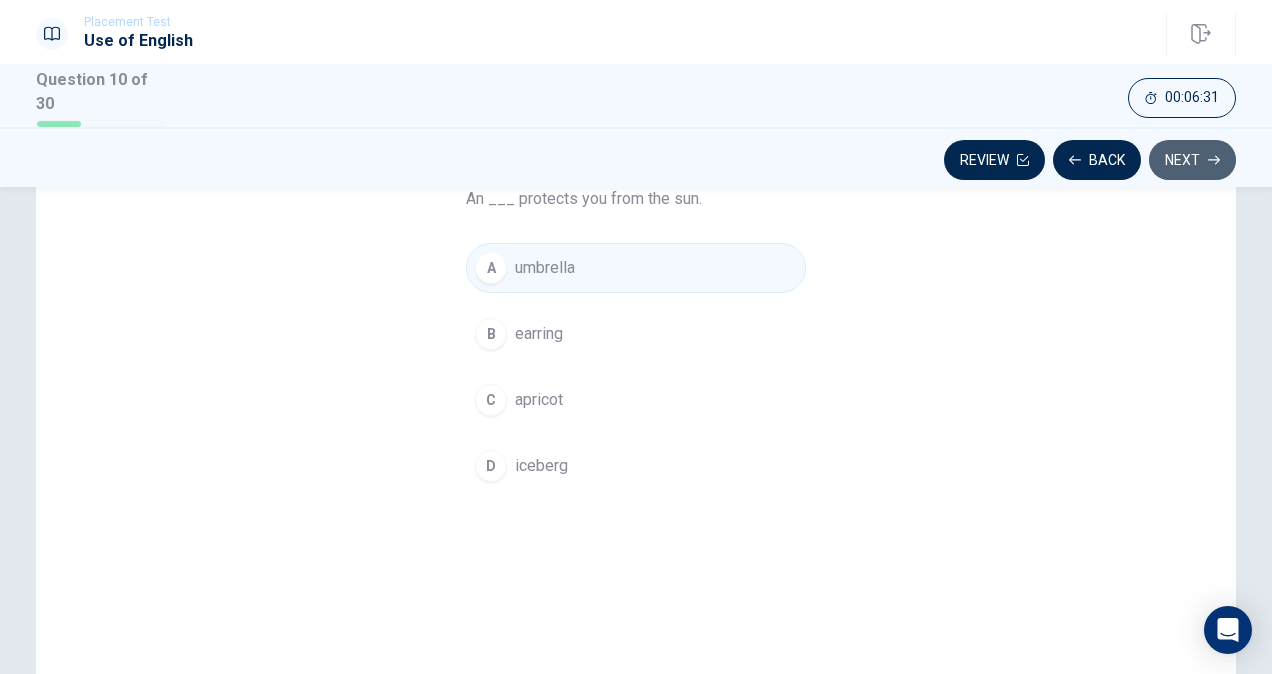 click on "Next" at bounding box center (1192, 160) 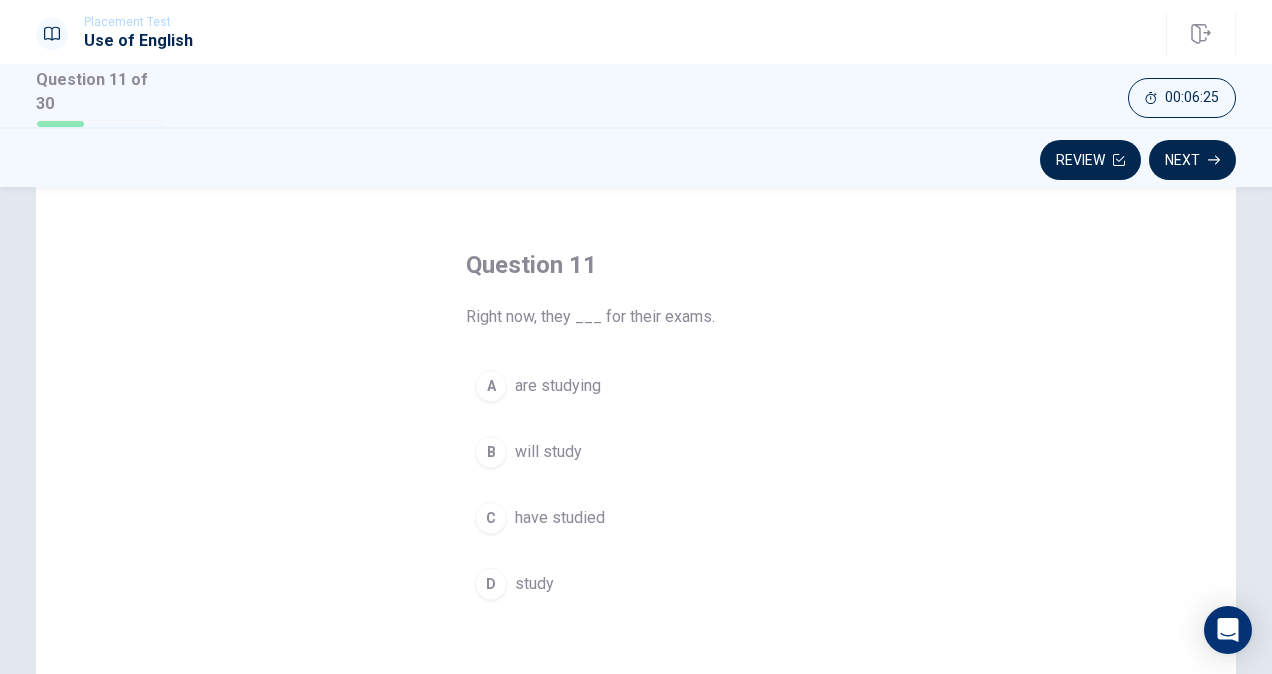 scroll, scrollTop: 61, scrollLeft: 0, axis: vertical 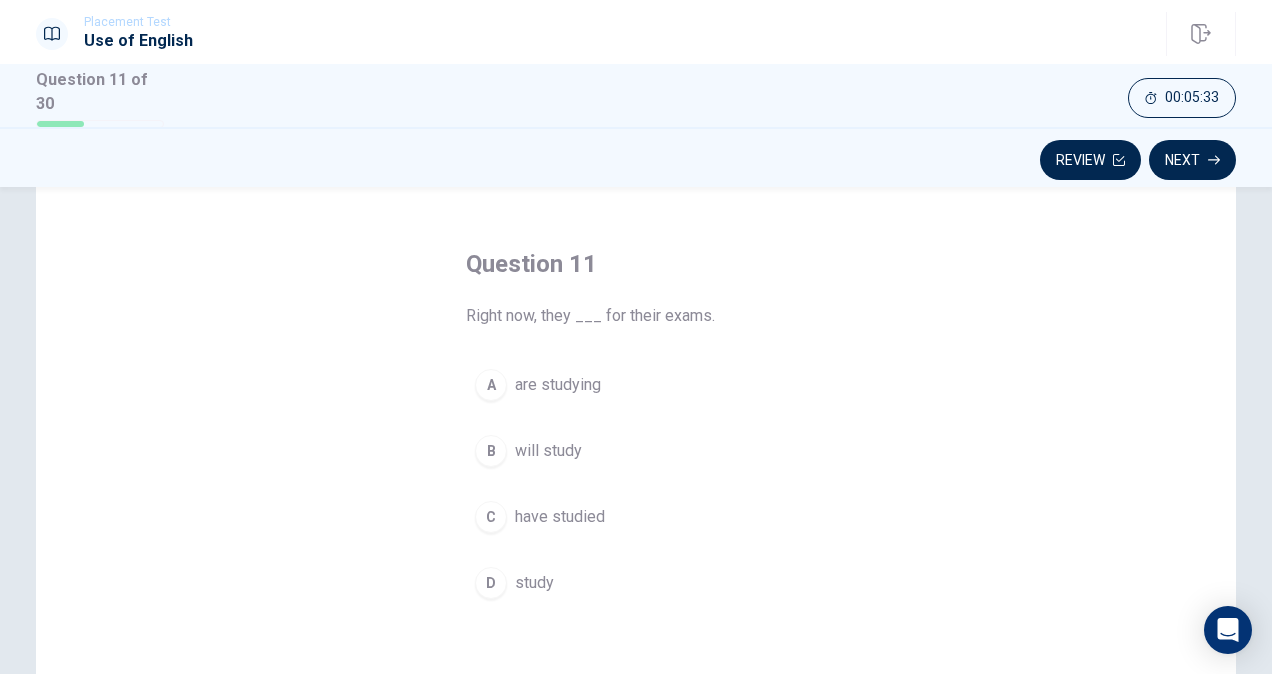 click on "A" at bounding box center [491, 385] 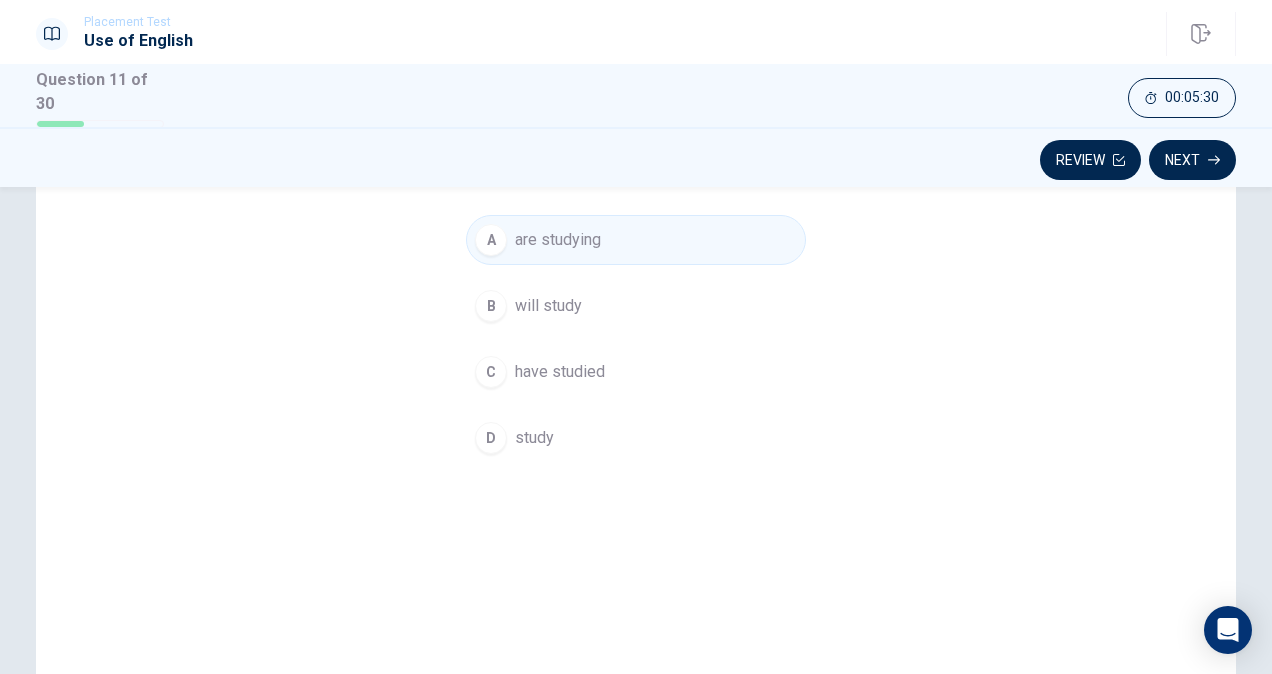 scroll, scrollTop: 207, scrollLeft: 0, axis: vertical 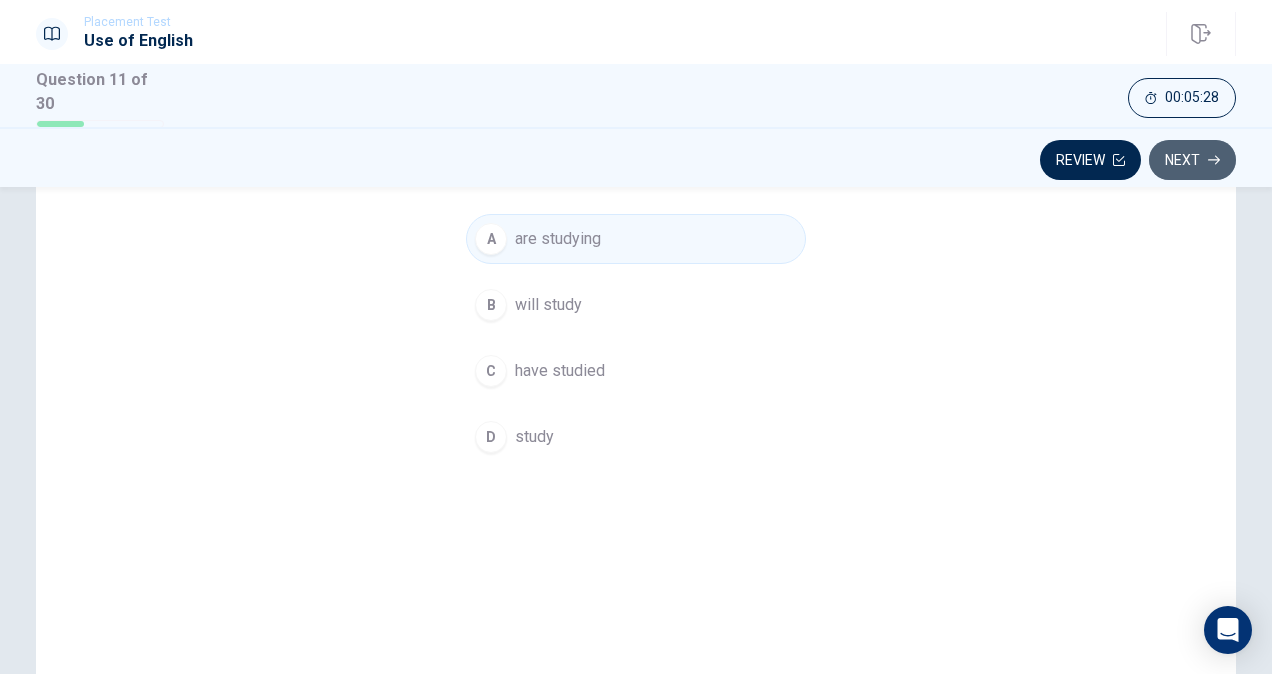 click on "Next" at bounding box center (1192, 160) 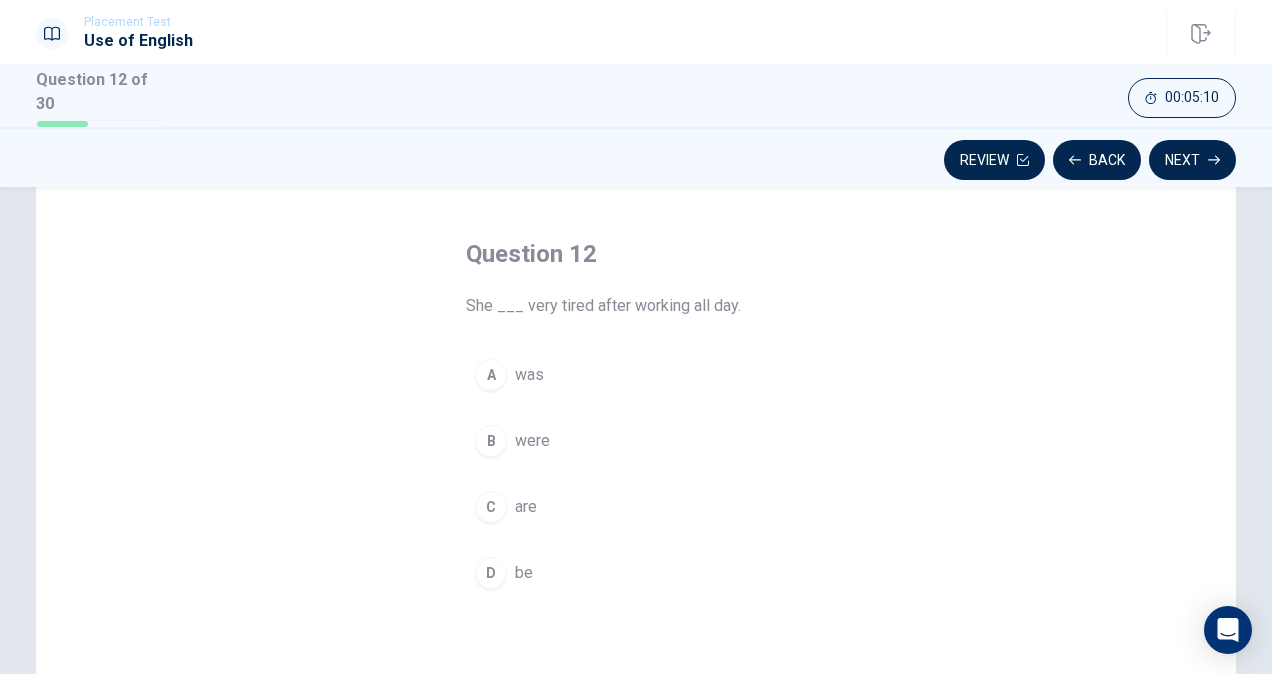 scroll, scrollTop: 32, scrollLeft: 0, axis: vertical 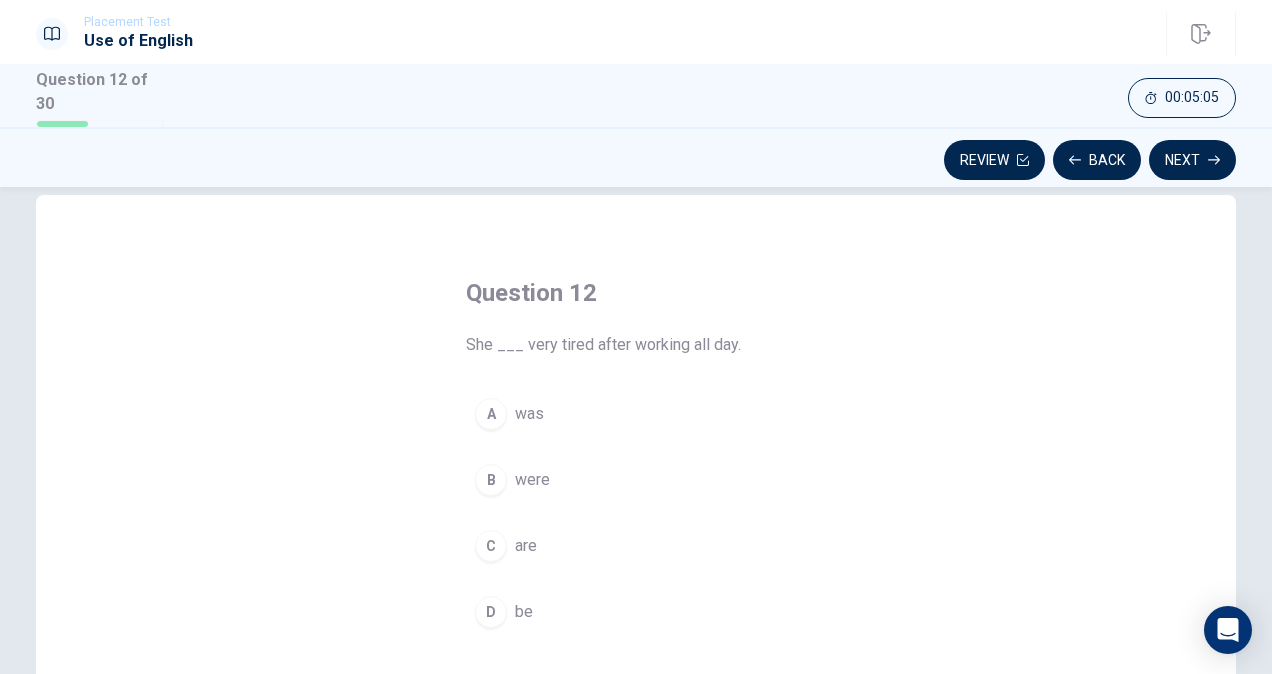 click on "A" at bounding box center (491, 414) 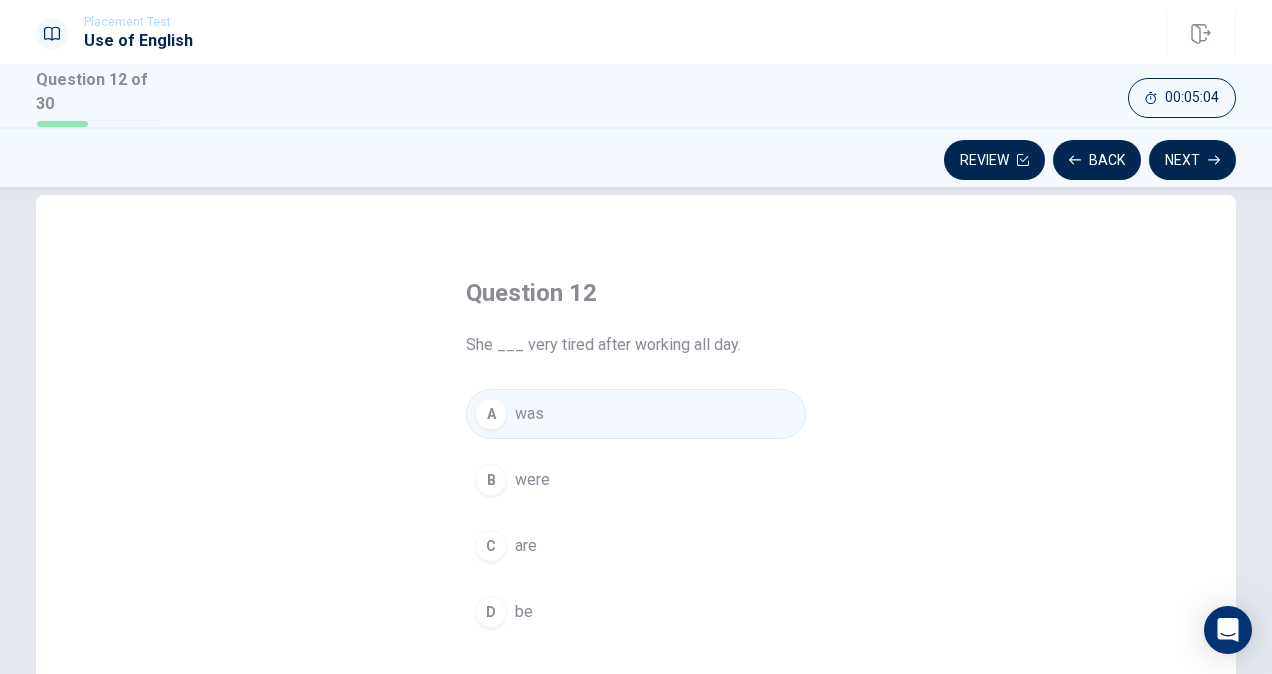 scroll, scrollTop: 64, scrollLeft: 0, axis: vertical 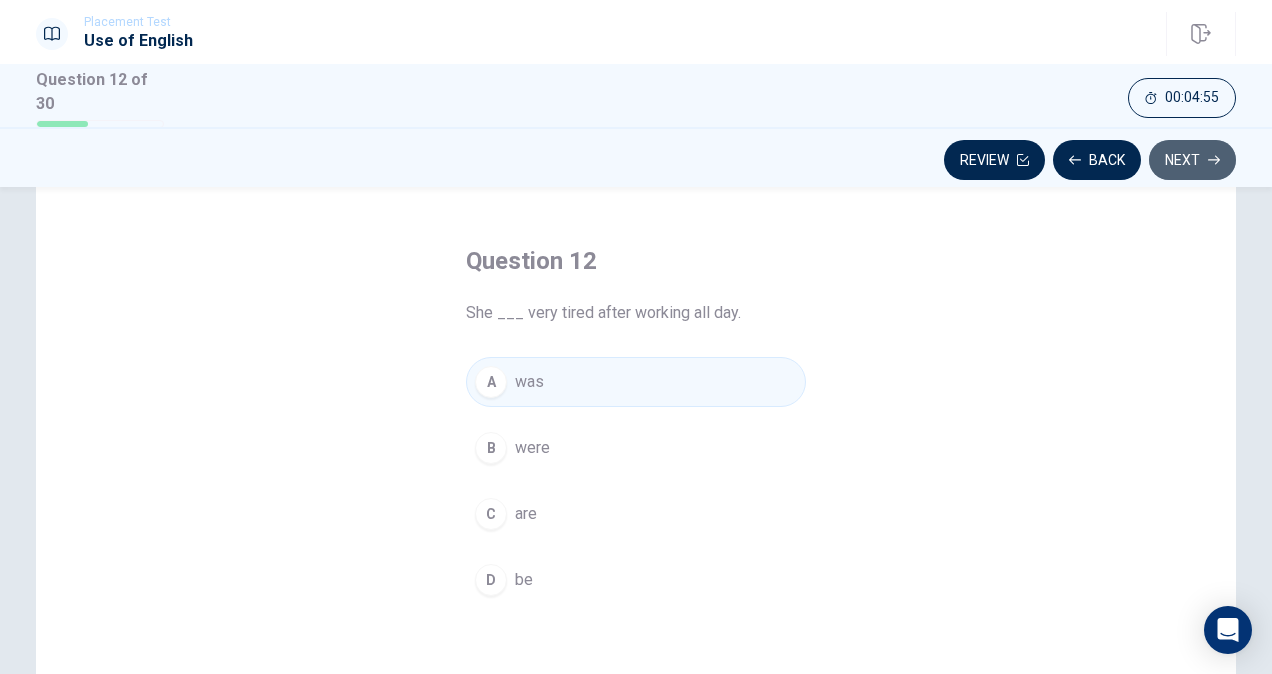 click on "Next" at bounding box center [1192, 160] 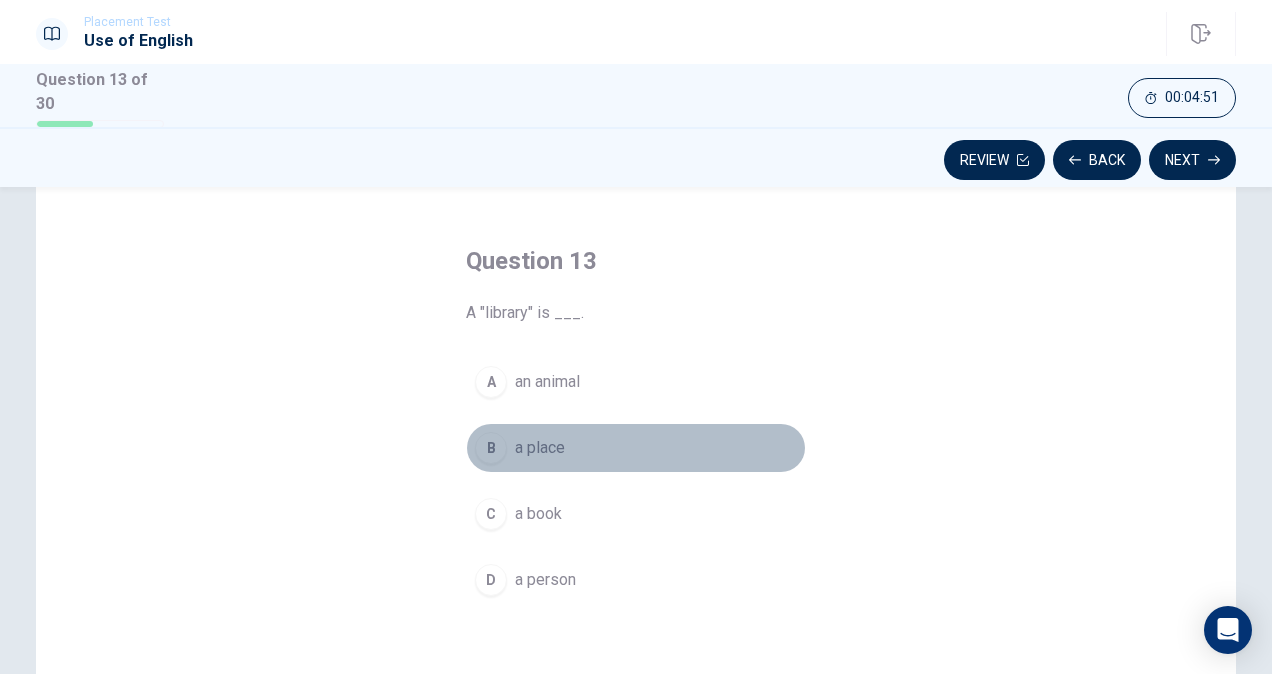 click on "B" at bounding box center (491, 448) 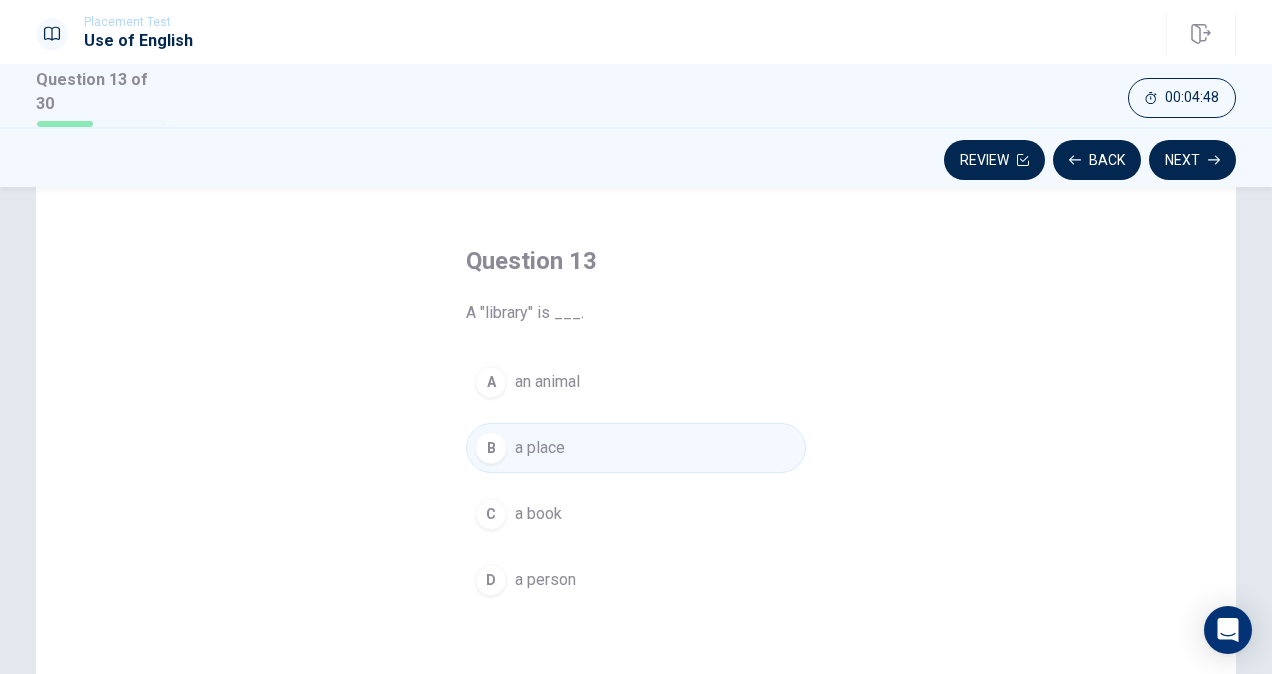 scroll, scrollTop: 103, scrollLeft: 0, axis: vertical 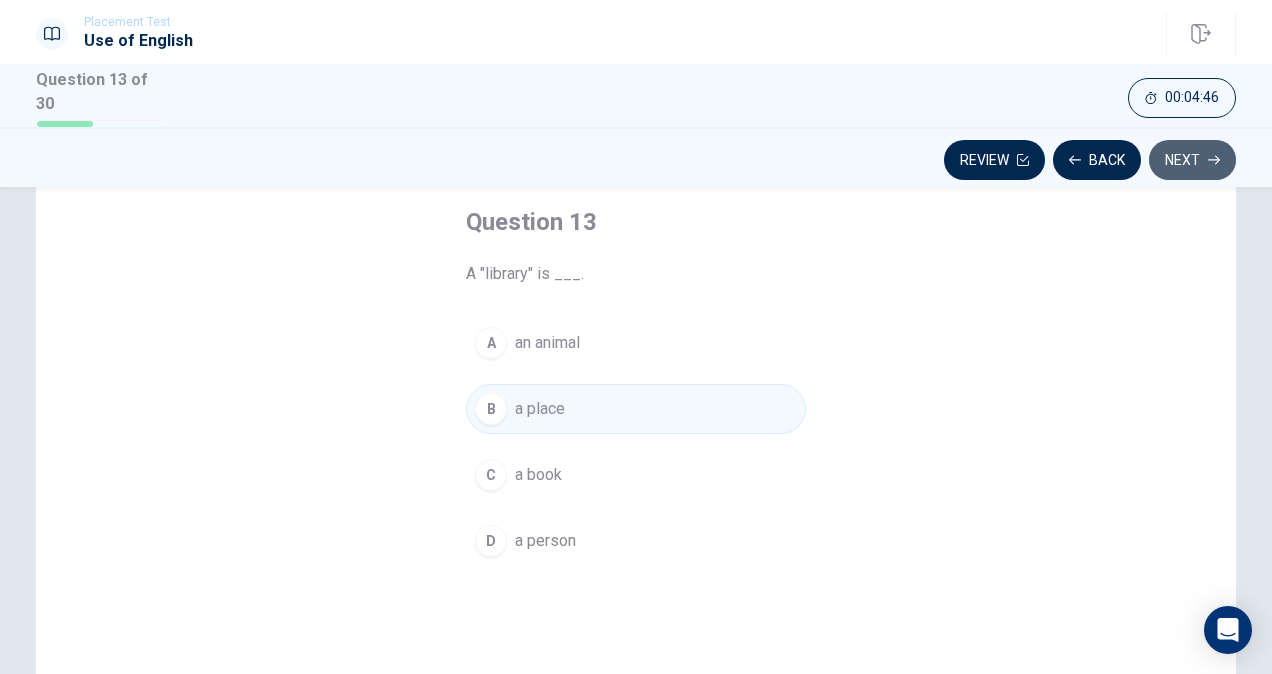 click on "Next" at bounding box center [1192, 160] 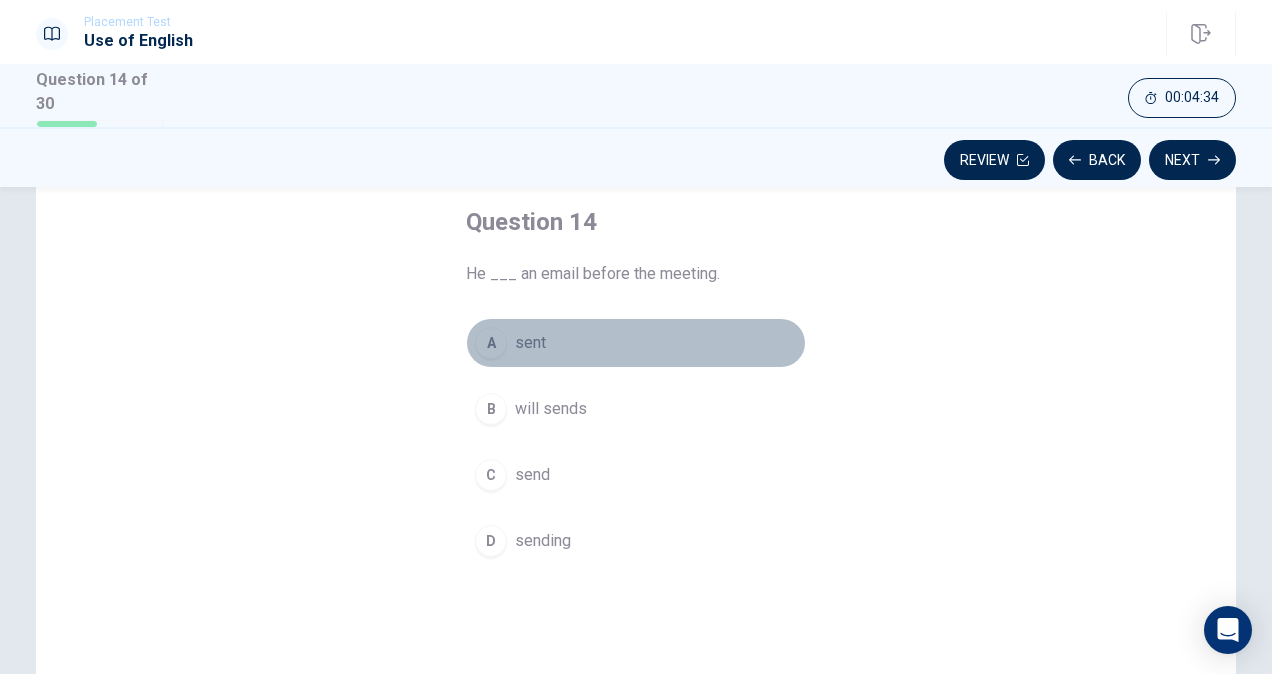 click on "A" at bounding box center [491, 343] 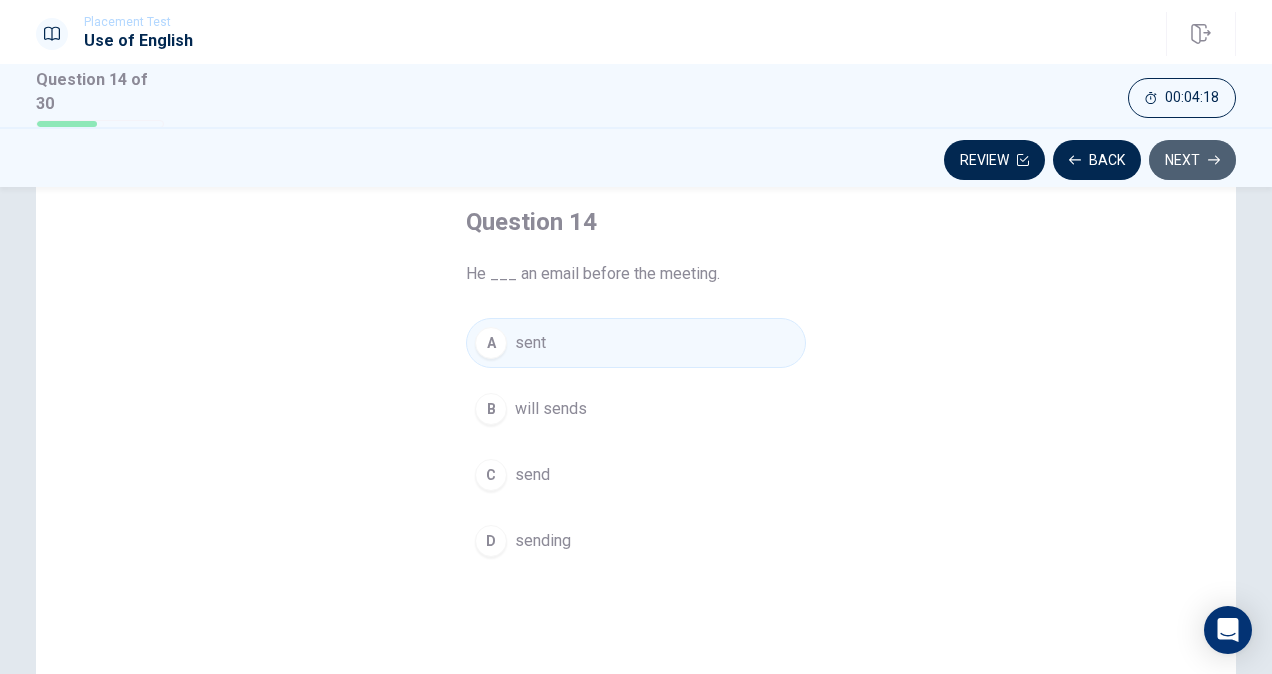click on "Next" at bounding box center (1192, 160) 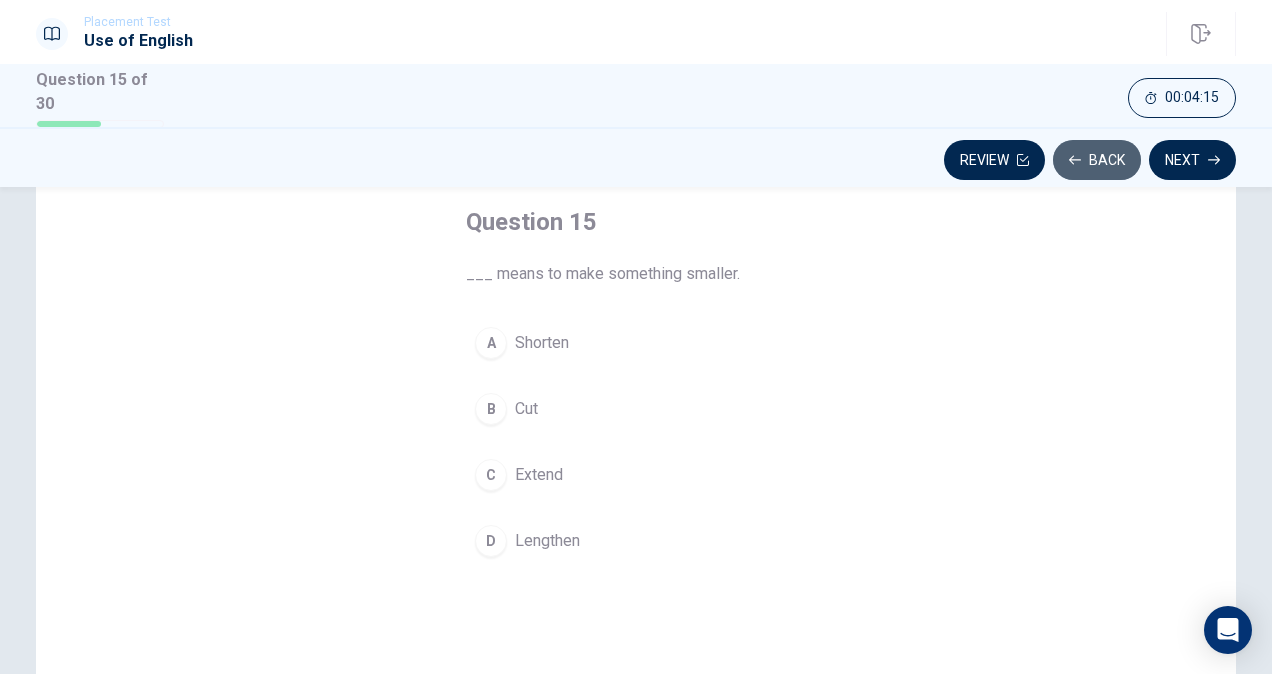 click 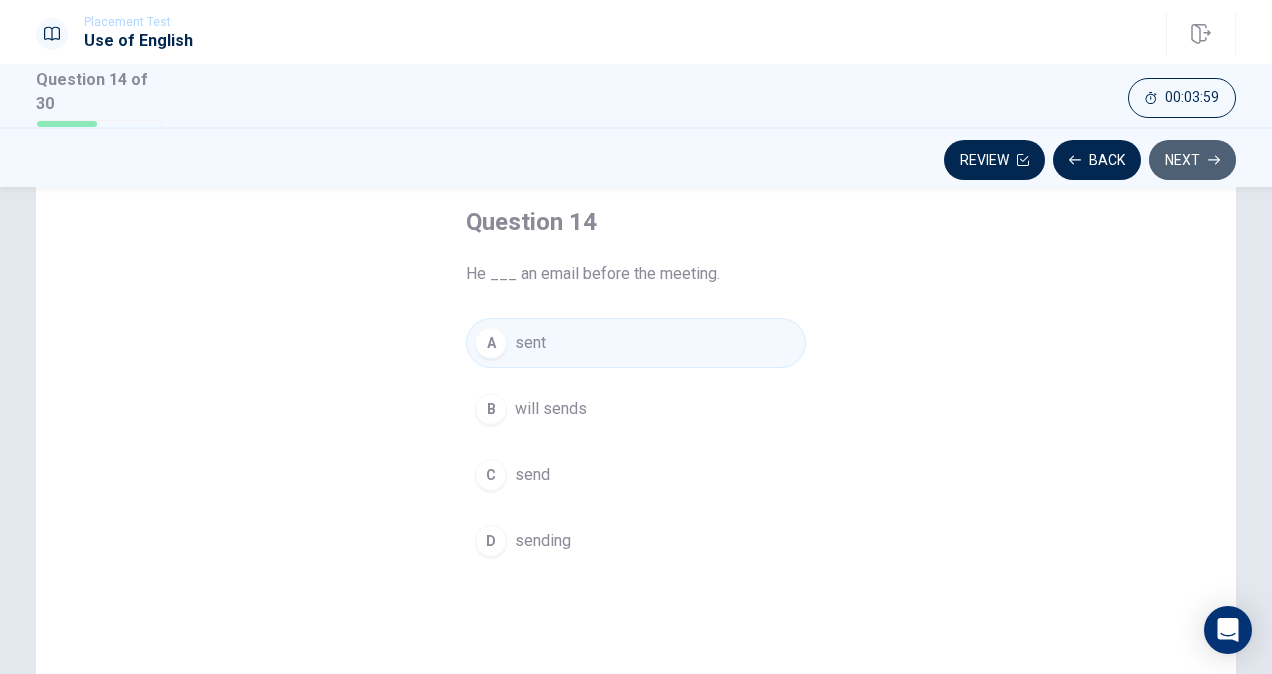 click on "Next" at bounding box center [1192, 160] 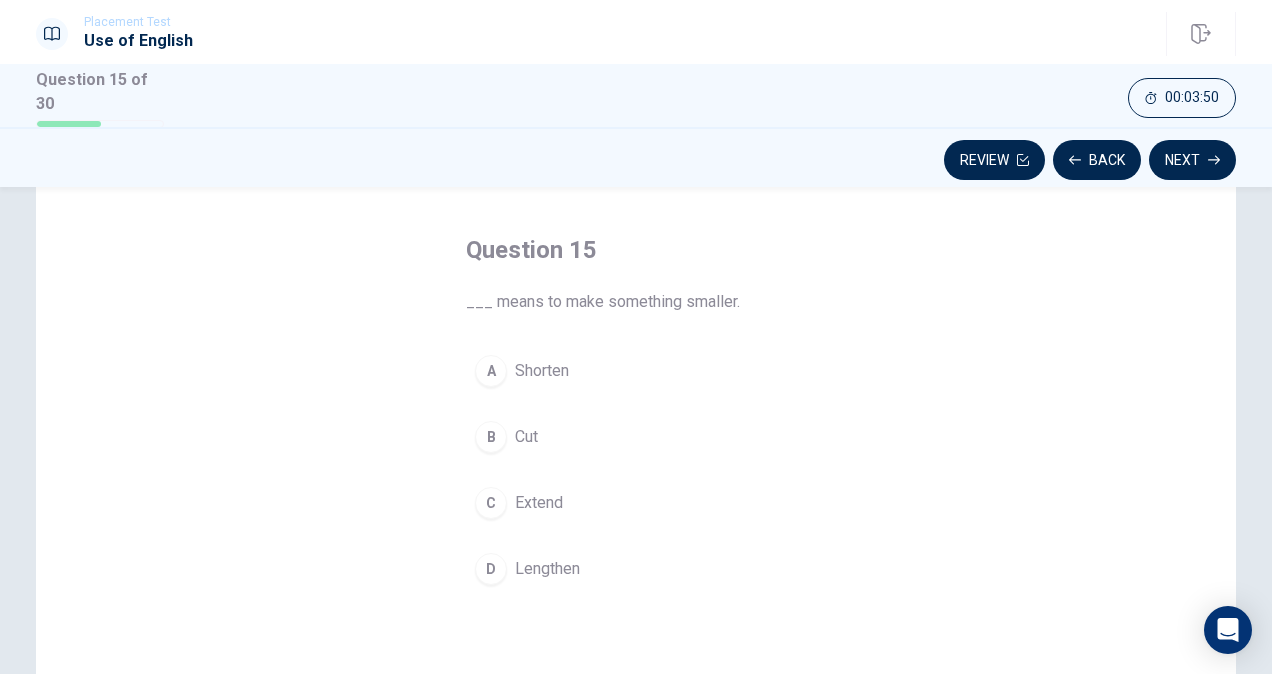 scroll, scrollTop: 76, scrollLeft: 0, axis: vertical 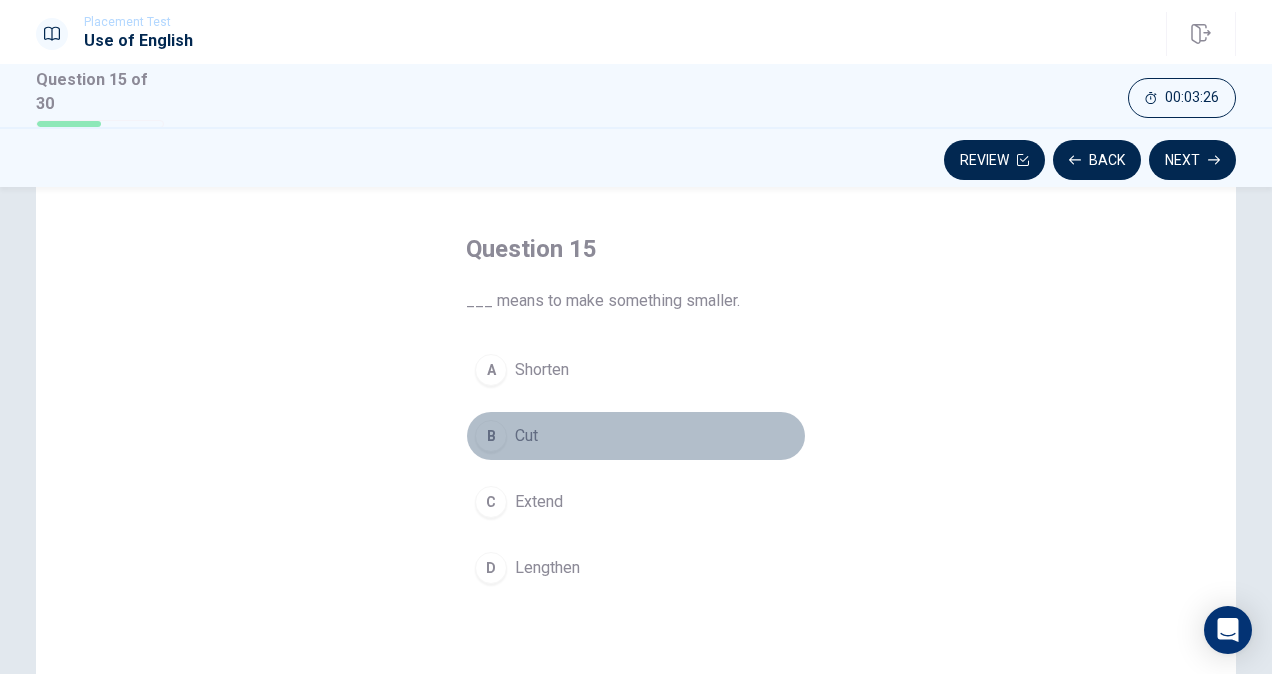 click on "B" at bounding box center [491, 436] 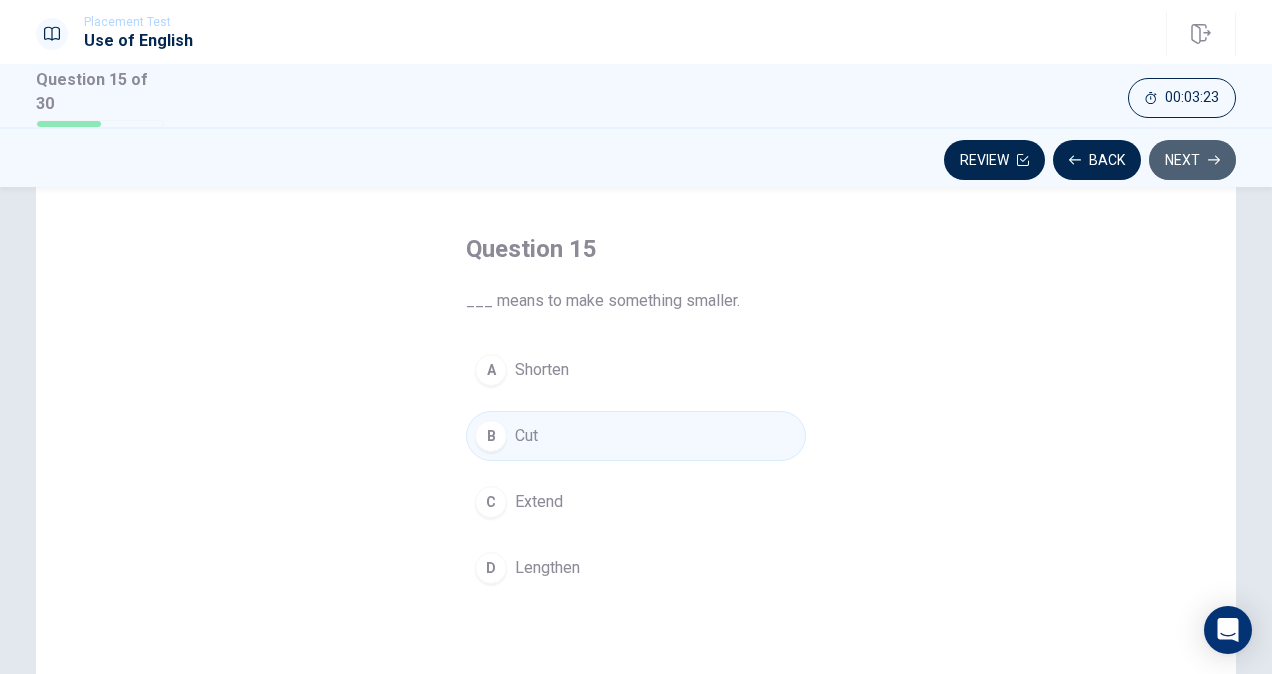 click on "Next" at bounding box center (1192, 160) 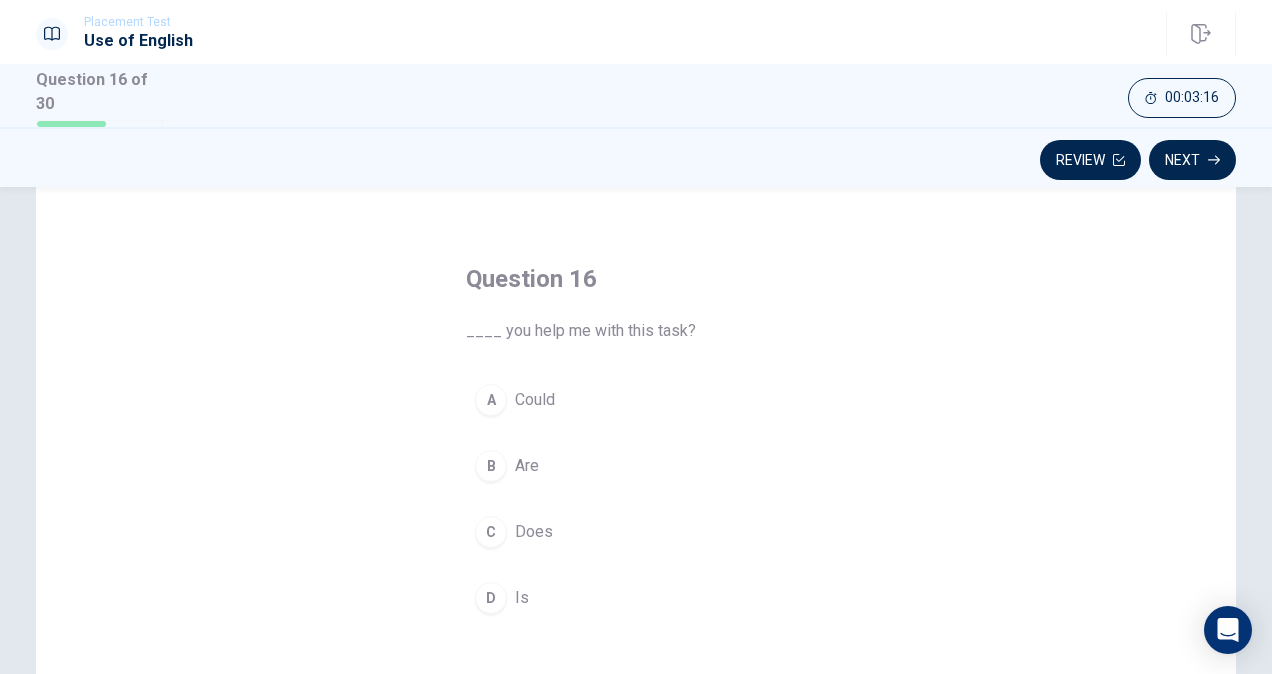 scroll, scrollTop: 70, scrollLeft: 0, axis: vertical 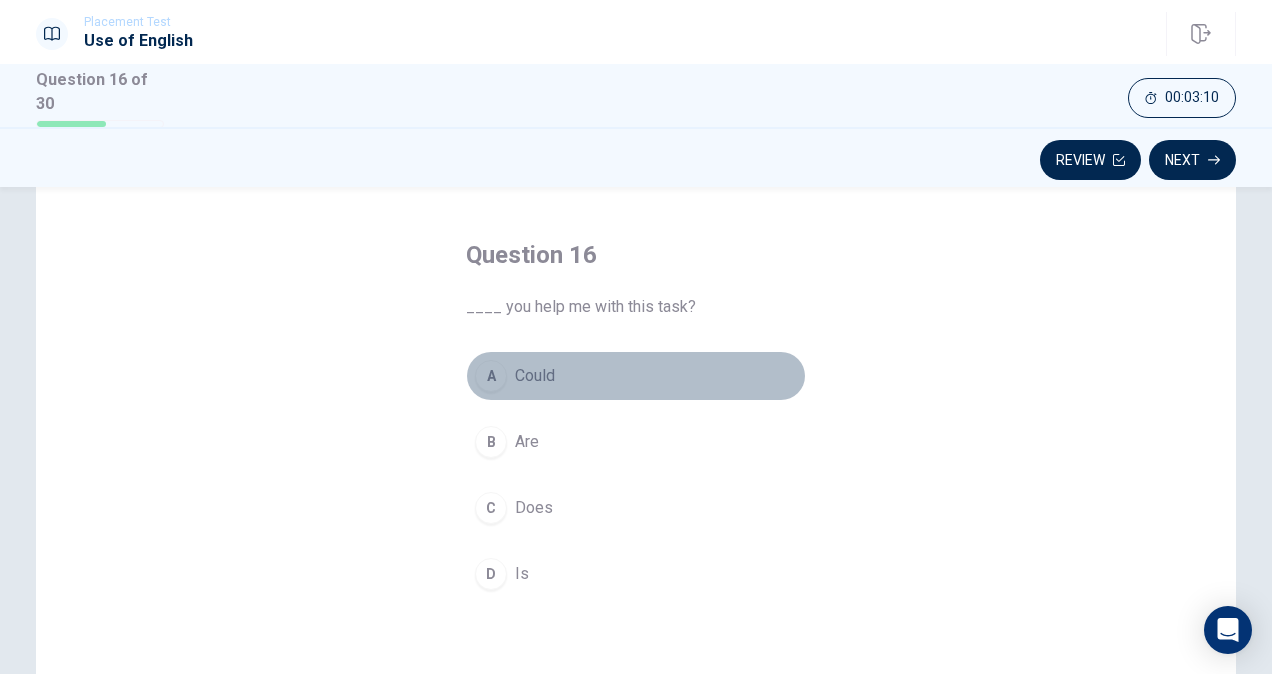 click on "A" at bounding box center [491, 376] 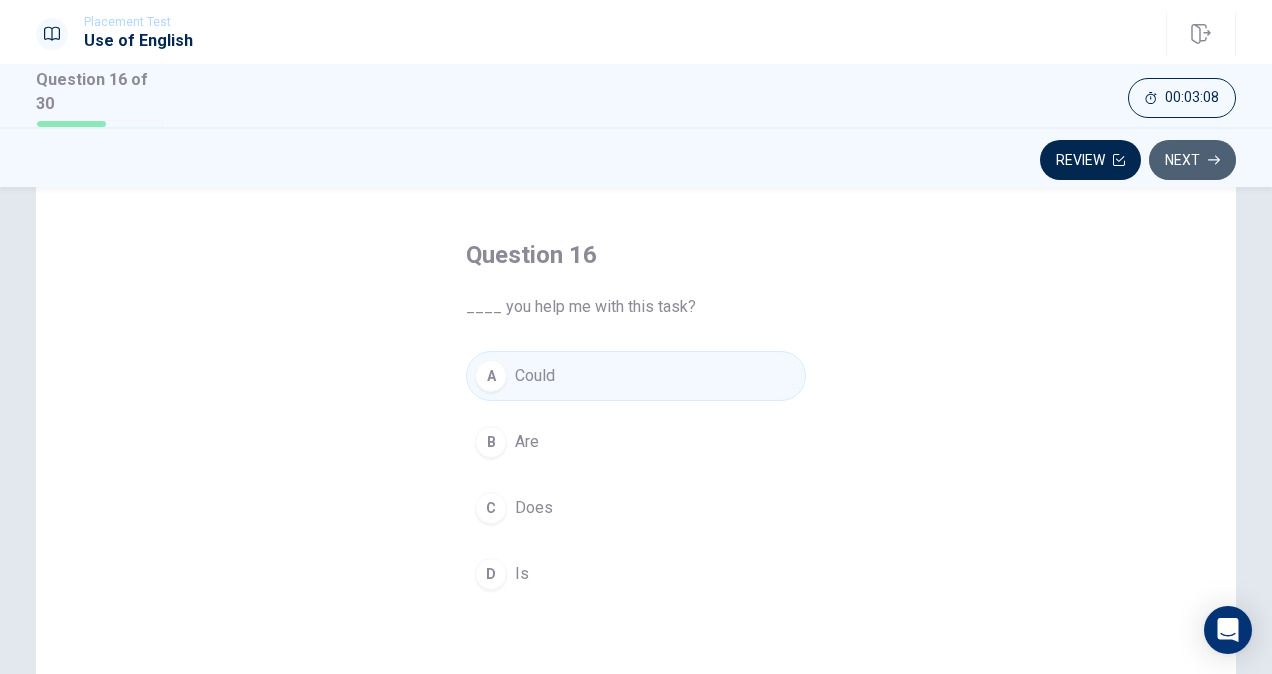 click on "Next" at bounding box center [1192, 160] 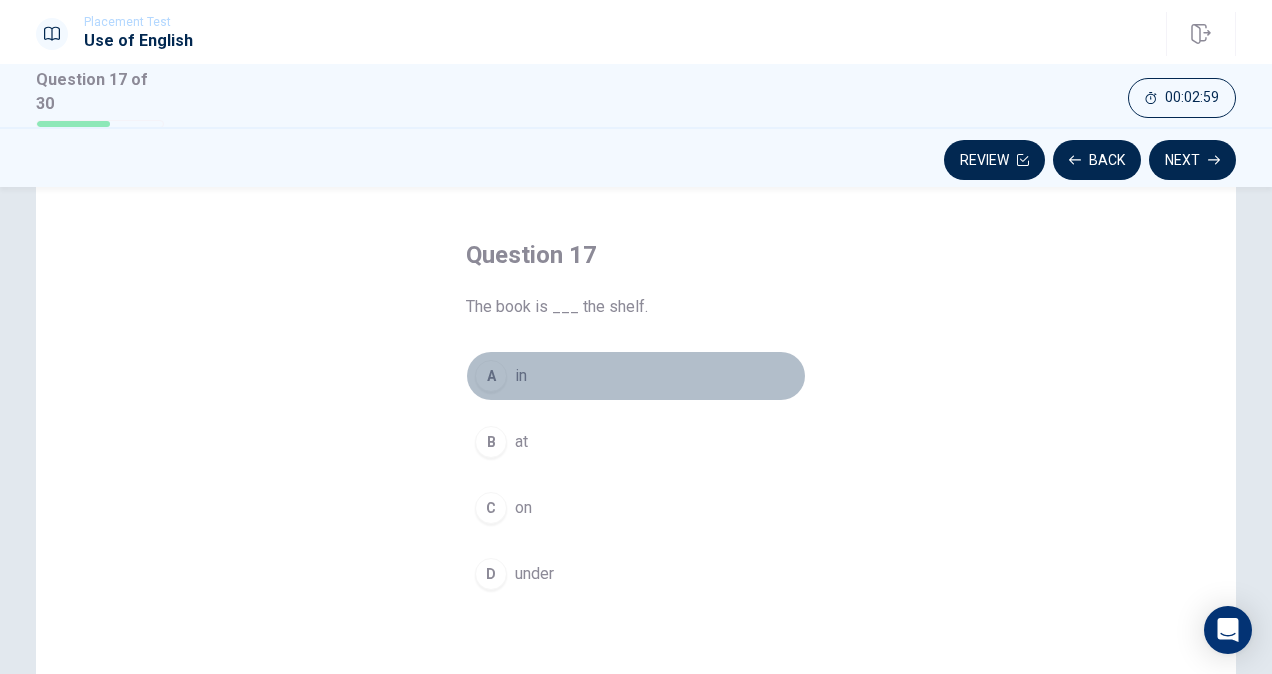 click on "A" at bounding box center [491, 376] 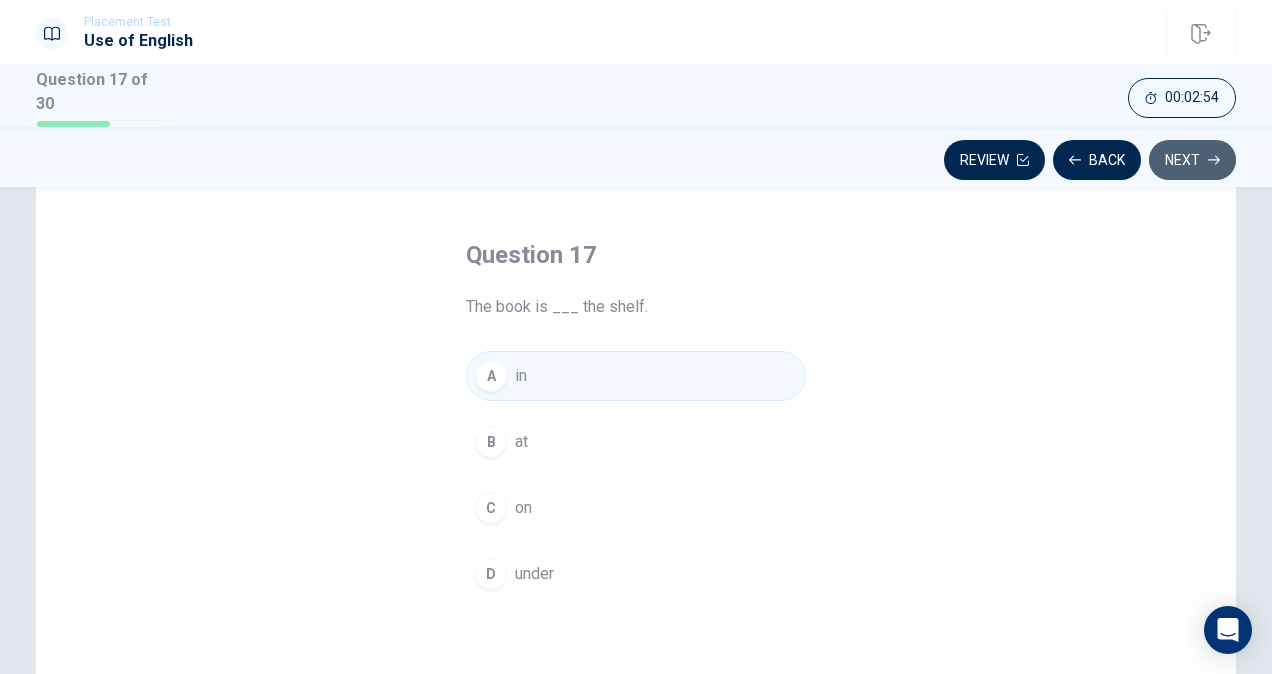 click on "Next" at bounding box center (1192, 160) 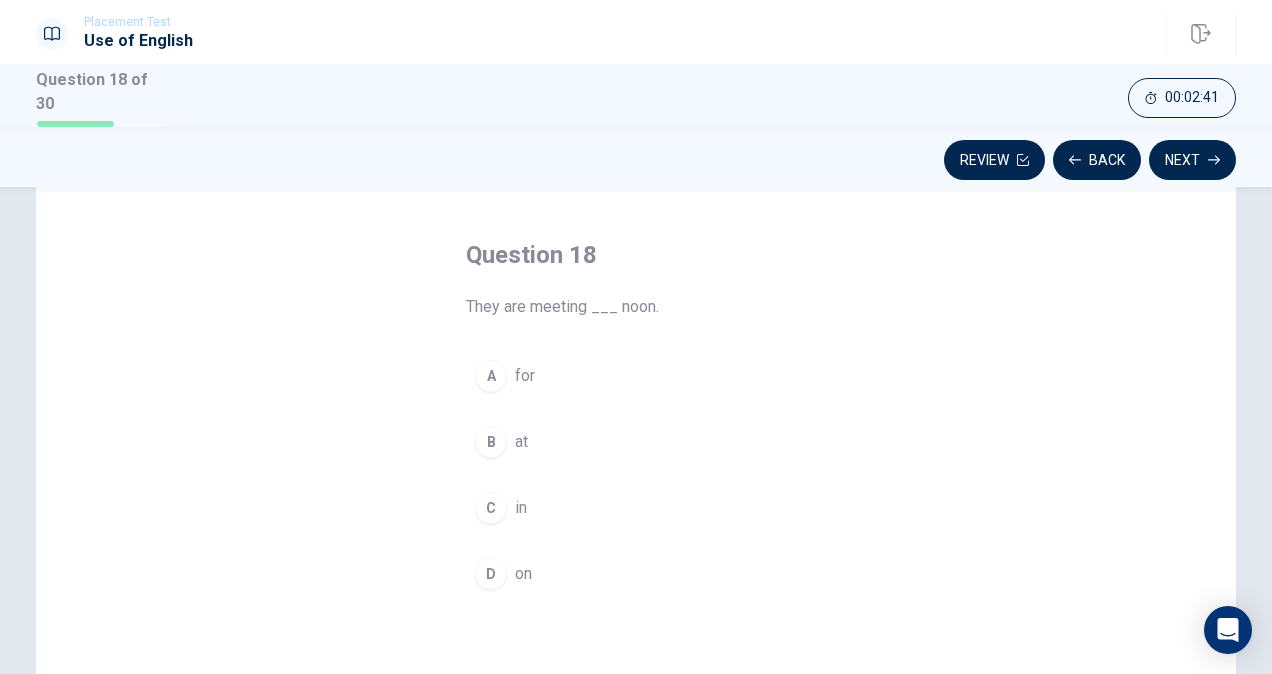click on "C" at bounding box center [491, 508] 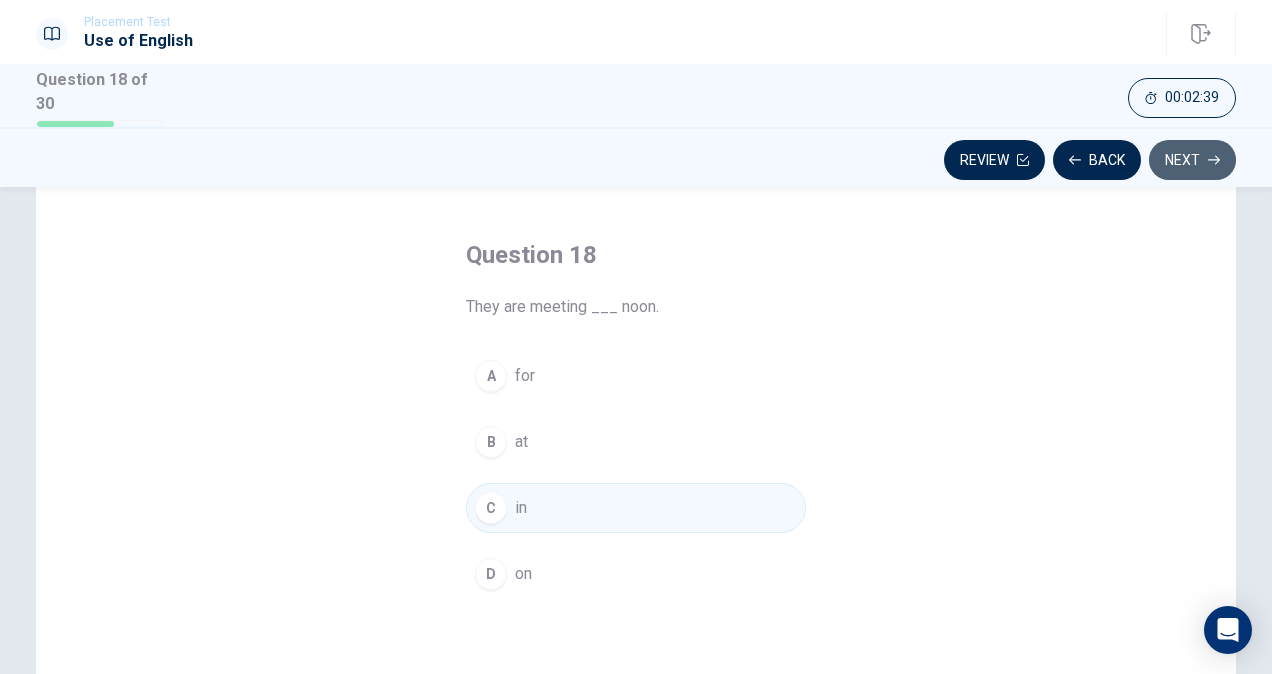 click on "Next" at bounding box center [1192, 160] 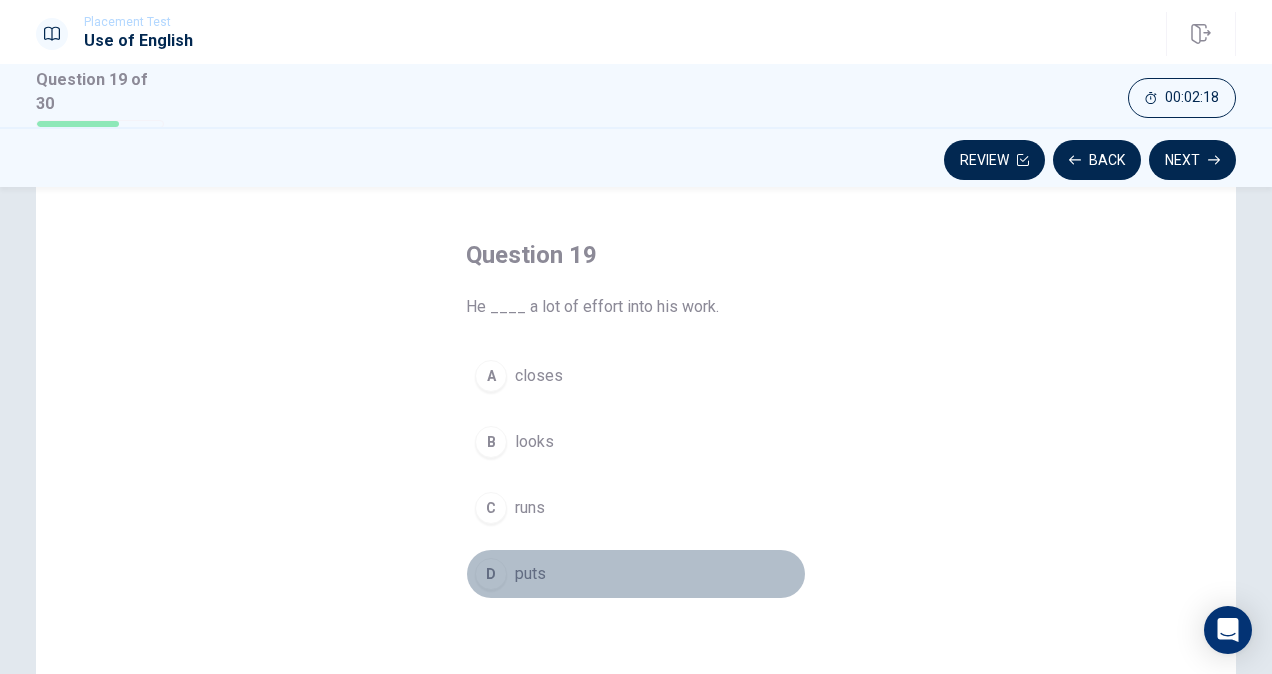 click on "D" at bounding box center (491, 574) 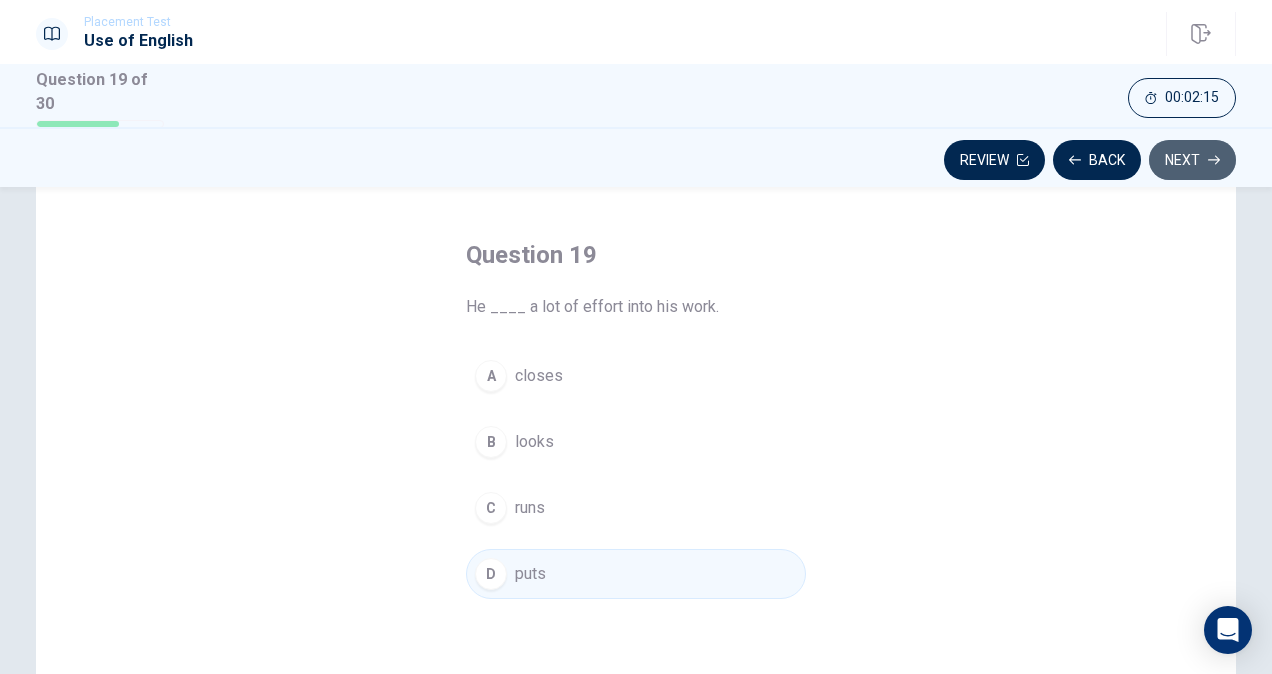 click on "Next" at bounding box center [1192, 160] 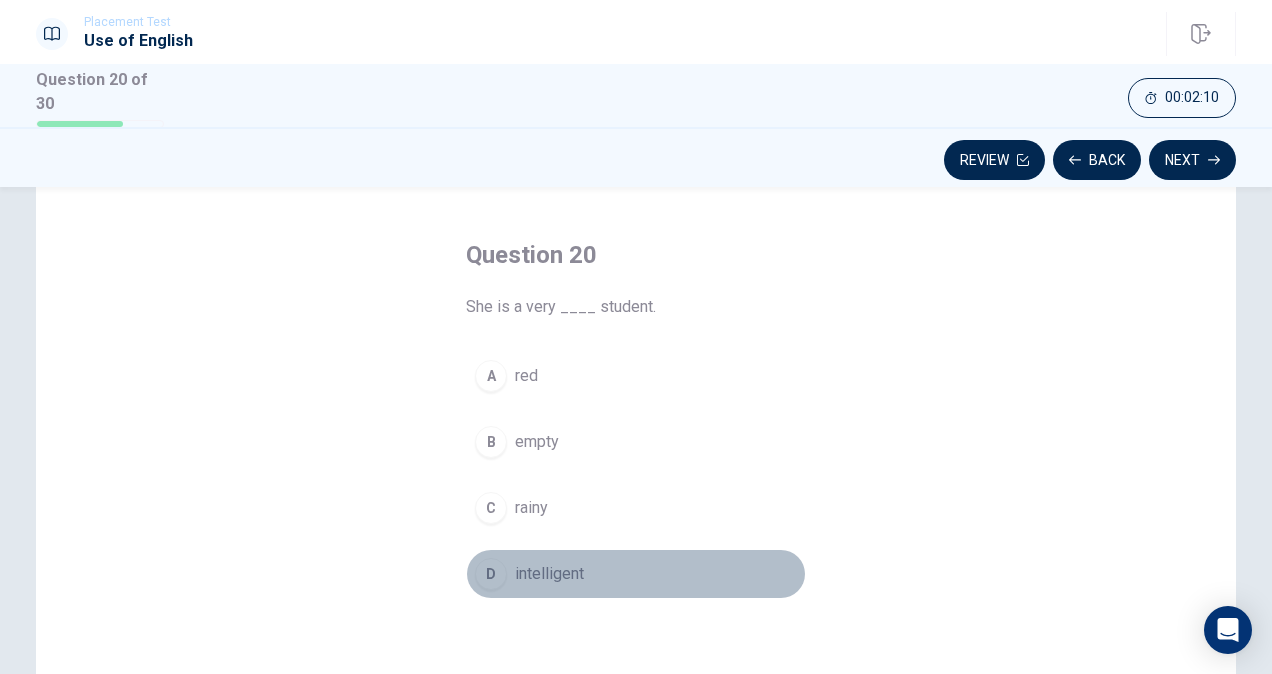 click on "D" at bounding box center (491, 574) 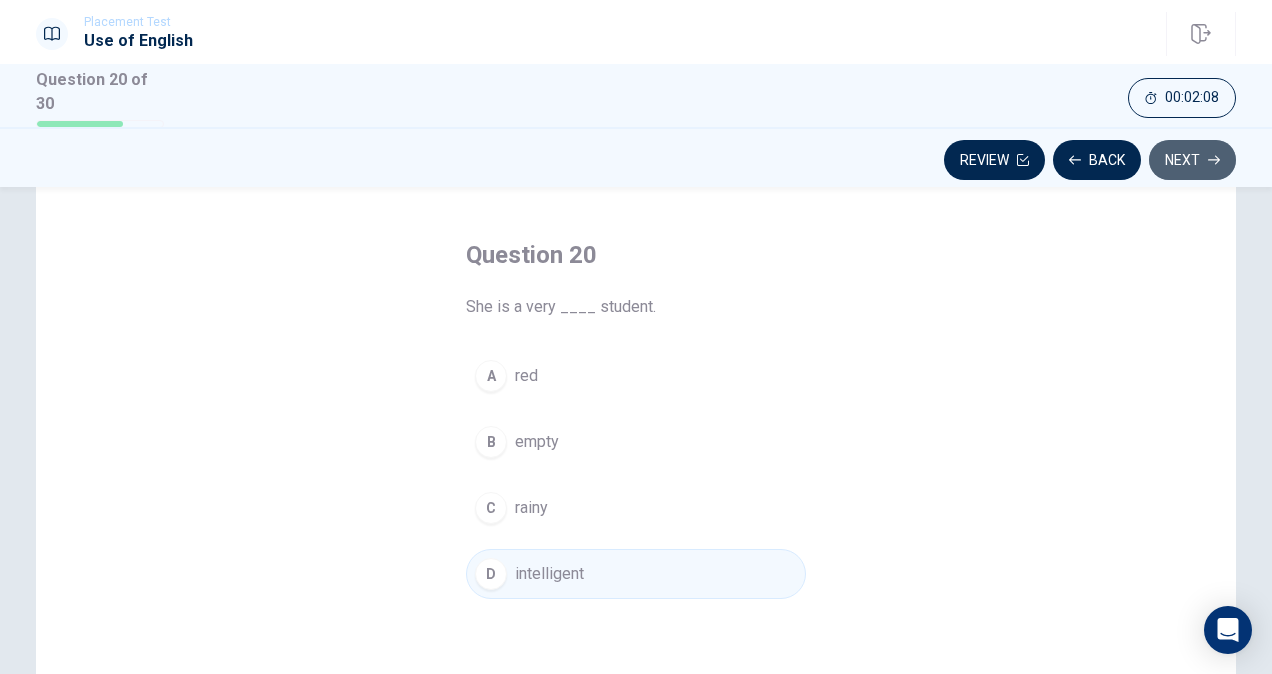 click on "Next" at bounding box center [1192, 160] 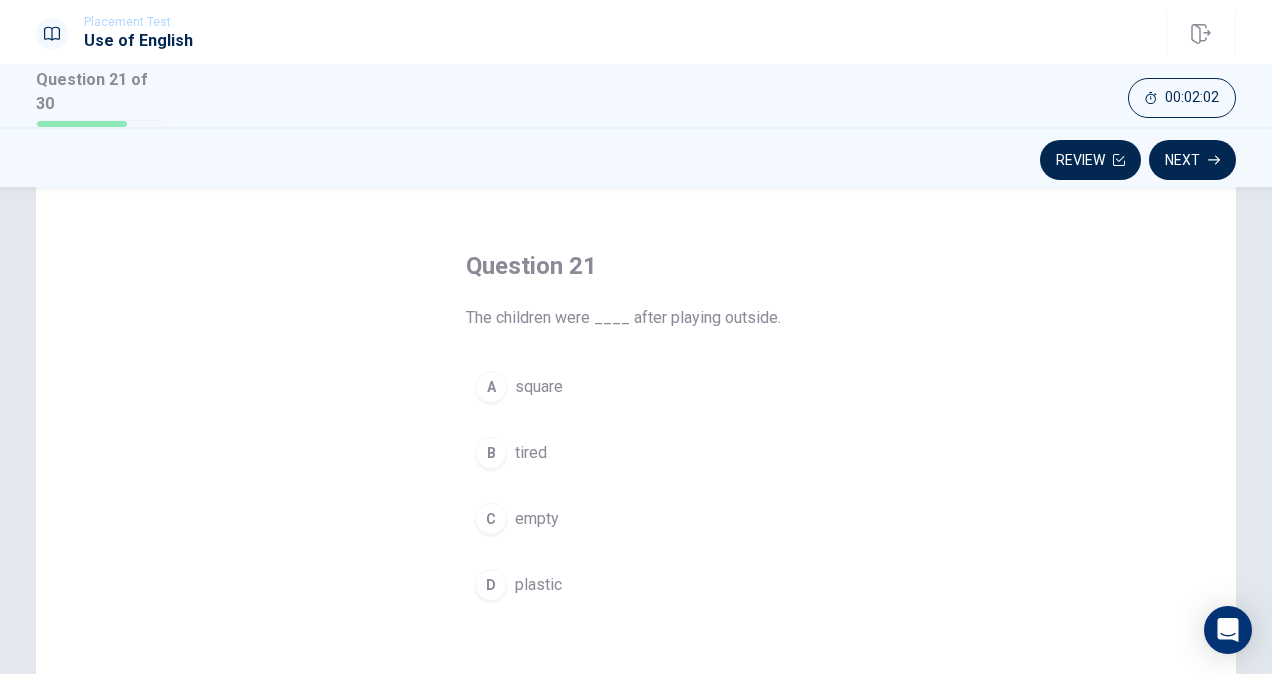scroll, scrollTop: 62, scrollLeft: 0, axis: vertical 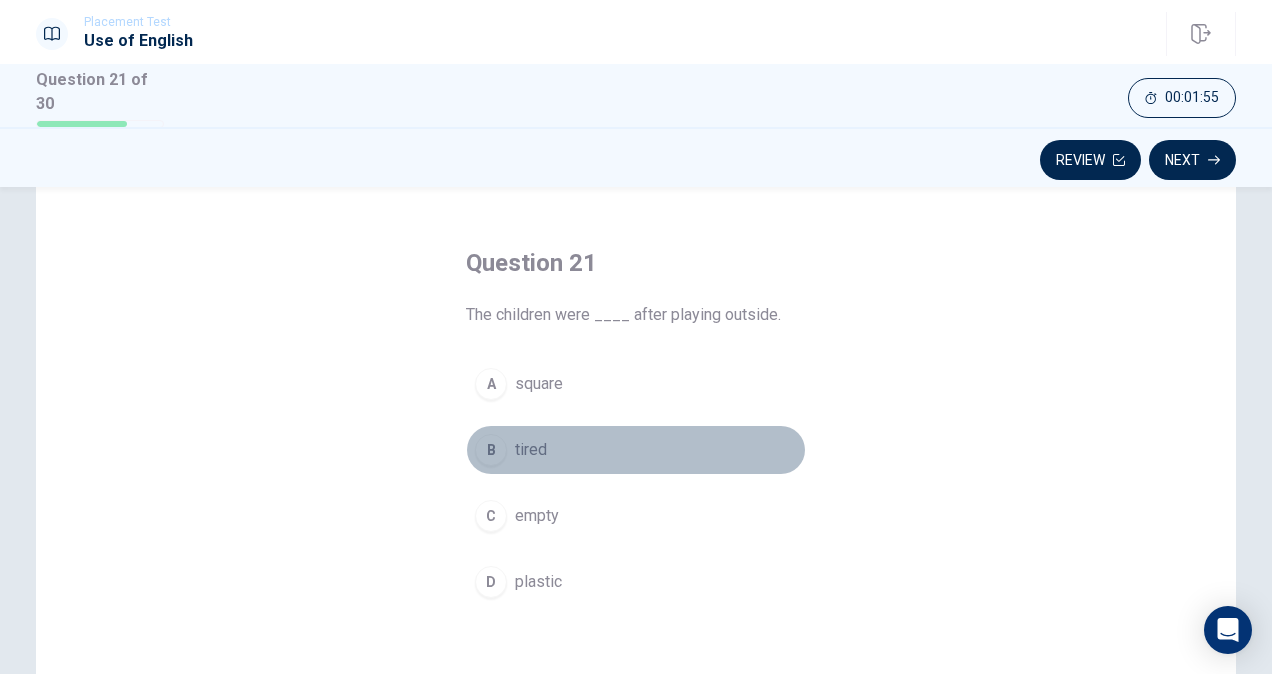 click on "B" at bounding box center [491, 450] 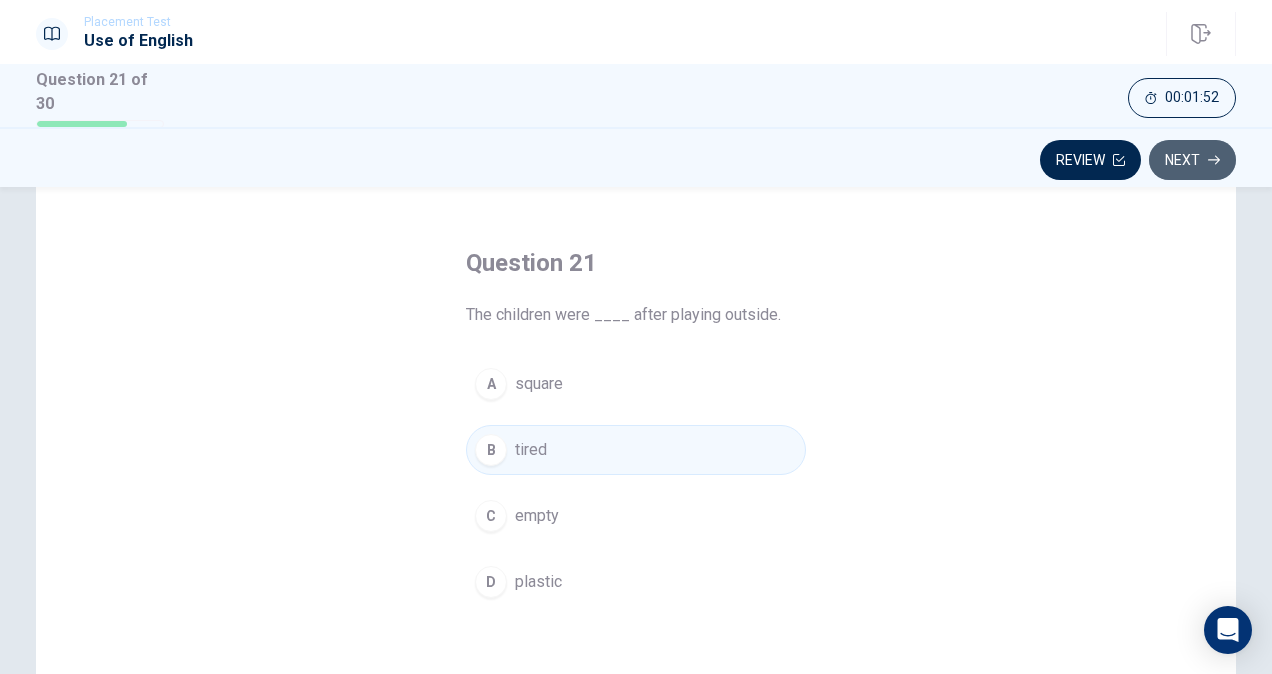 click on "Next" at bounding box center [1192, 160] 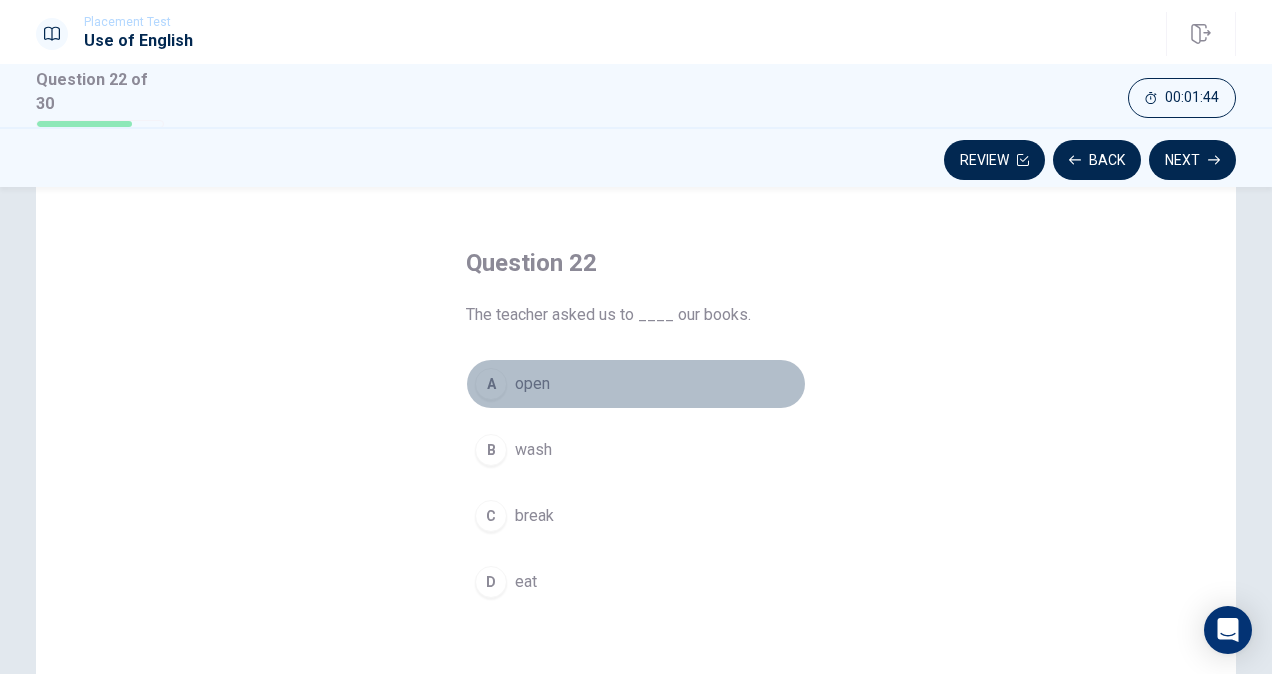 click on "A" at bounding box center (491, 384) 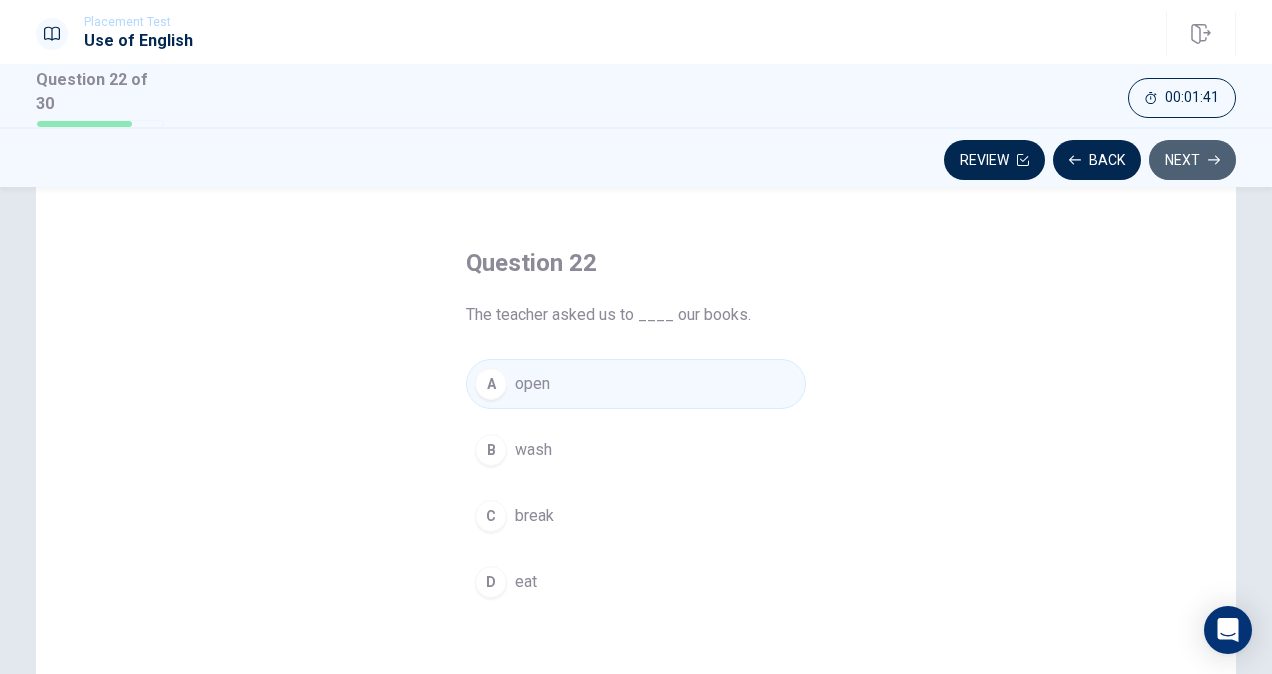 click on "Next" at bounding box center [1192, 160] 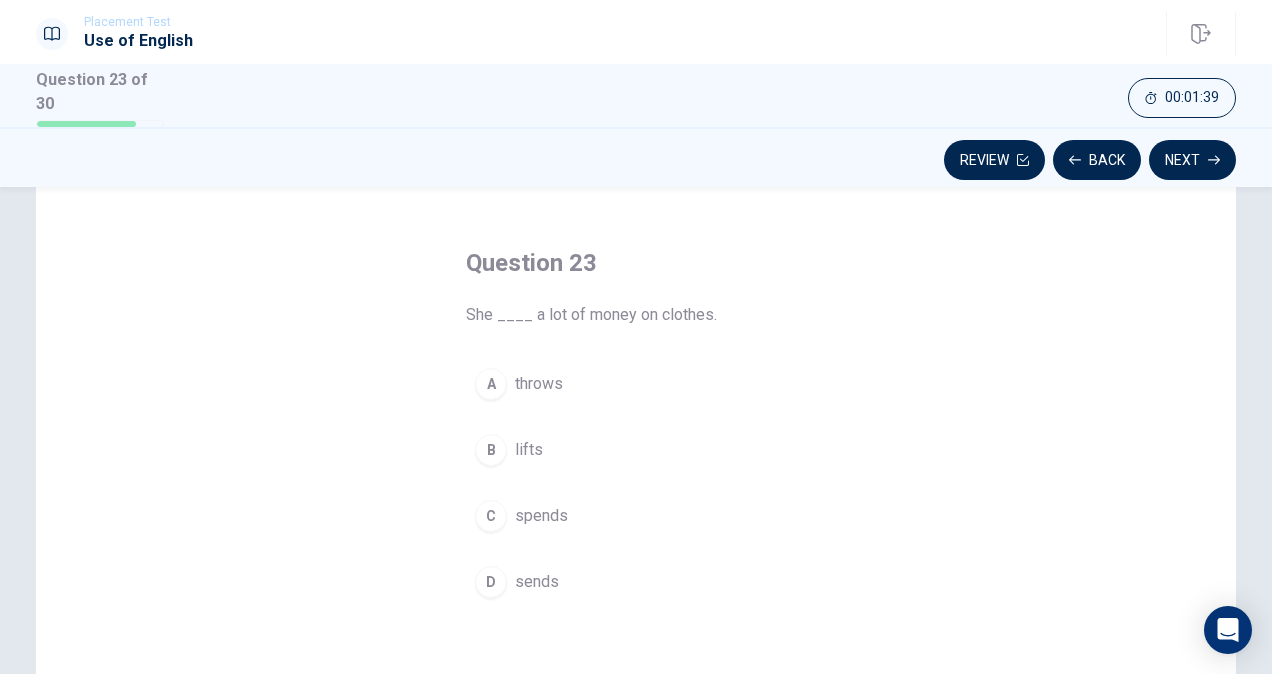 scroll, scrollTop: 86, scrollLeft: 0, axis: vertical 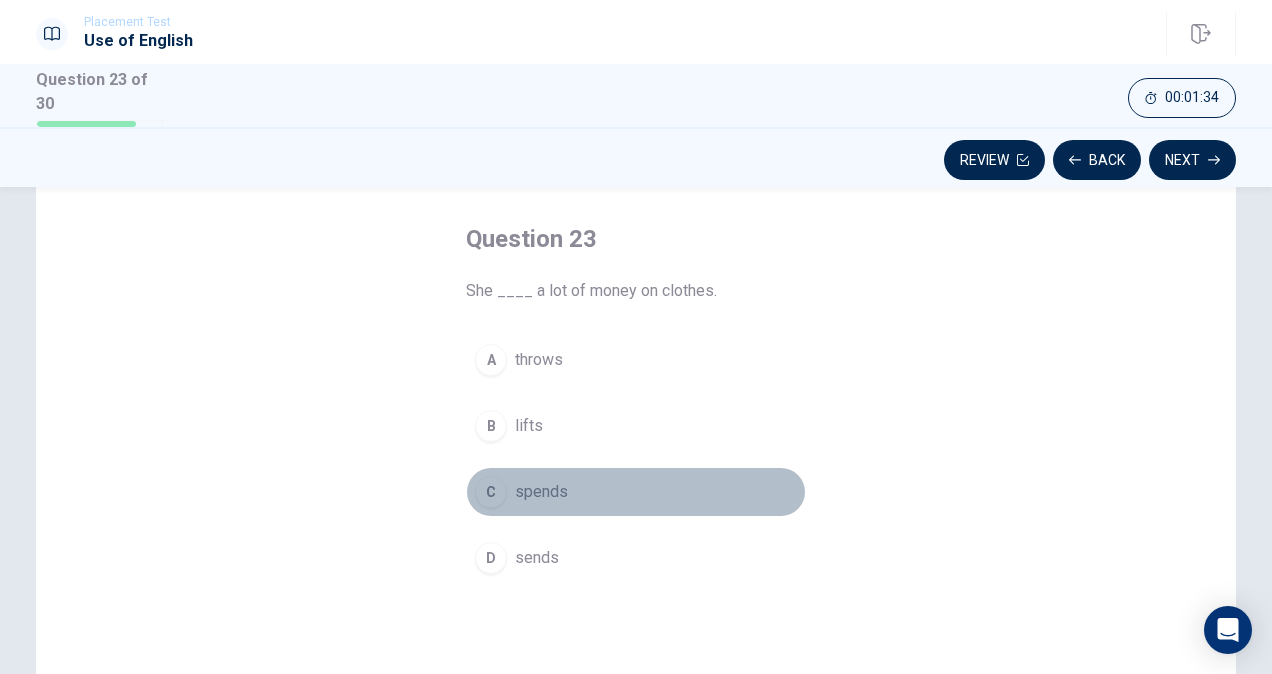 click on "C" at bounding box center [491, 492] 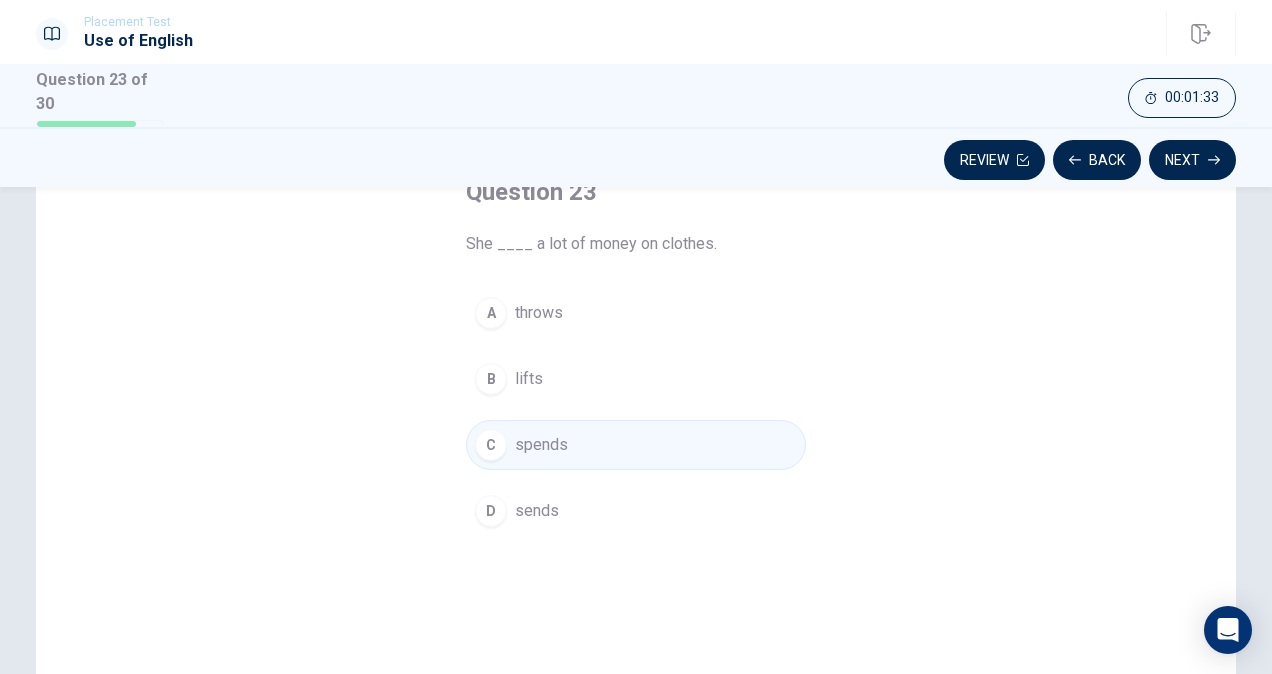 scroll, scrollTop: 134, scrollLeft: 0, axis: vertical 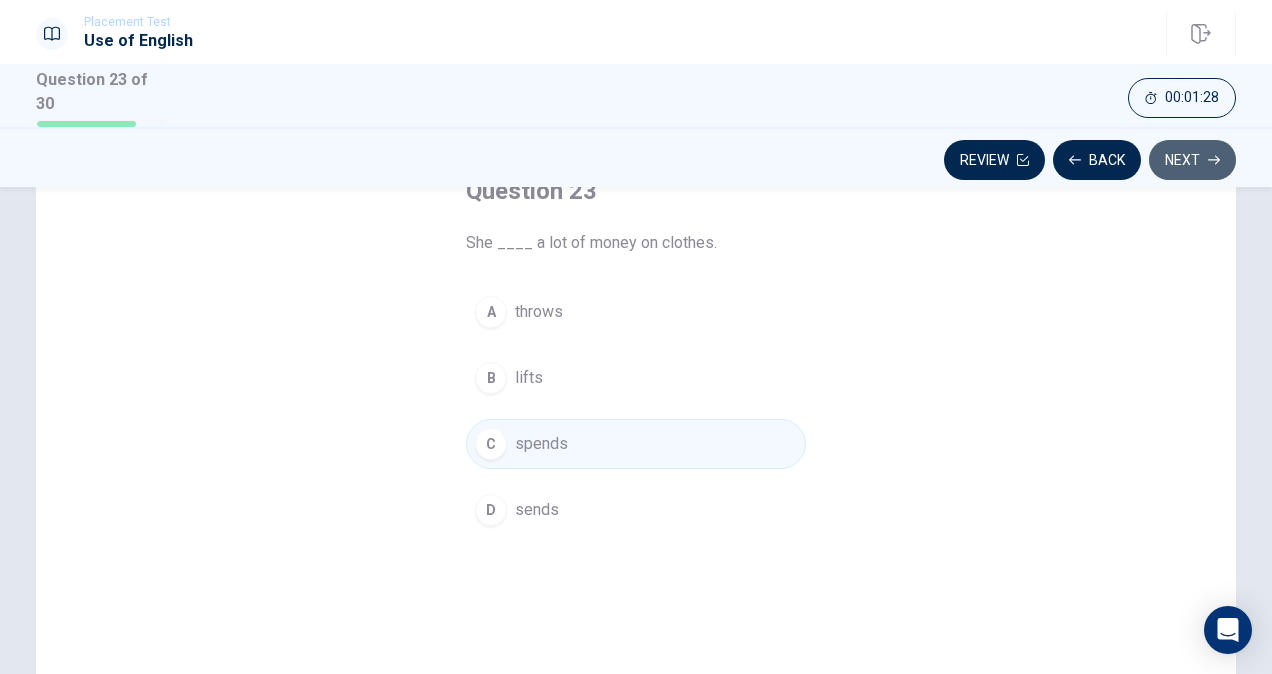 click on "Next" at bounding box center (1192, 160) 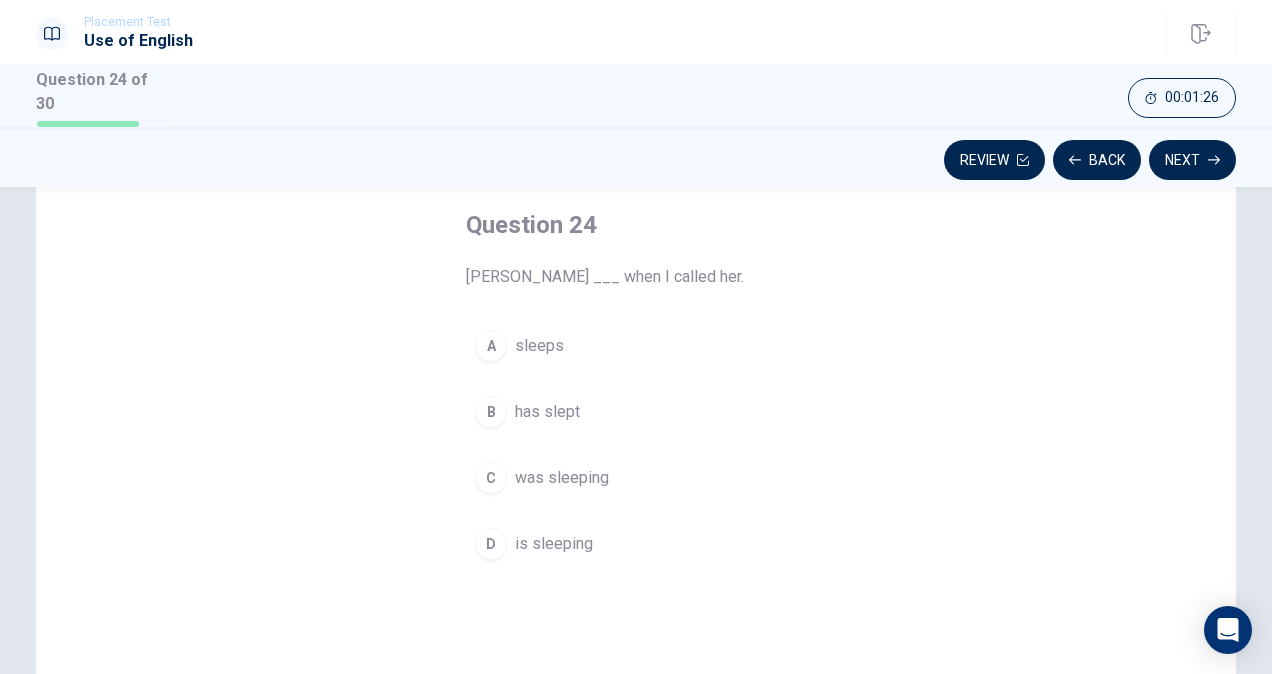 scroll, scrollTop: 90, scrollLeft: 0, axis: vertical 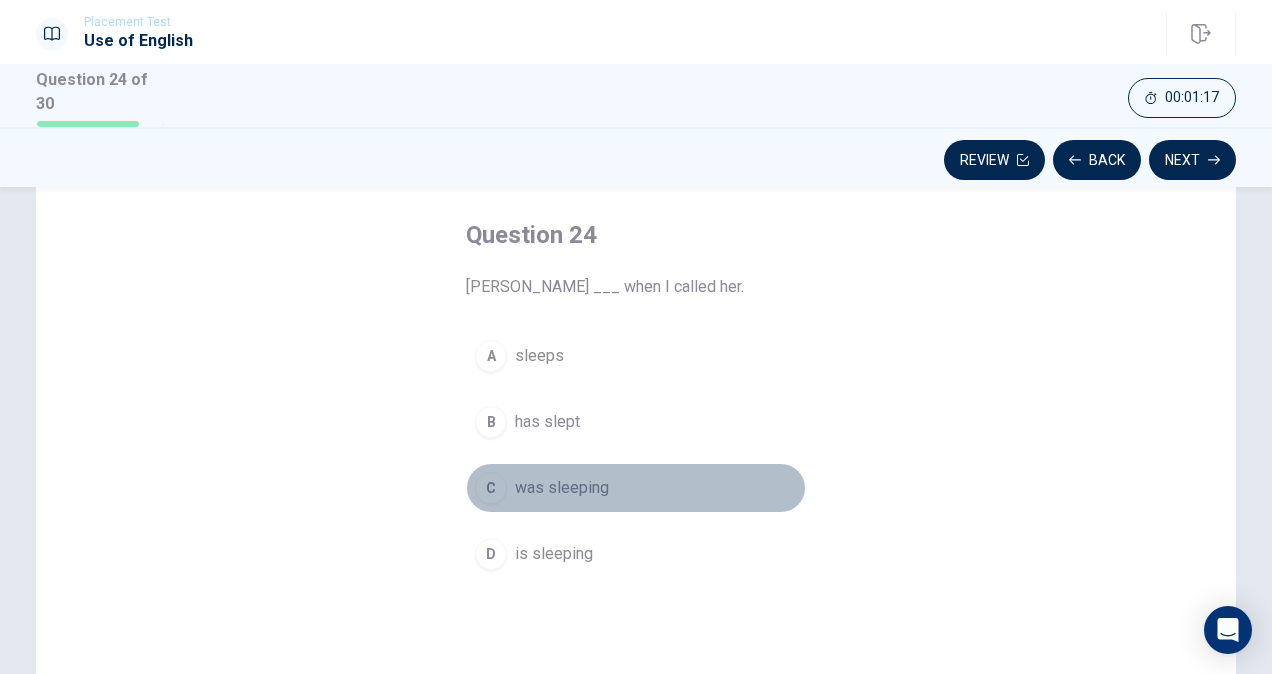 click on "C" at bounding box center (491, 488) 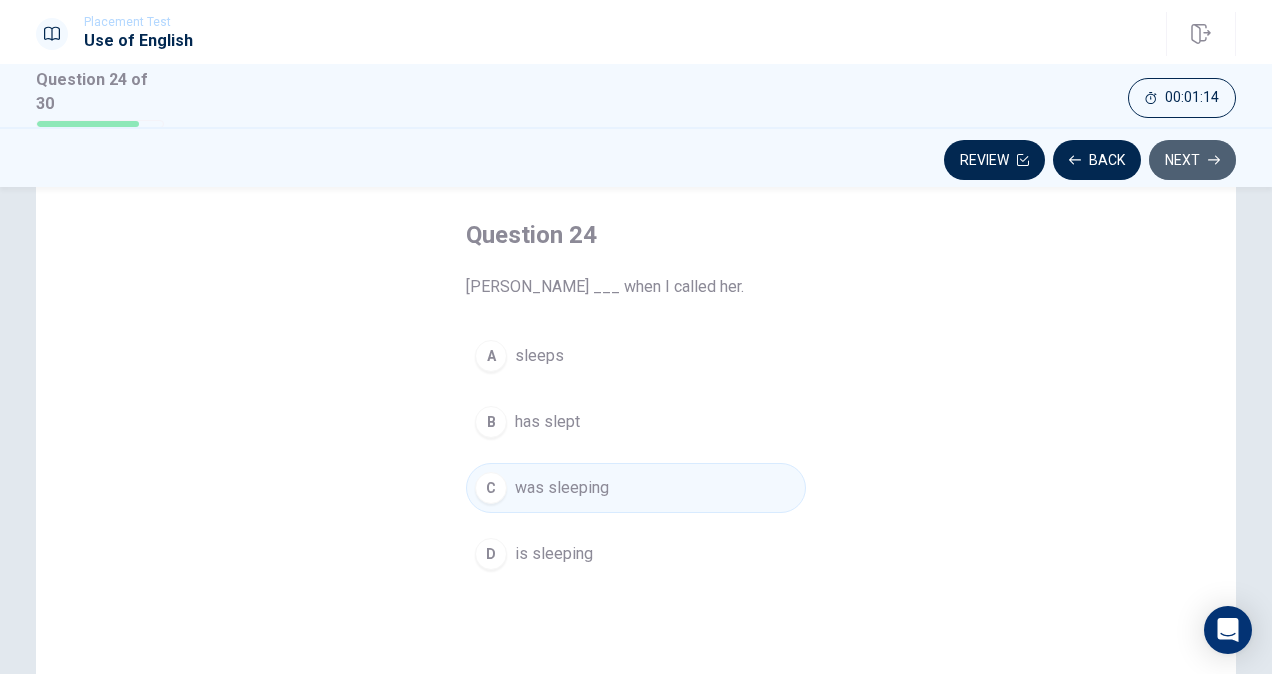 click on "Next" at bounding box center (1192, 160) 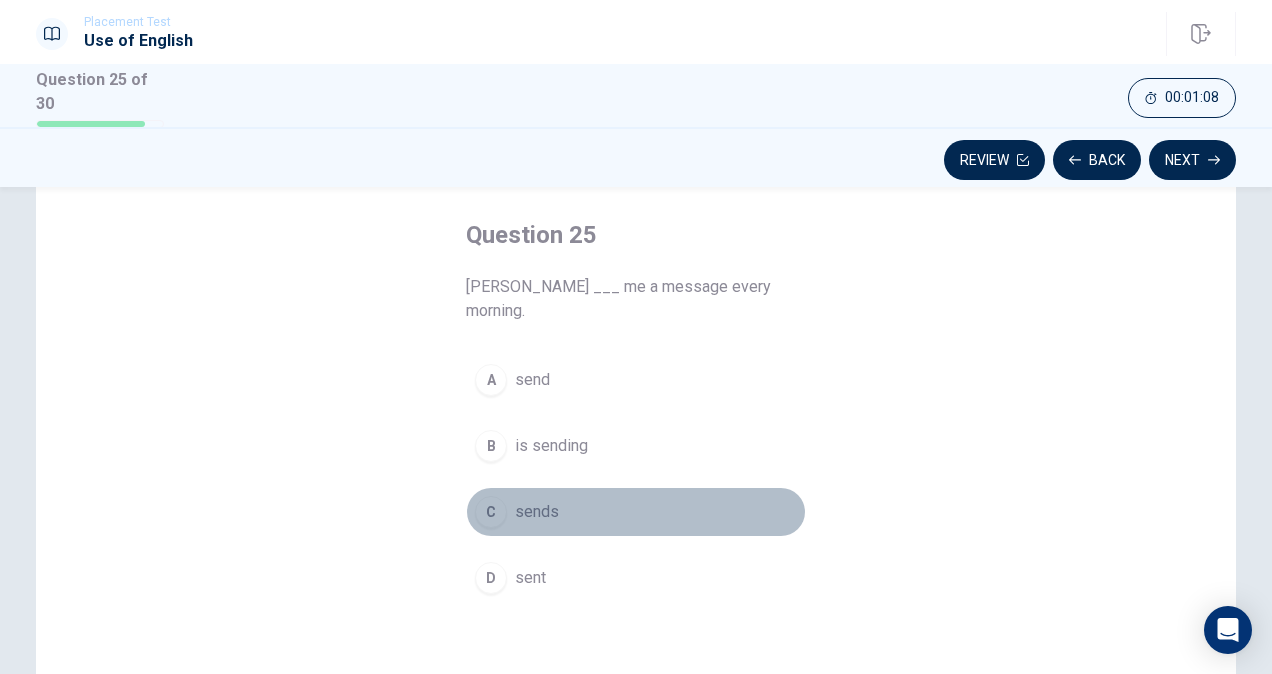 click on "C" at bounding box center (491, 512) 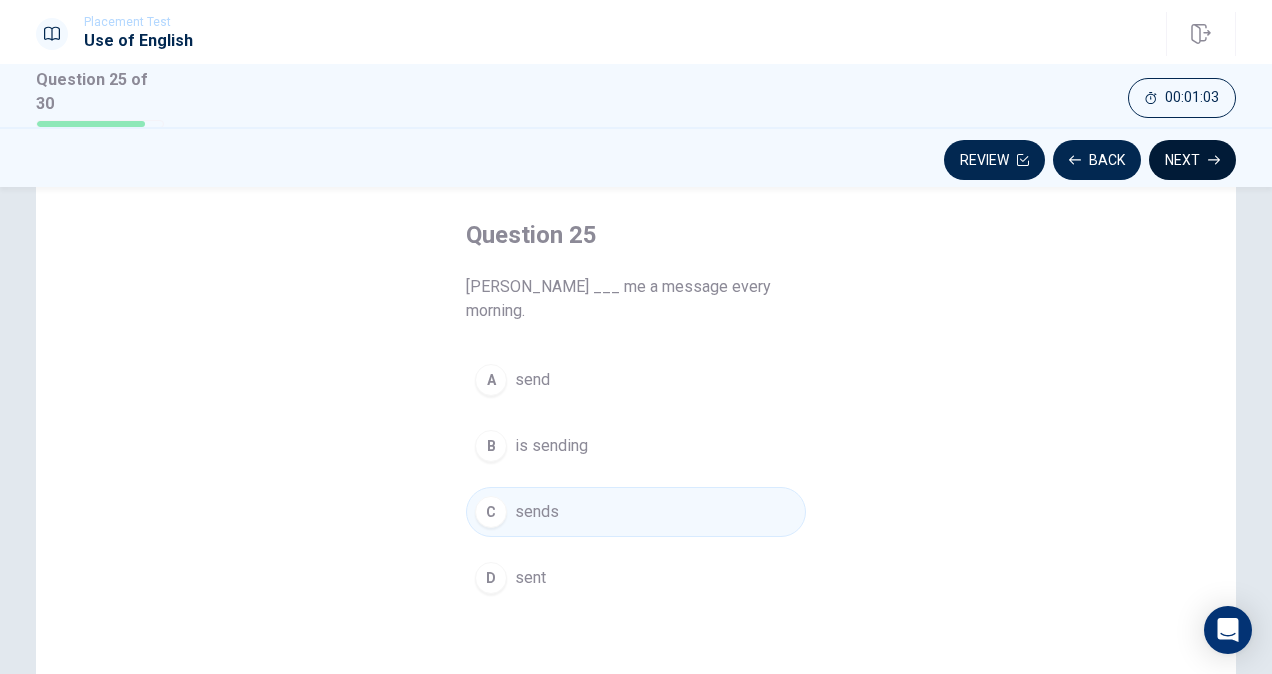 click on "Next" at bounding box center [1192, 160] 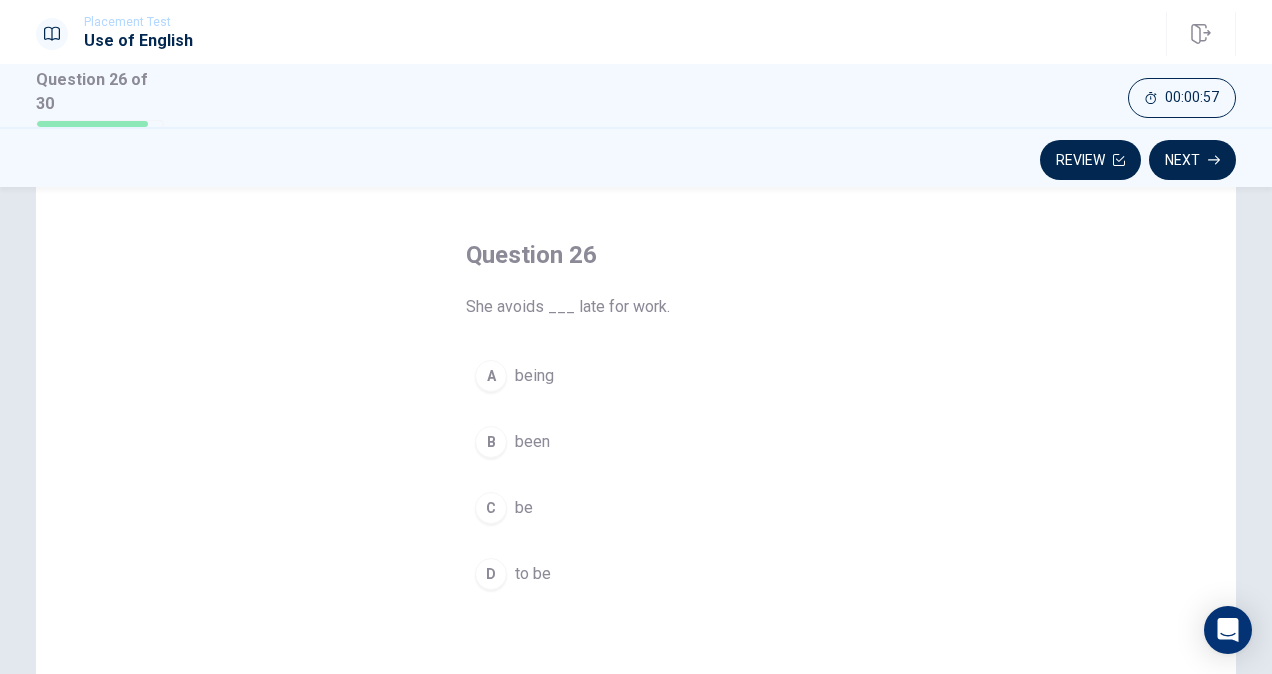 scroll, scrollTop: 88, scrollLeft: 0, axis: vertical 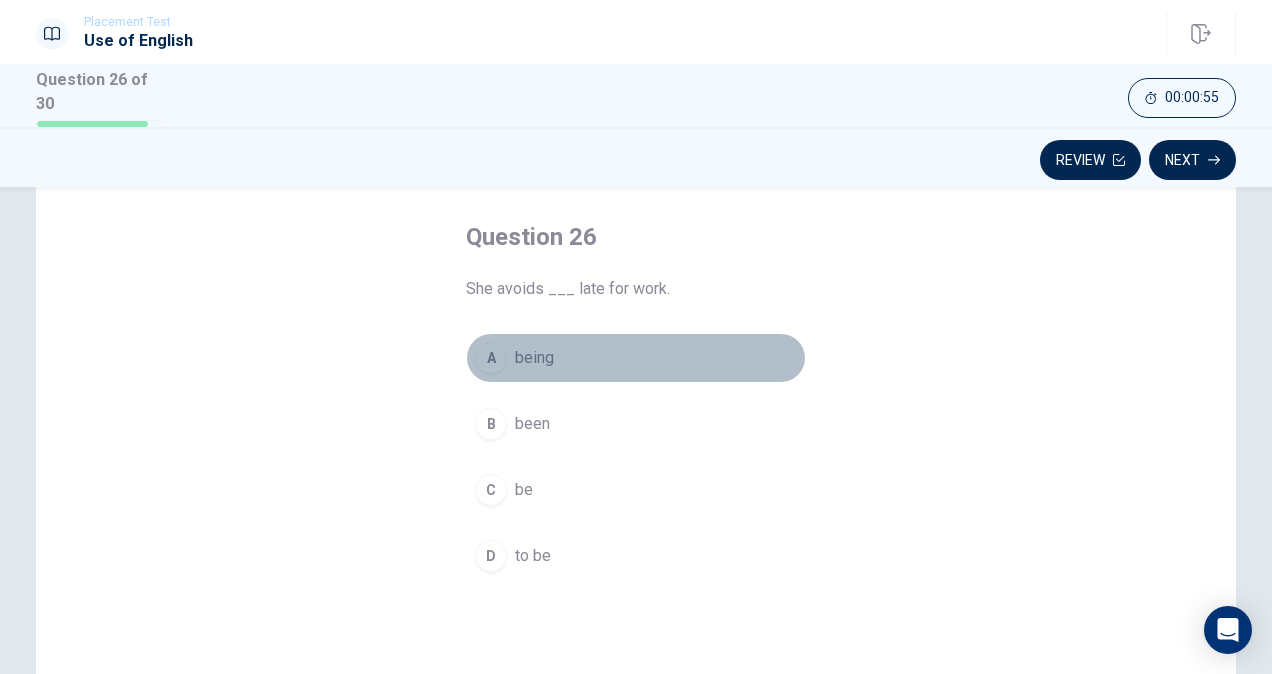 click on "A" at bounding box center [491, 358] 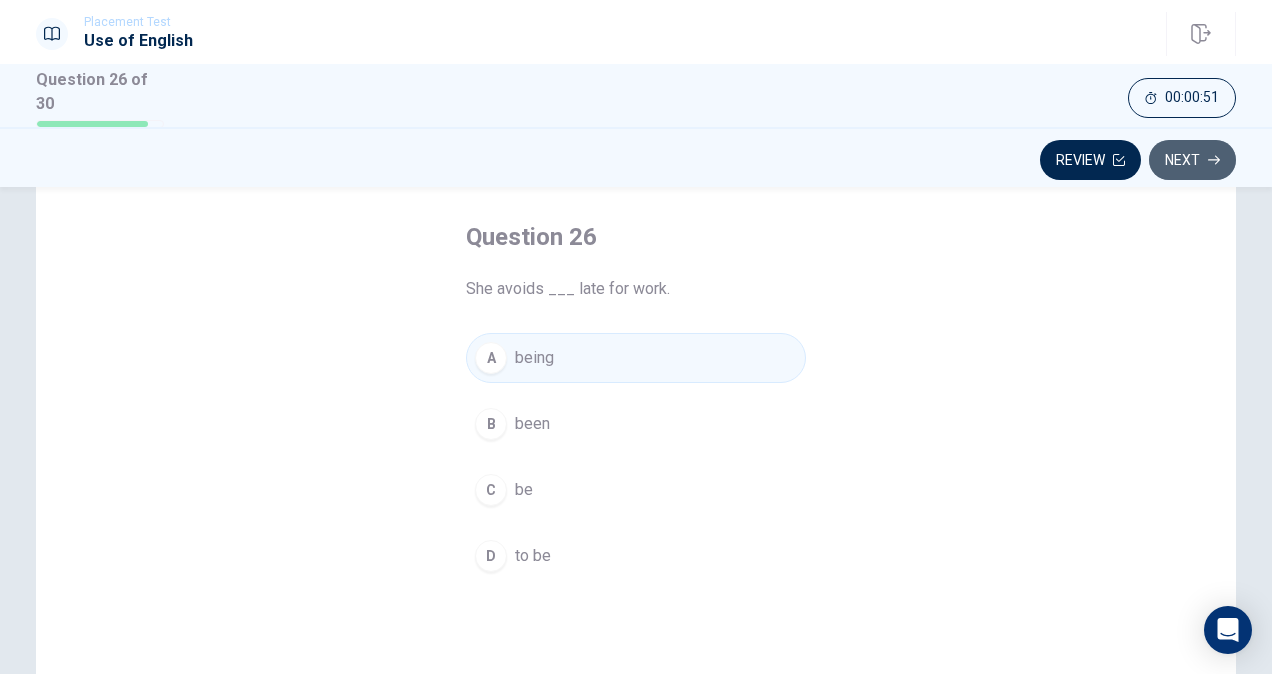 click on "Next" at bounding box center (1192, 160) 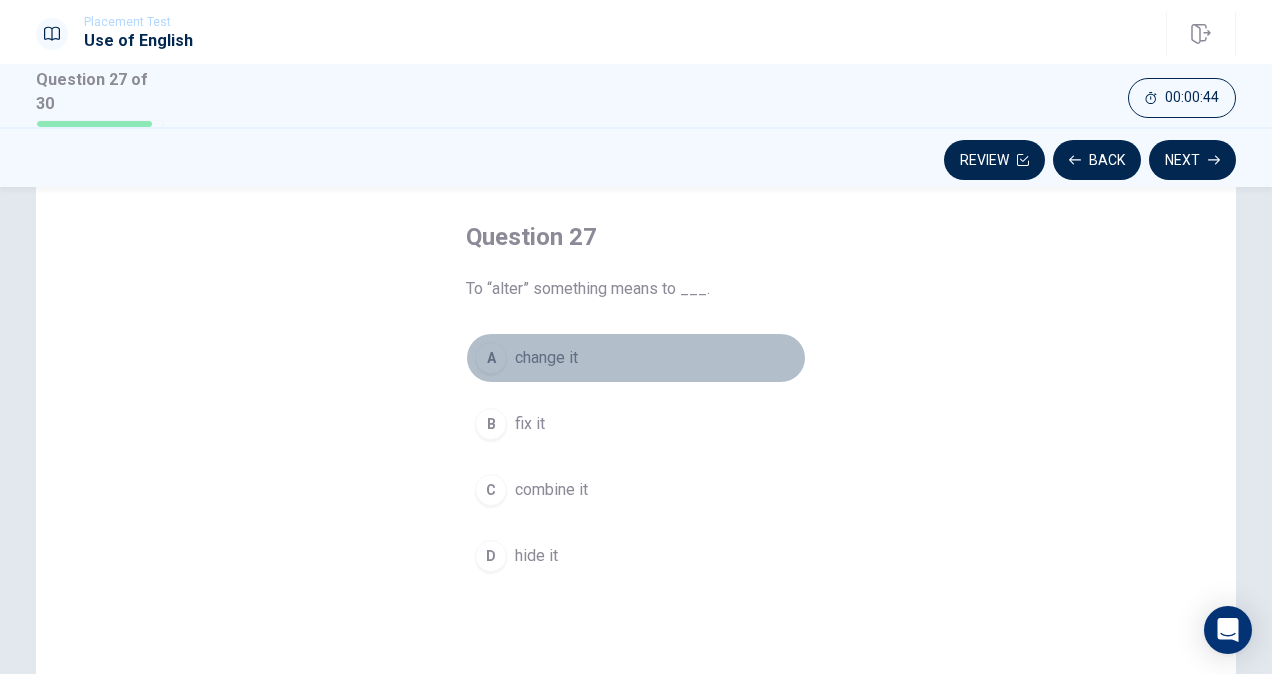 click on "A" at bounding box center [491, 358] 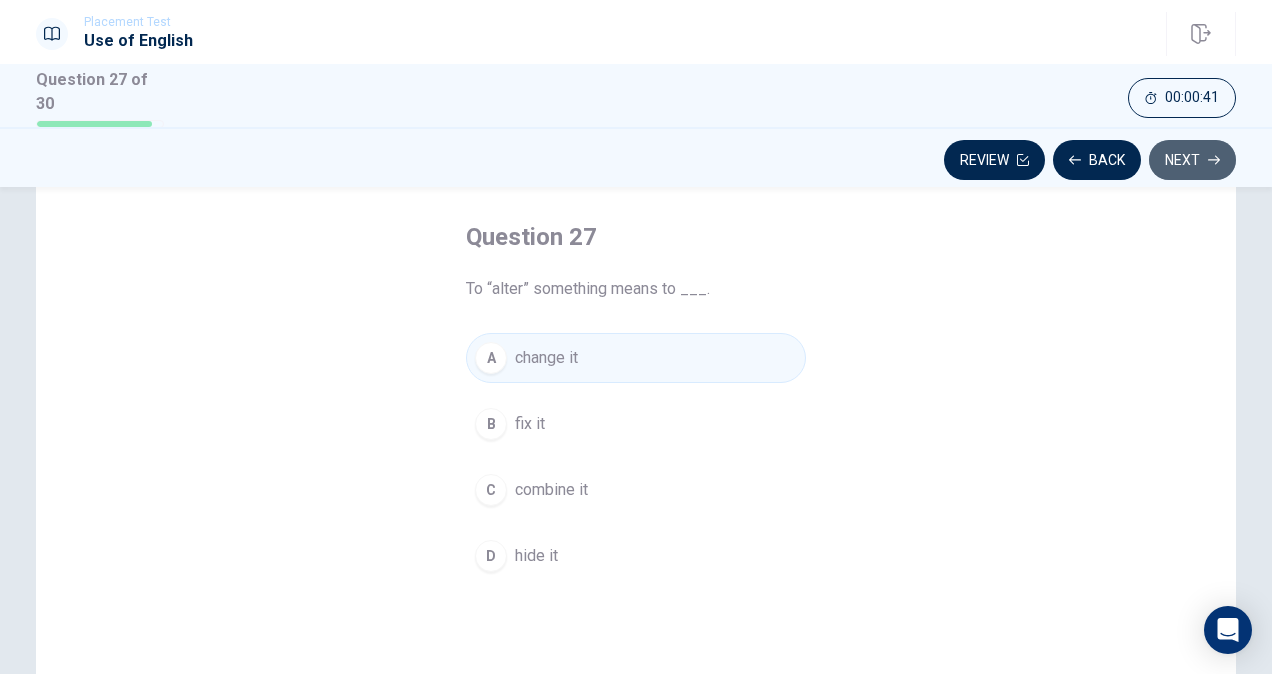 click on "Next" at bounding box center [1192, 160] 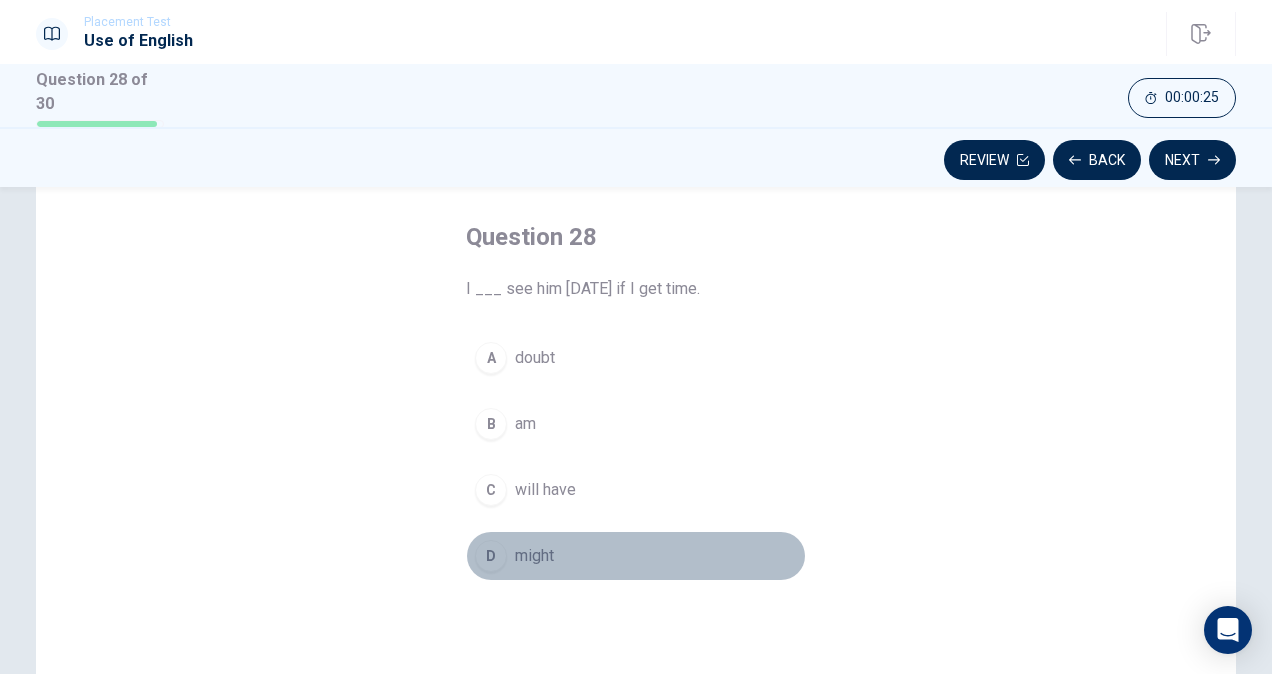 click on "D" at bounding box center (491, 556) 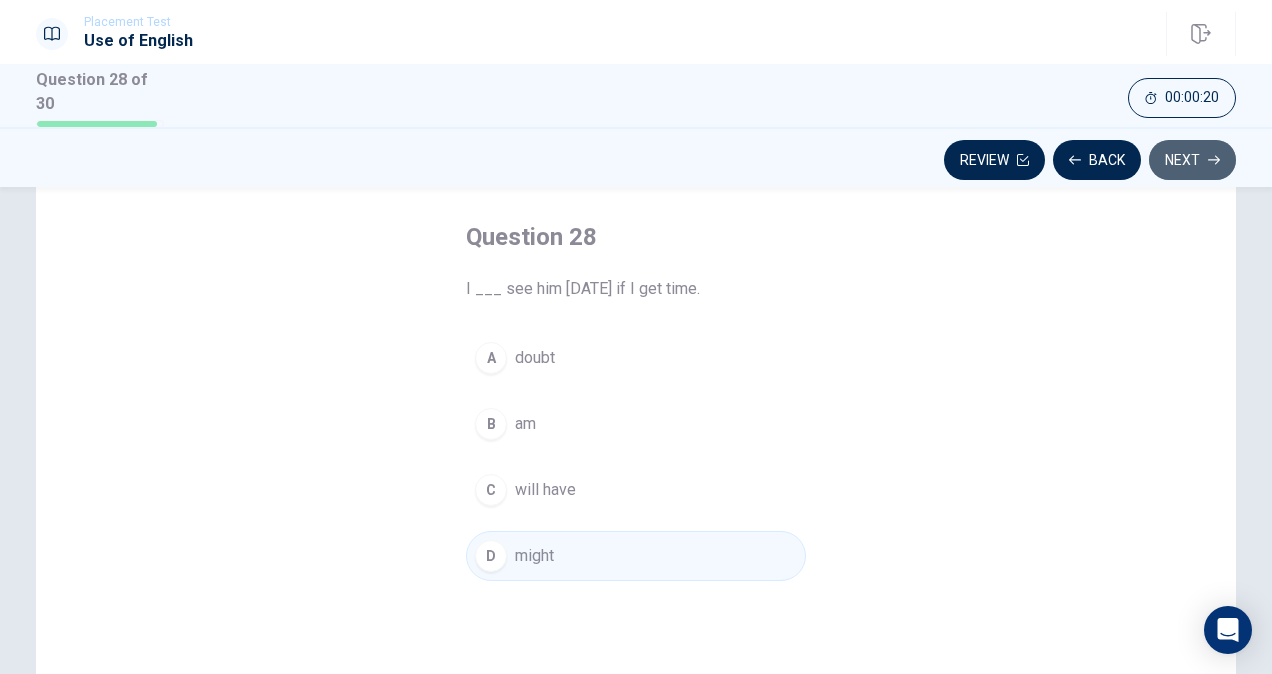 click on "Next" at bounding box center [1192, 160] 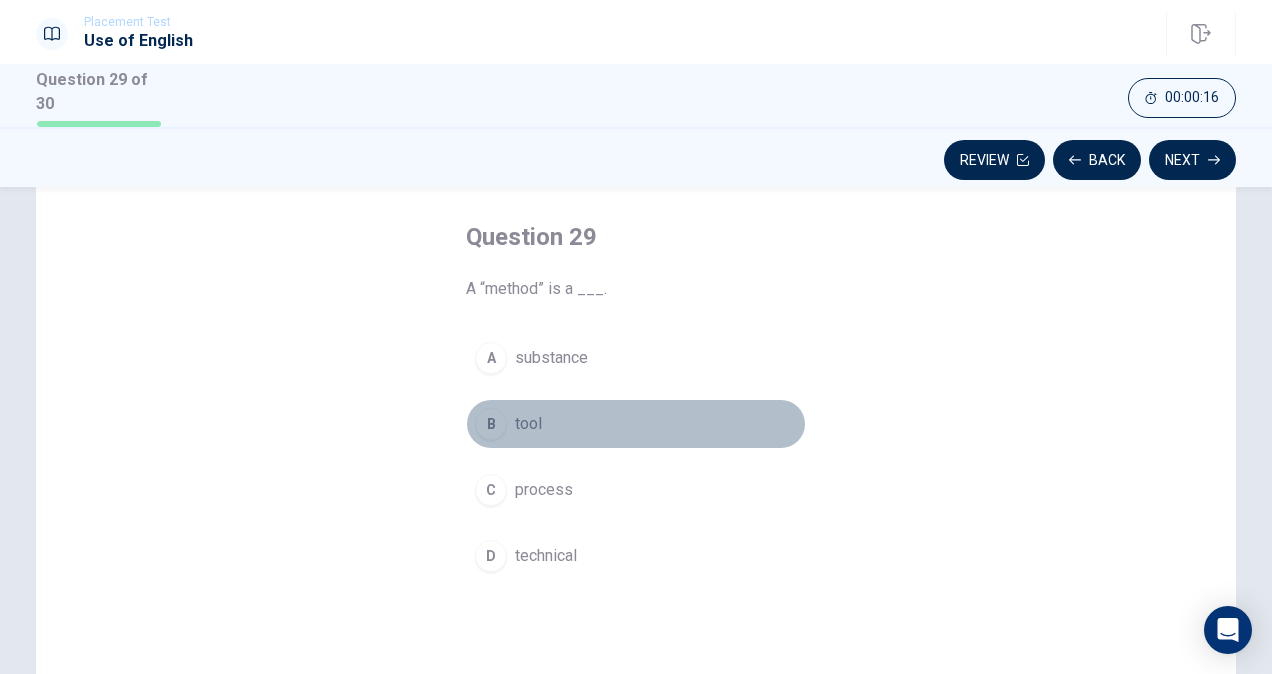 click on "B" at bounding box center (491, 424) 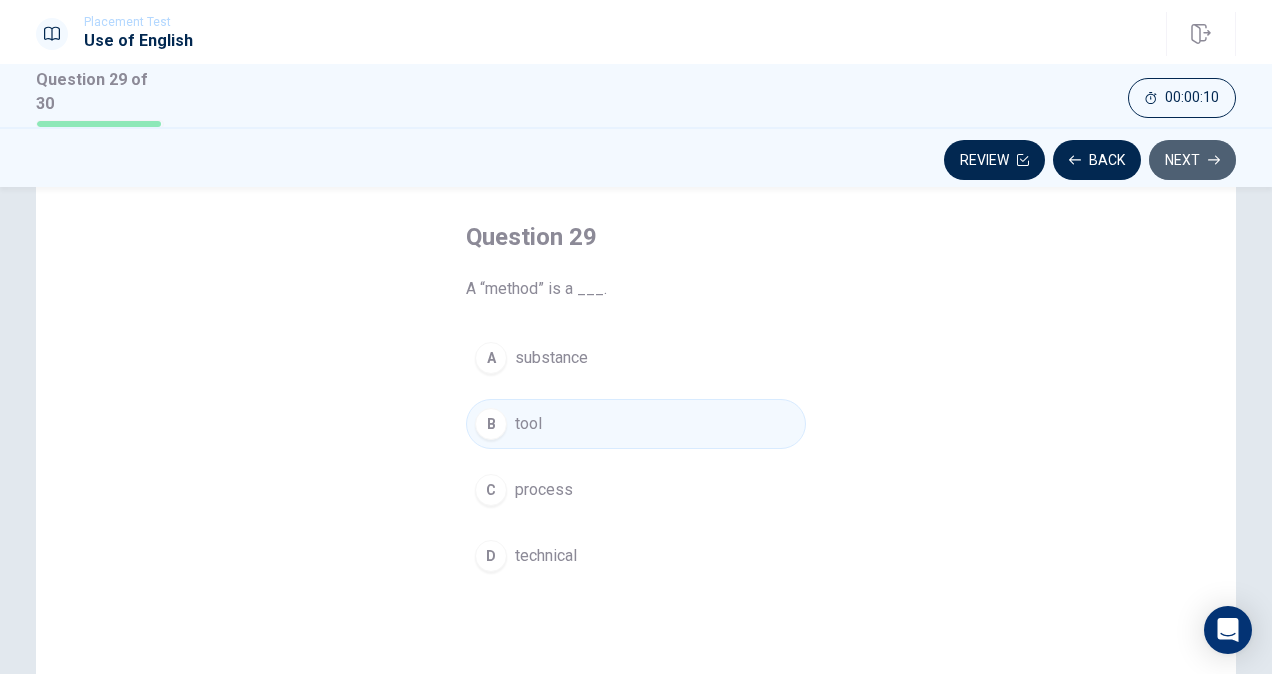 click on "Next" at bounding box center [1192, 160] 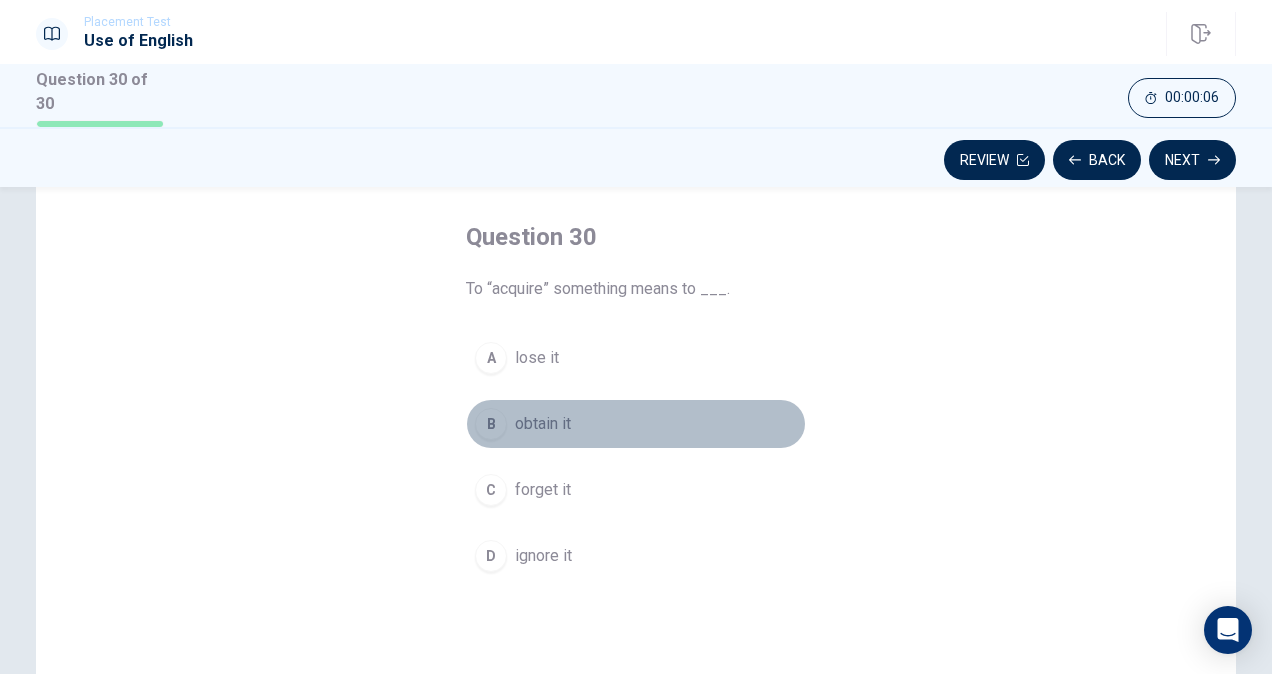 click on "B" at bounding box center [491, 424] 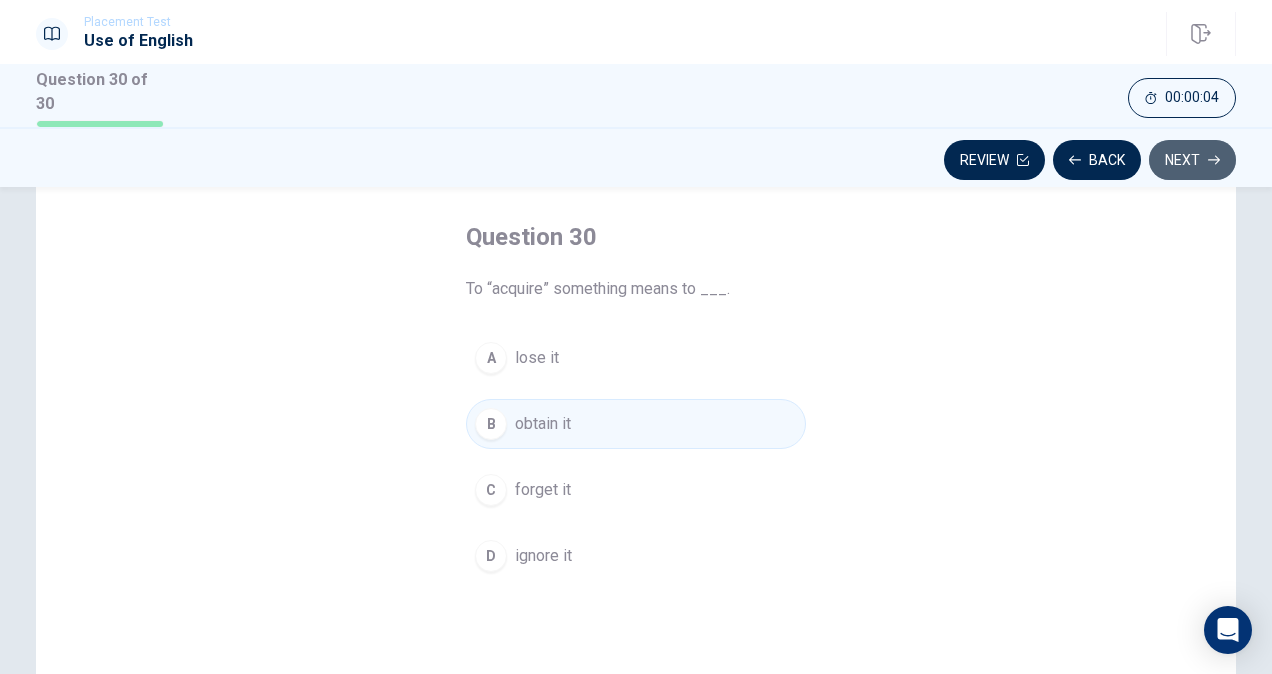 click on "Next" at bounding box center (1192, 160) 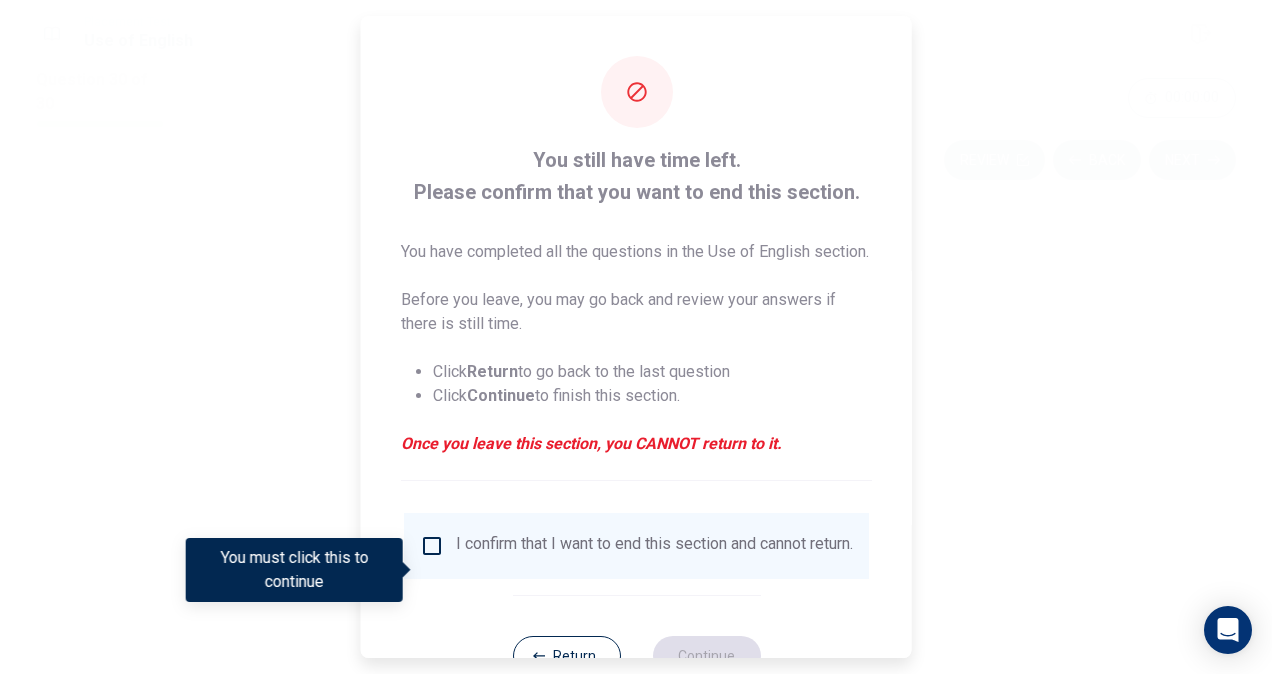 click on "I confirm that I want to end this section and cannot return." at bounding box center (636, 546) 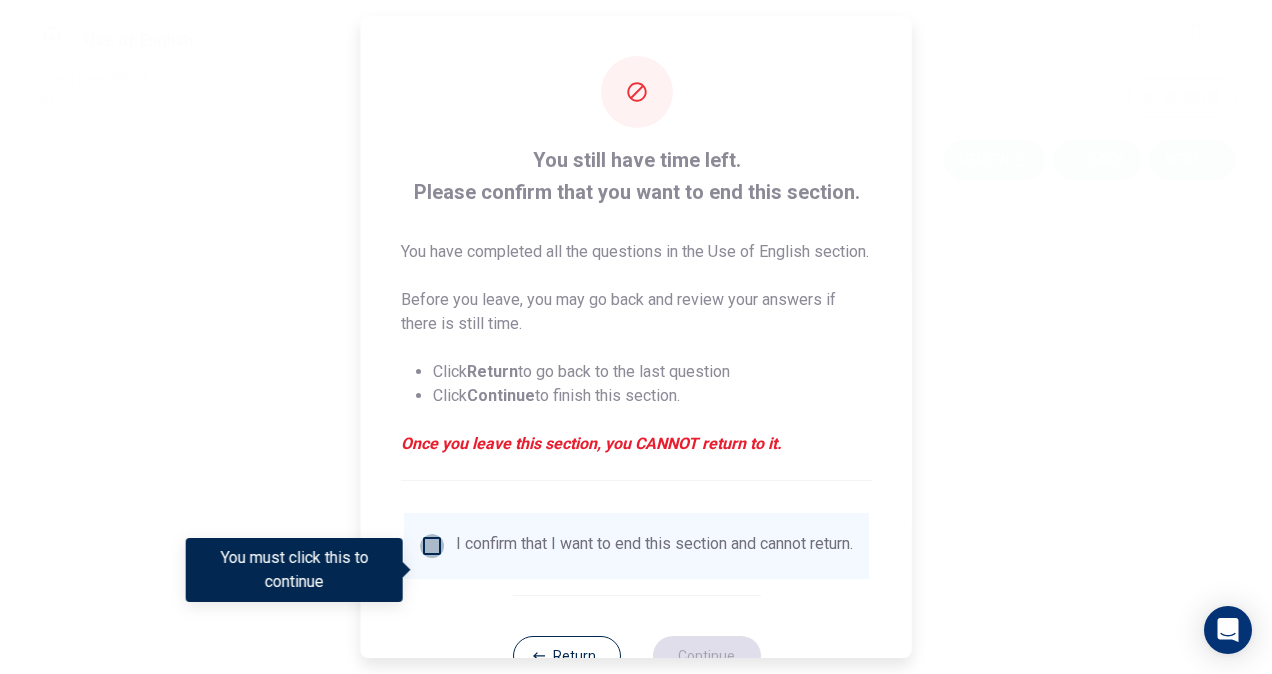 click at bounding box center [432, 546] 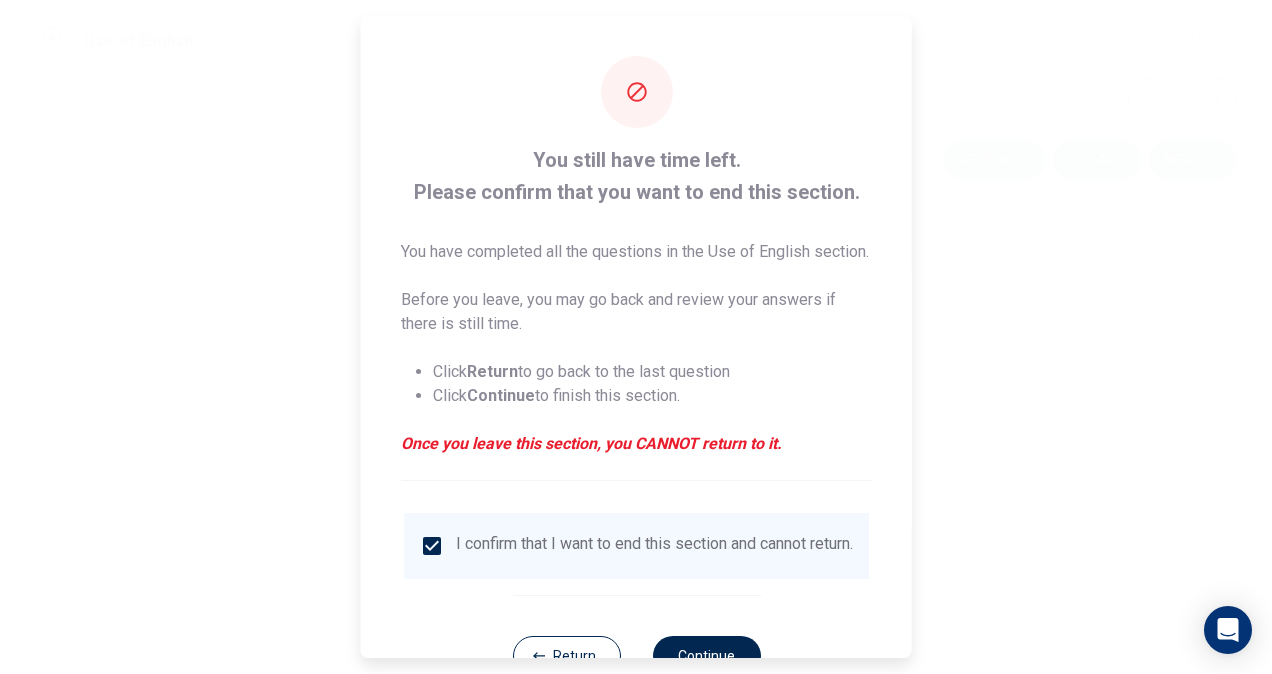 scroll, scrollTop: 96, scrollLeft: 0, axis: vertical 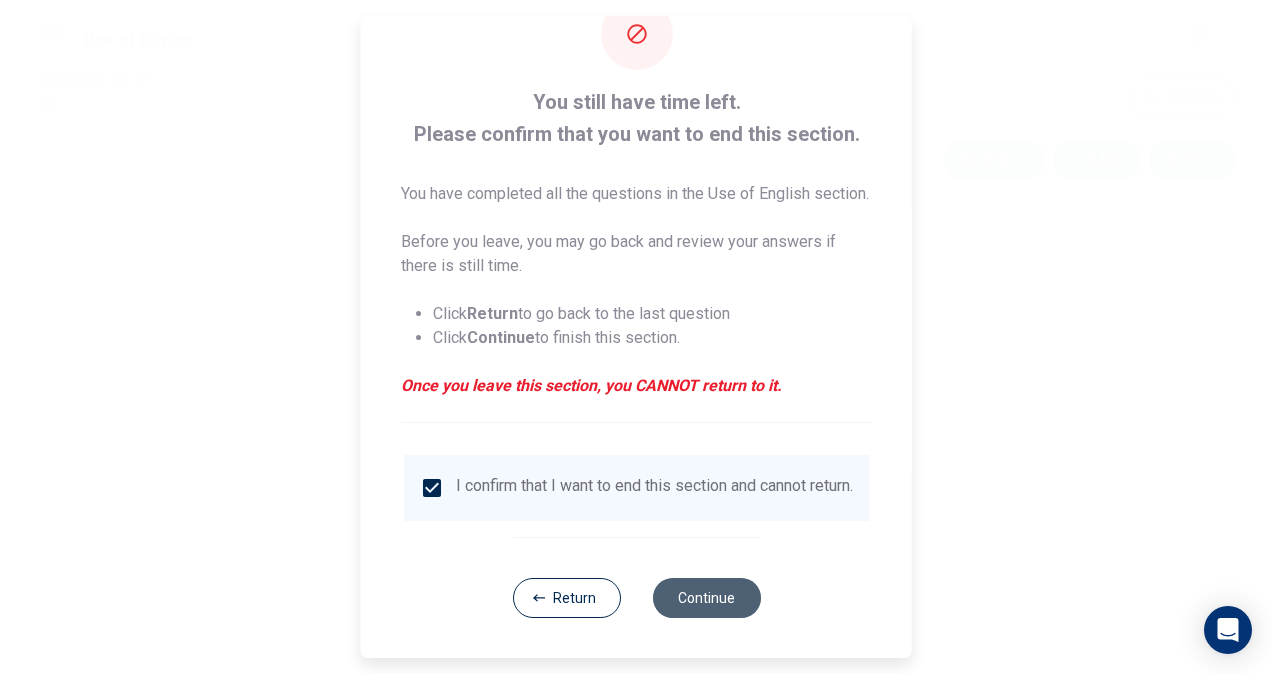 click on "Continue" at bounding box center (706, 598) 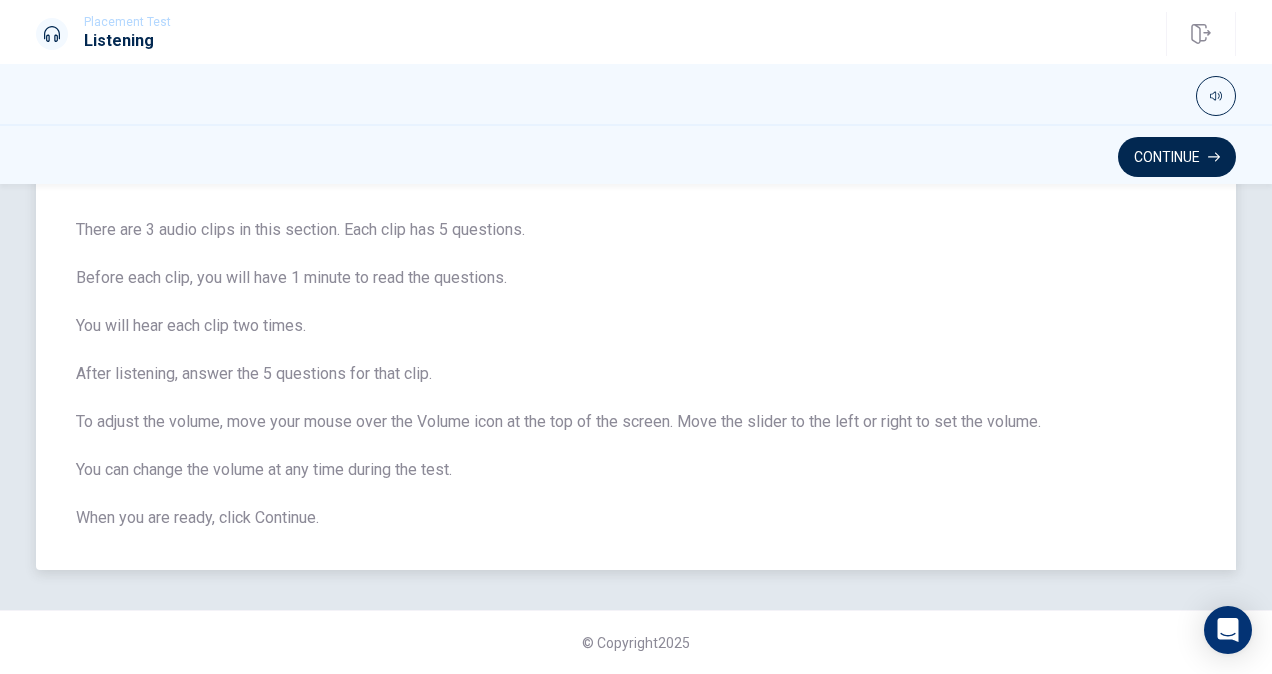 scroll, scrollTop: 0, scrollLeft: 0, axis: both 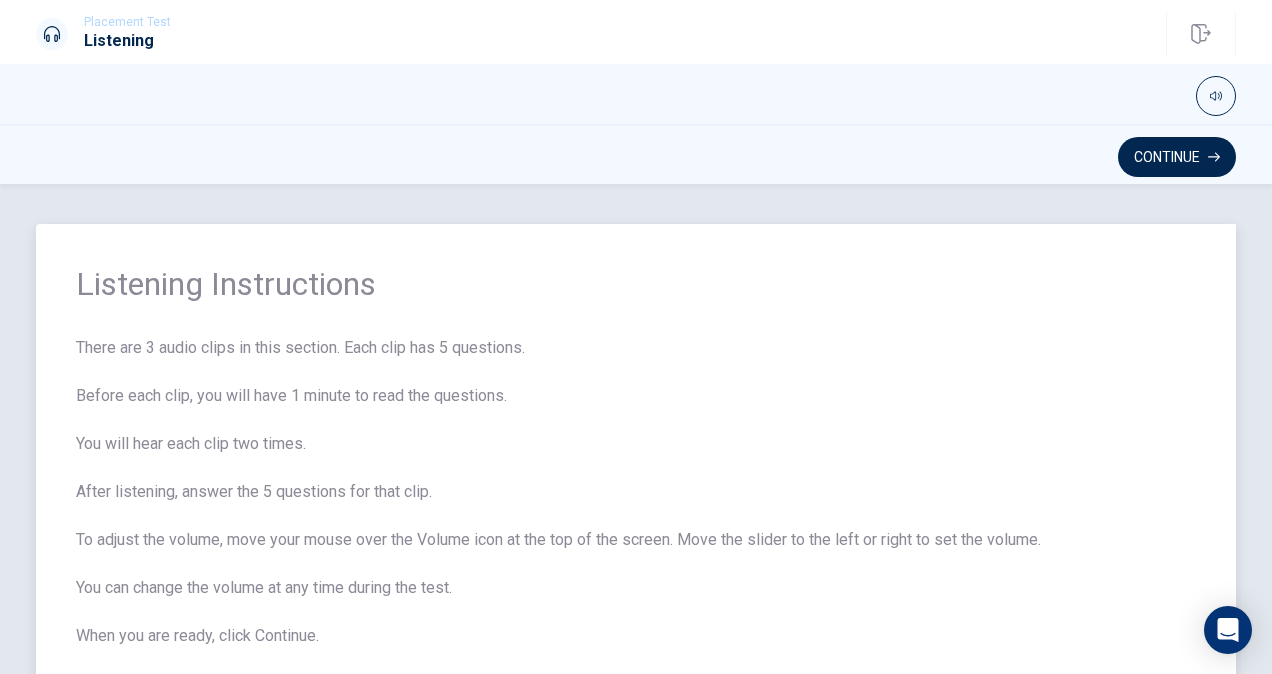 click on "There are 3 audio clips in this section. Each clip has 5 questions.
Before each clip, you will have 1 minute to read the questions.
You will hear each clip two times.
After listening, answer the 5 questions for that clip.
To adjust the volume, move your mouse over the Volume icon at the top of the screen. Move the slider to the left or right to set the volume.
You can change the volume at any time during the test.
When you are ready, click Continue." at bounding box center [636, 492] 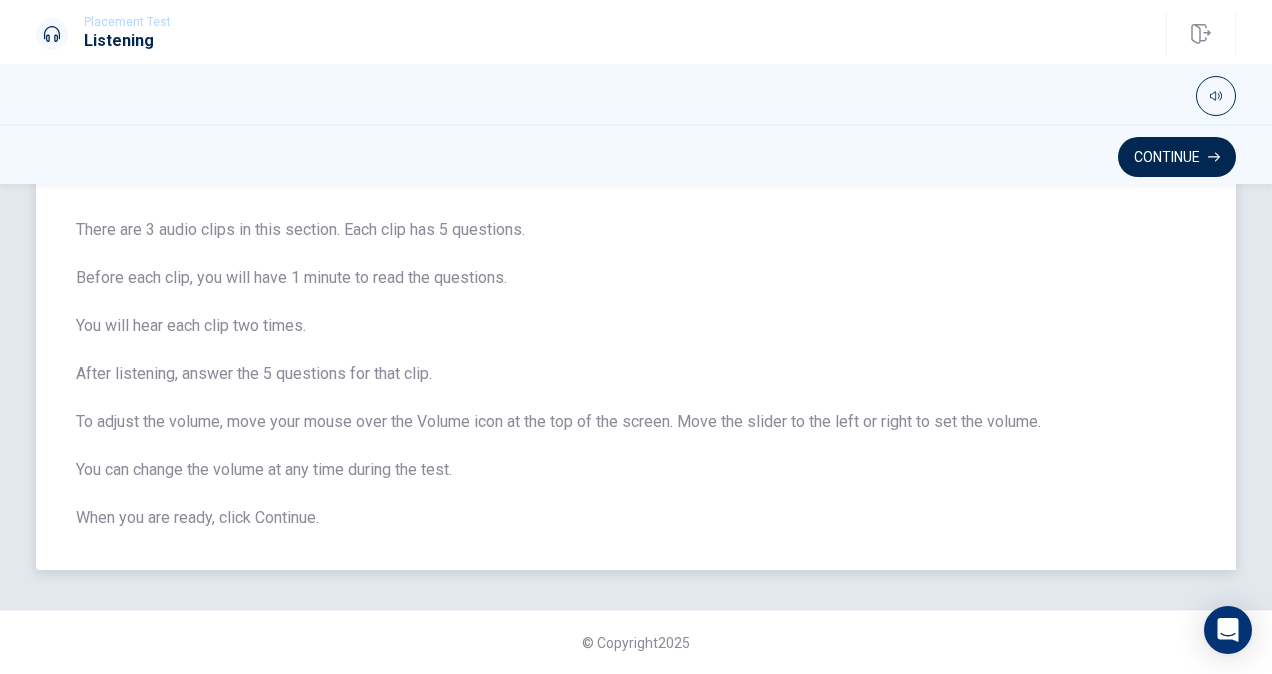 scroll, scrollTop: 0, scrollLeft: 0, axis: both 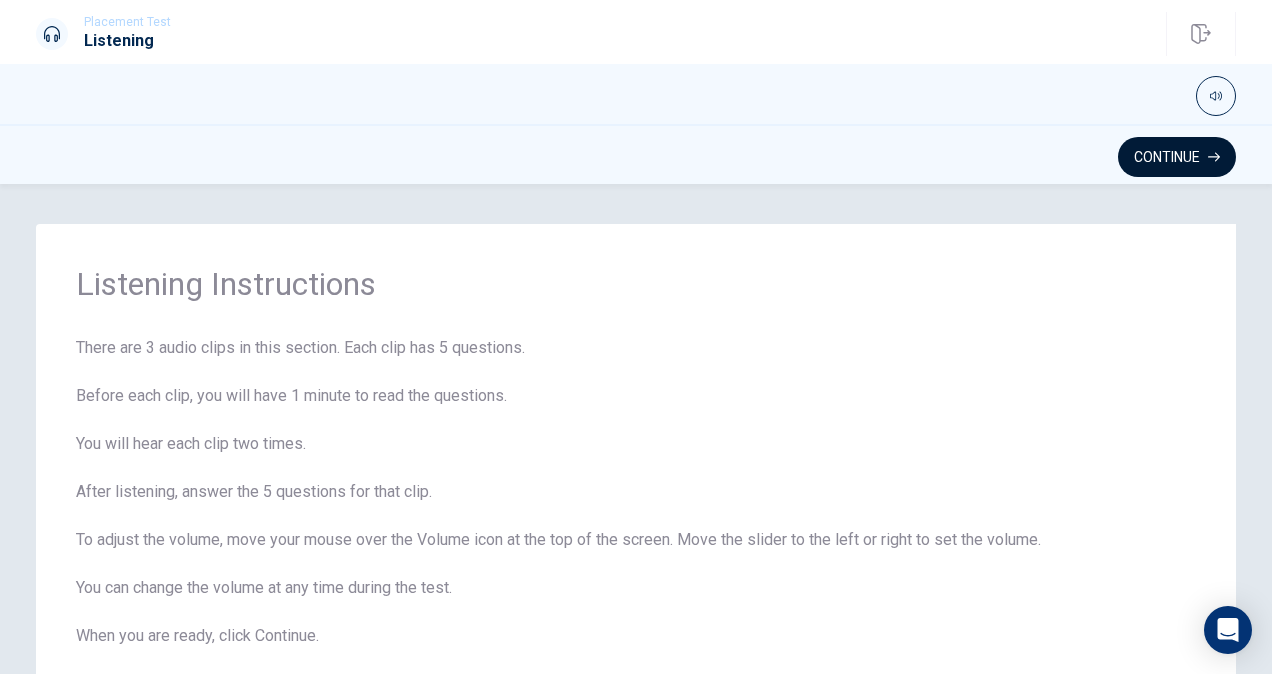 click on "Continue" at bounding box center [1177, 157] 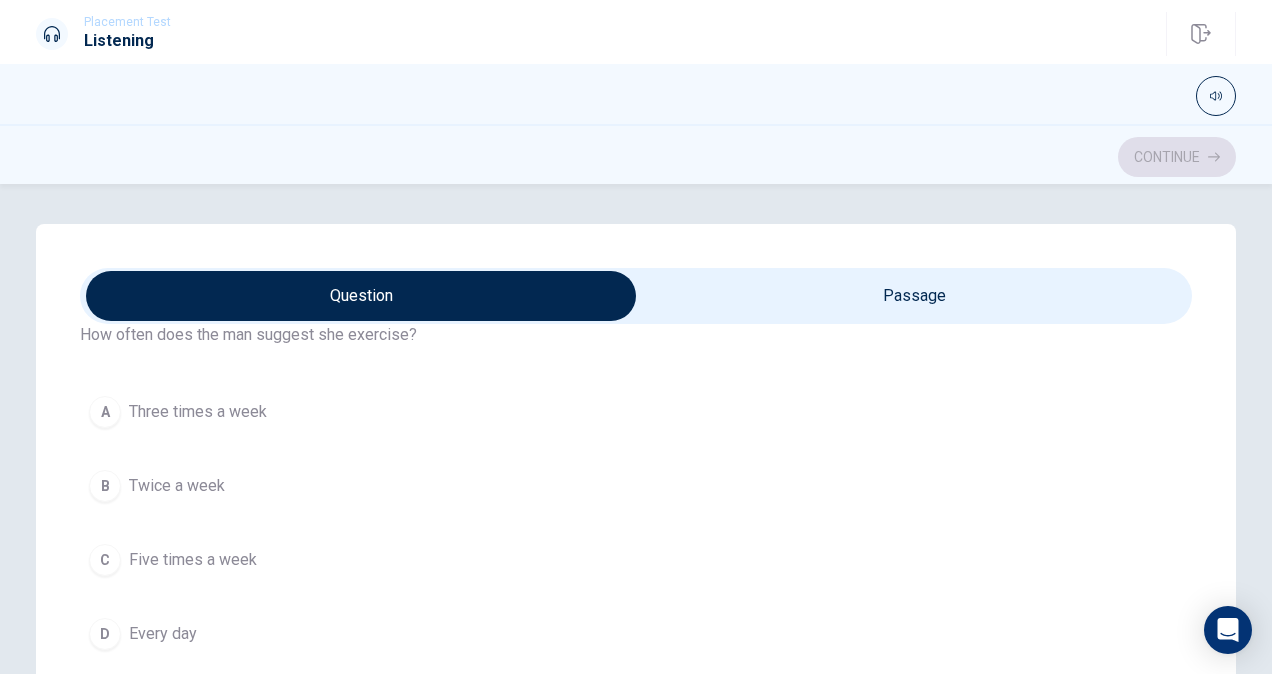 scroll, scrollTop: 95, scrollLeft: 0, axis: vertical 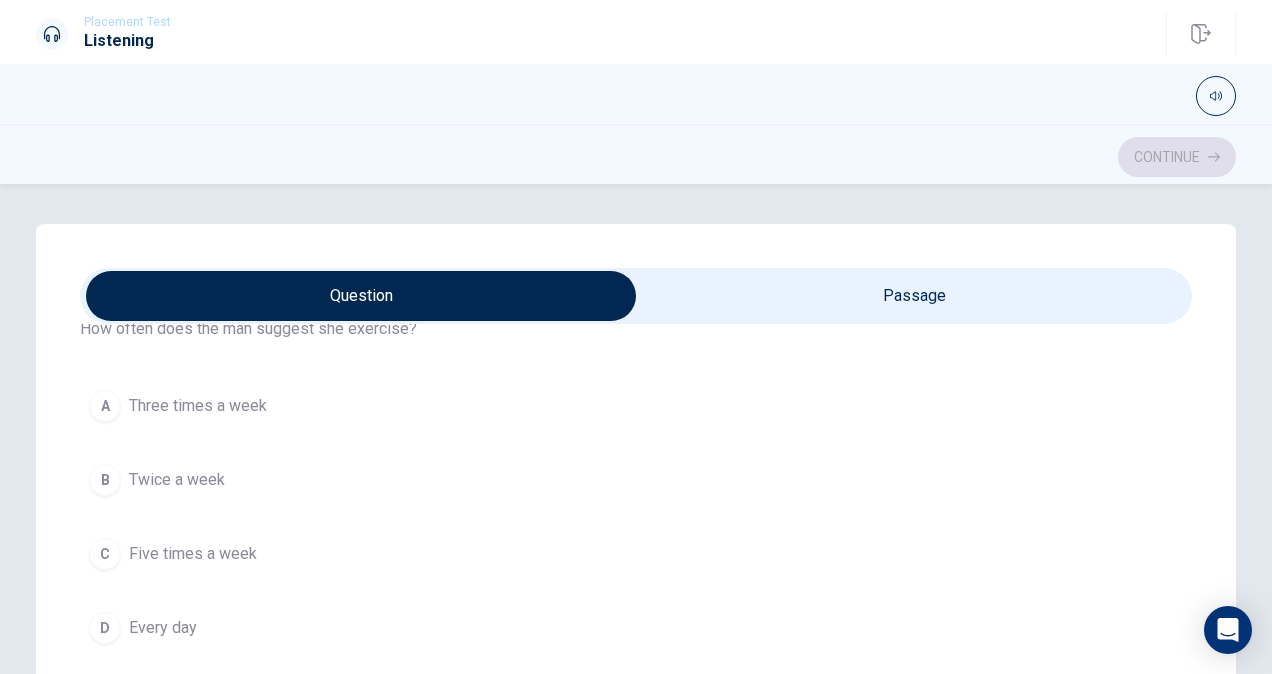 click on "A Three times a week B Twice a week C Five times a week D Every day" at bounding box center [636, 517] 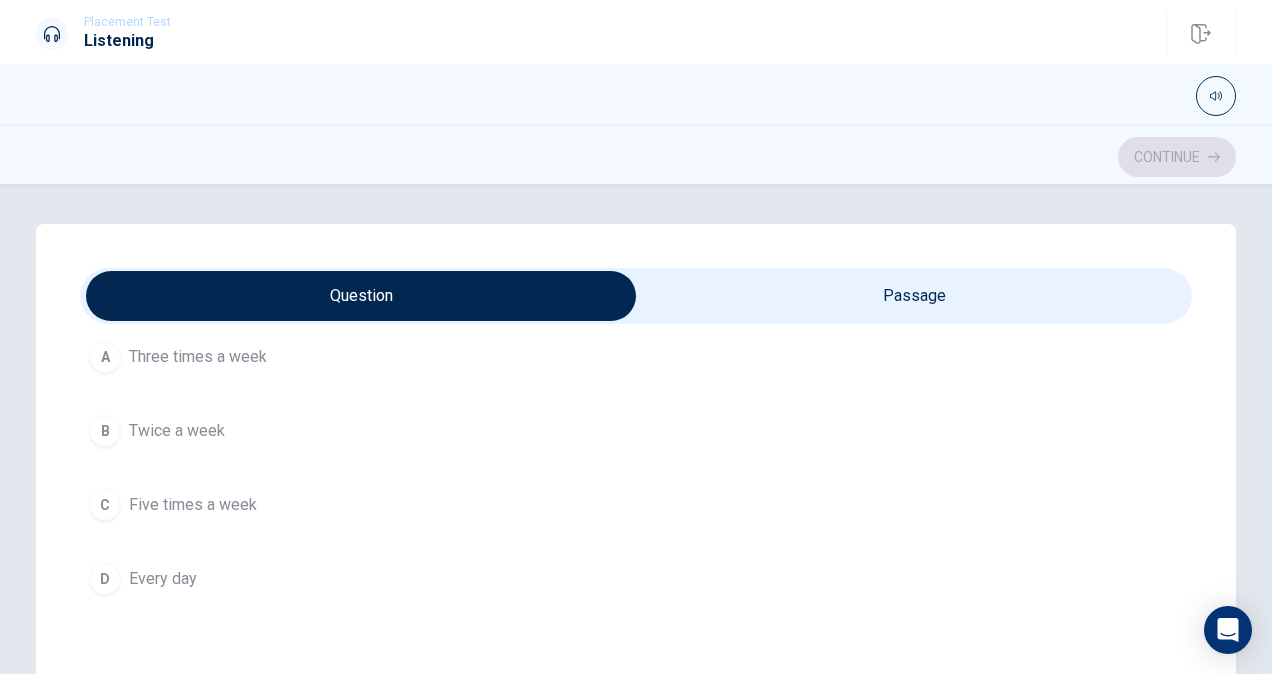 scroll, scrollTop: 151, scrollLeft: 0, axis: vertical 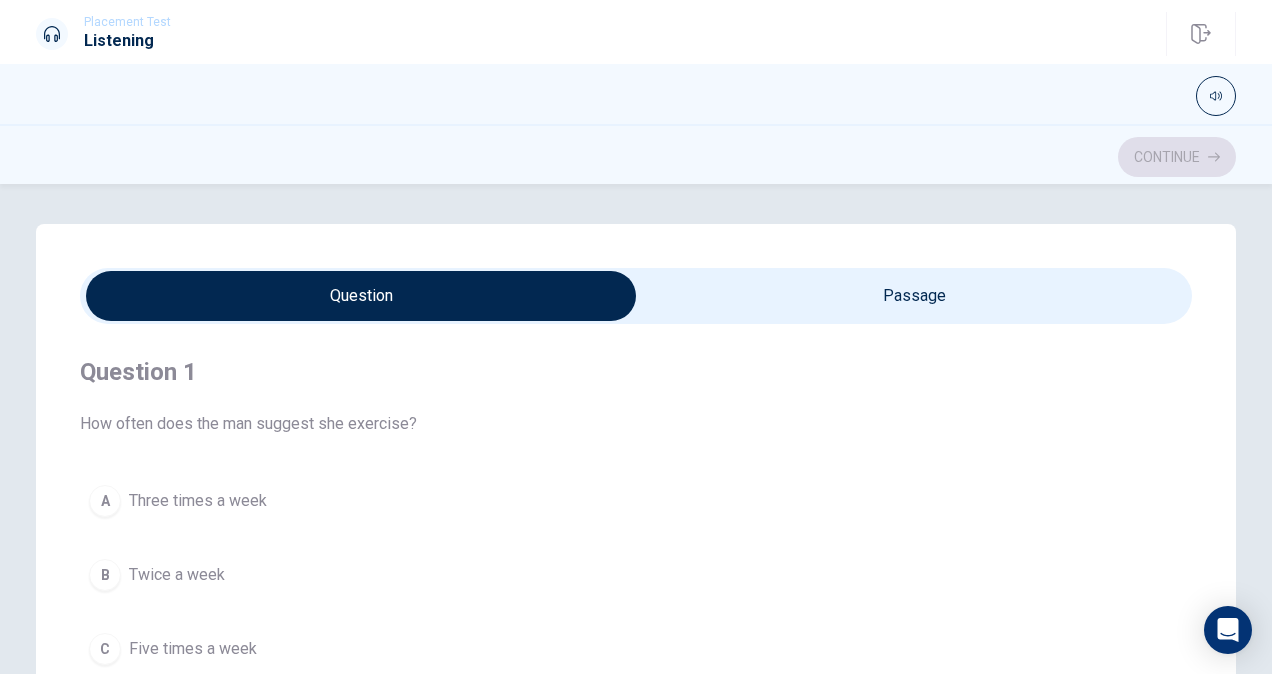 click on "Question 1 How often does the man suggest she exercise? A Three times a week B Twice a week C Five times a week D Every day" at bounding box center [636, 552] 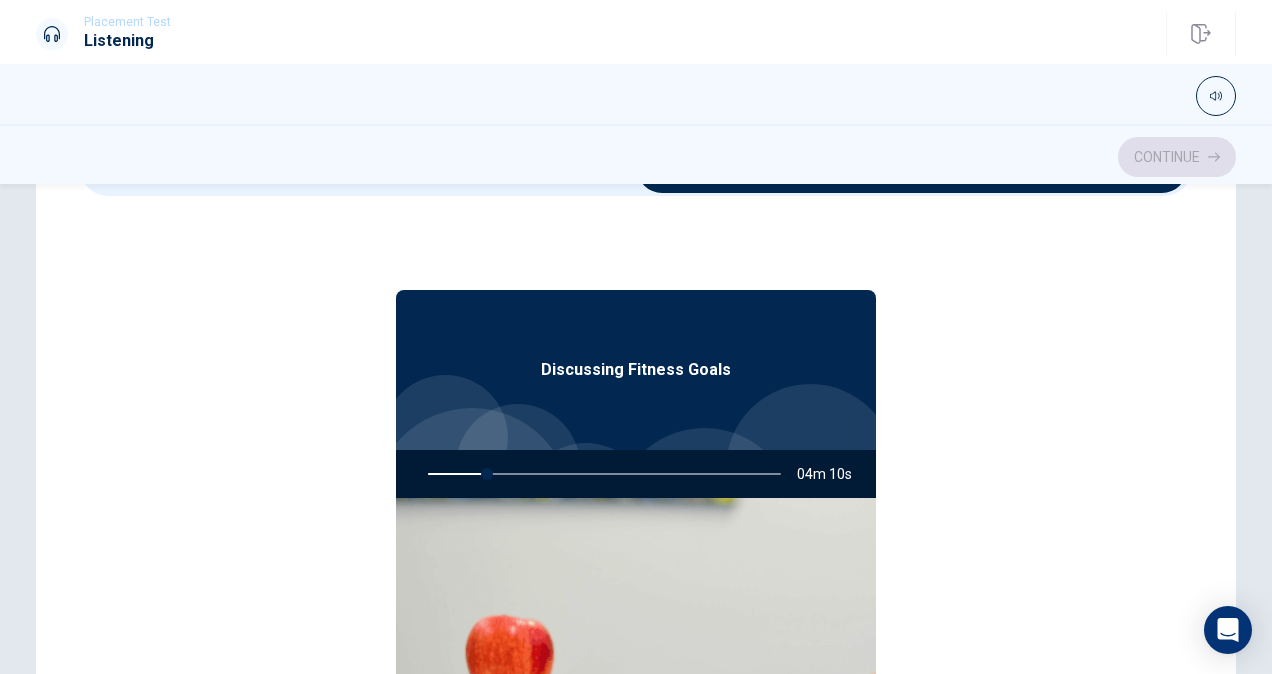 type on "17" 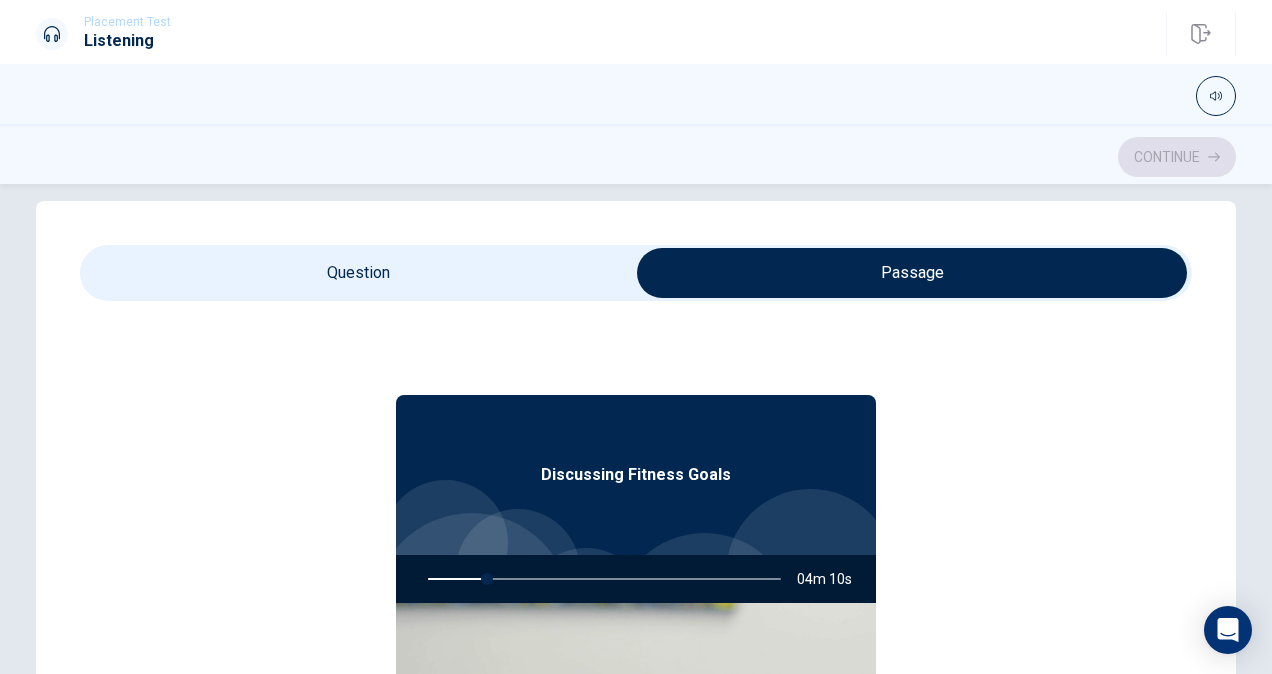 scroll, scrollTop: 13, scrollLeft: 0, axis: vertical 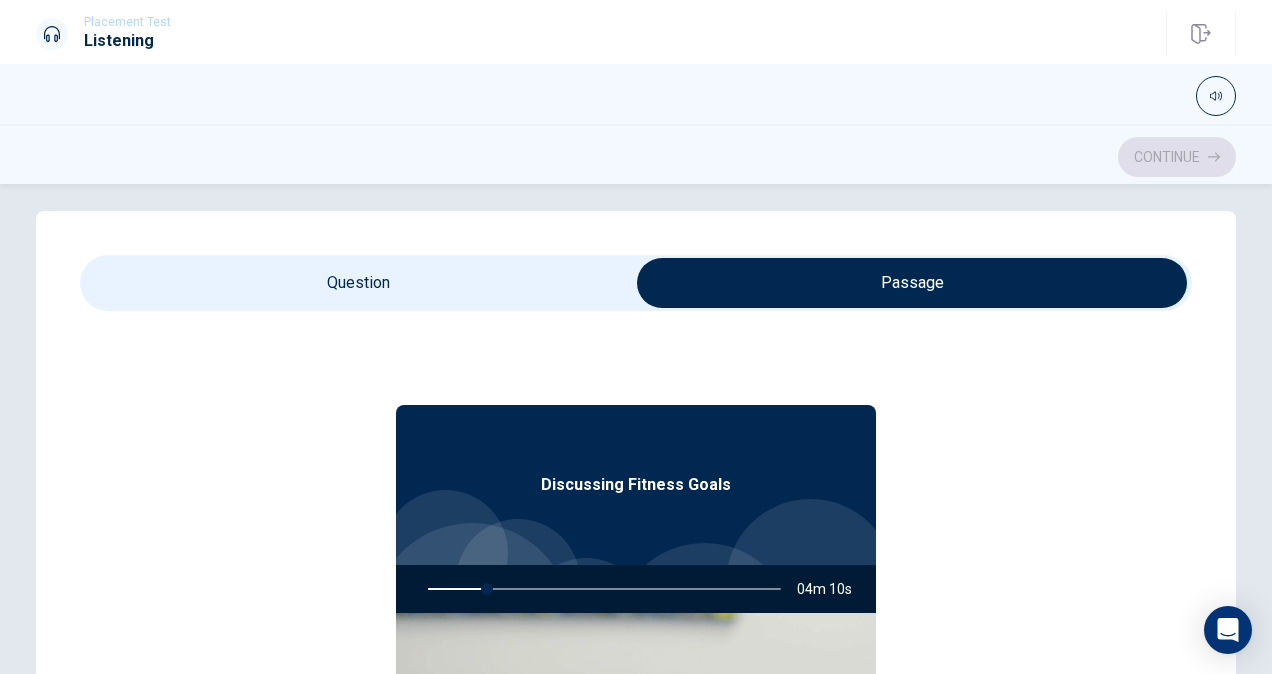 click at bounding box center [912, 283] 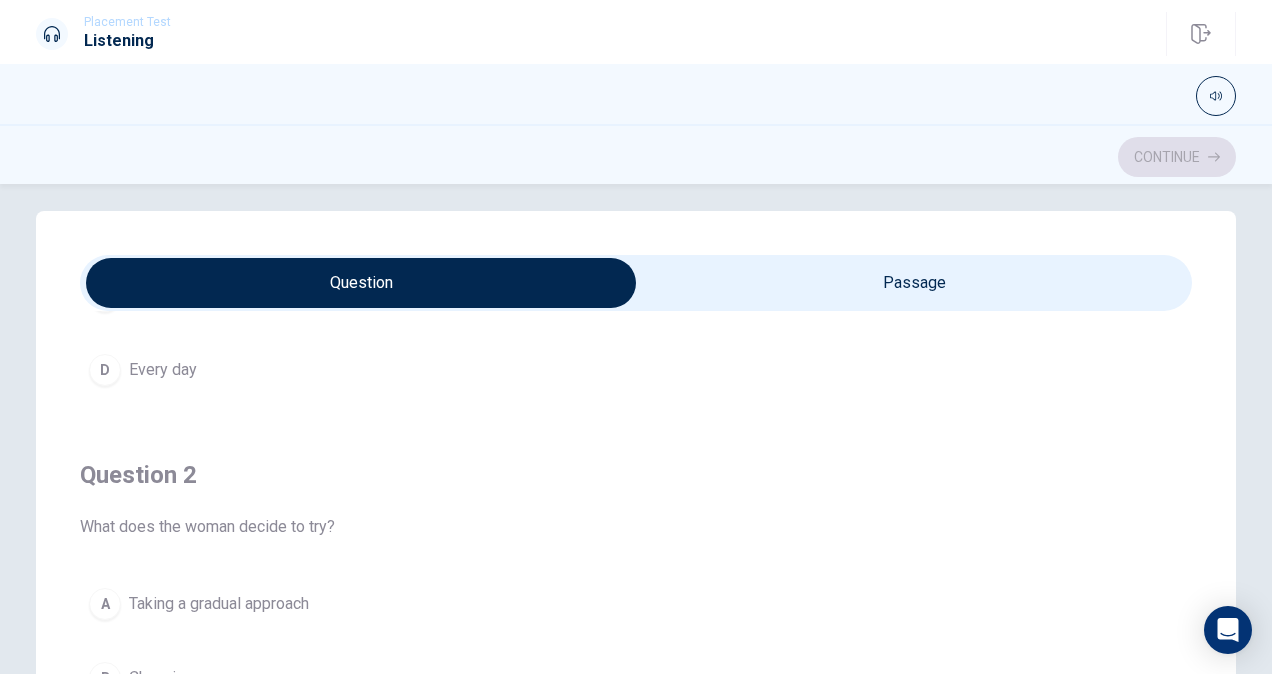 scroll, scrollTop: 0, scrollLeft: 0, axis: both 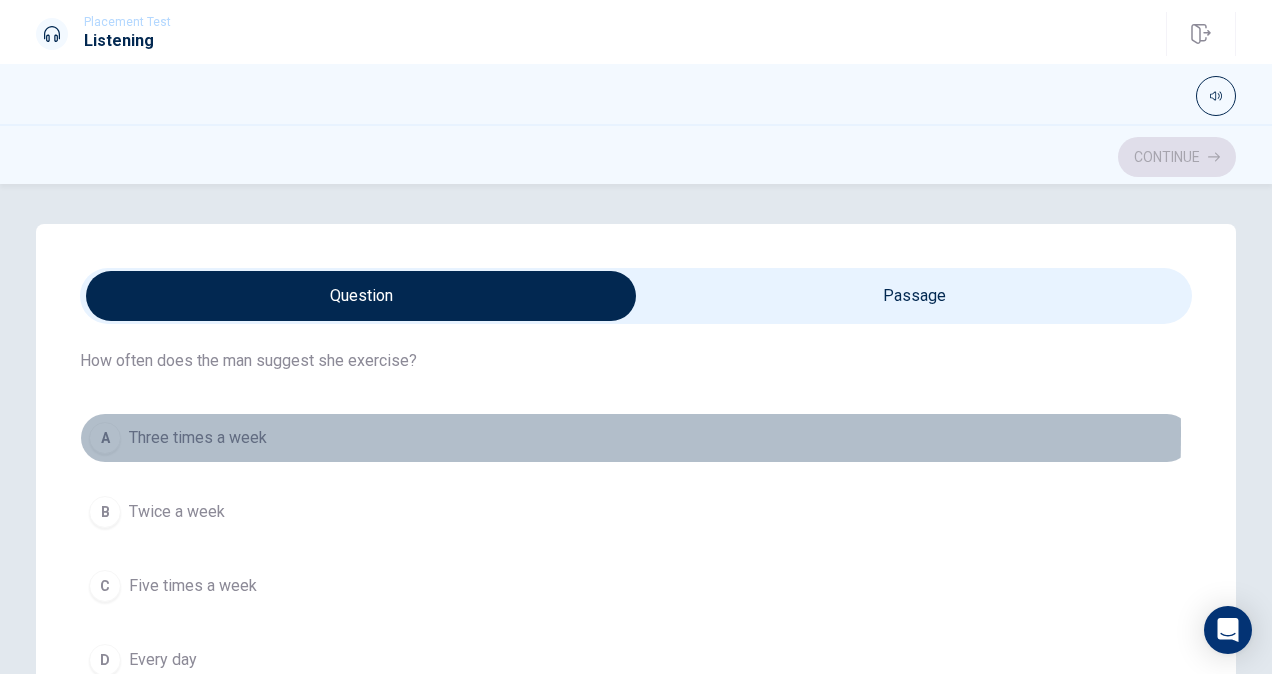 click on "A" at bounding box center (105, 438) 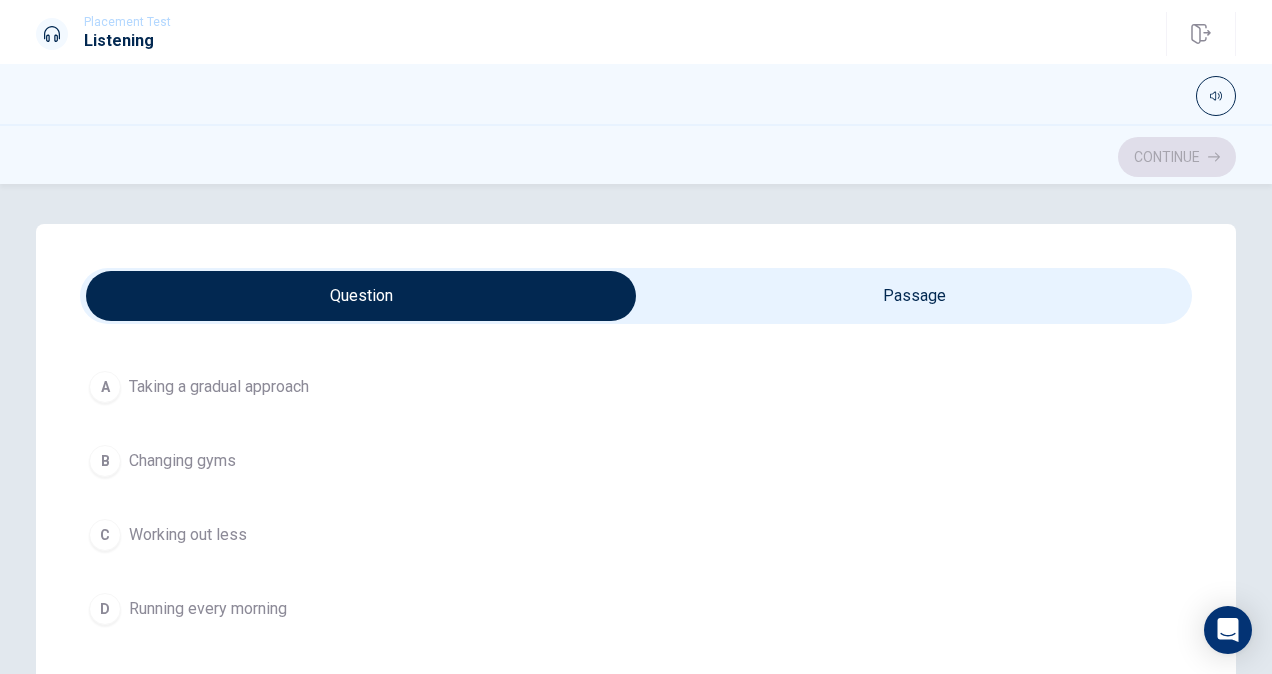 scroll, scrollTop: 571, scrollLeft: 0, axis: vertical 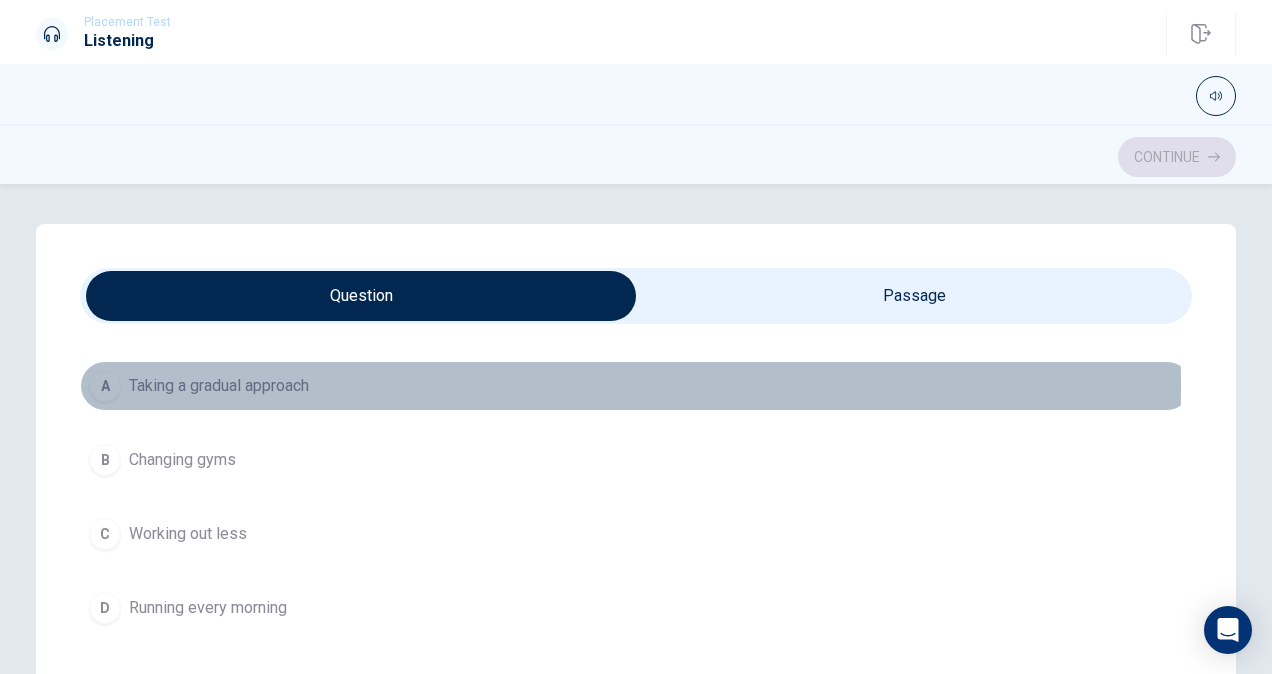 click on "A" at bounding box center [105, 386] 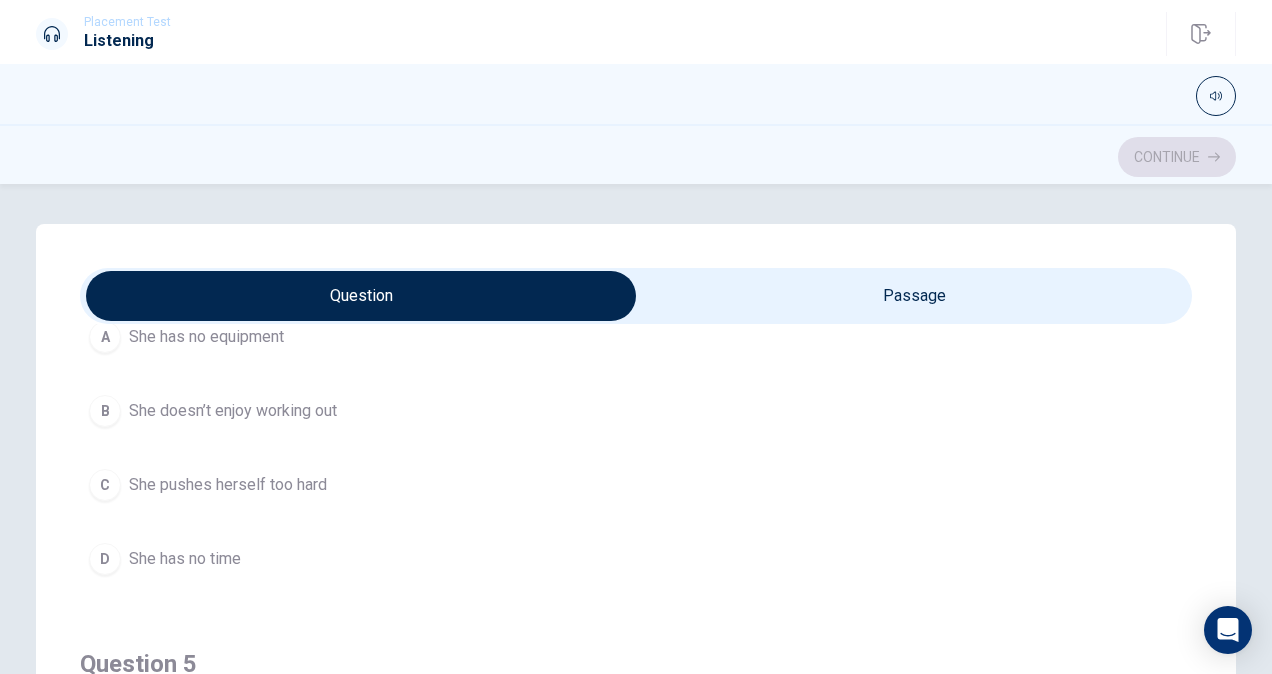 scroll, scrollTop: 1606, scrollLeft: 0, axis: vertical 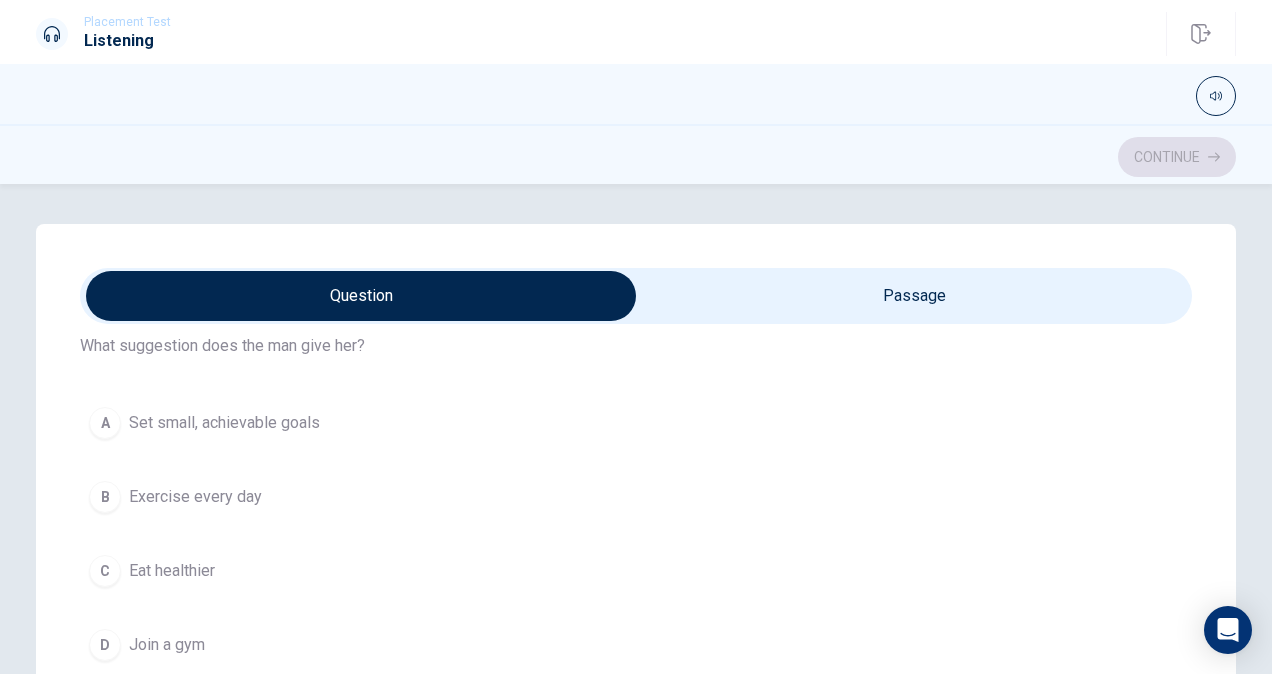 click on "A" at bounding box center [105, 423] 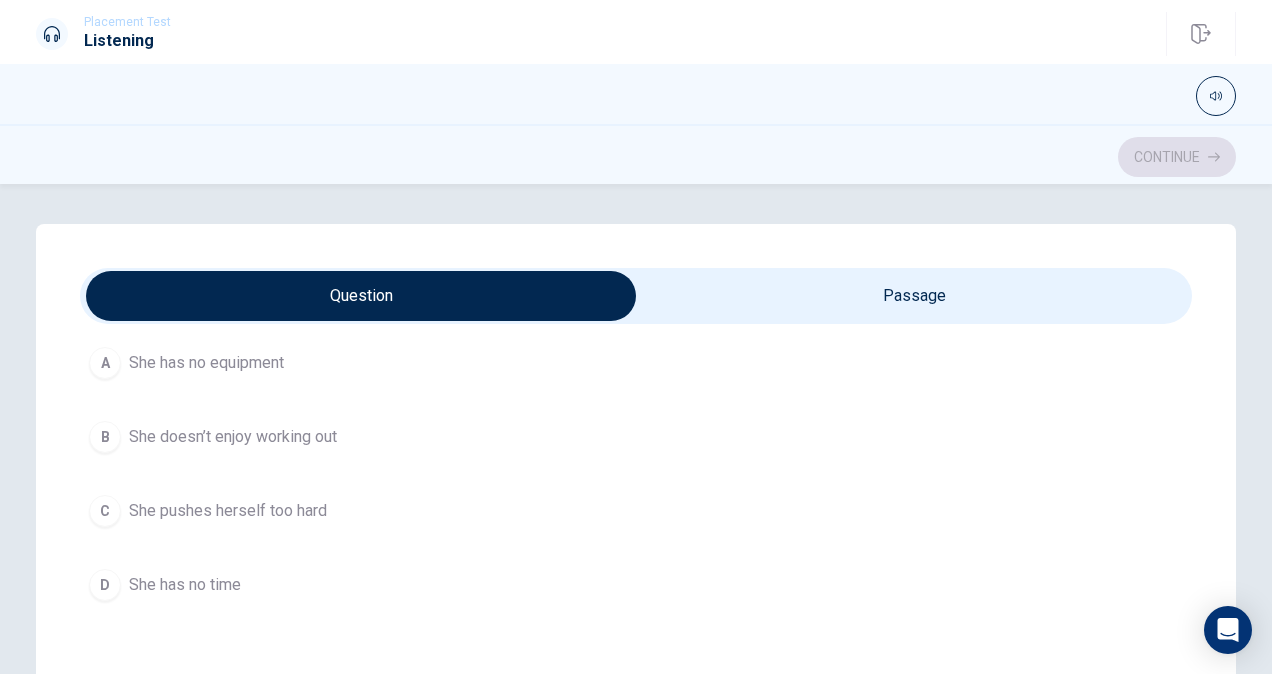scroll, scrollTop: 1508, scrollLeft: 0, axis: vertical 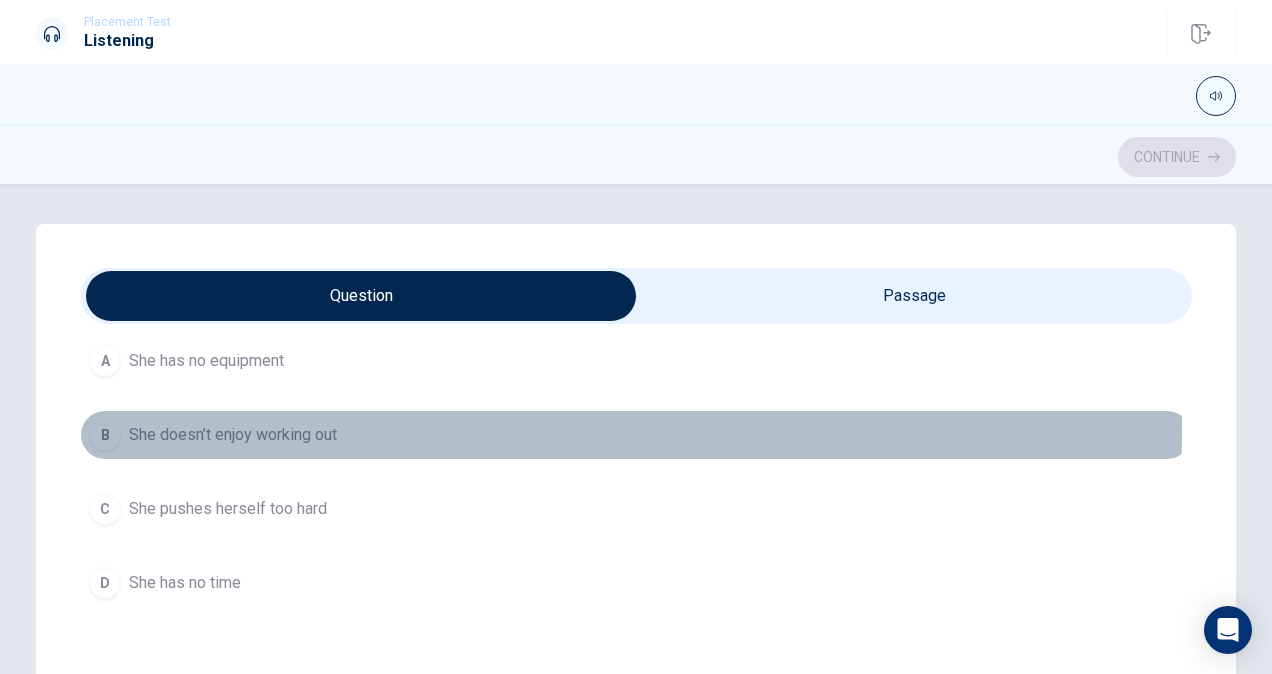 click on "B" at bounding box center [105, 435] 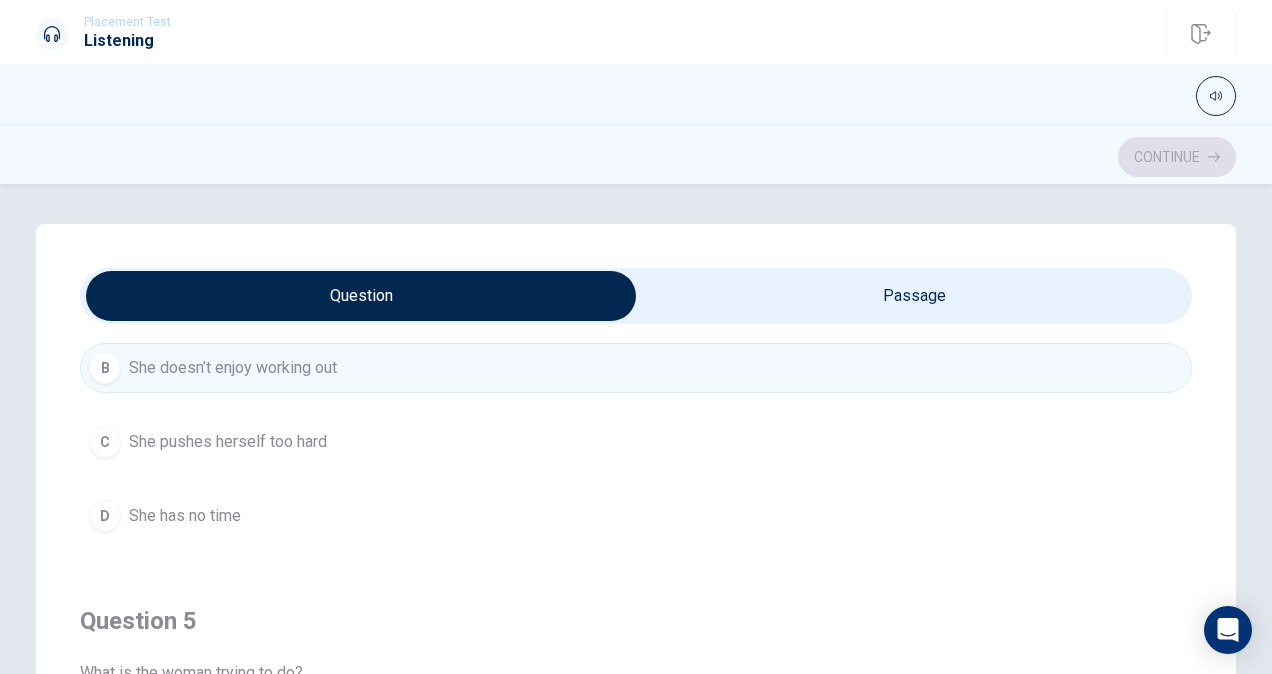 scroll, scrollTop: 1606, scrollLeft: 0, axis: vertical 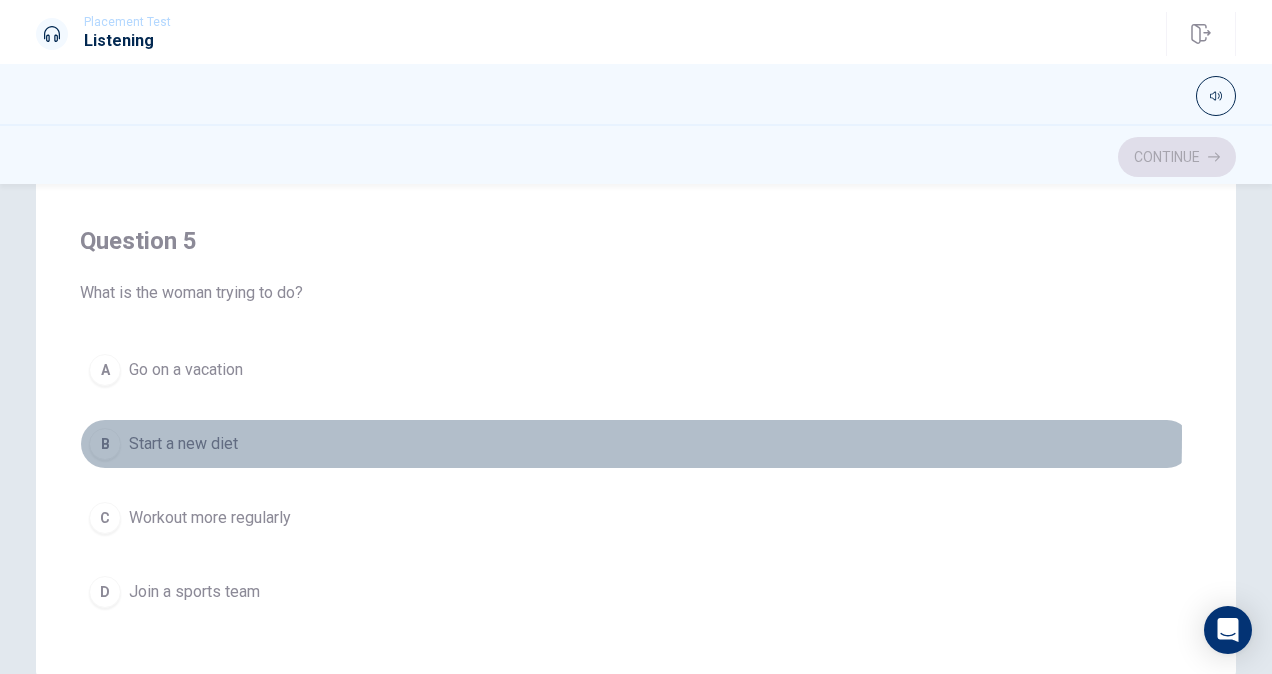click on "B" at bounding box center [105, 444] 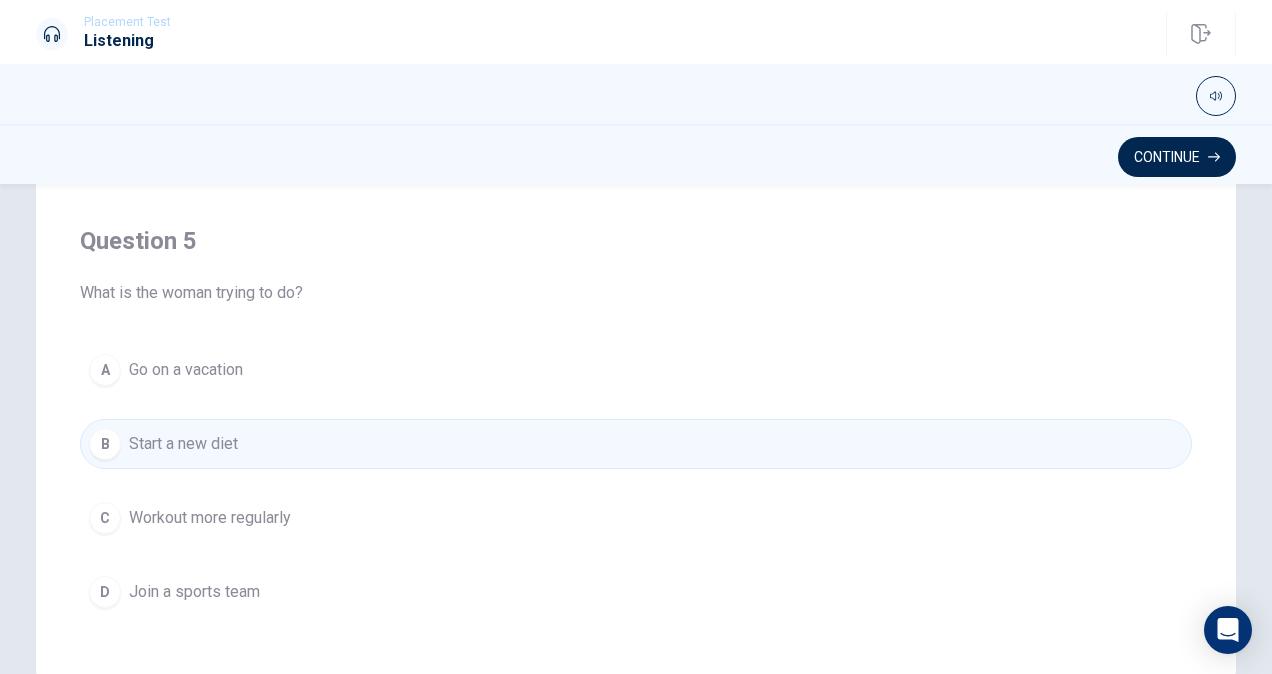scroll, scrollTop: 458, scrollLeft: 0, axis: vertical 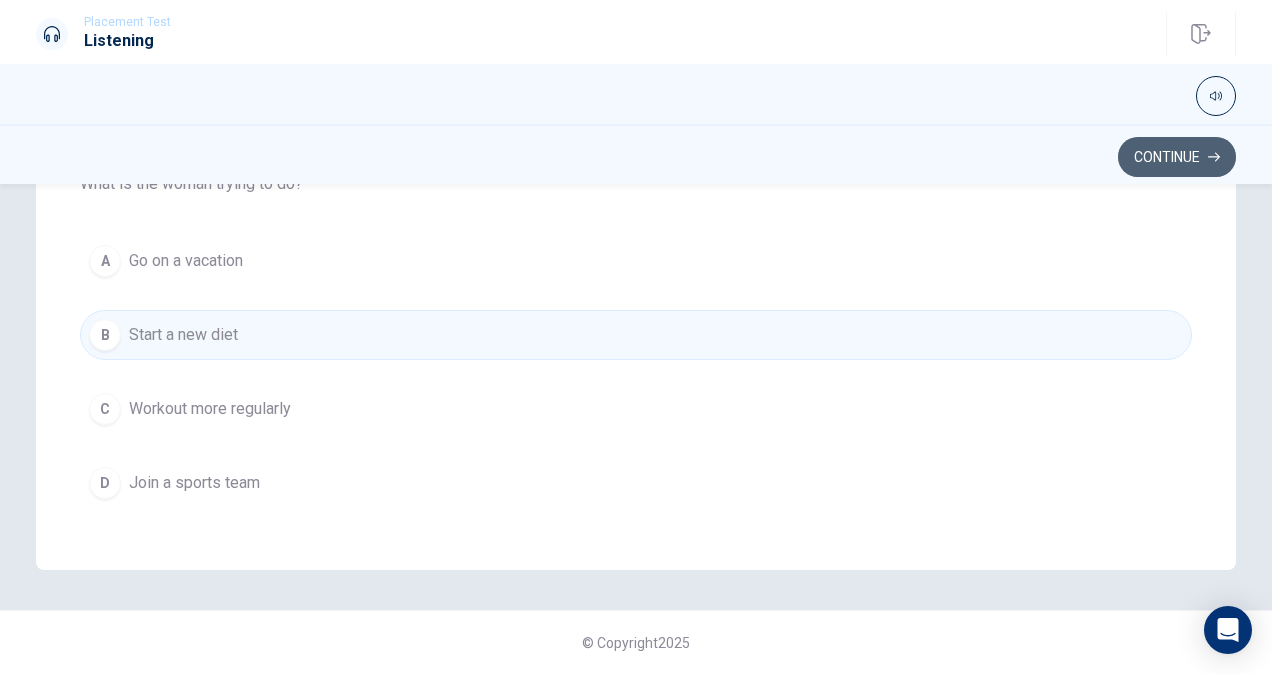 click on "Continue" at bounding box center (1177, 157) 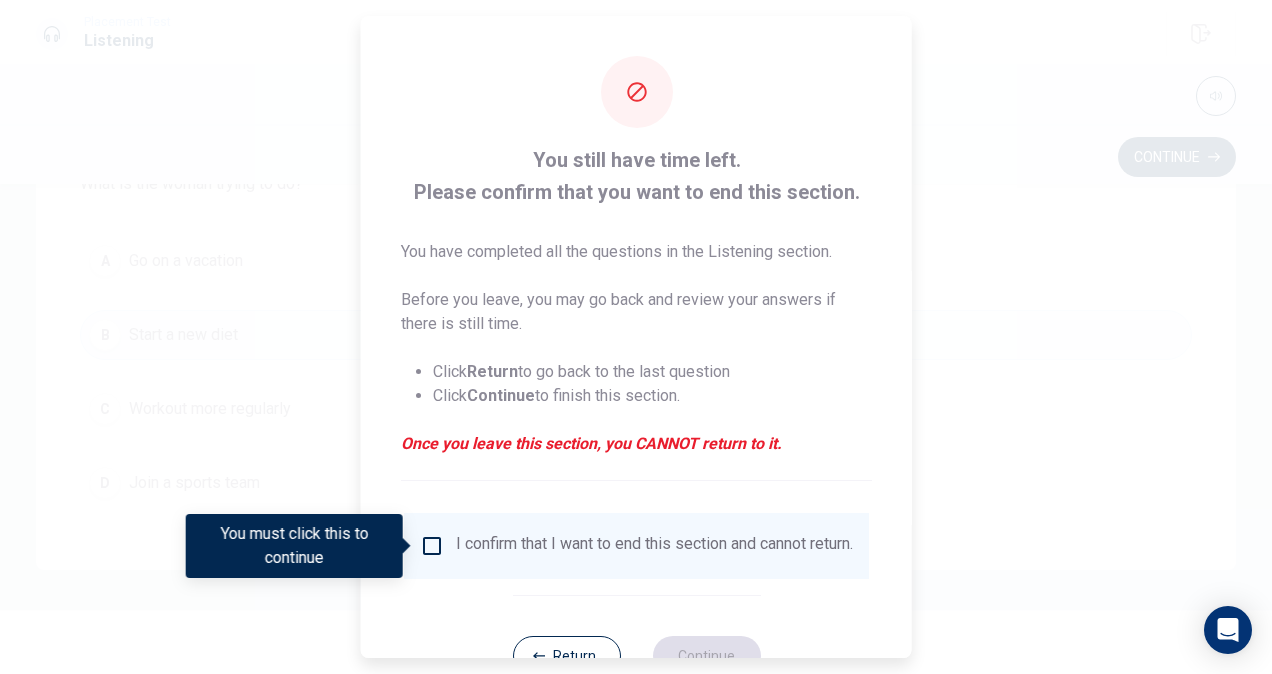 click at bounding box center [636, 337] 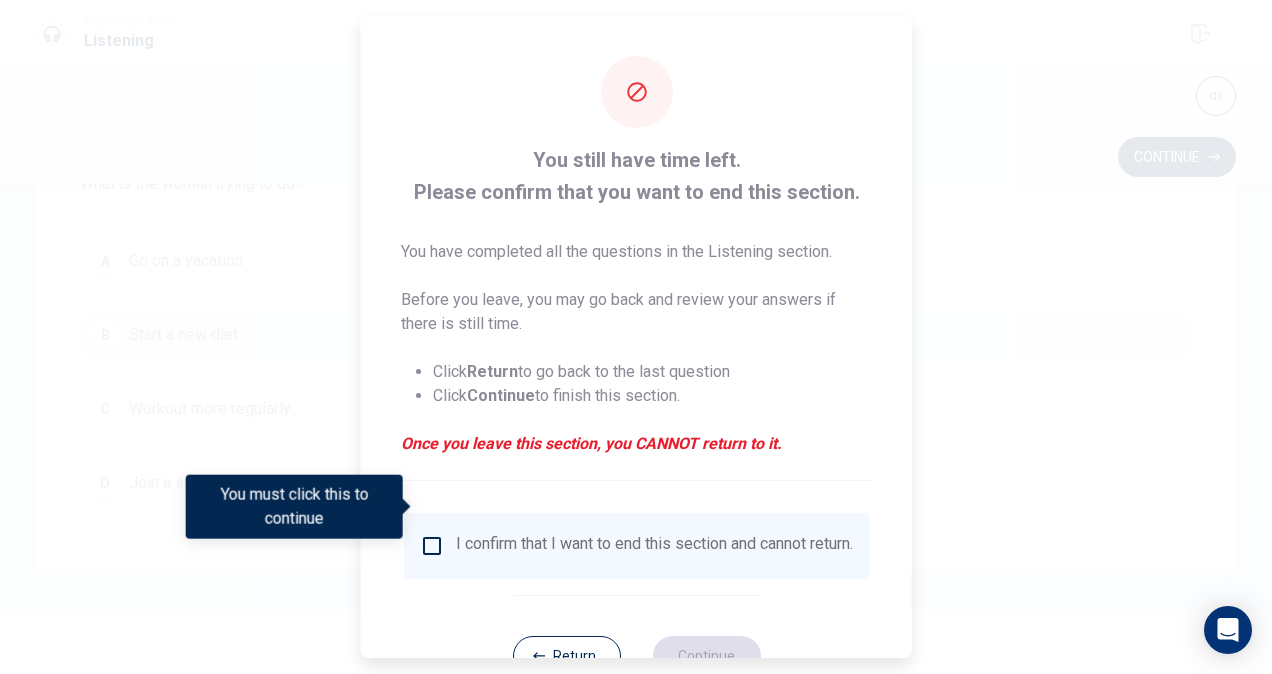 scroll, scrollTop: 72, scrollLeft: 0, axis: vertical 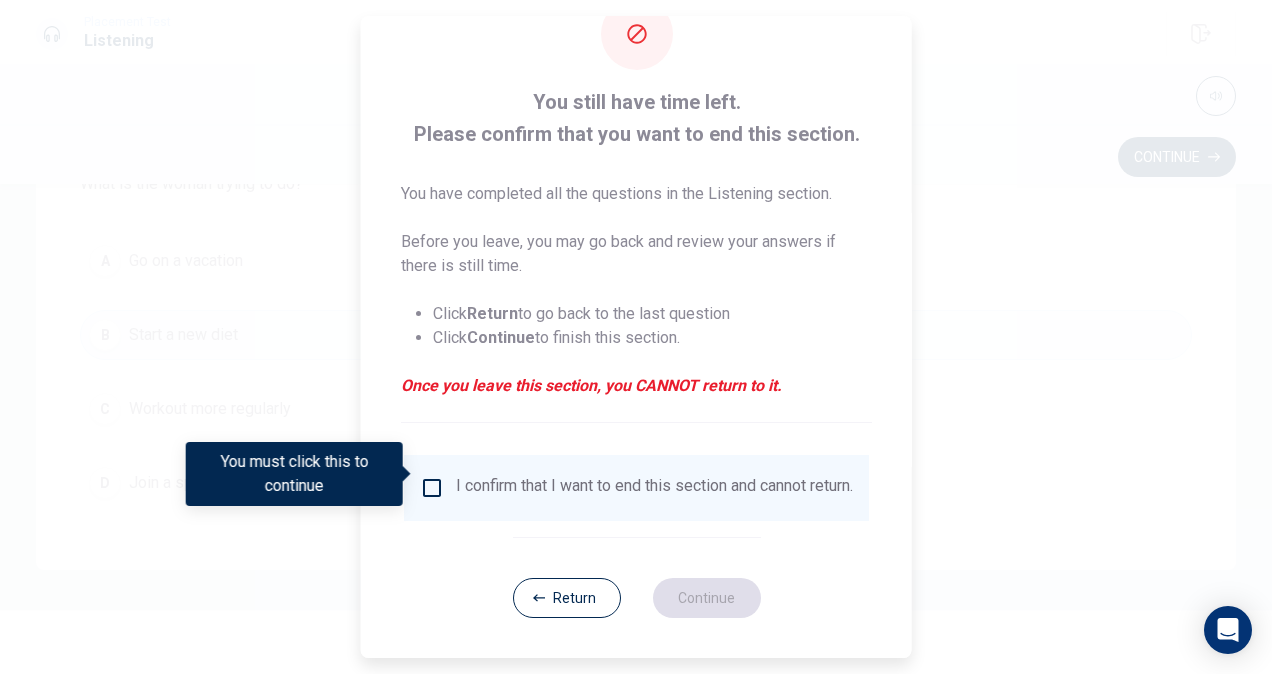 click on "I confirm that I want to end this section and cannot return." at bounding box center (636, 488) 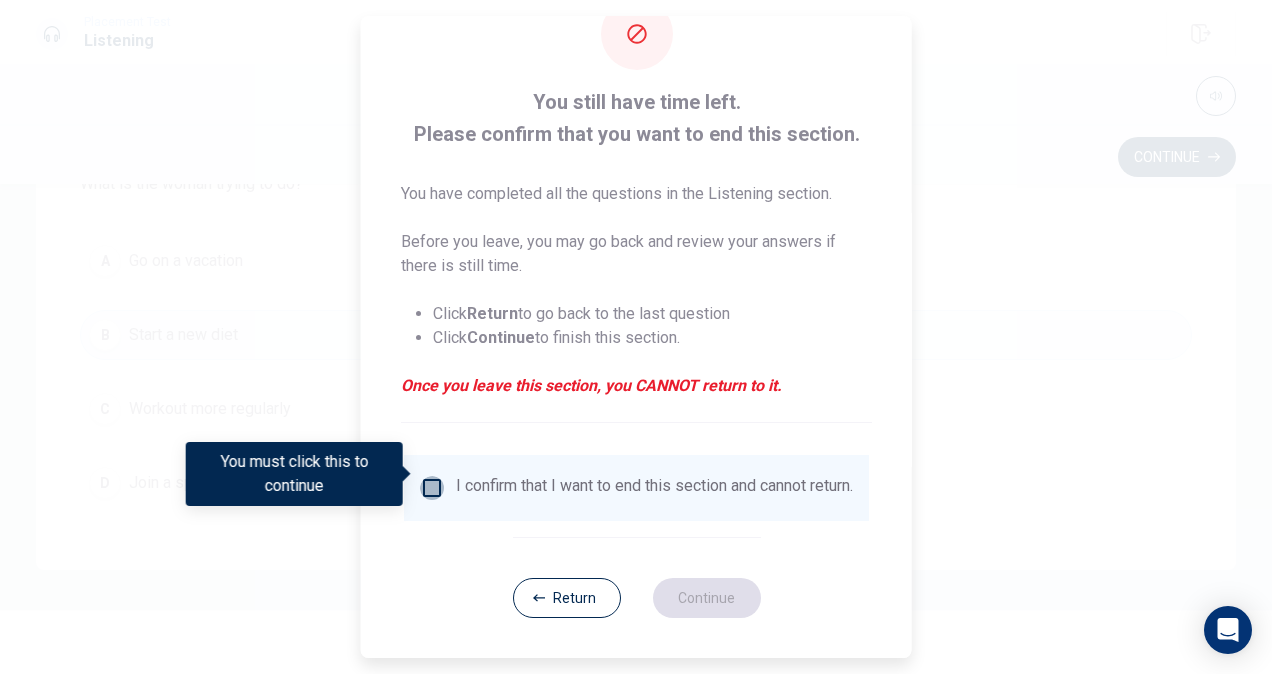 click at bounding box center [432, 488] 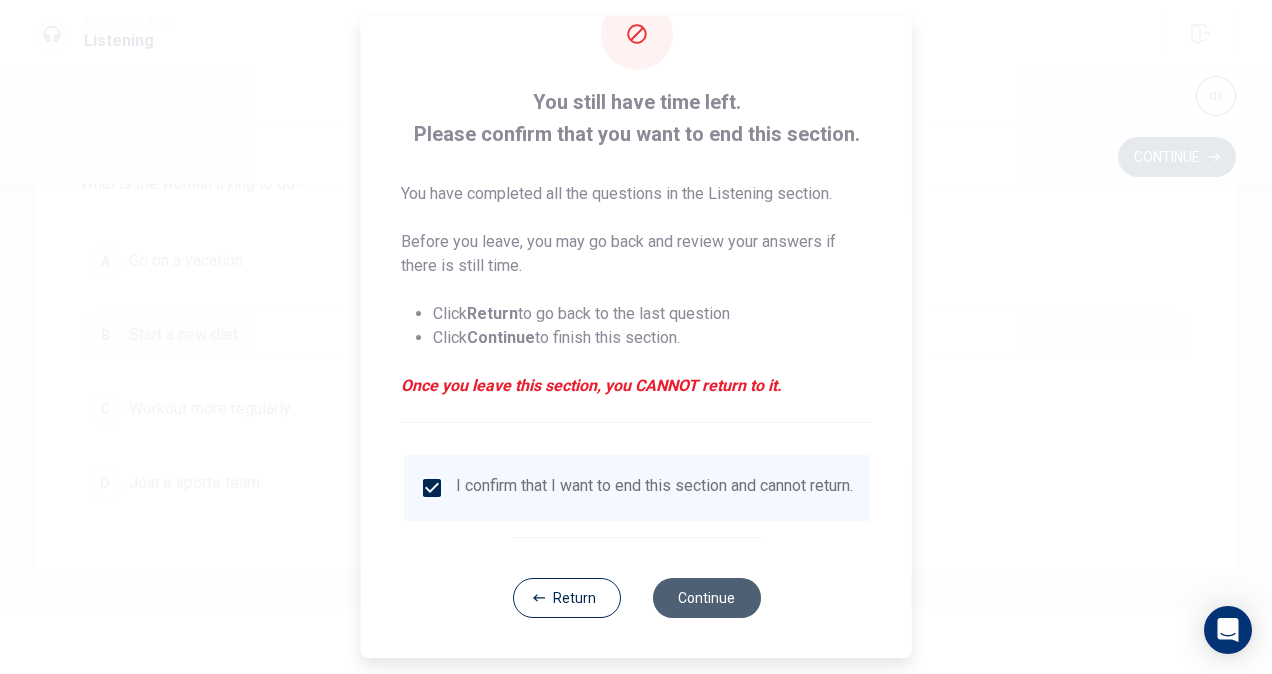 click on "Continue" at bounding box center (706, 598) 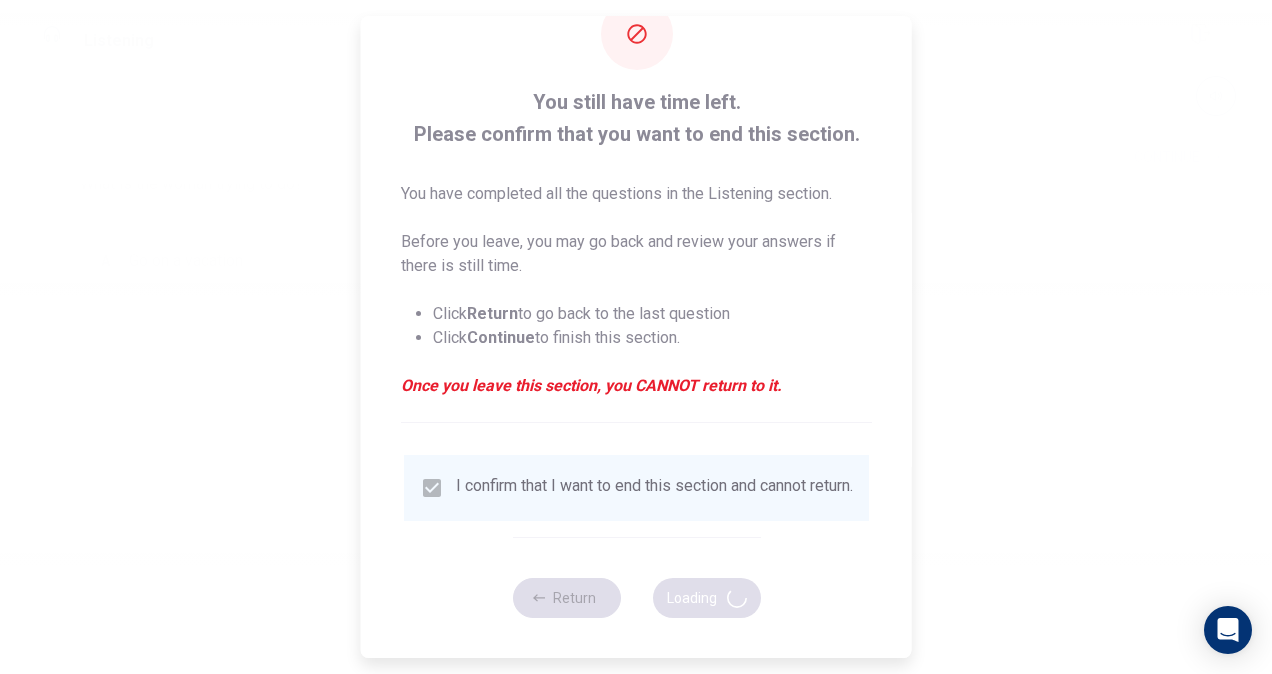 scroll, scrollTop: 0, scrollLeft: 0, axis: both 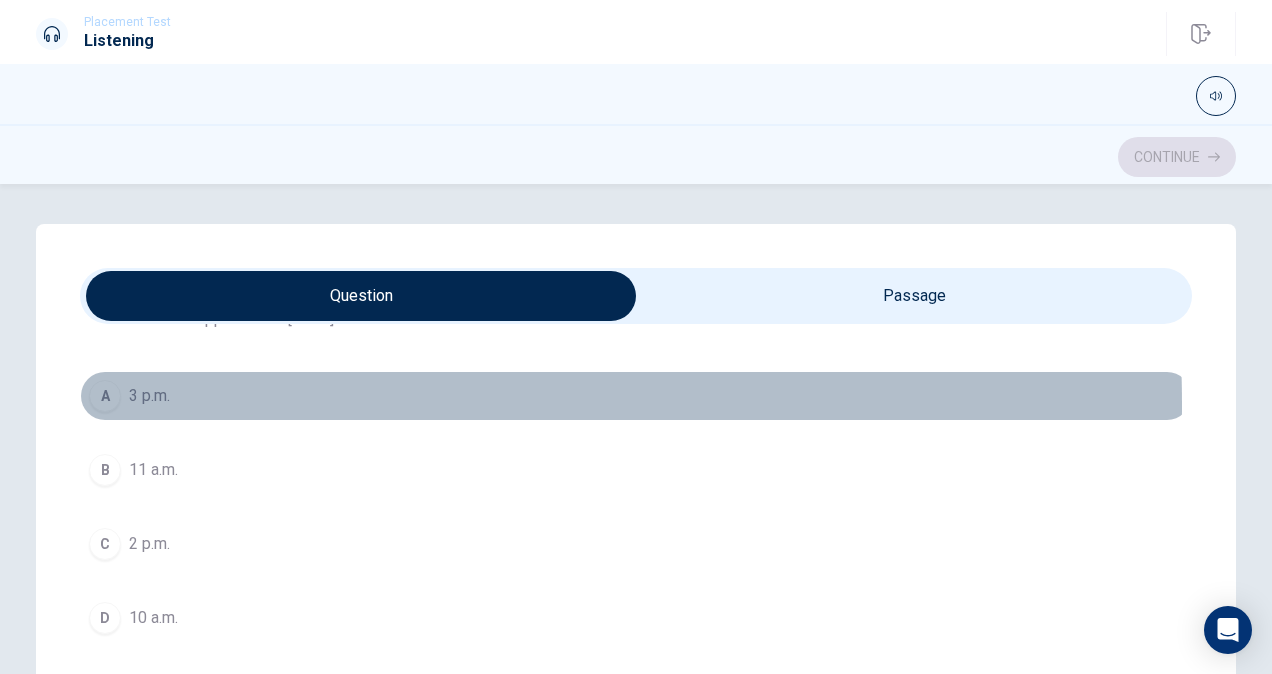 click on "A" at bounding box center (105, 396) 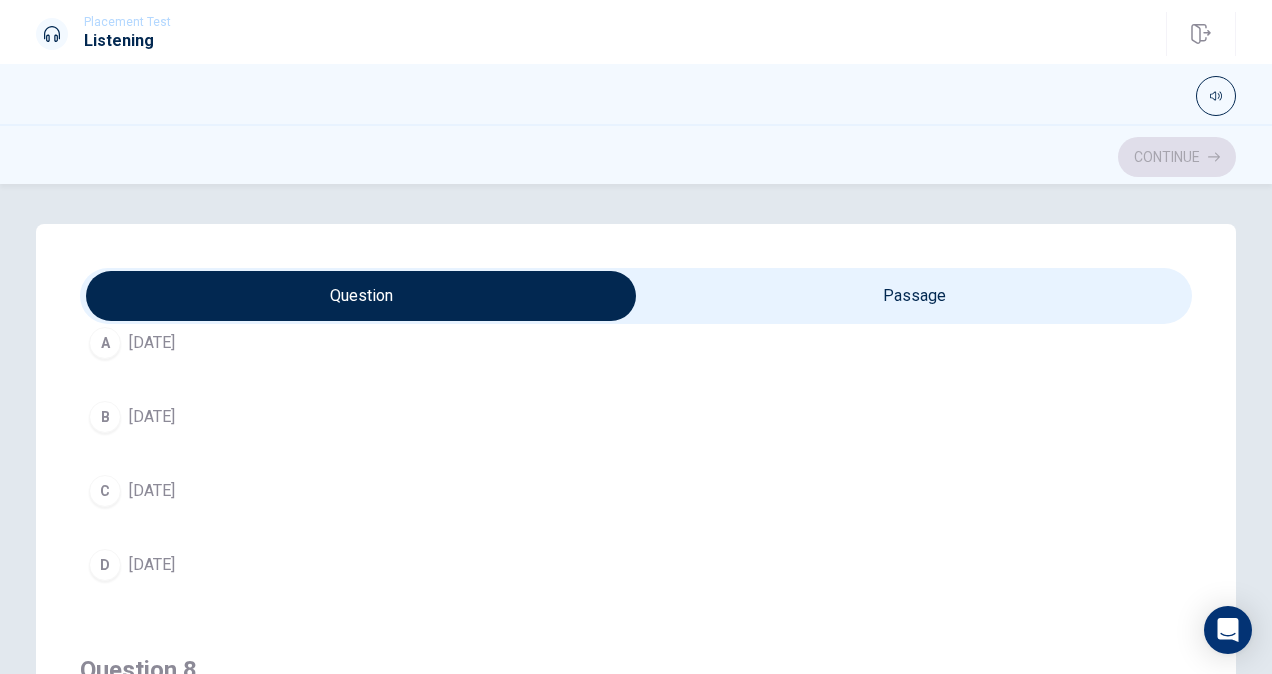 scroll, scrollTop: 641, scrollLeft: 0, axis: vertical 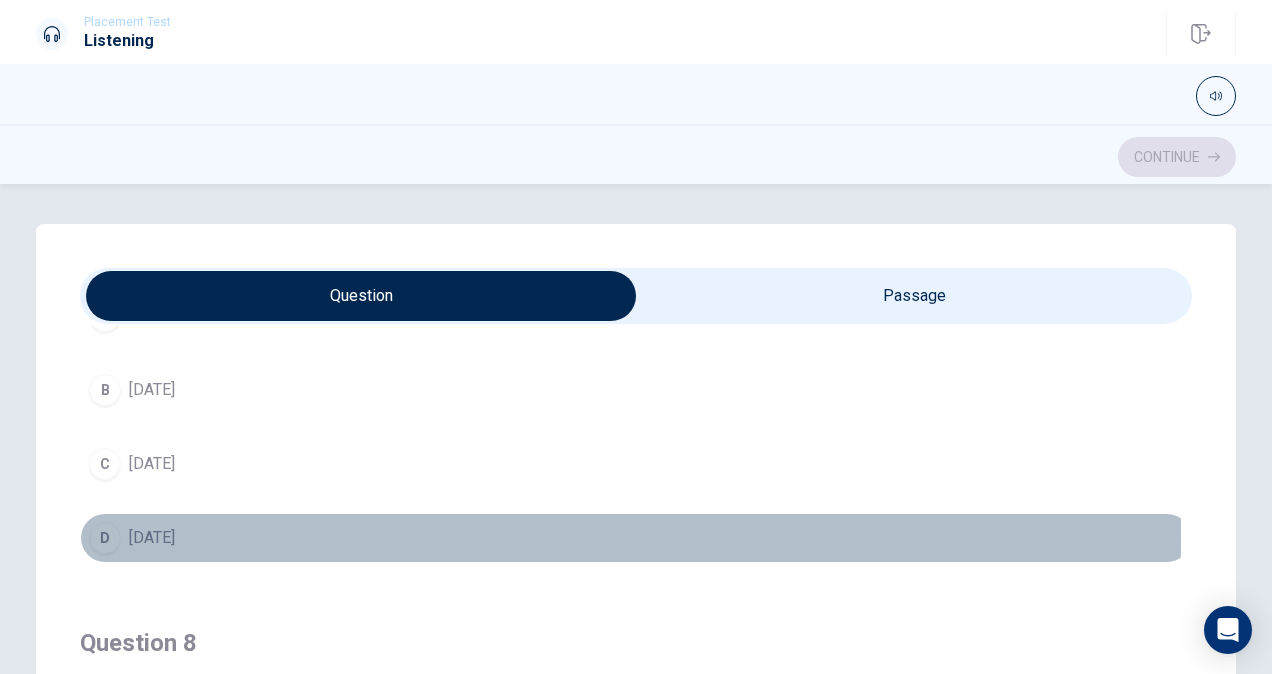 click on "D" at bounding box center [105, 538] 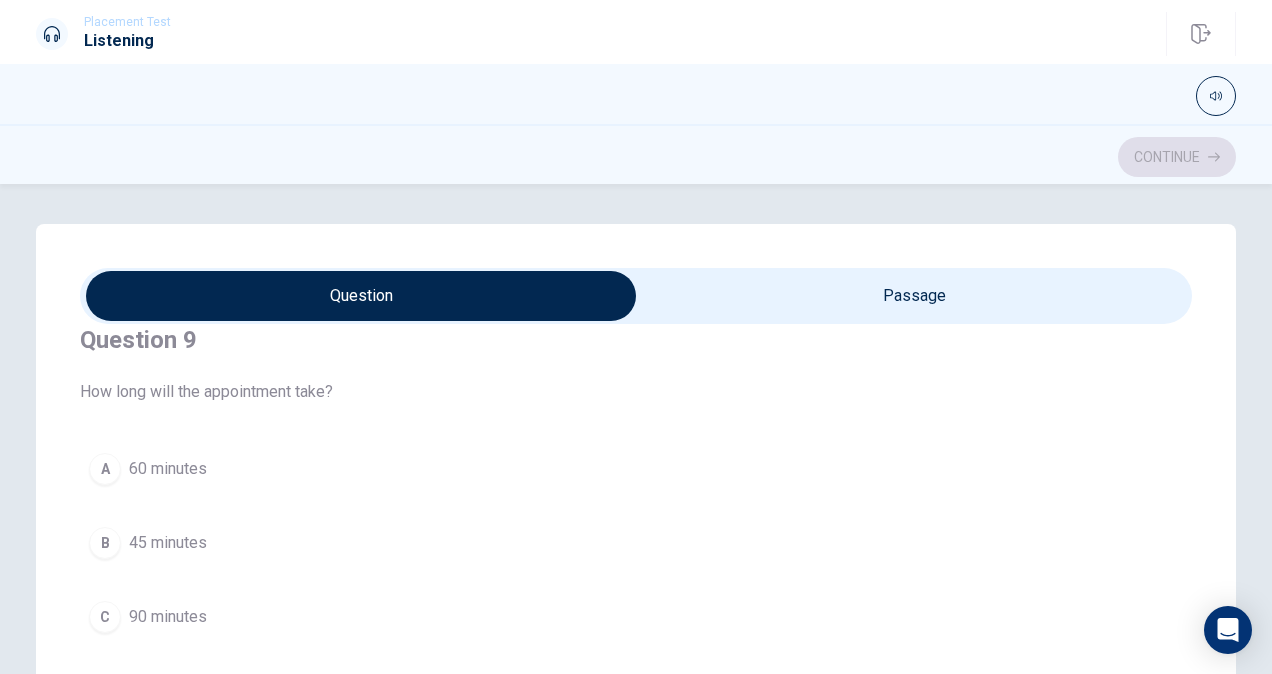 scroll, scrollTop: 1401, scrollLeft: 0, axis: vertical 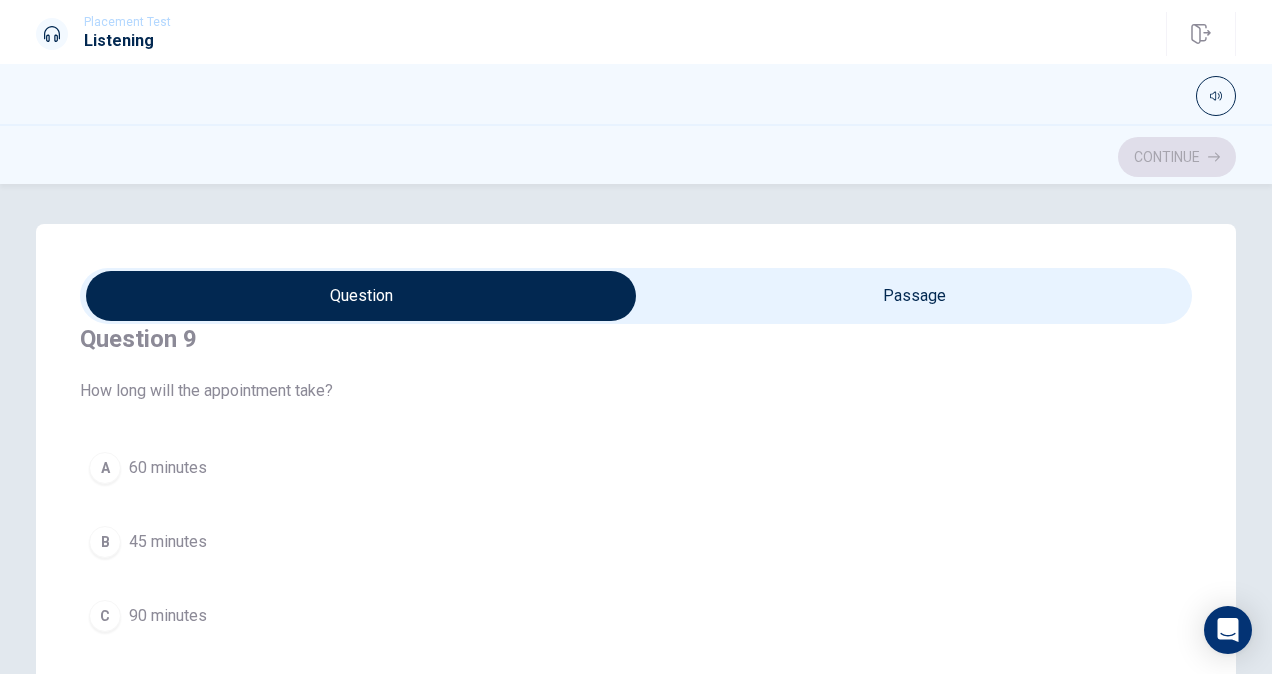 click on "B" at bounding box center [105, 542] 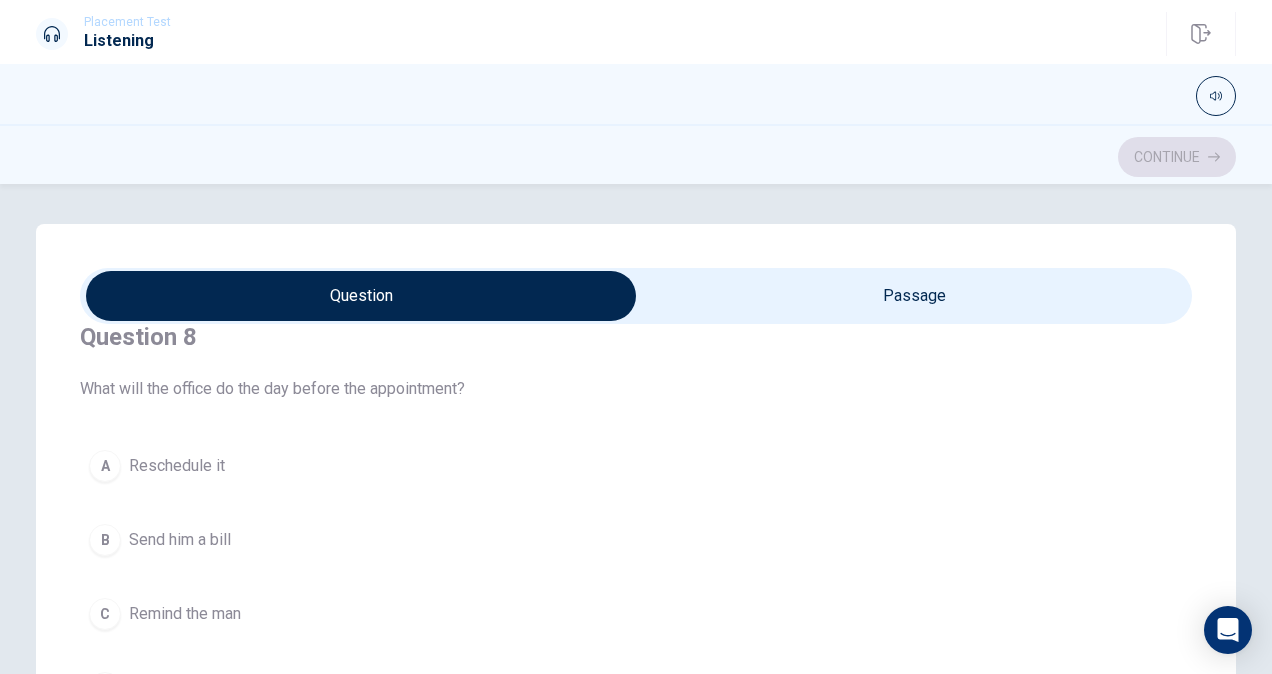 scroll, scrollTop: 946, scrollLeft: 0, axis: vertical 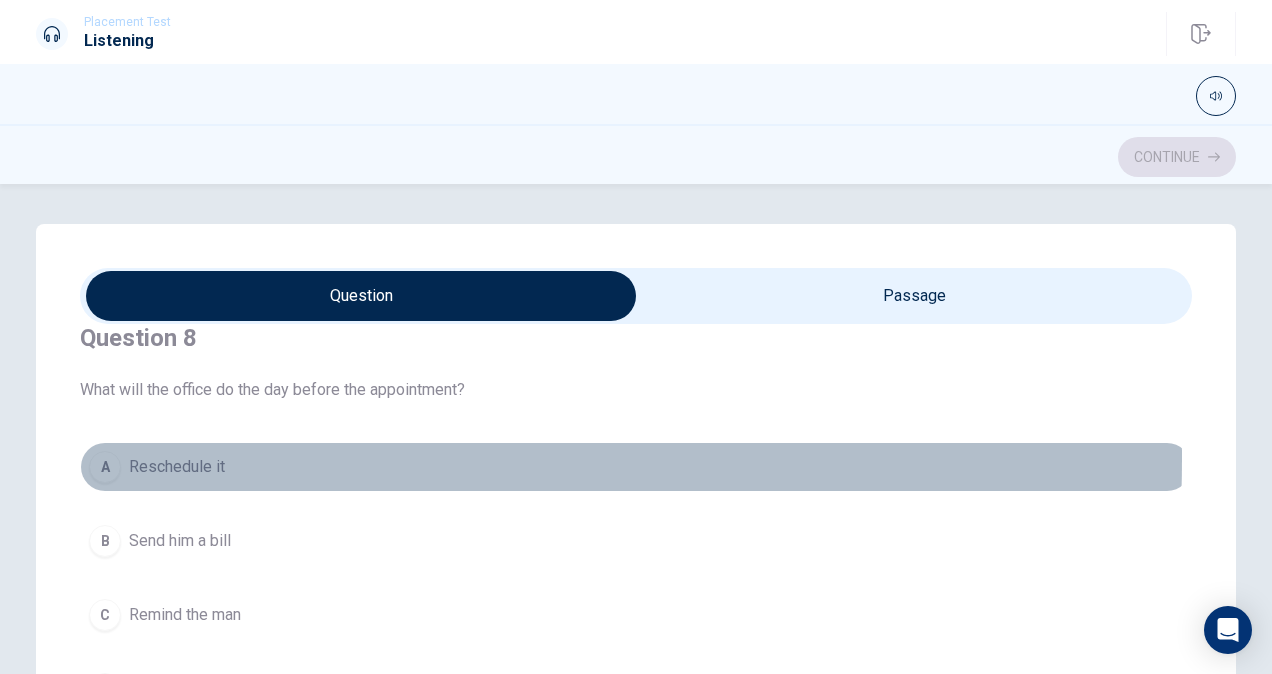 click on "A" at bounding box center [105, 467] 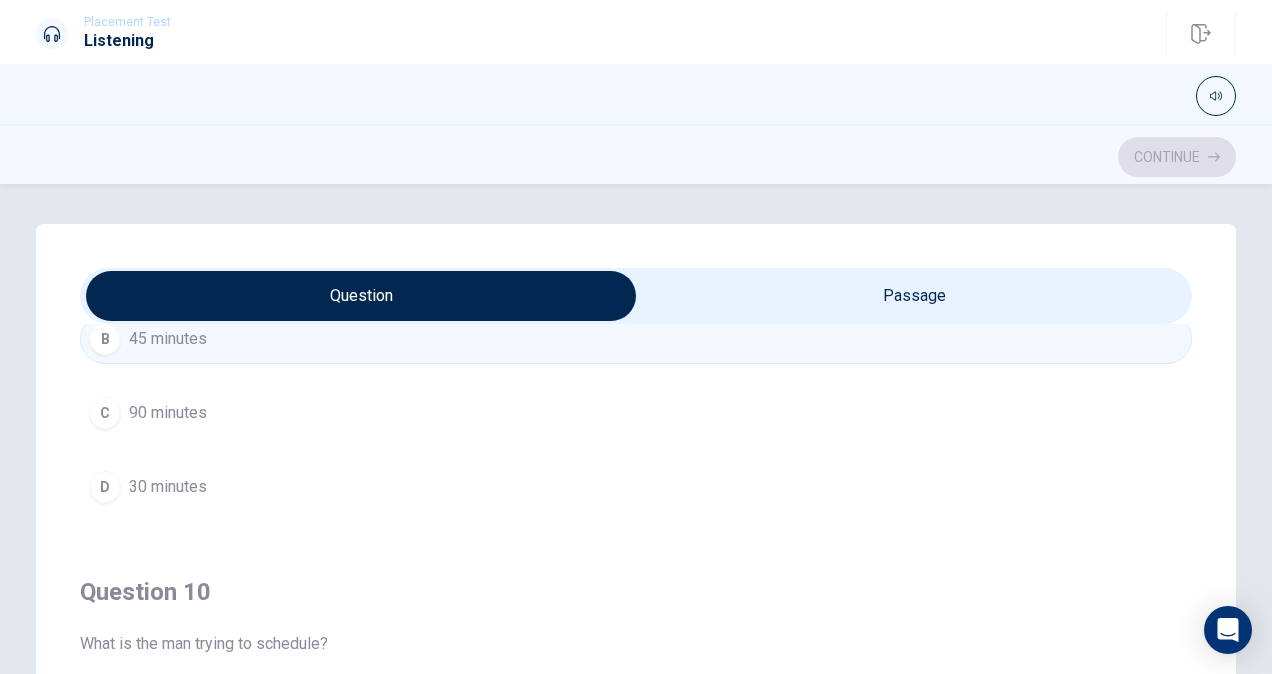 scroll, scrollTop: 1606, scrollLeft: 0, axis: vertical 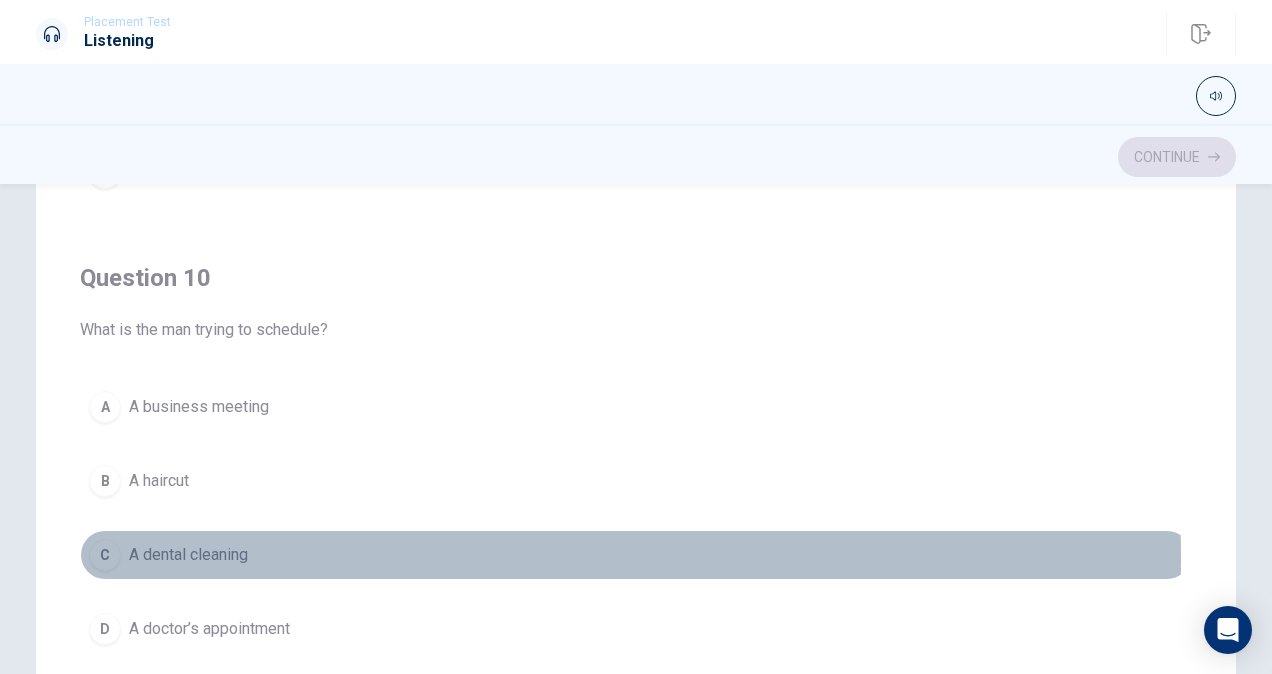 click on "C" at bounding box center [105, 555] 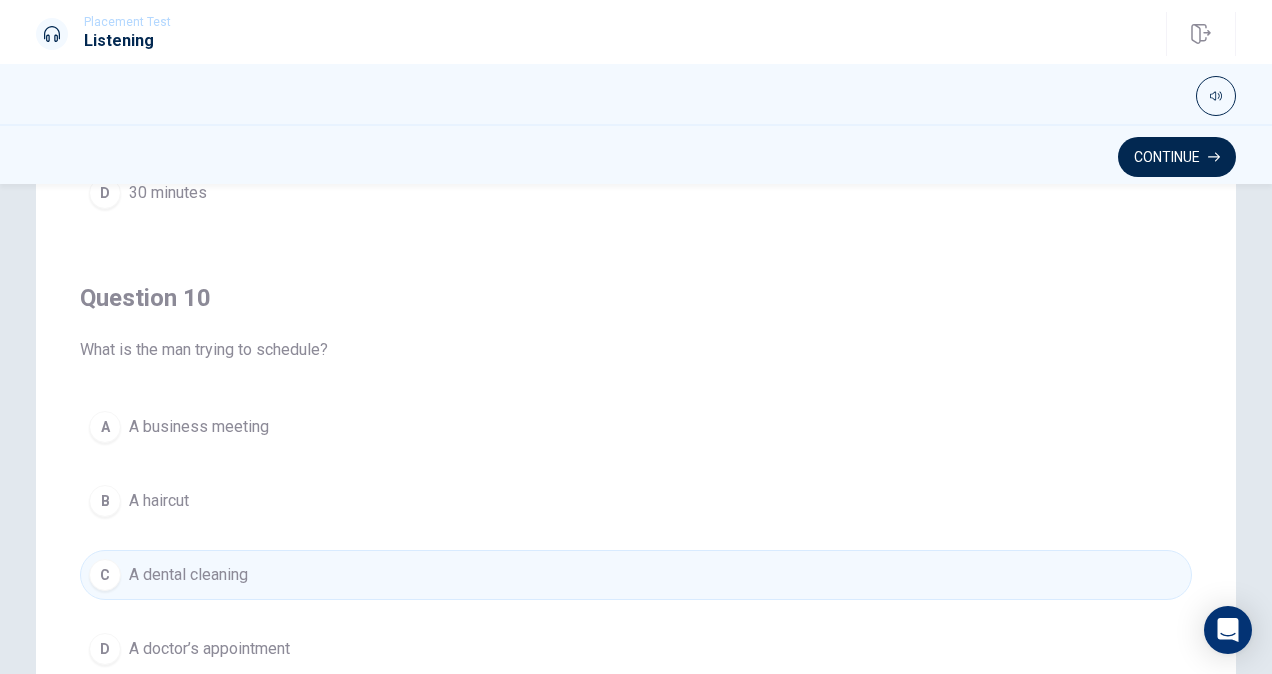 scroll, scrollTop: 231, scrollLeft: 0, axis: vertical 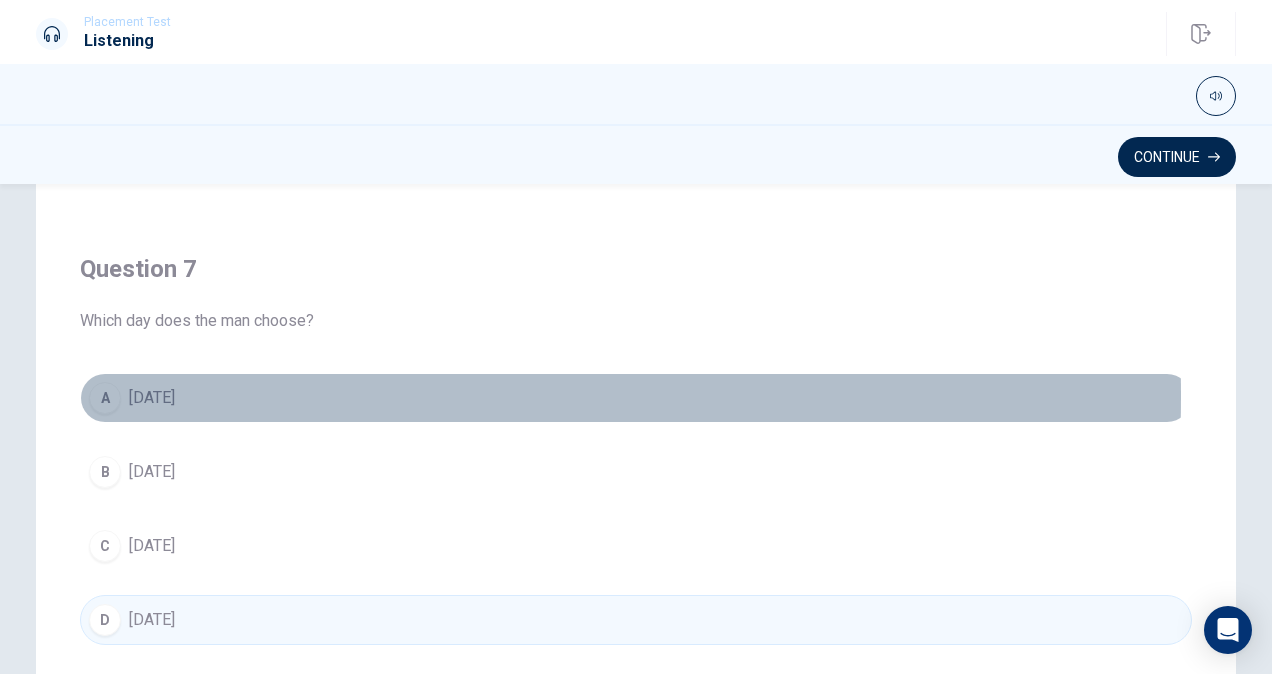 click on "A" at bounding box center [105, 398] 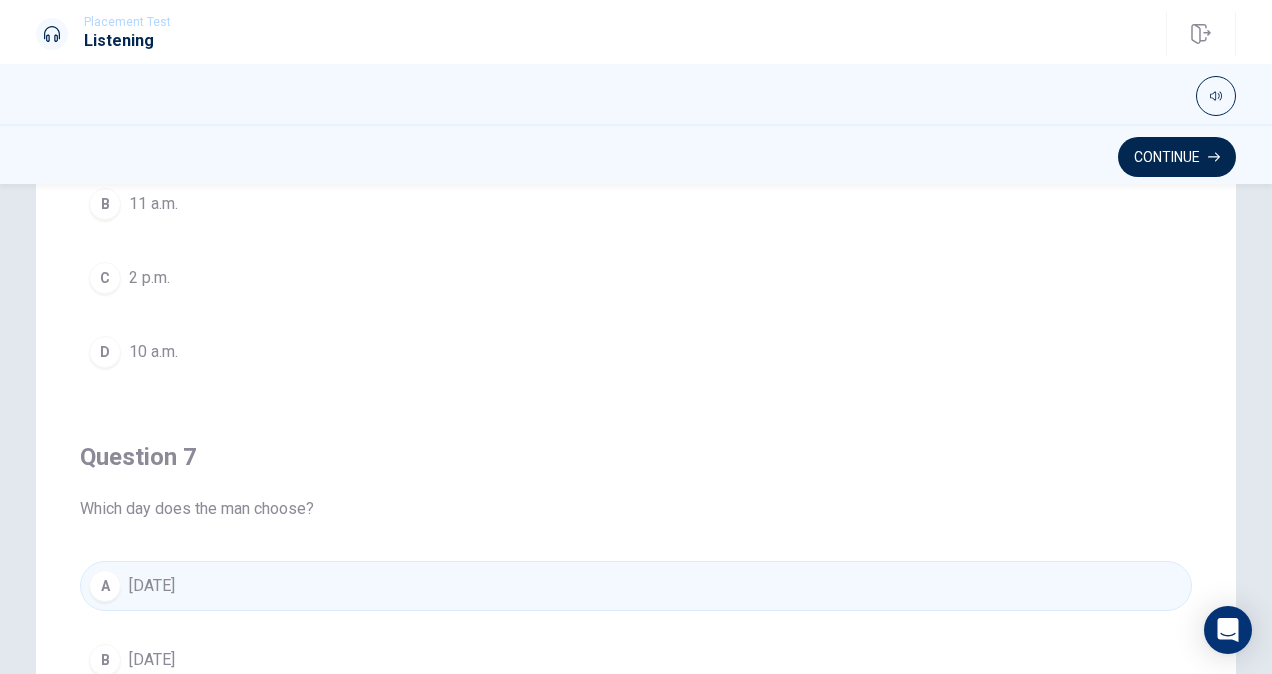 scroll, scrollTop: 0, scrollLeft: 0, axis: both 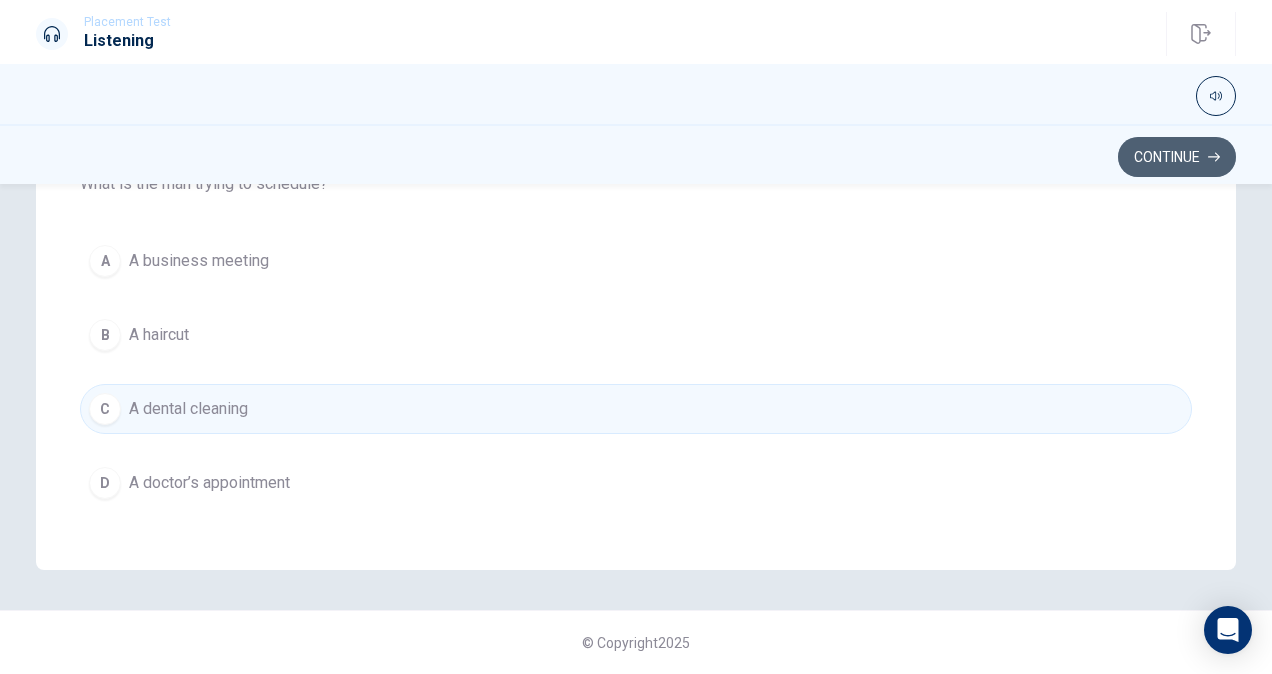 click on "Continue" at bounding box center [1177, 157] 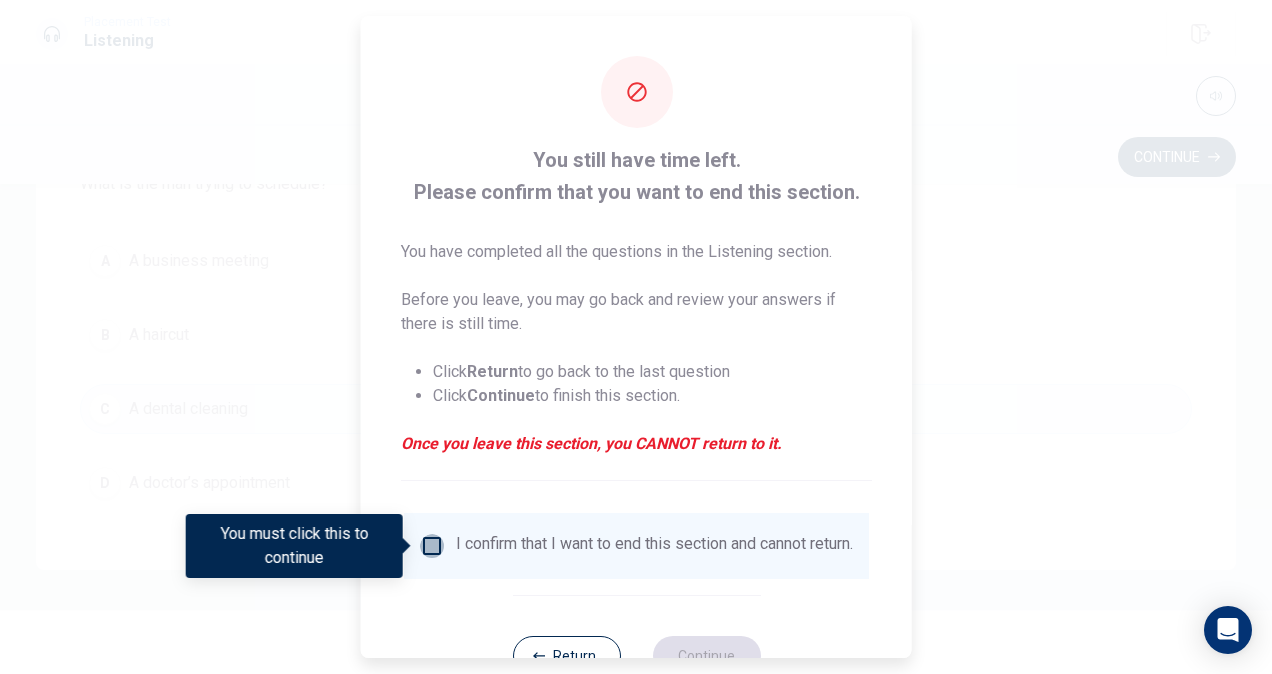 click at bounding box center (432, 546) 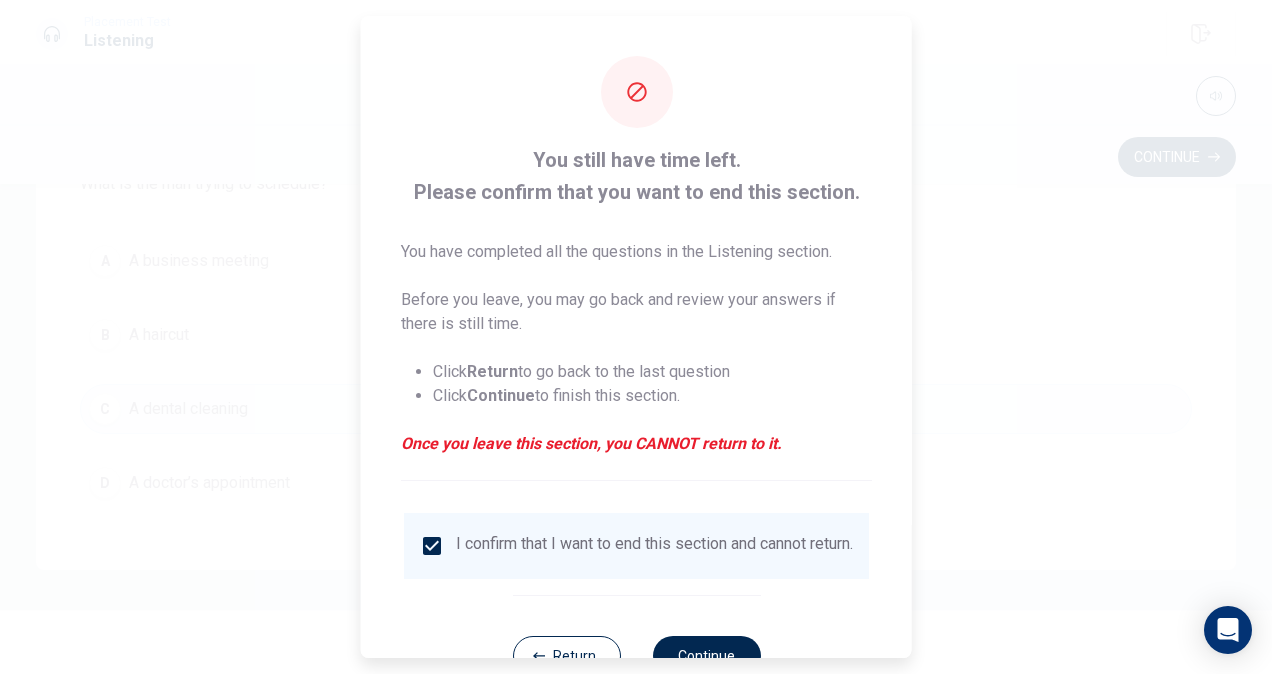 scroll, scrollTop: 72, scrollLeft: 0, axis: vertical 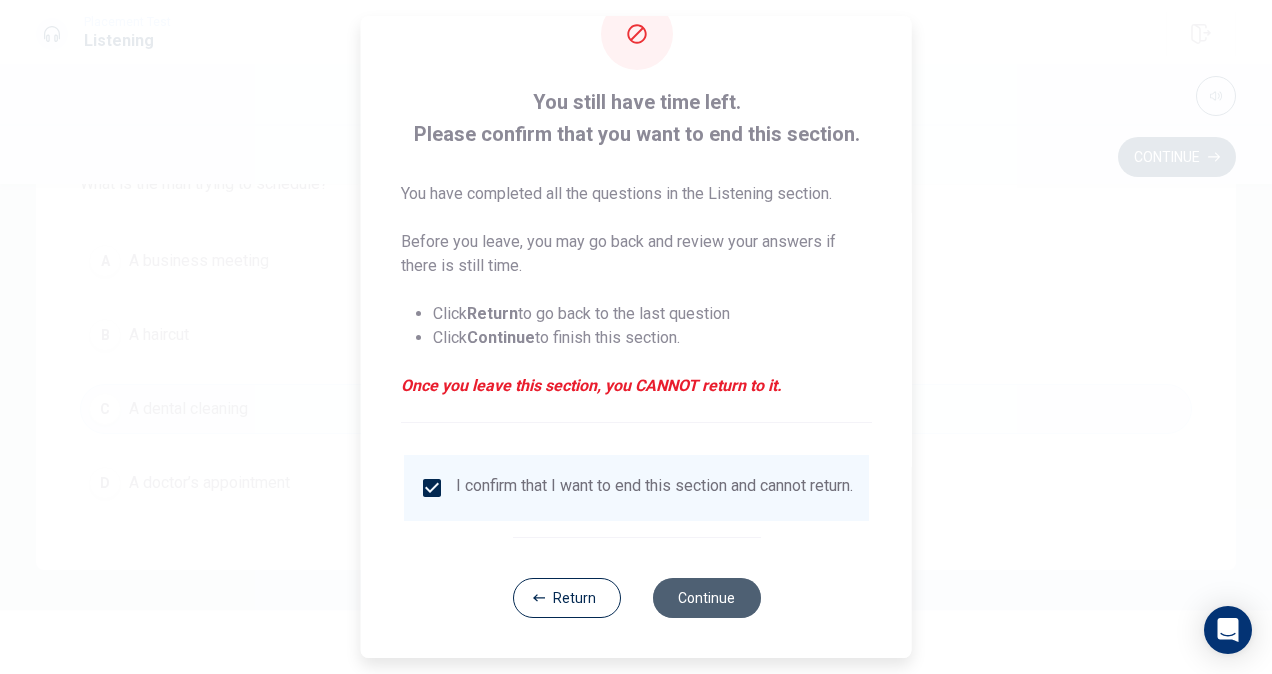 click on "Continue" at bounding box center [706, 598] 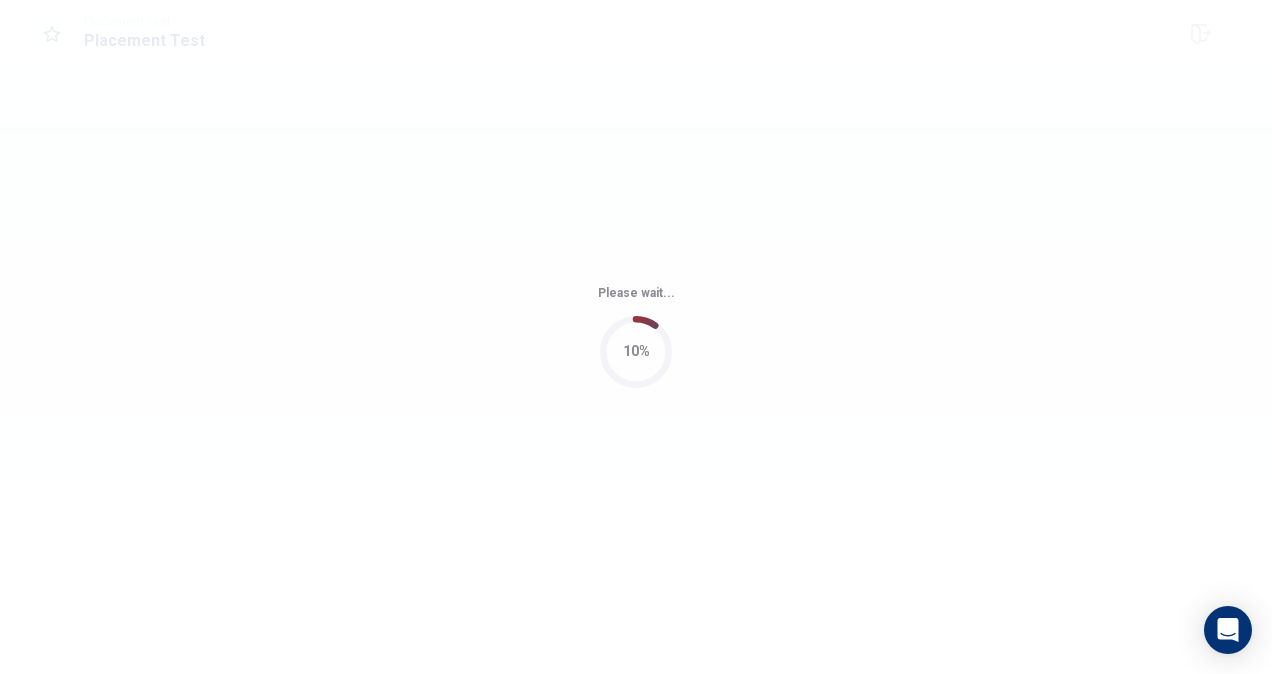 scroll, scrollTop: 0, scrollLeft: 0, axis: both 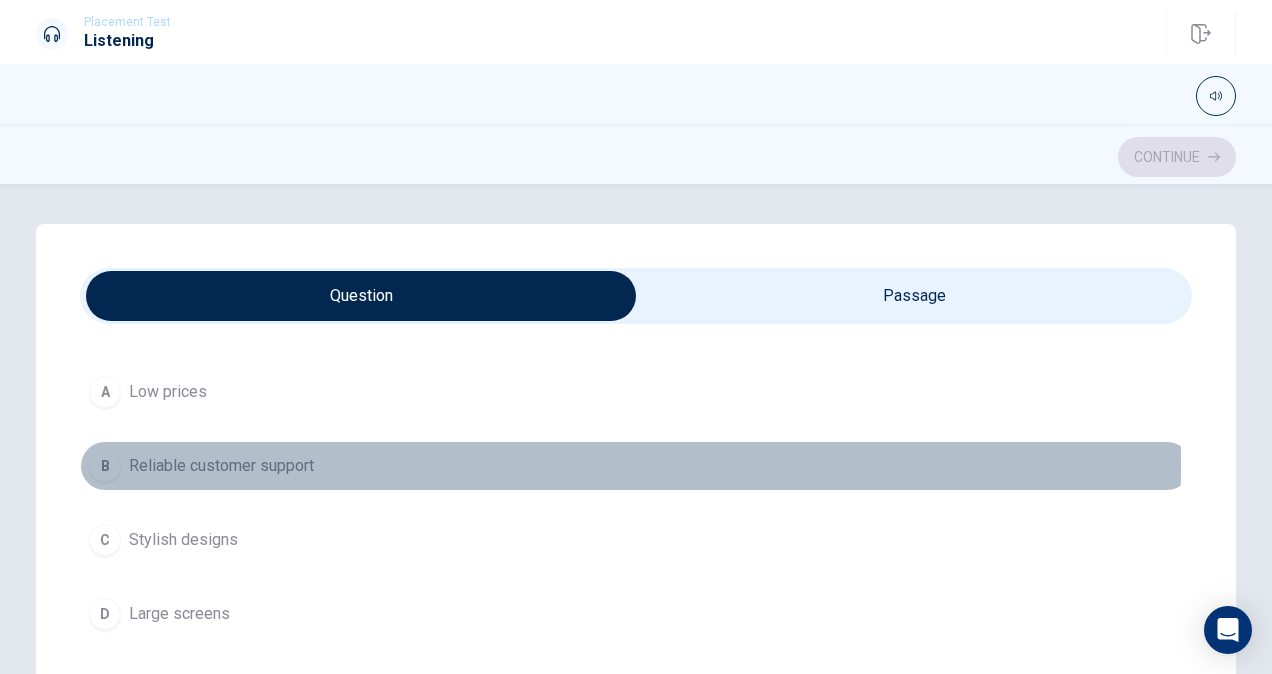 click on "B" at bounding box center (105, 466) 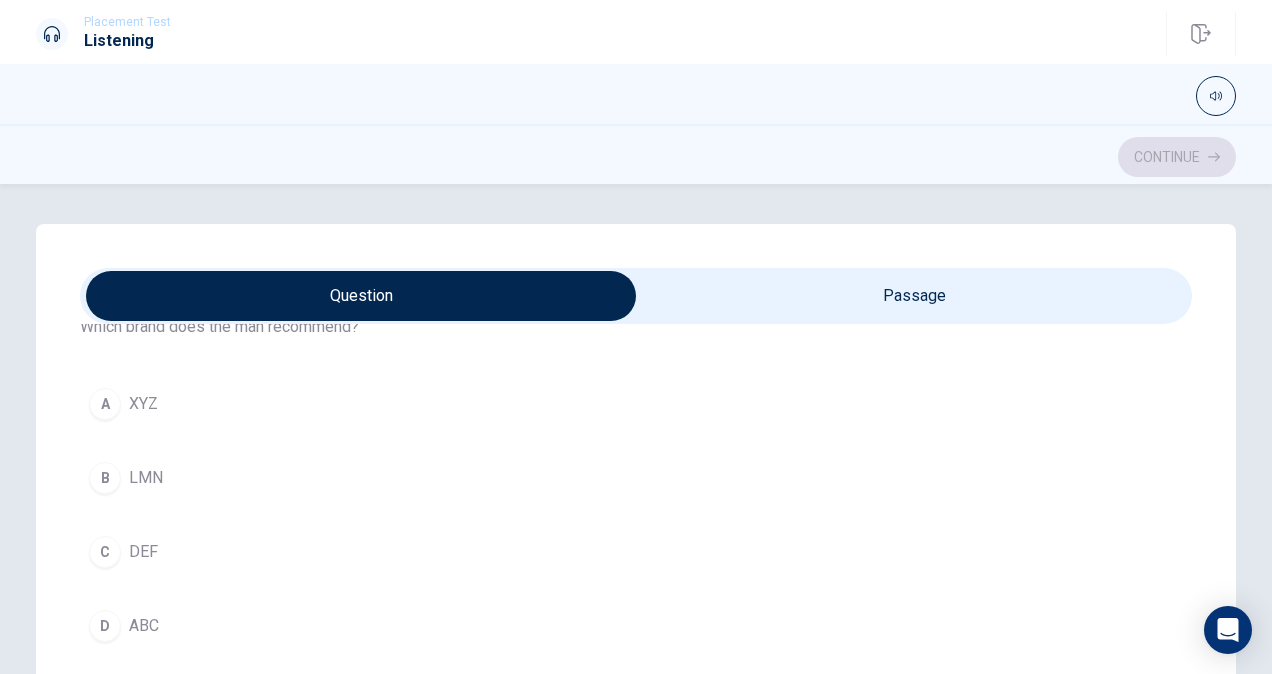 scroll, scrollTop: 552, scrollLeft: 0, axis: vertical 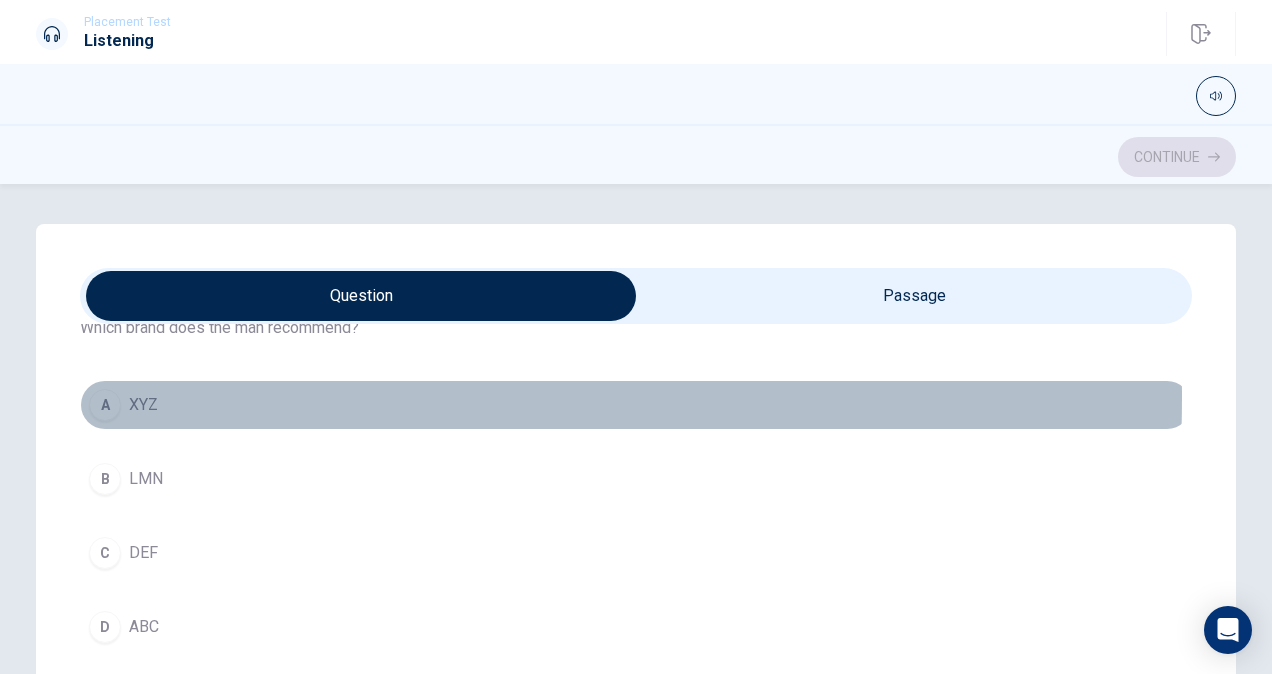 click on "A" at bounding box center (105, 405) 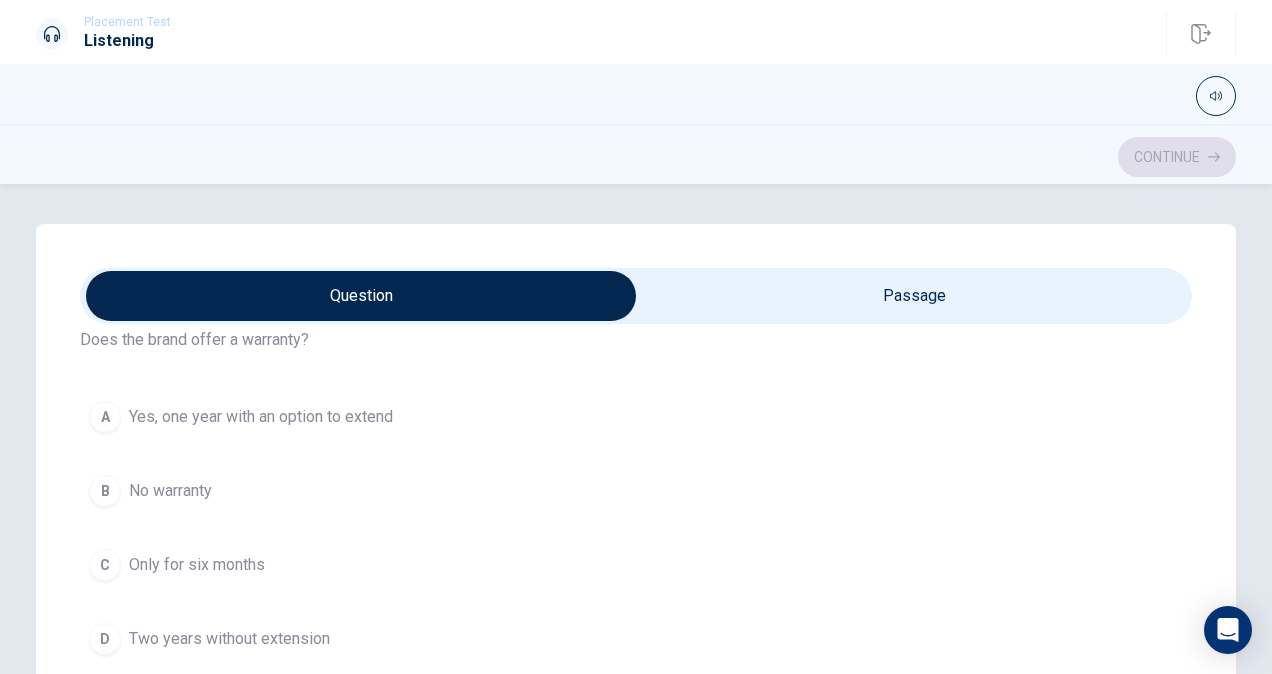 scroll, scrollTop: 993, scrollLeft: 0, axis: vertical 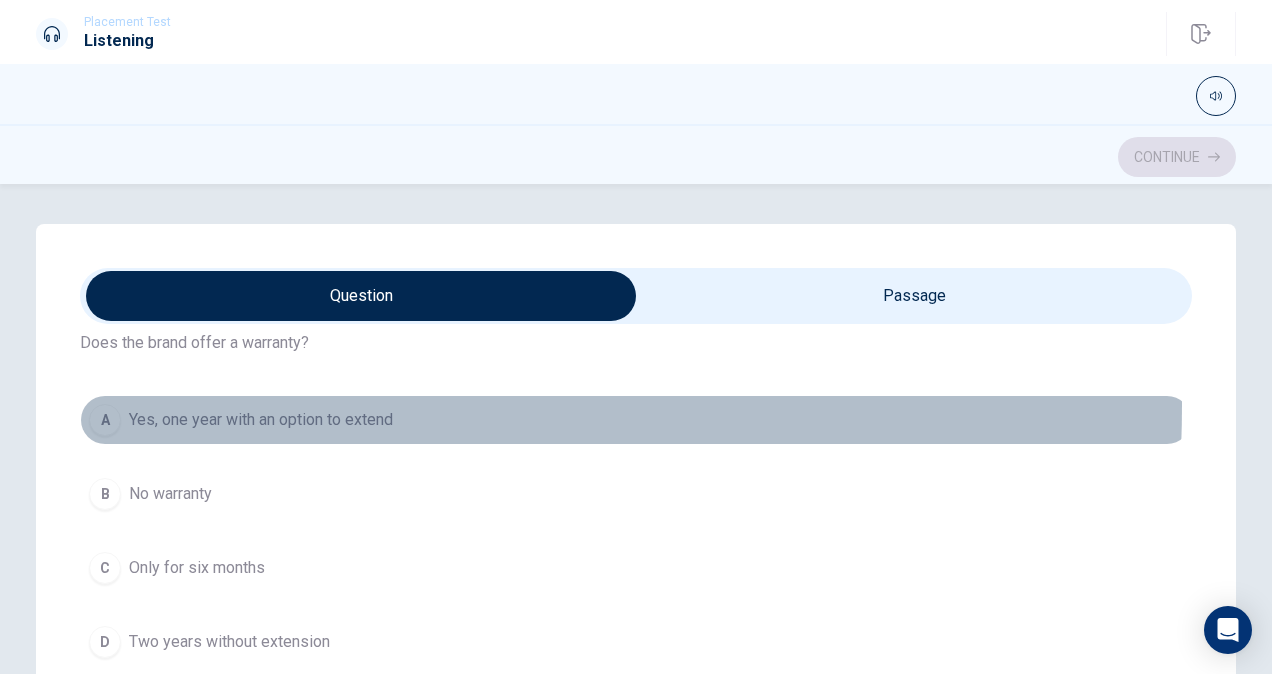 click on "A Yes, one year with an option to extend" at bounding box center [636, 420] 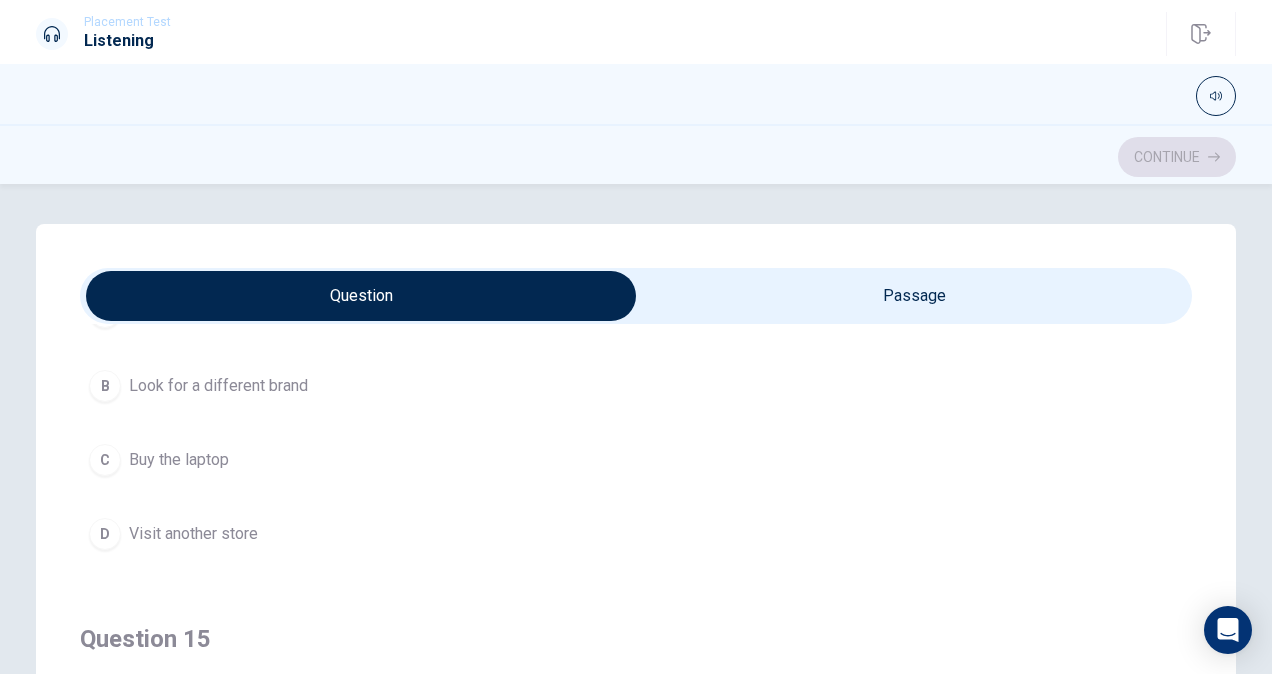 scroll, scrollTop: 1606, scrollLeft: 0, axis: vertical 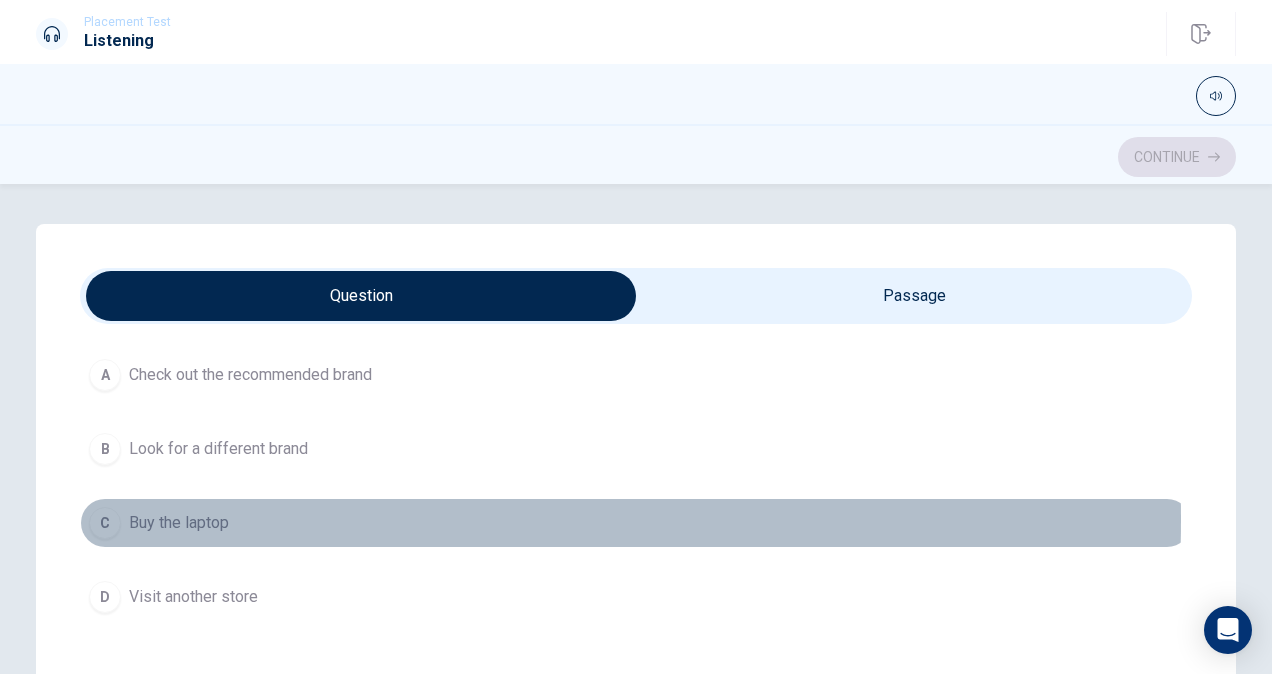 click on "C" at bounding box center (105, 523) 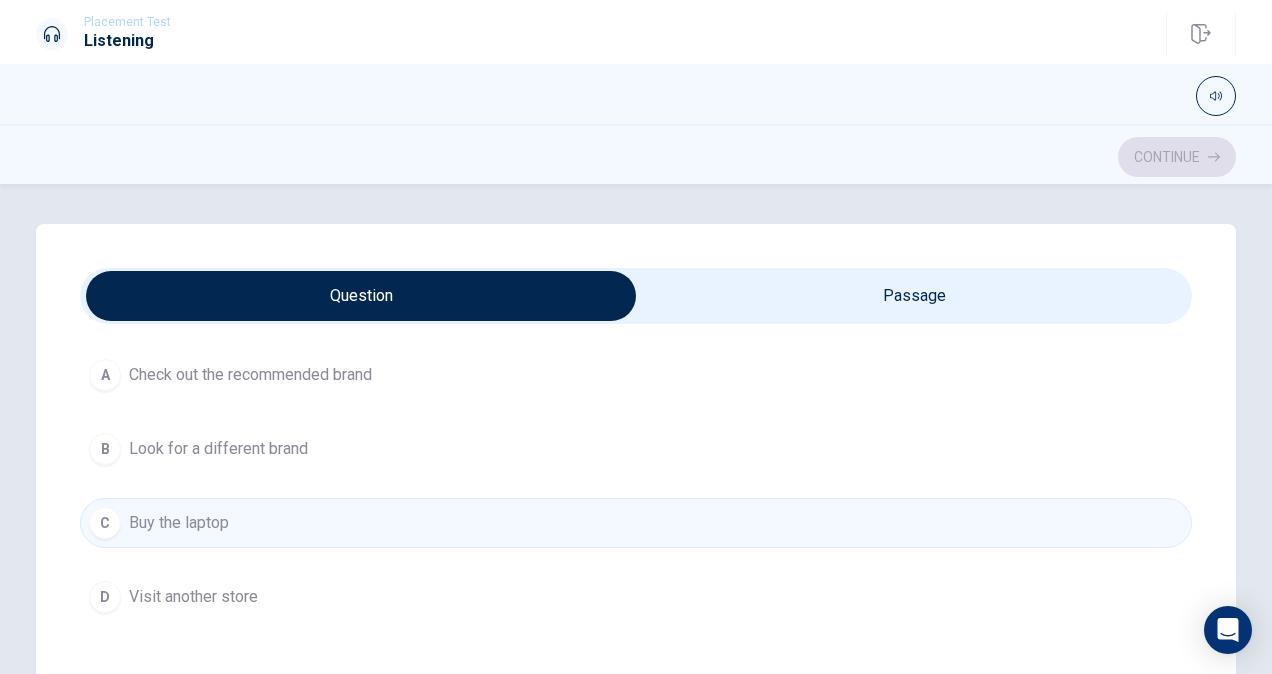 click on "A Check out the recommended brand" at bounding box center [636, 375] 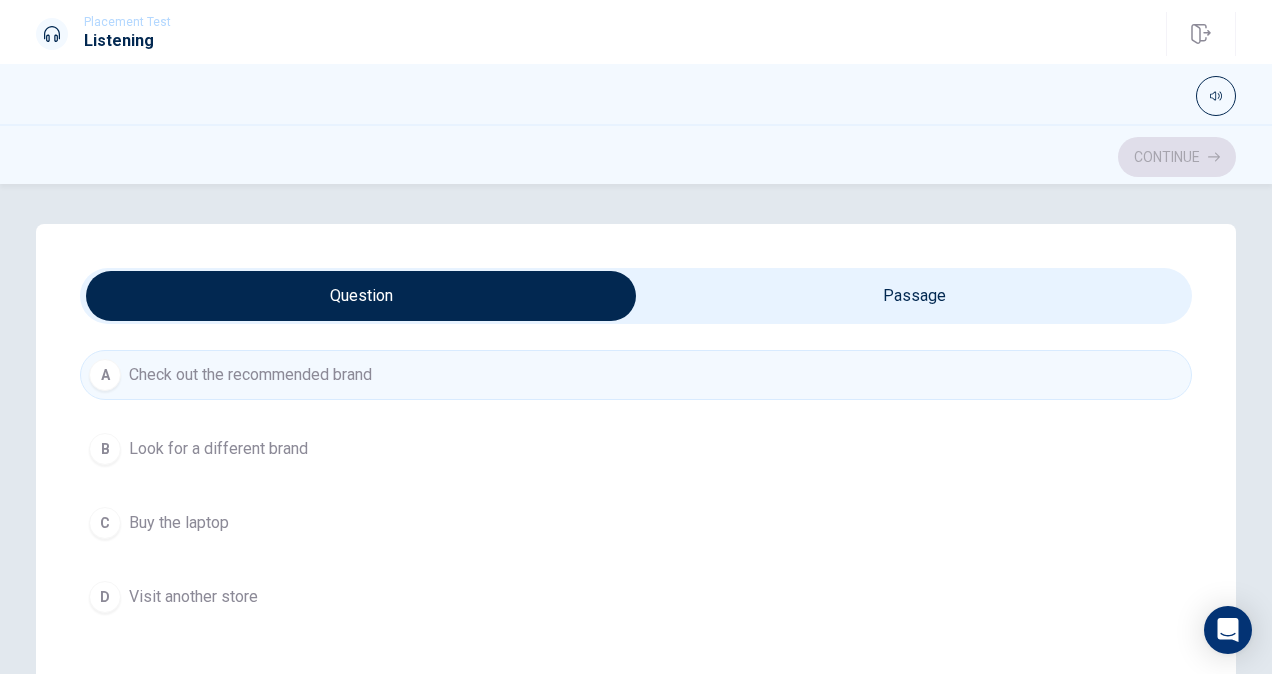 scroll, scrollTop: 1606, scrollLeft: 0, axis: vertical 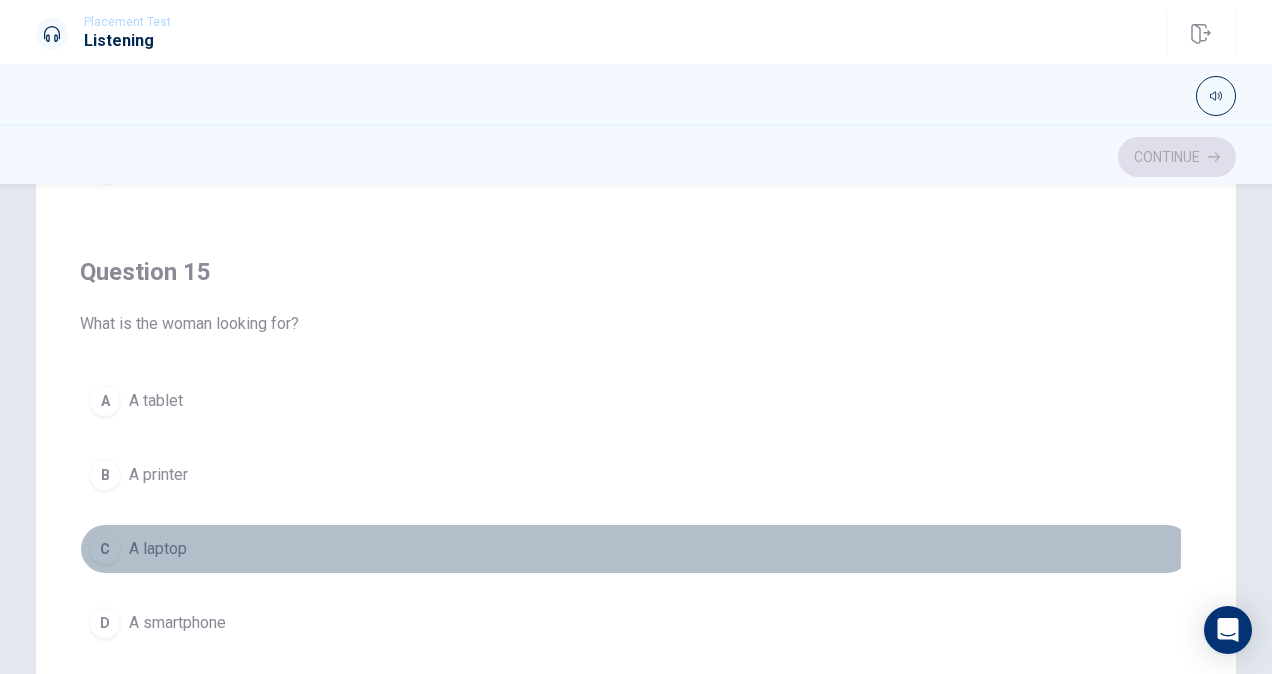 click on "C" at bounding box center (105, 549) 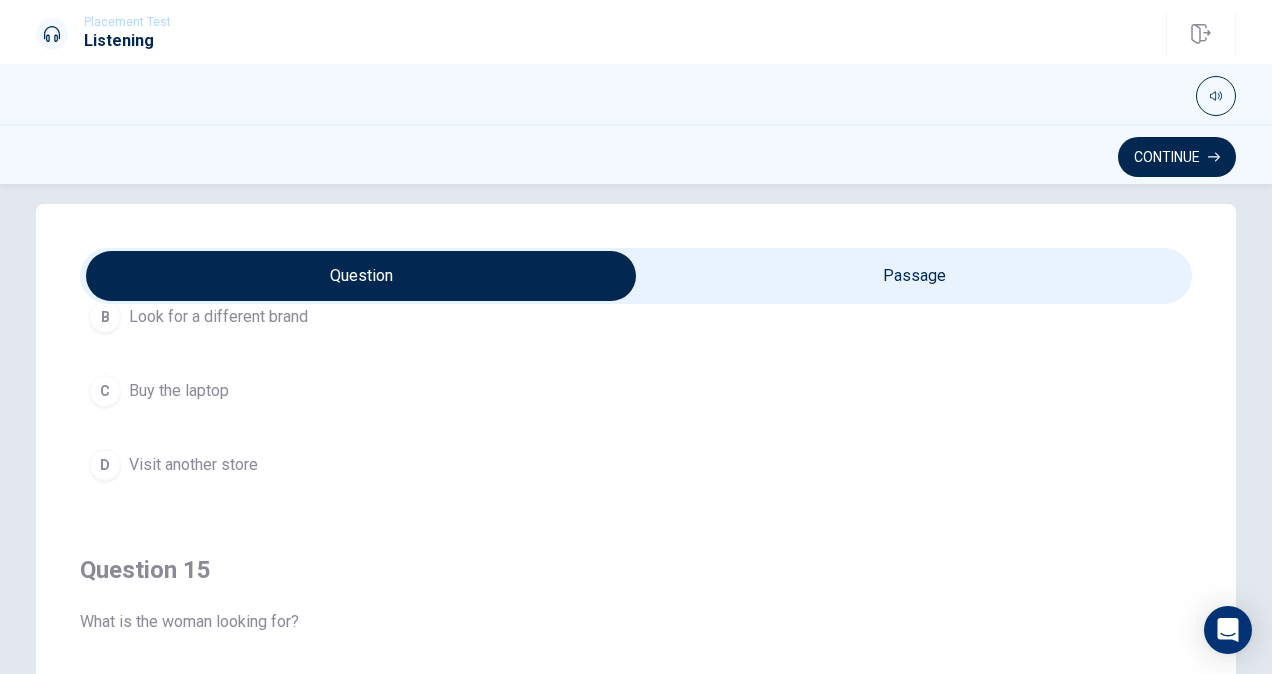 scroll, scrollTop: 0, scrollLeft: 0, axis: both 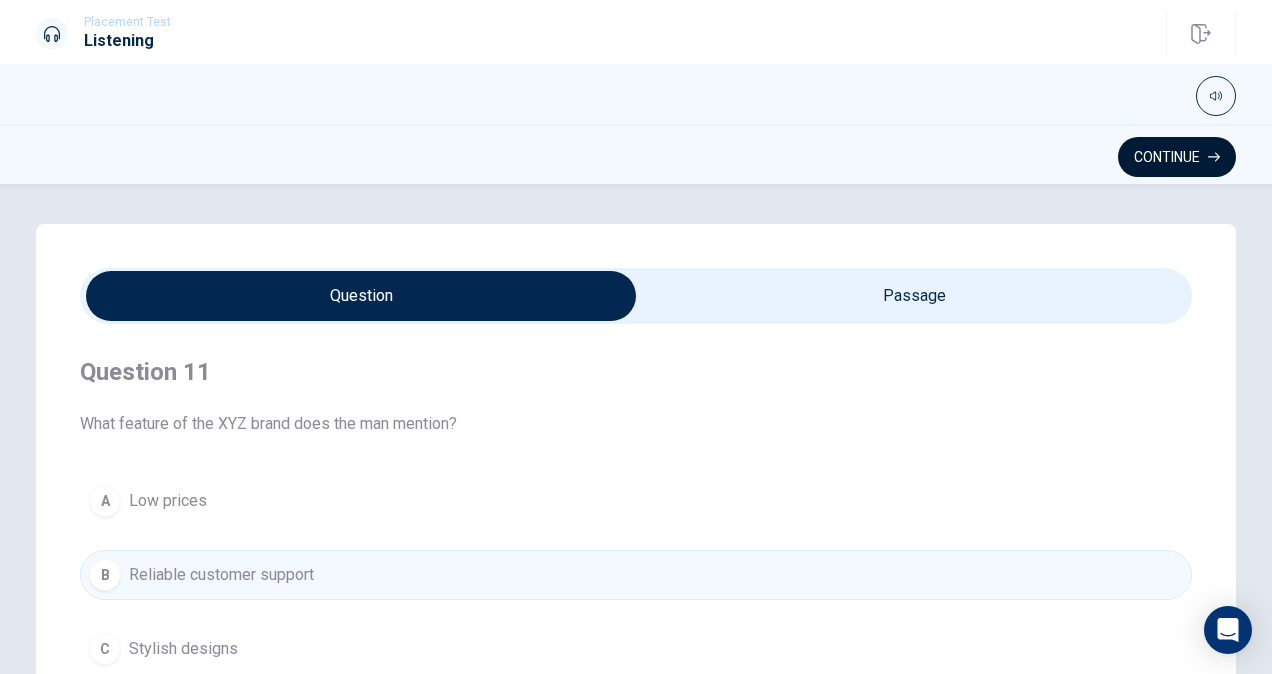 click on "Continue" at bounding box center (1177, 157) 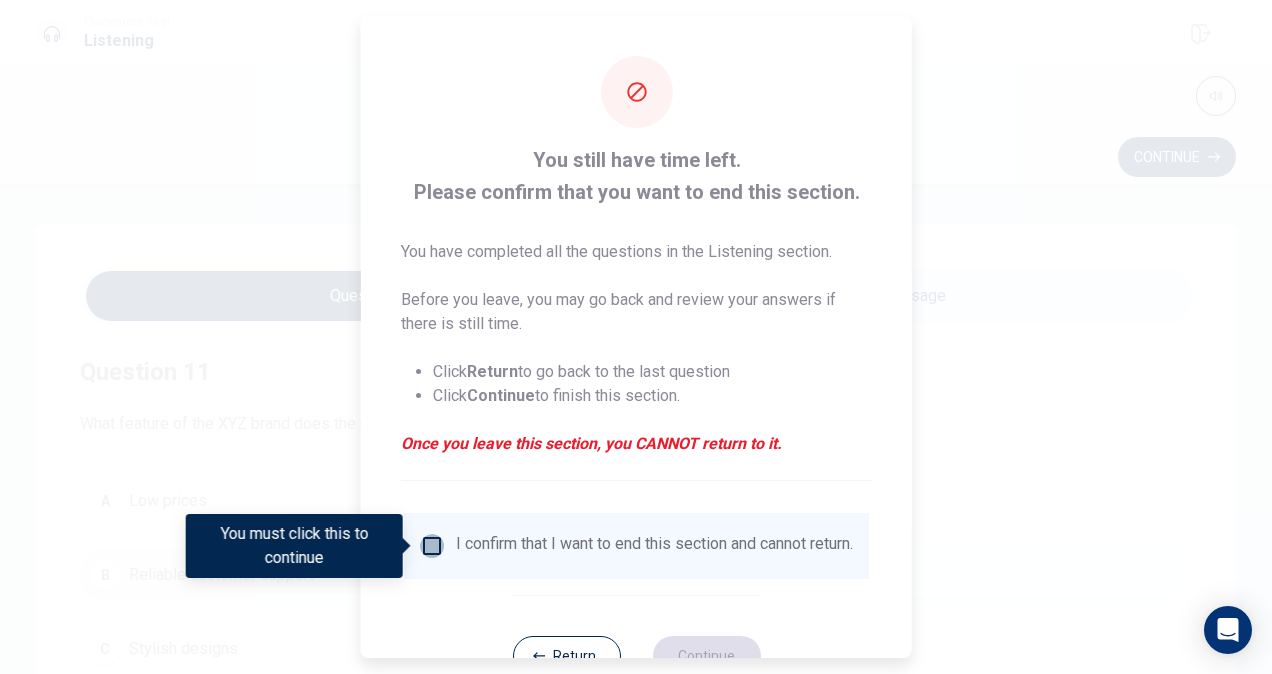 click at bounding box center [432, 546] 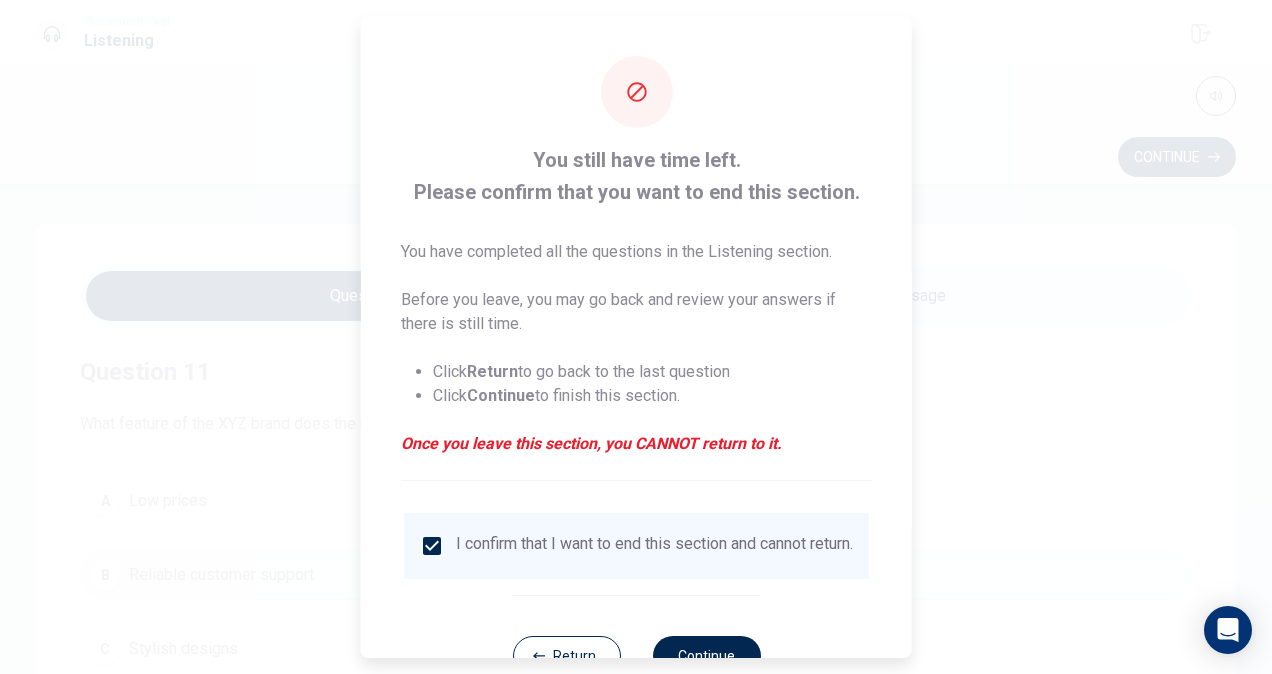 scroll, scrollTop: 72, scrollLeft: 0, axis: vertical 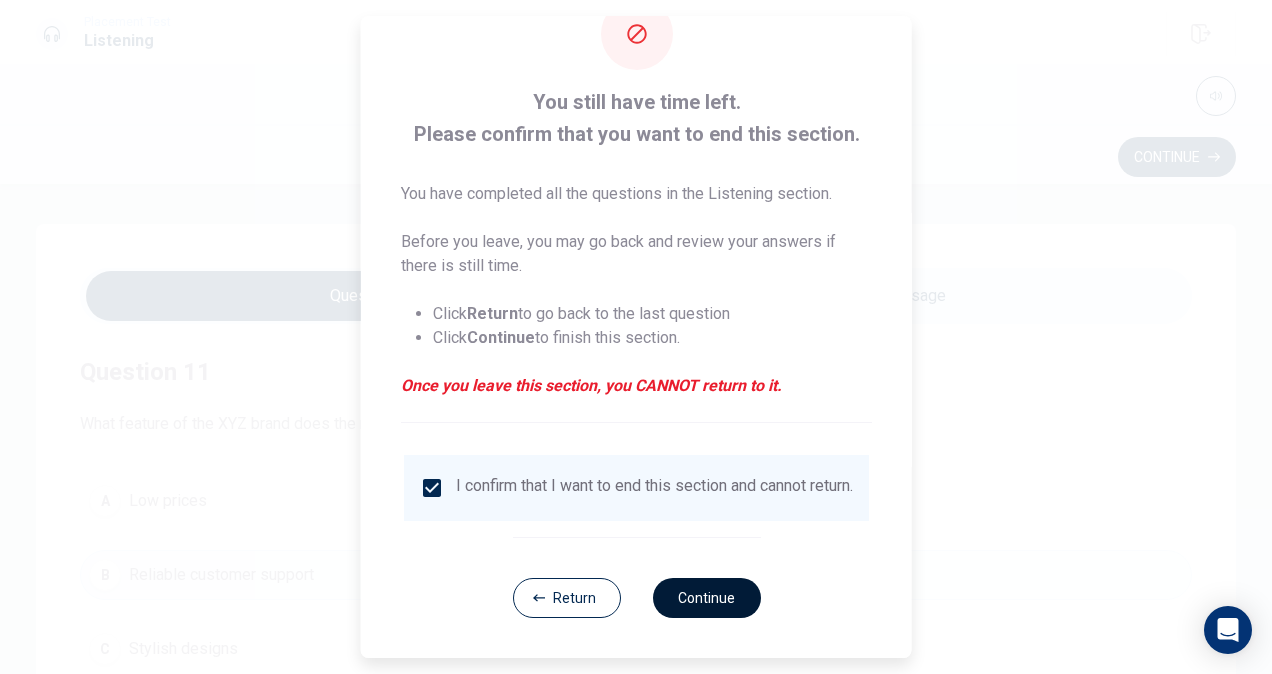 click on "Continue" at bounding box center (706, 598) 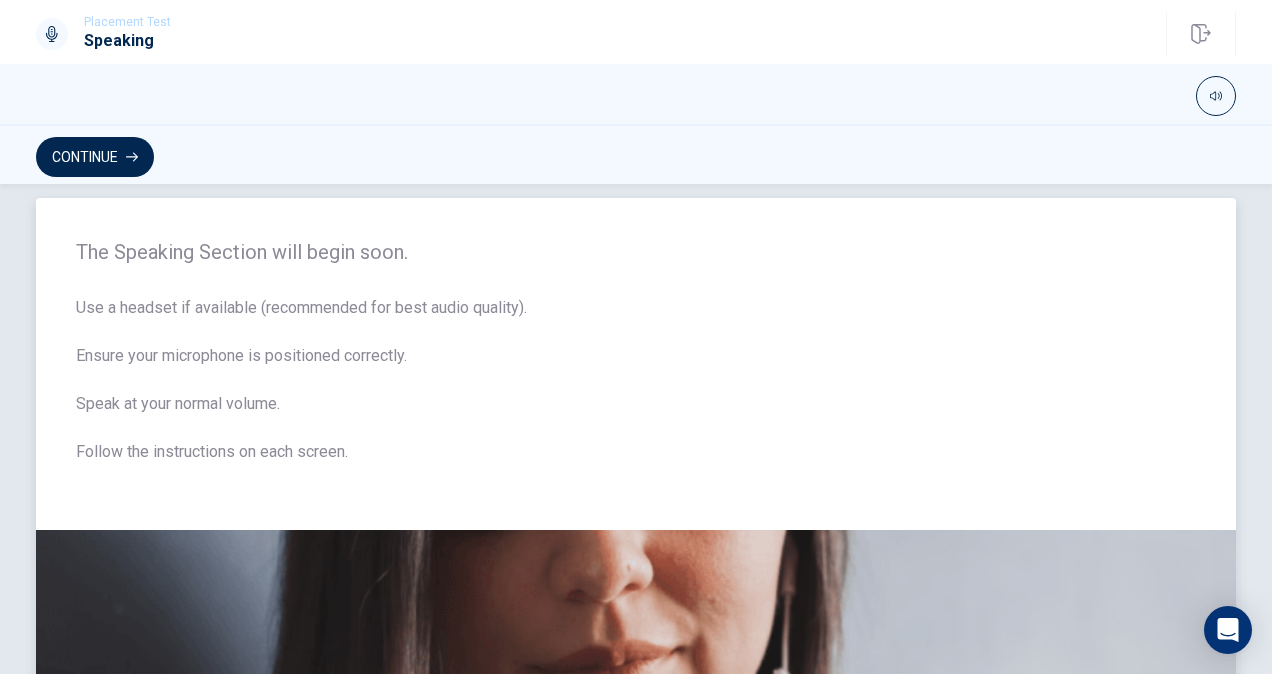 scroll, scrollTop: 0, scrollLeft: 0, axis: both 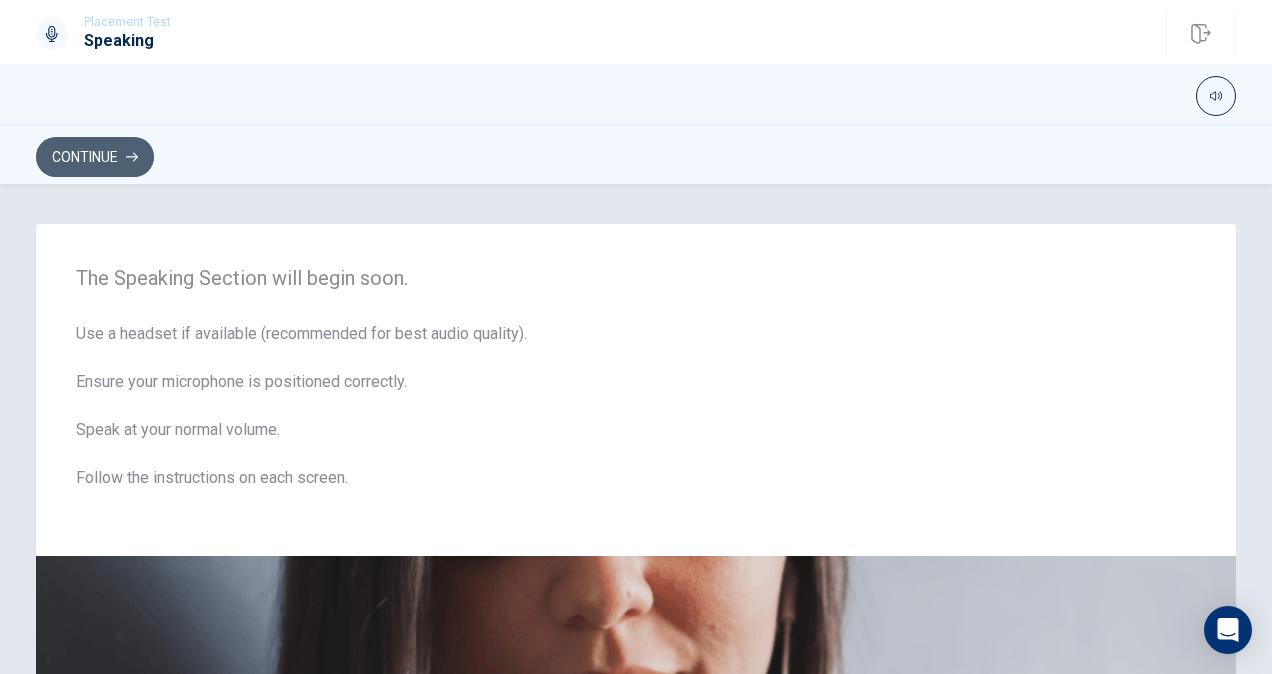 click on "Continue" at bounding box center (95, 157) 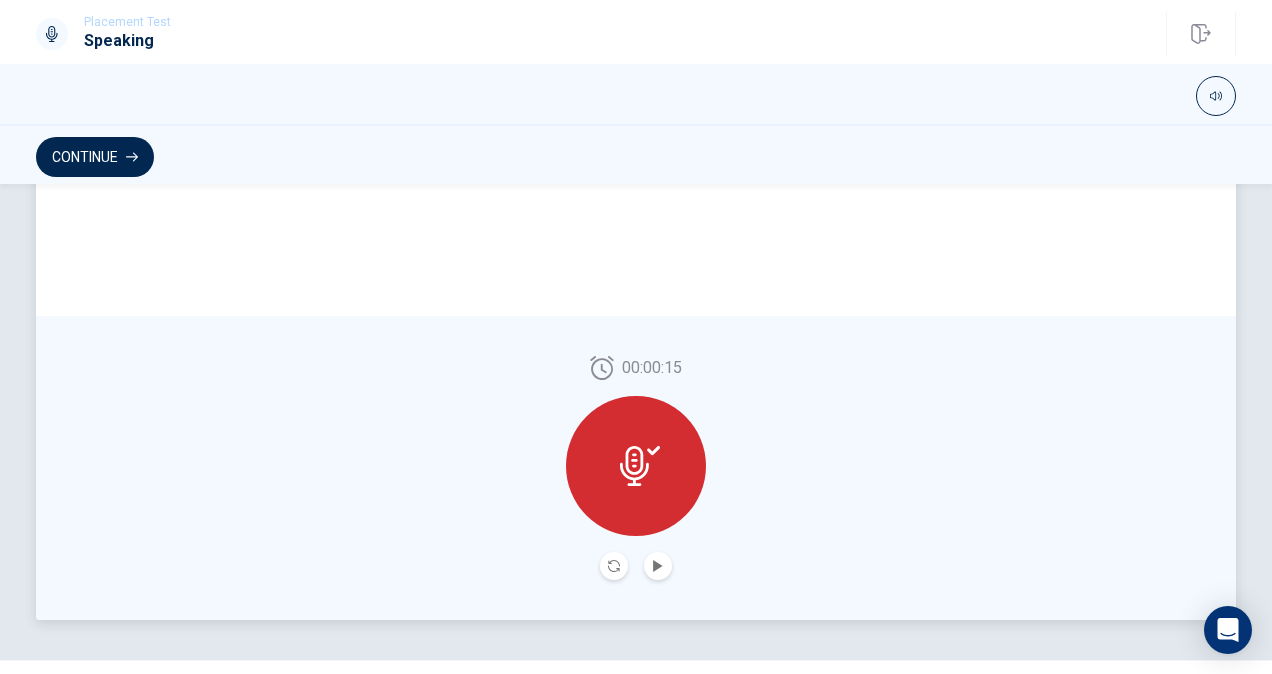 scroll, scrollTop: 480, scrollLeft: 0, axis: vertical 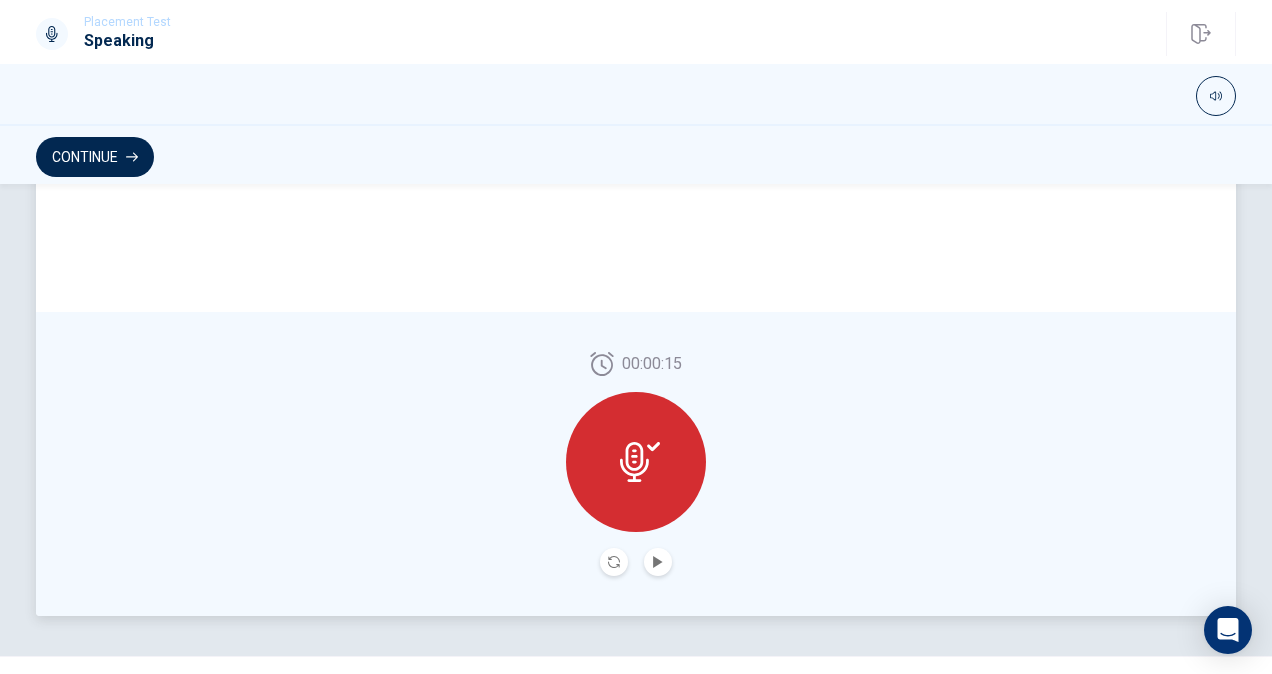 click at bounding box center [636, 462] 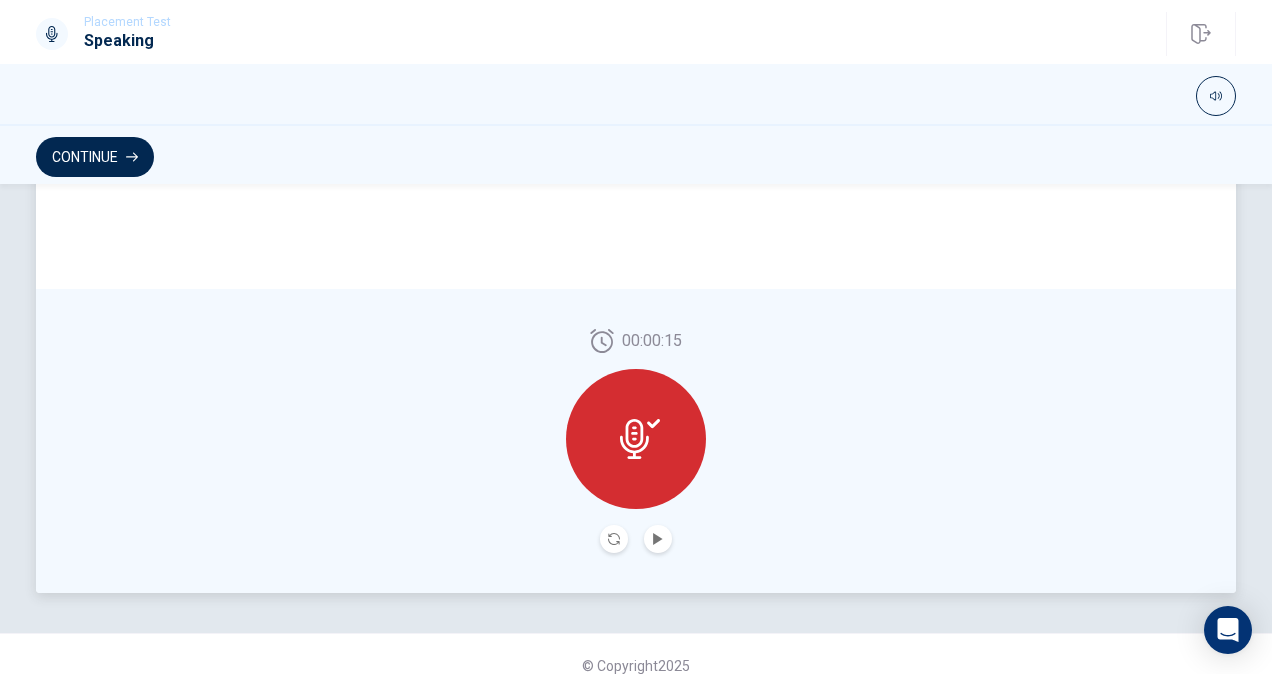 scroll, scrollTop: 502, scrollLeft: 0, axis: vertical 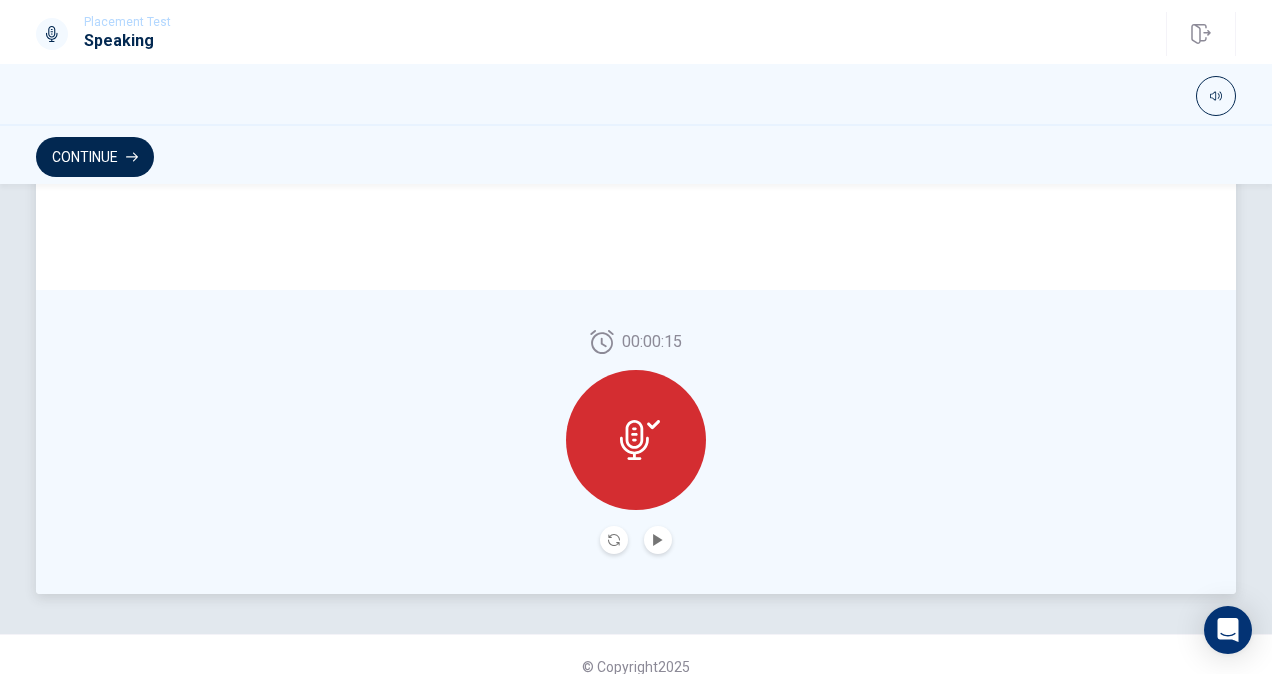 click on "00:00:15" at bounding box center (636, 442) 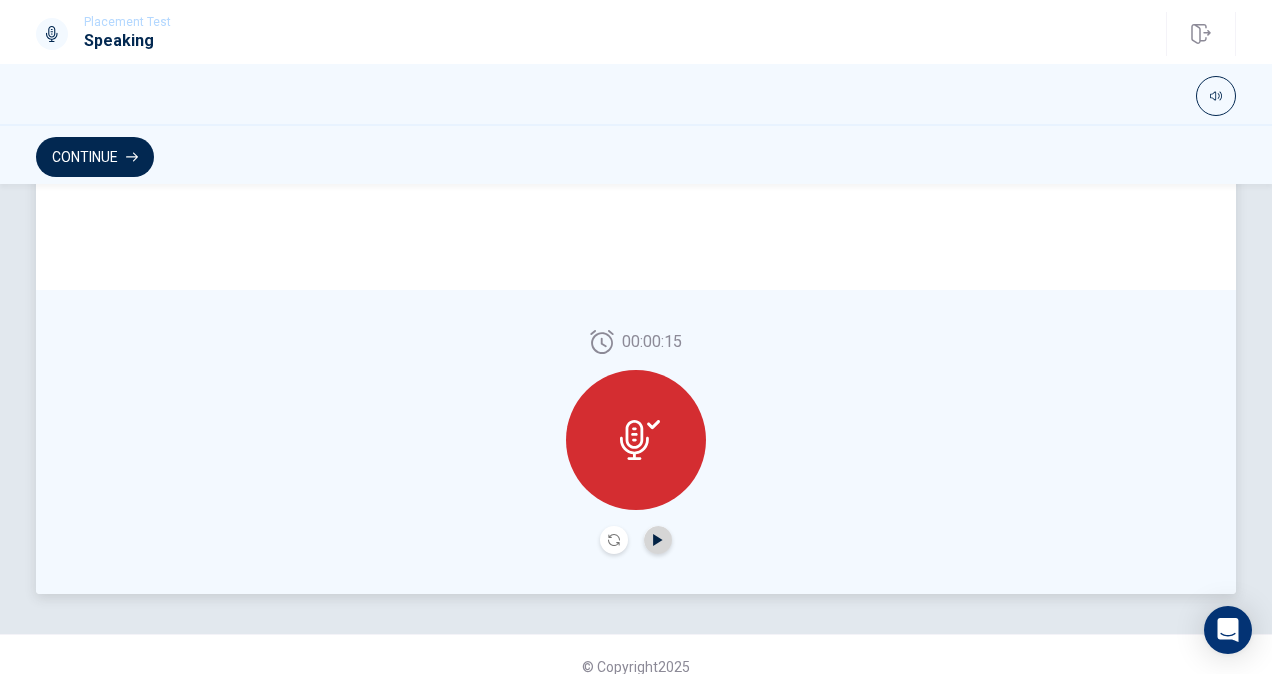 click 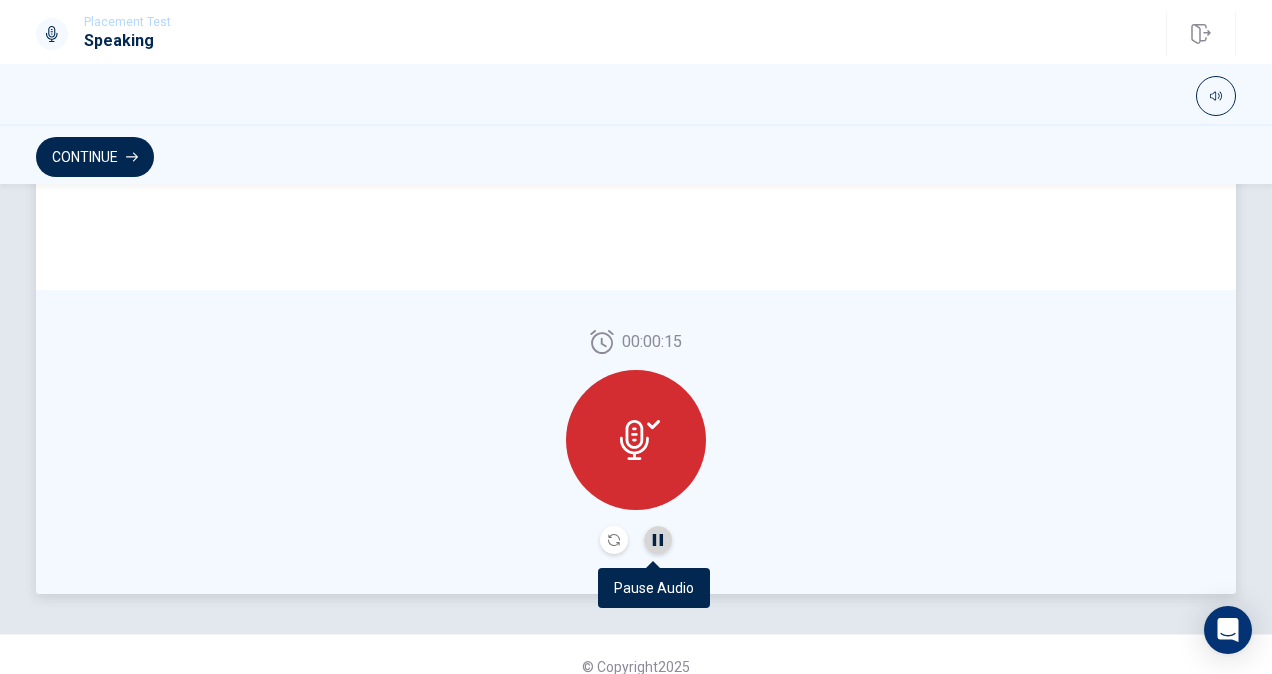 click 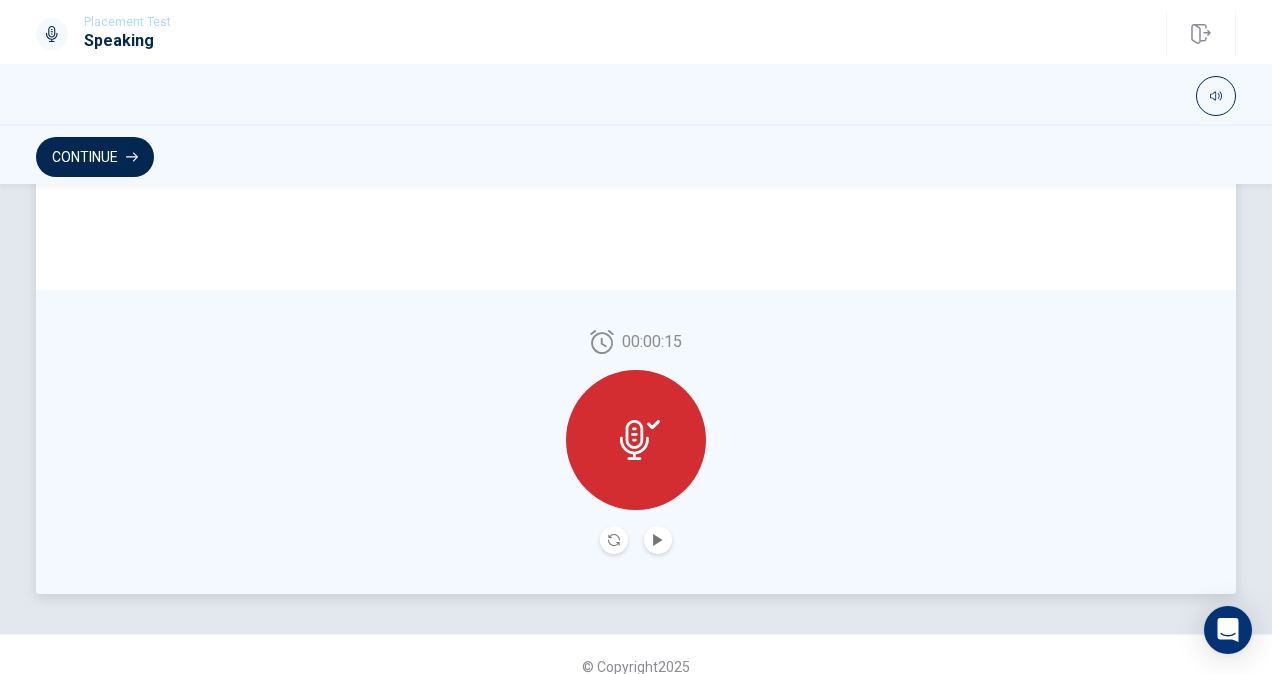 click 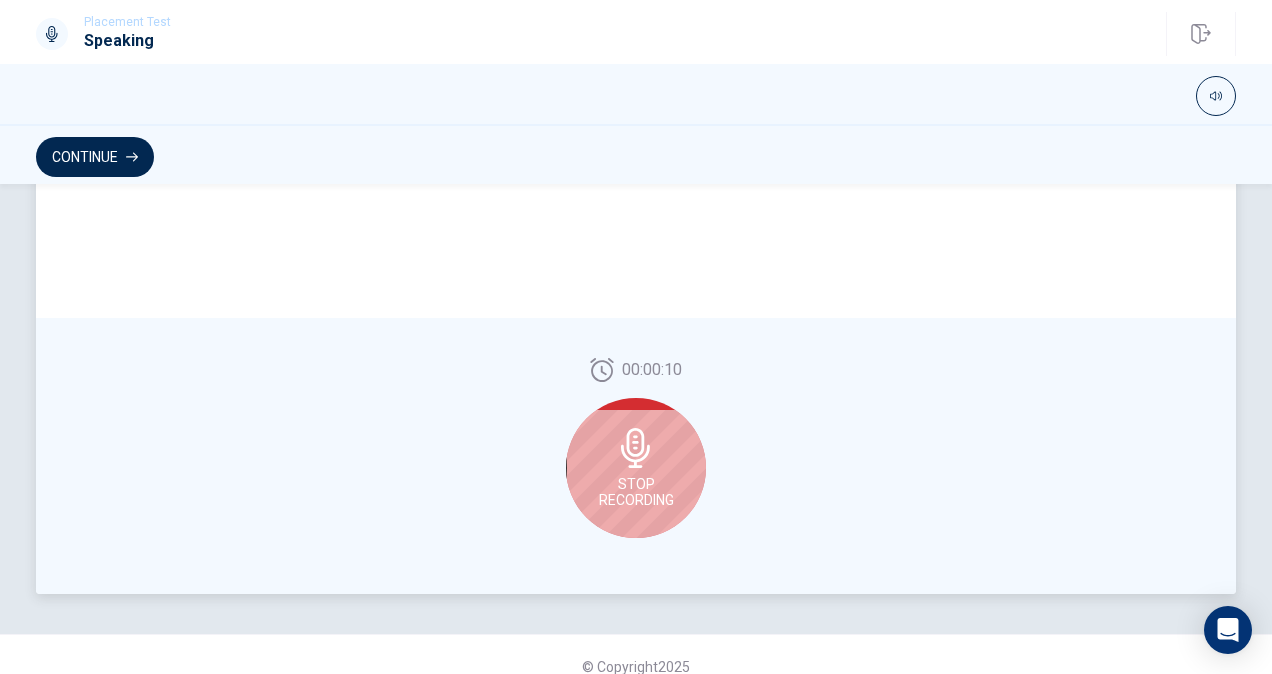 click on "Stop   Recording" at bounding box center [636, 492] 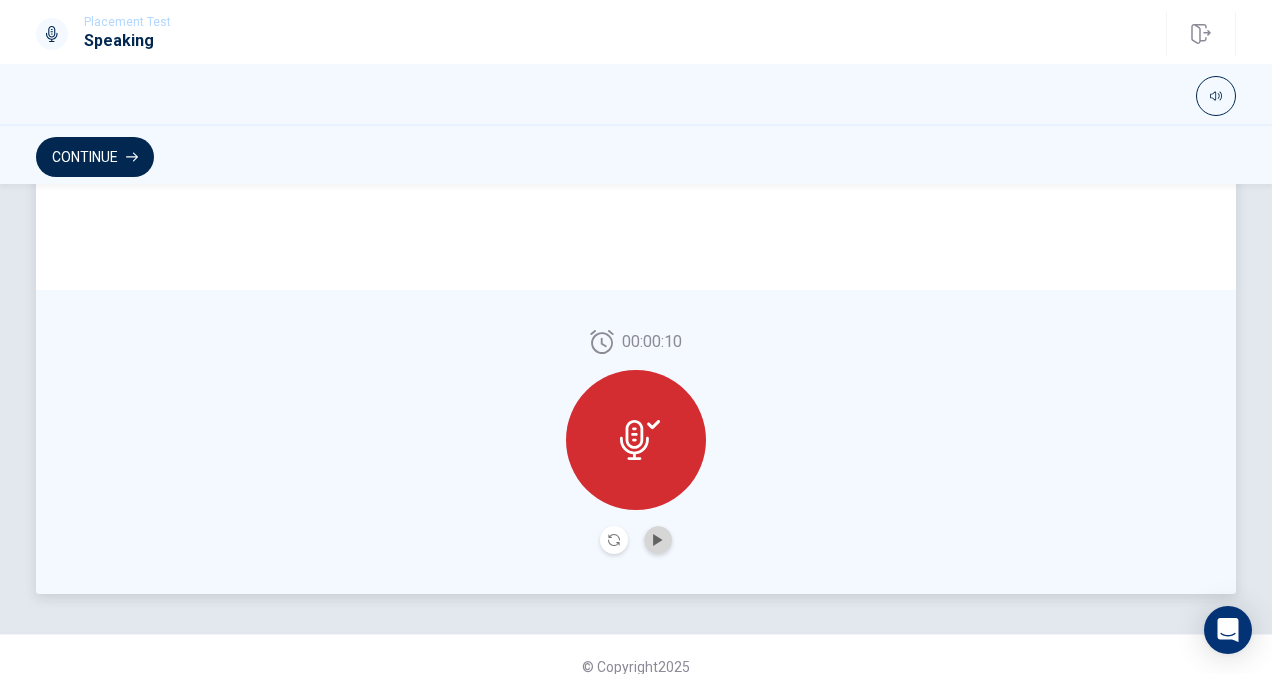 click at bounding box center (658, 540) 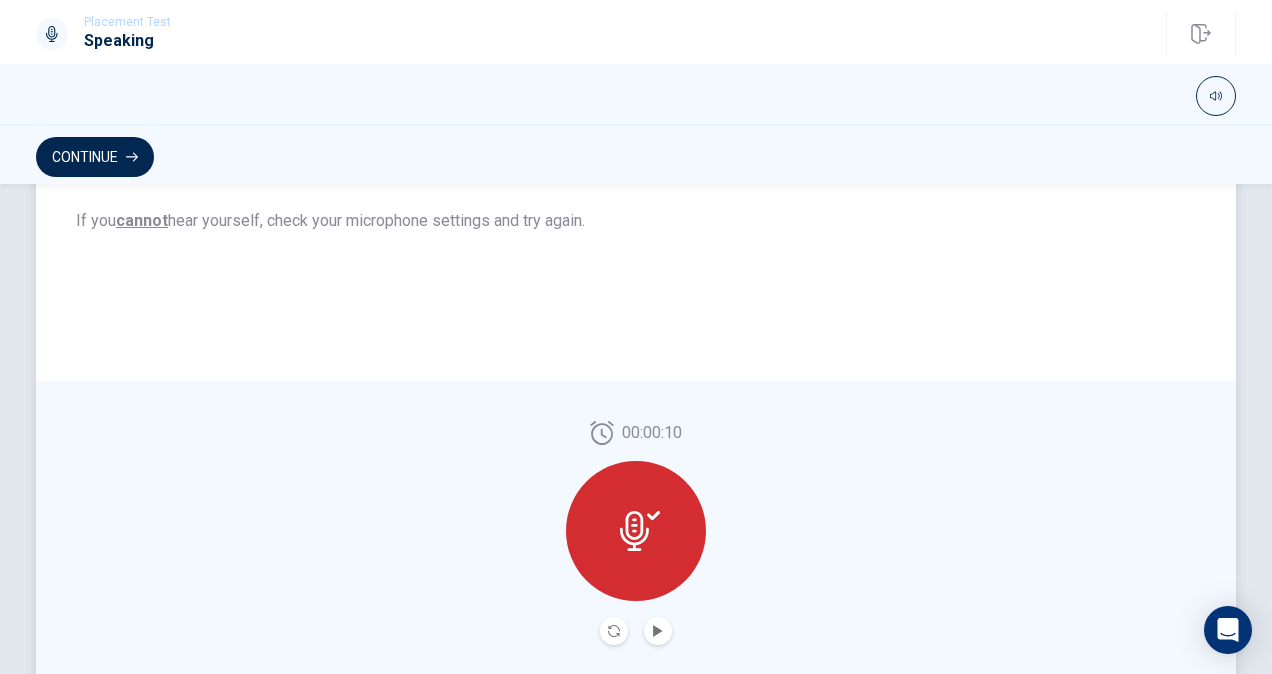 scroll, scrollTop: 526, scrollLeft: 0, axis: vertical 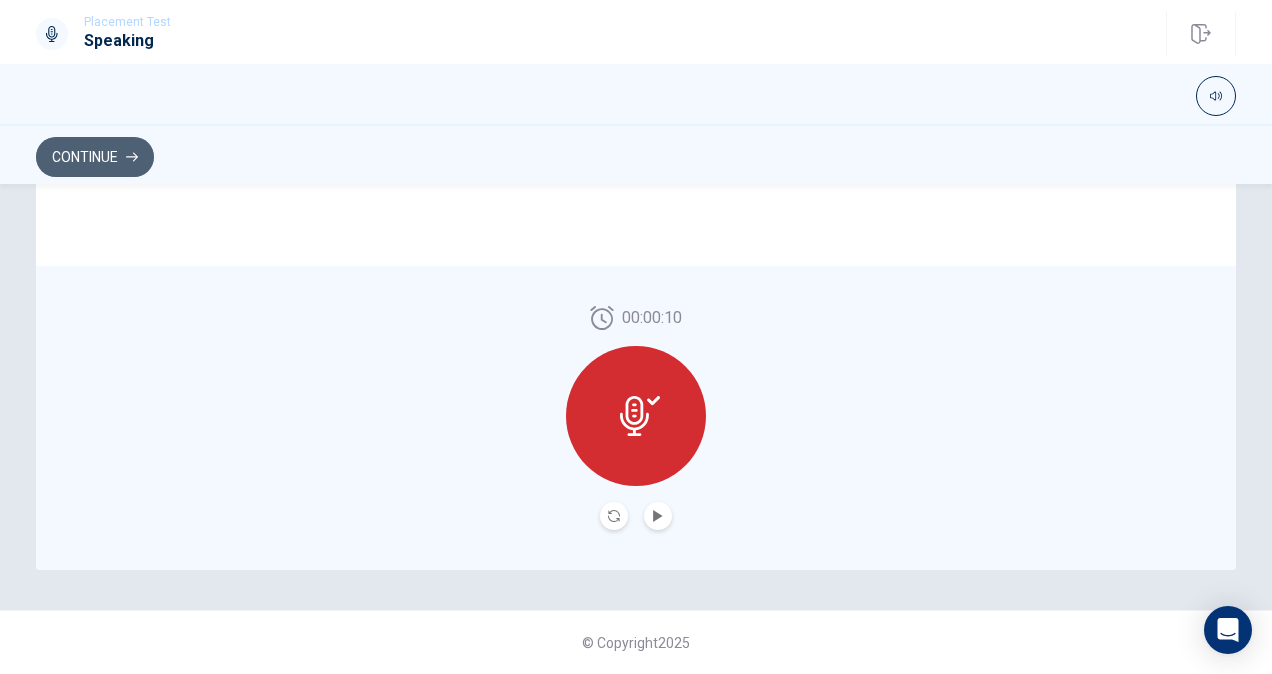 click on "Continue" at bounding box center (95, 157) 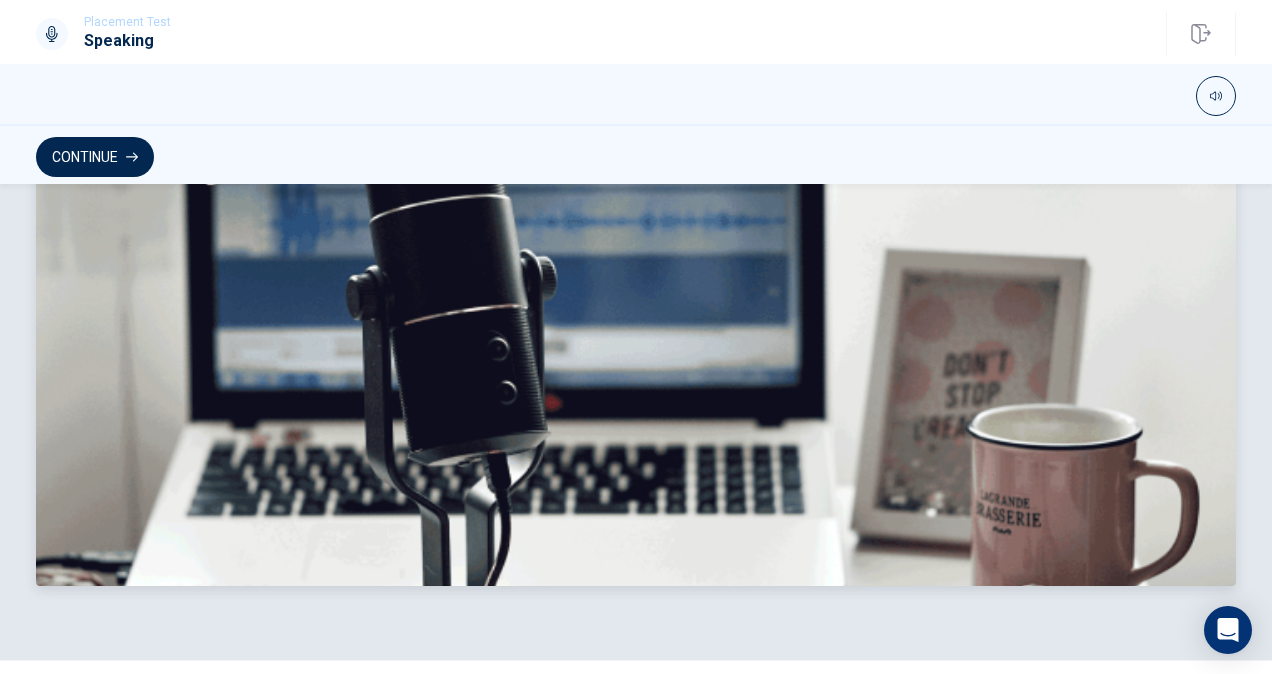 scroll, scrollTop: 530, scrollLeft: 0, axis: vertical 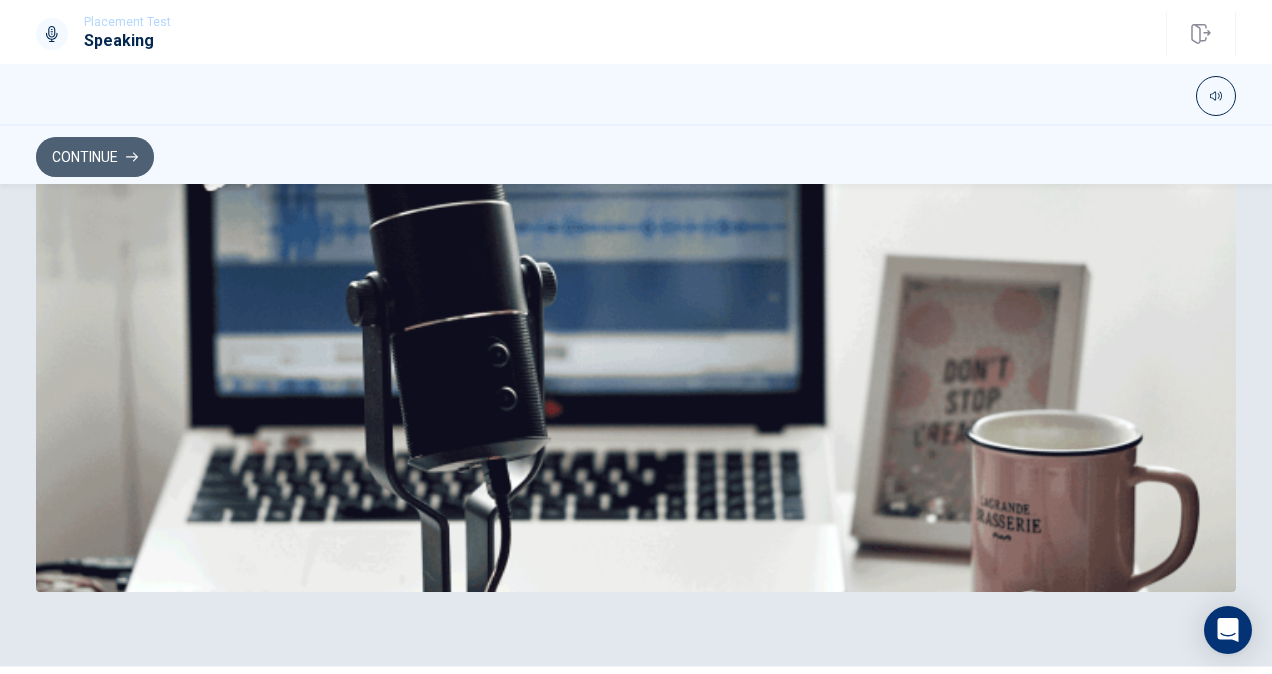 click on "Continue" at bounding box center (95, 157) 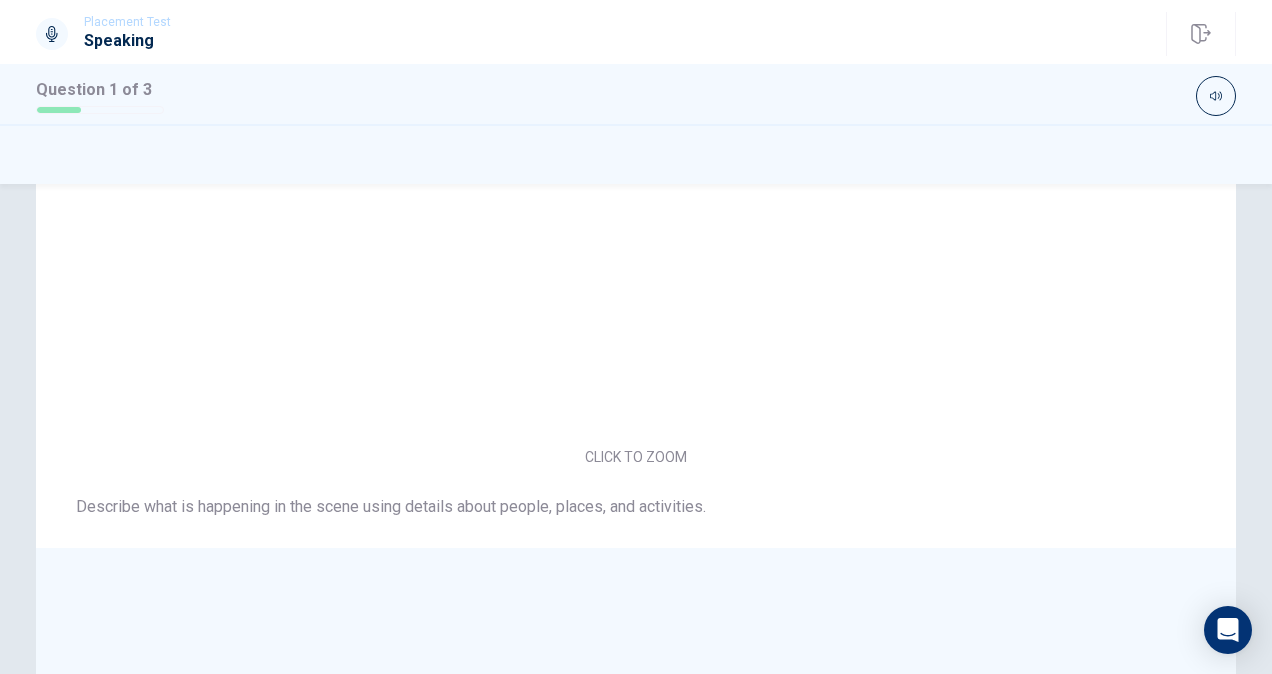 scroll, scrollTop: 0, scrollLeft: 0, axis: both 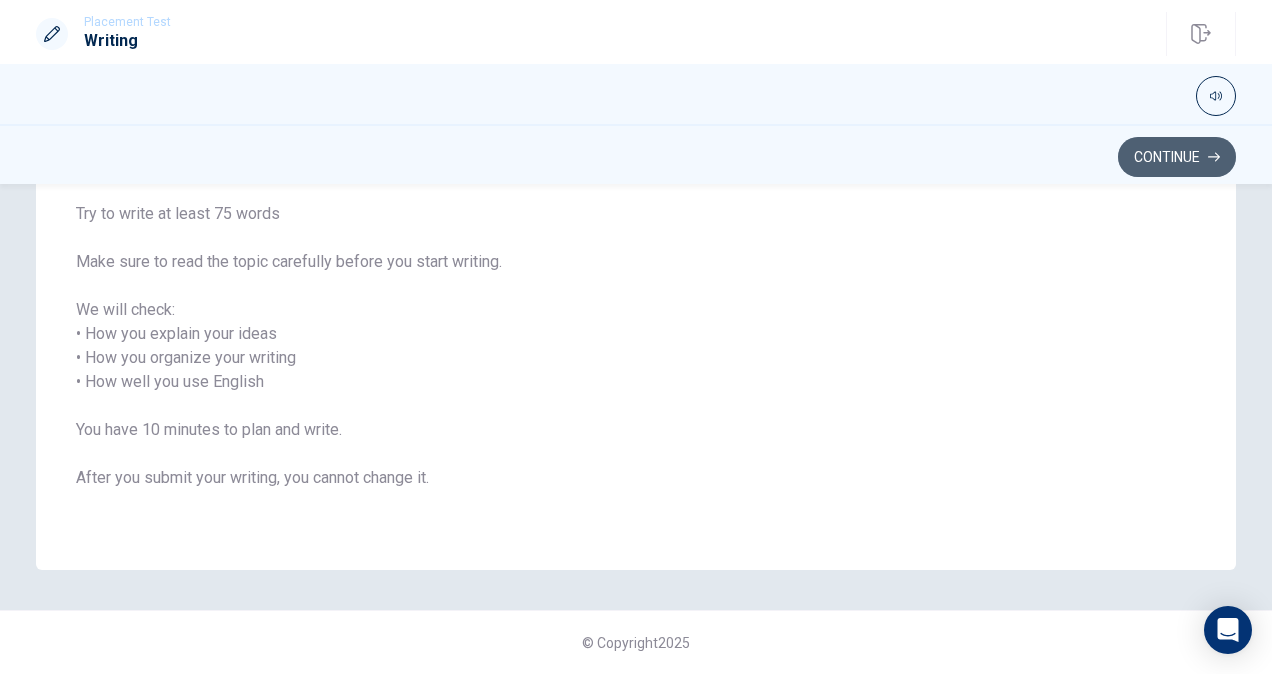click on "Continue" at bounding box center [1177, 157] 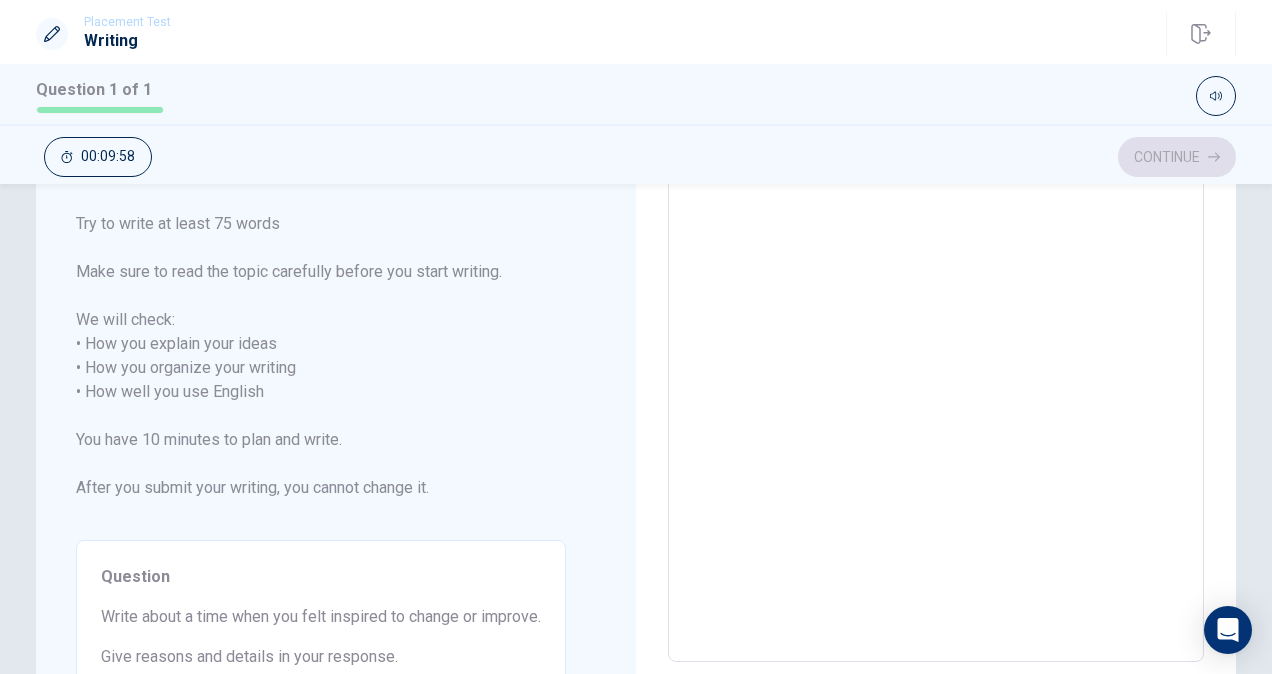 scroll, scrollTop: 0, scrollLeft: 0, axis: both 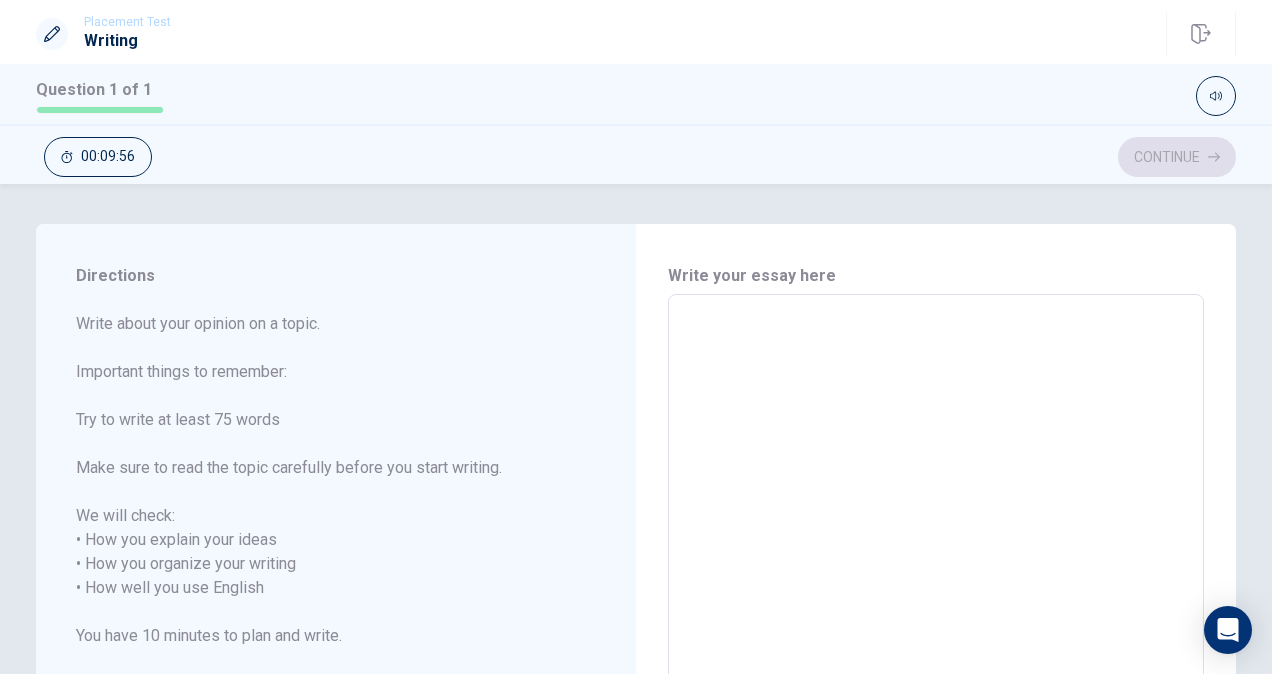 click at bounding box center [936, 576] 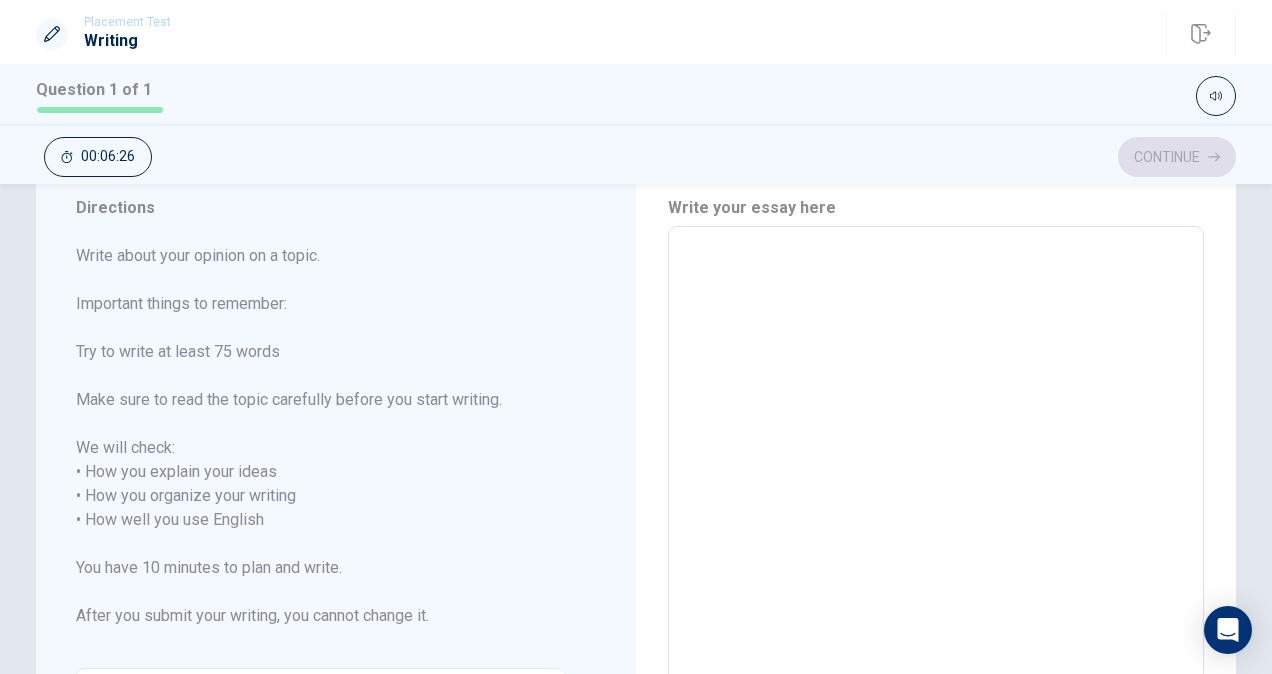 scroll, scrollTop: 64, scrollLeft: 0, axis: vertical 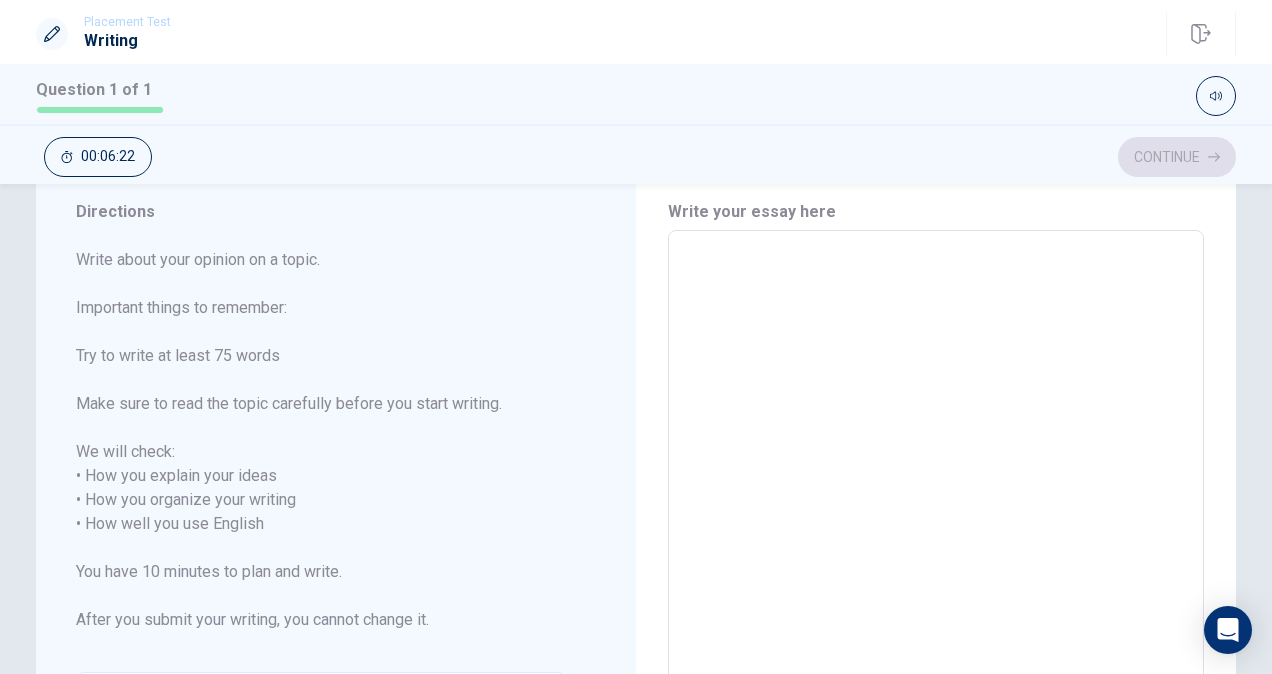 type on "l" 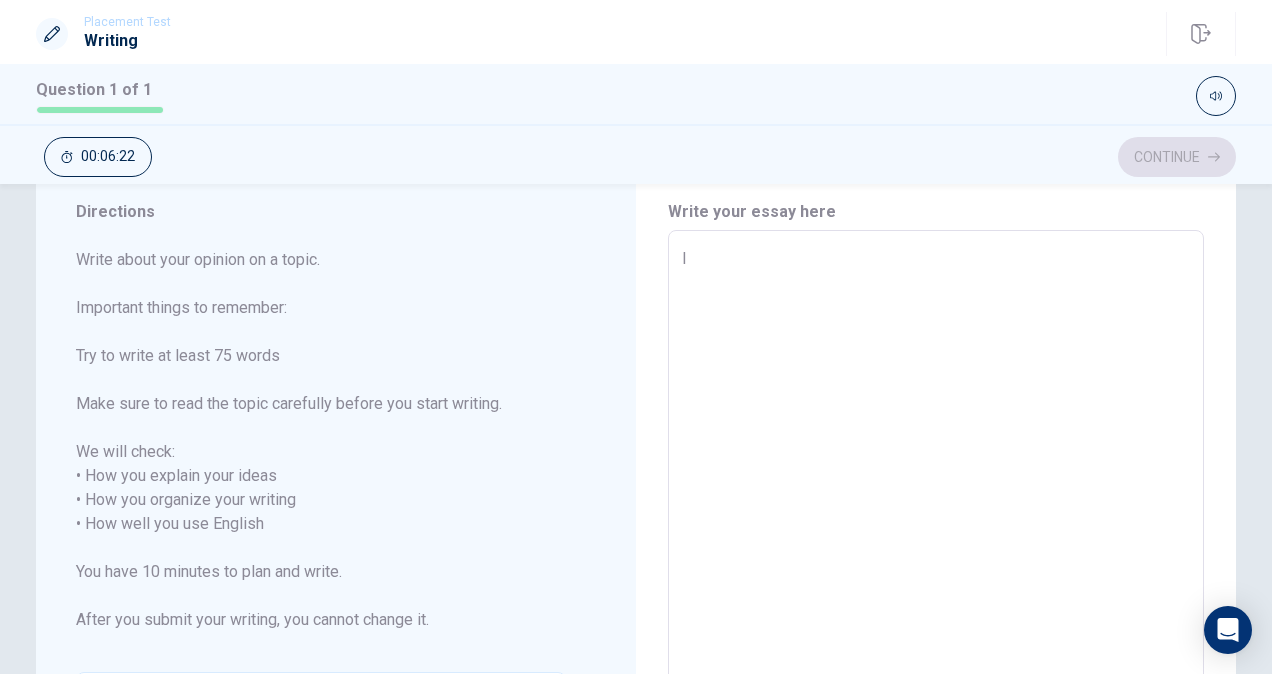 type on "x" 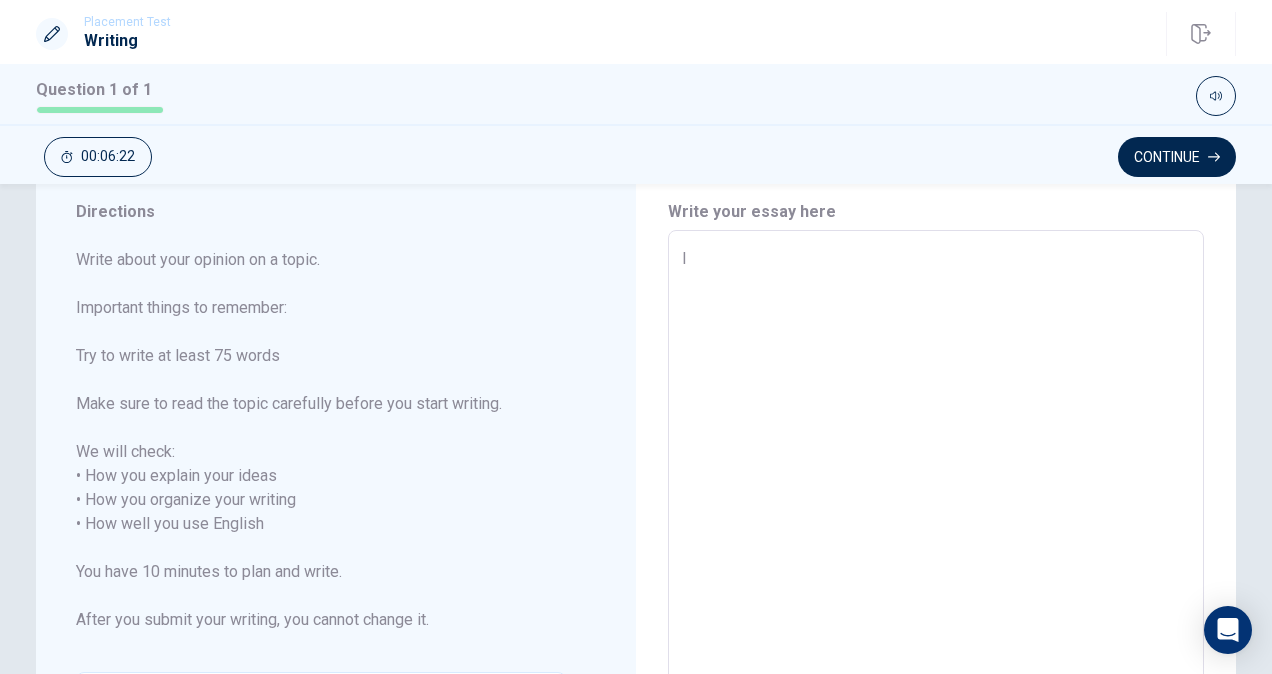 type on "la" 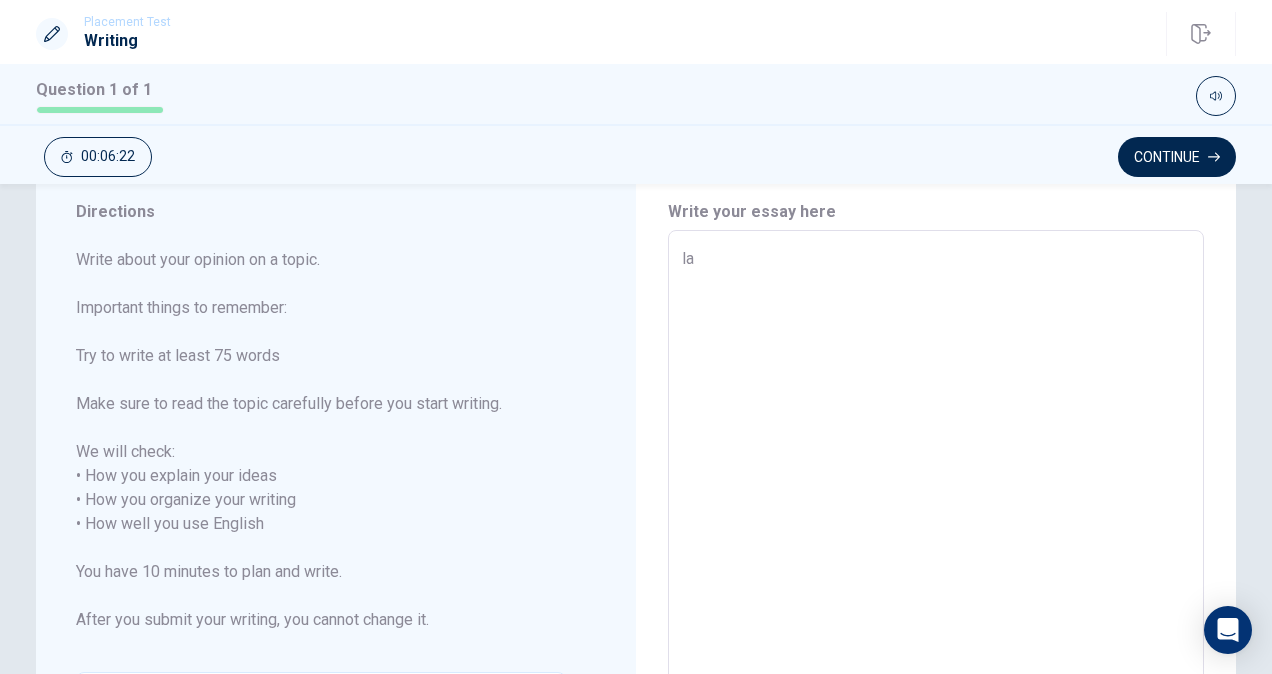 type on "x" 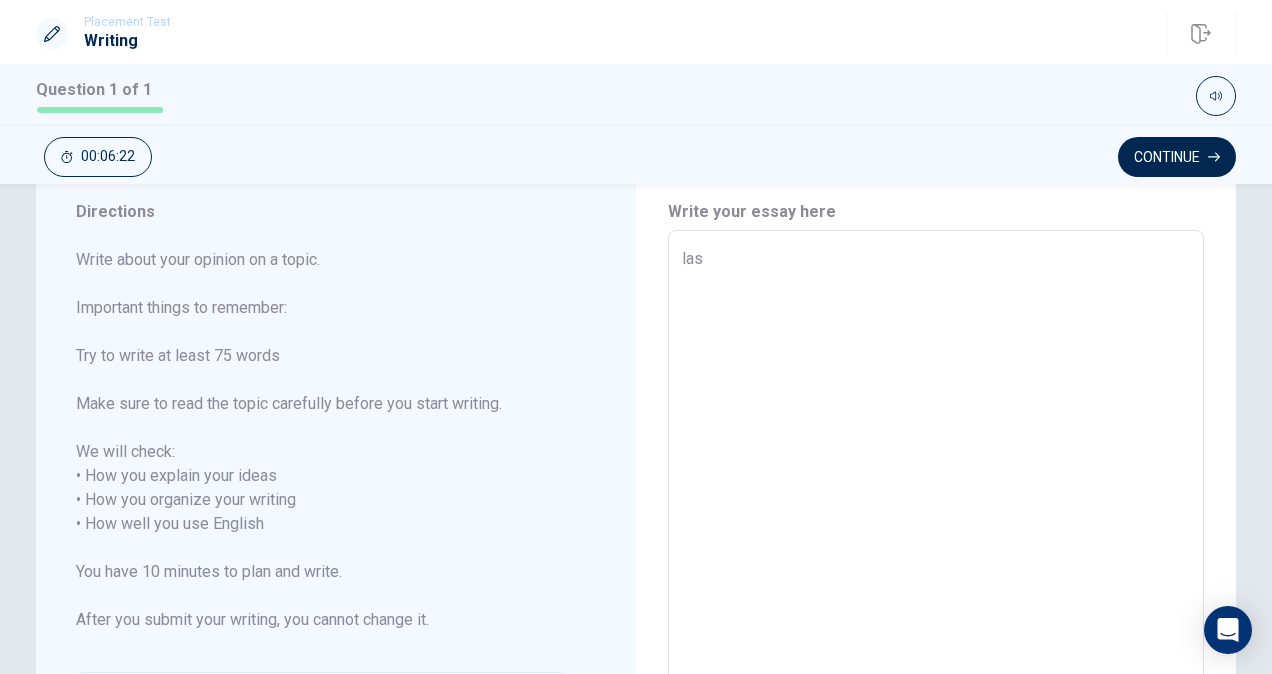 type on "x" 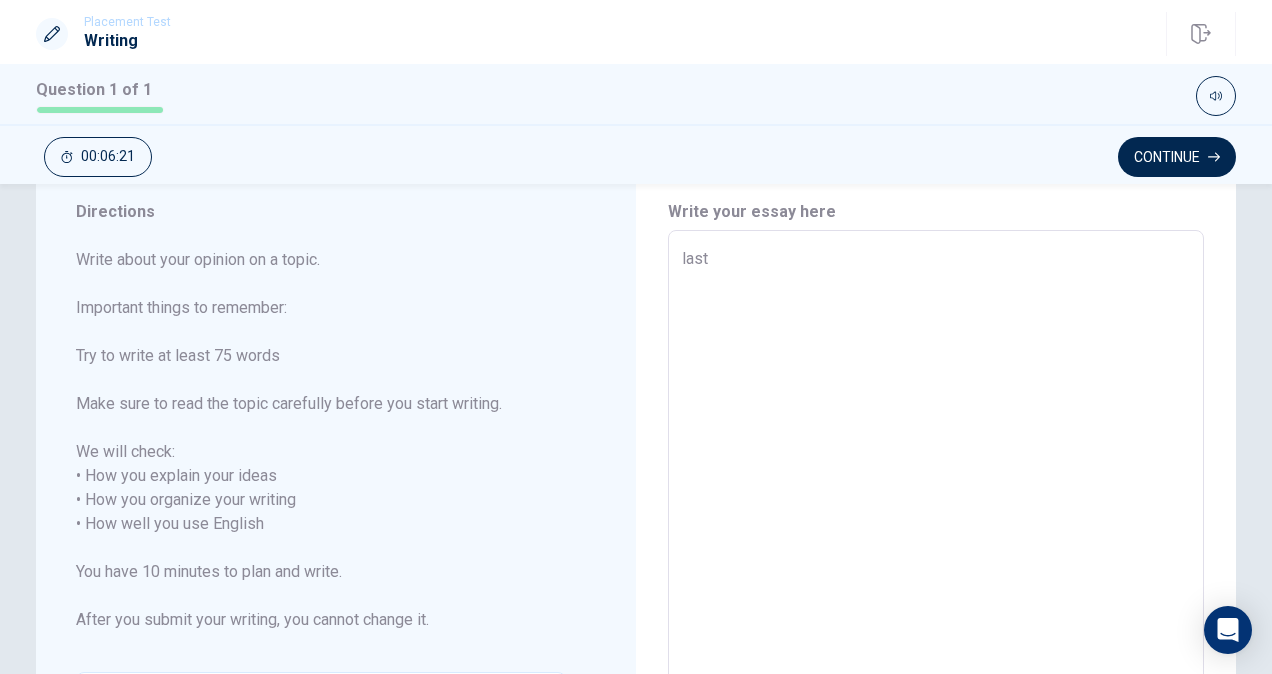type on "x" 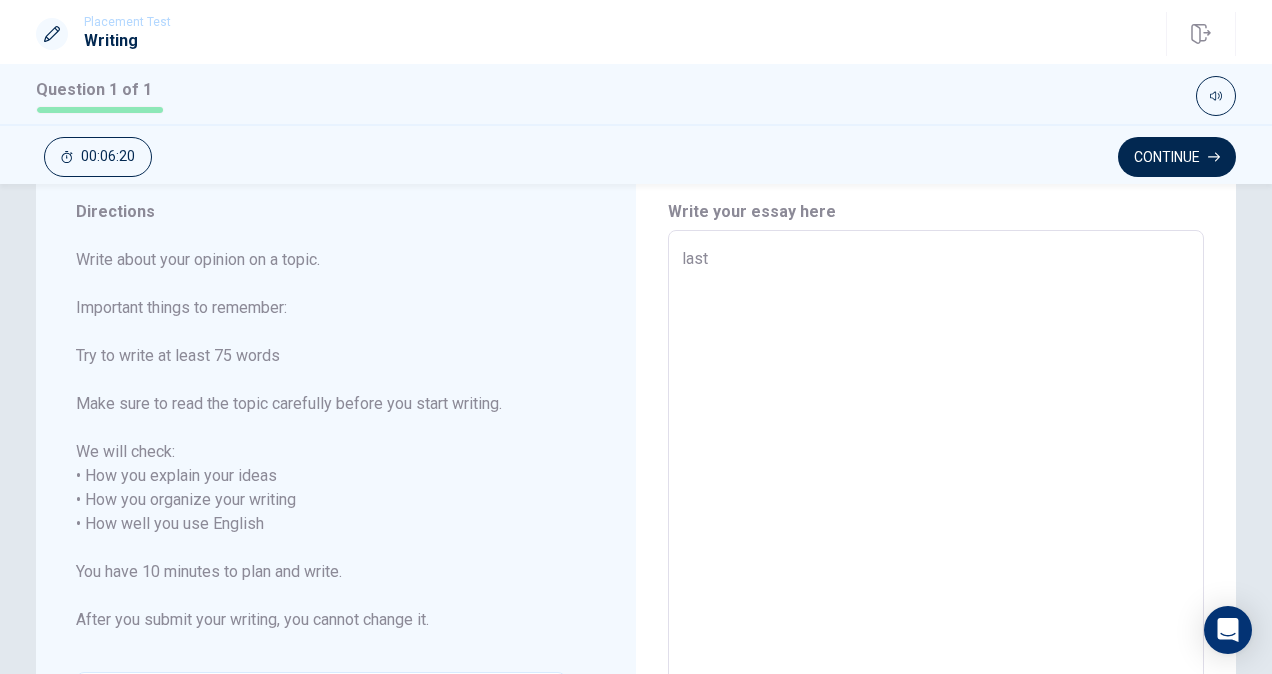 type on "last" 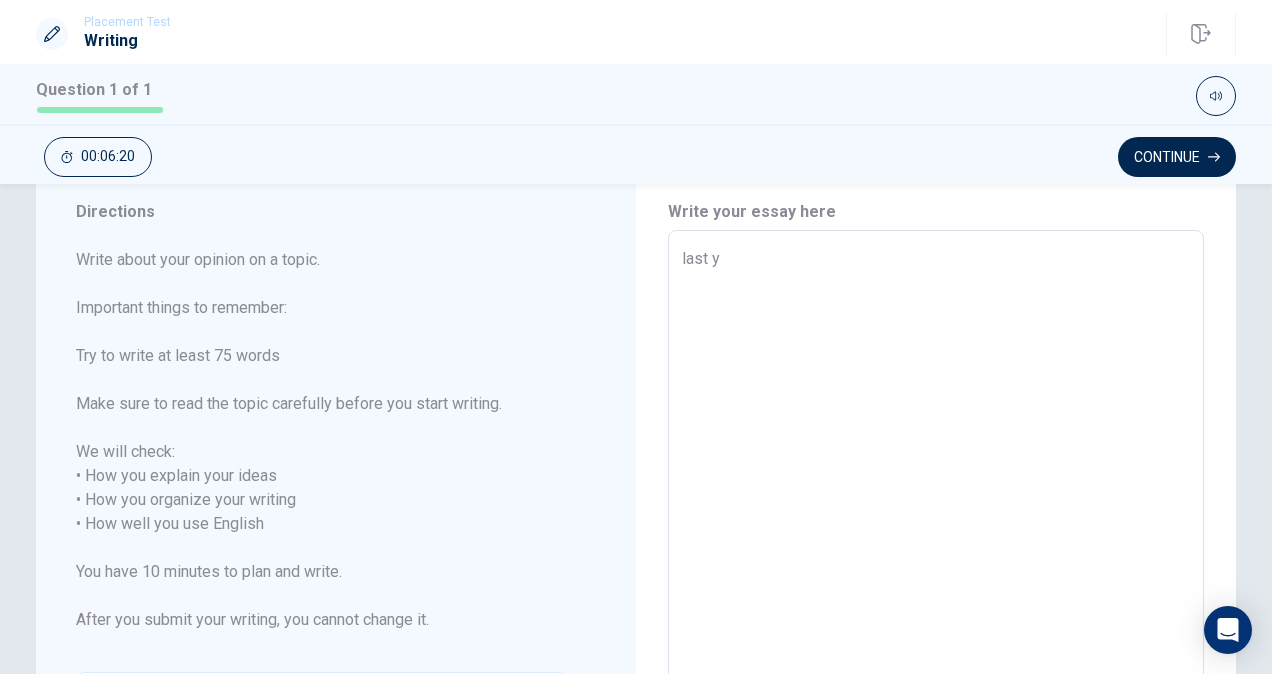 type on "x" 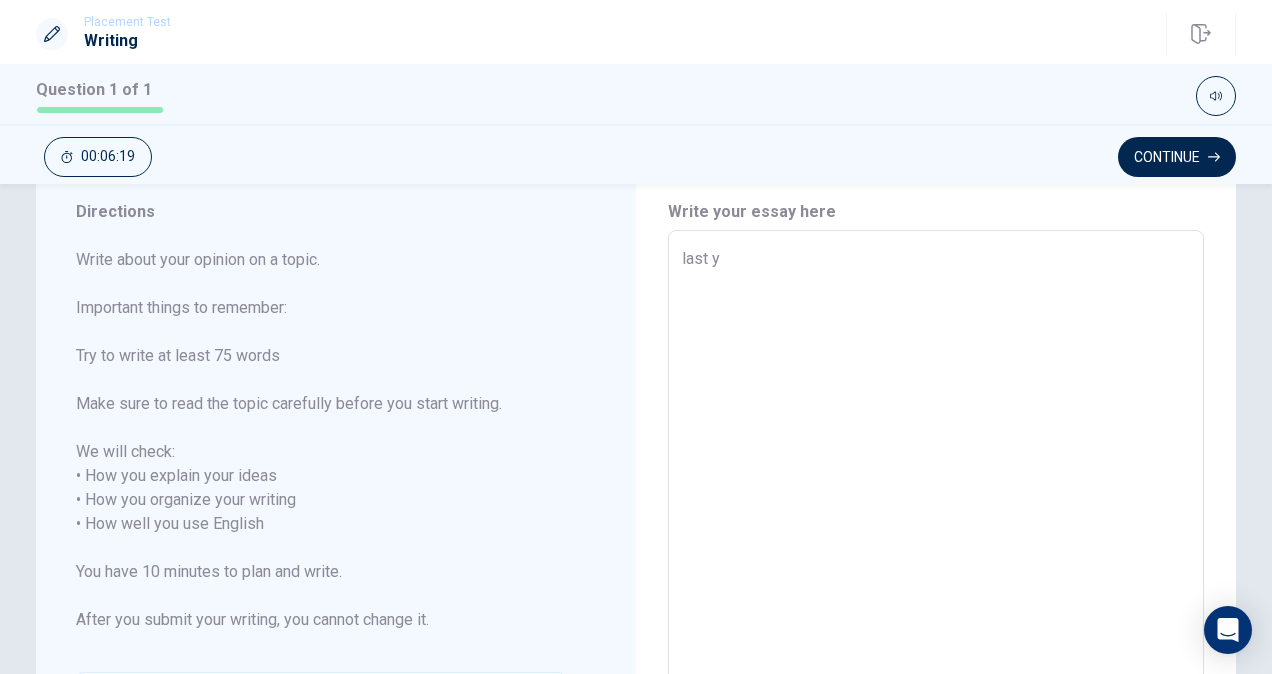 type on "last ye" 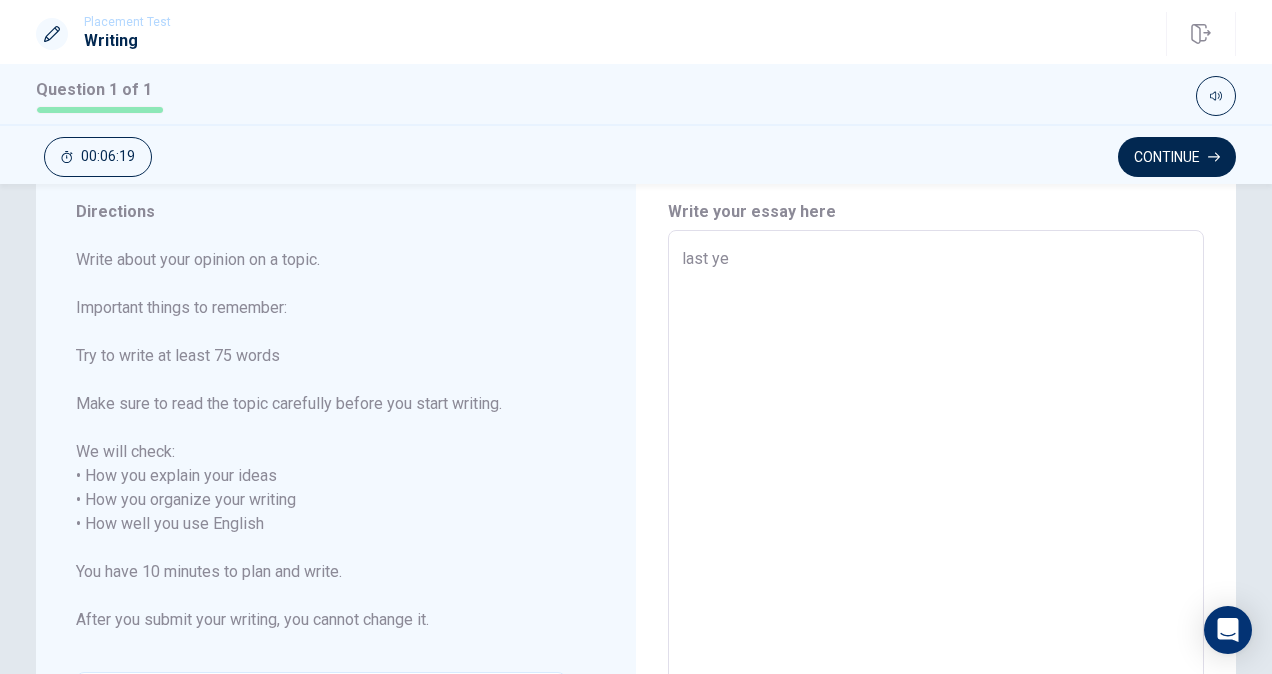 type on "x" 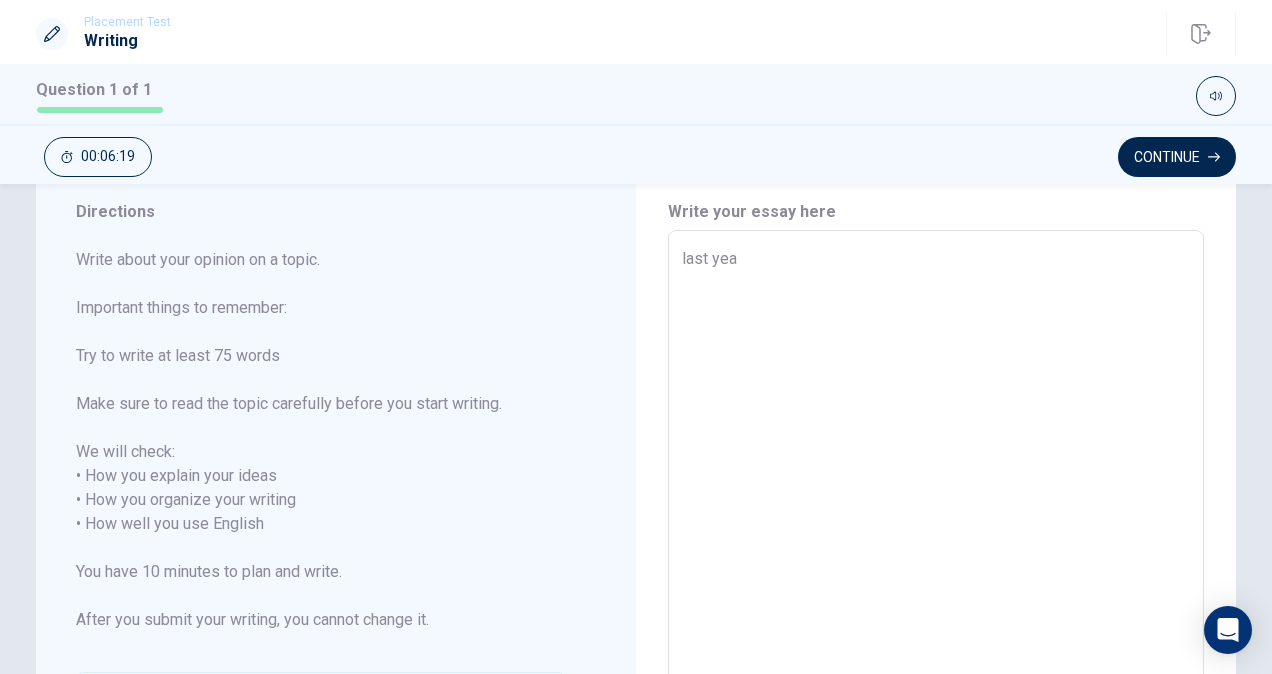 type on "x" 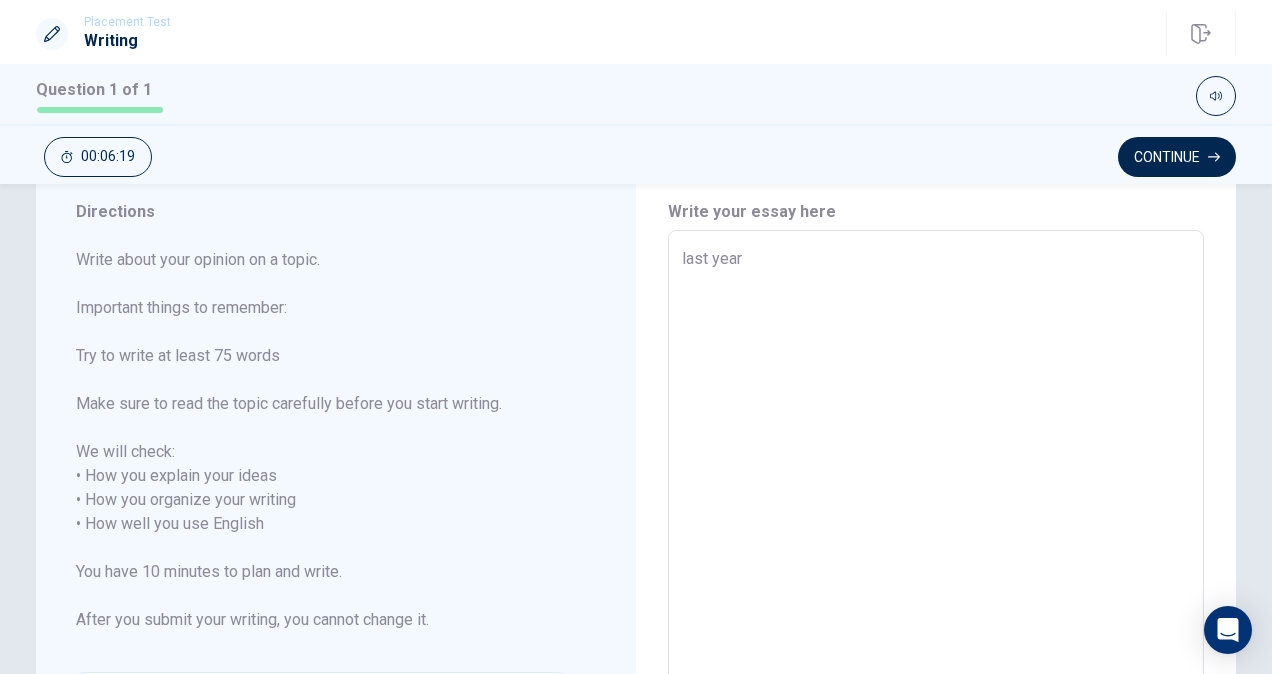type on "x" 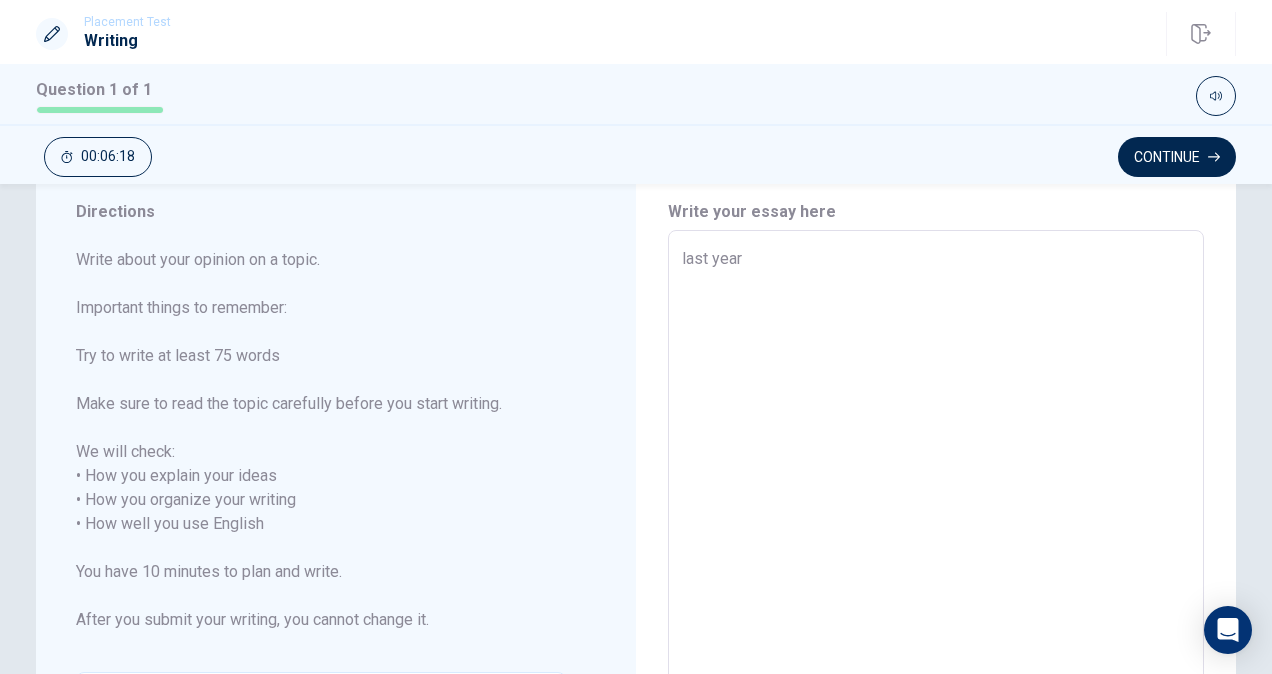 type on "last year," 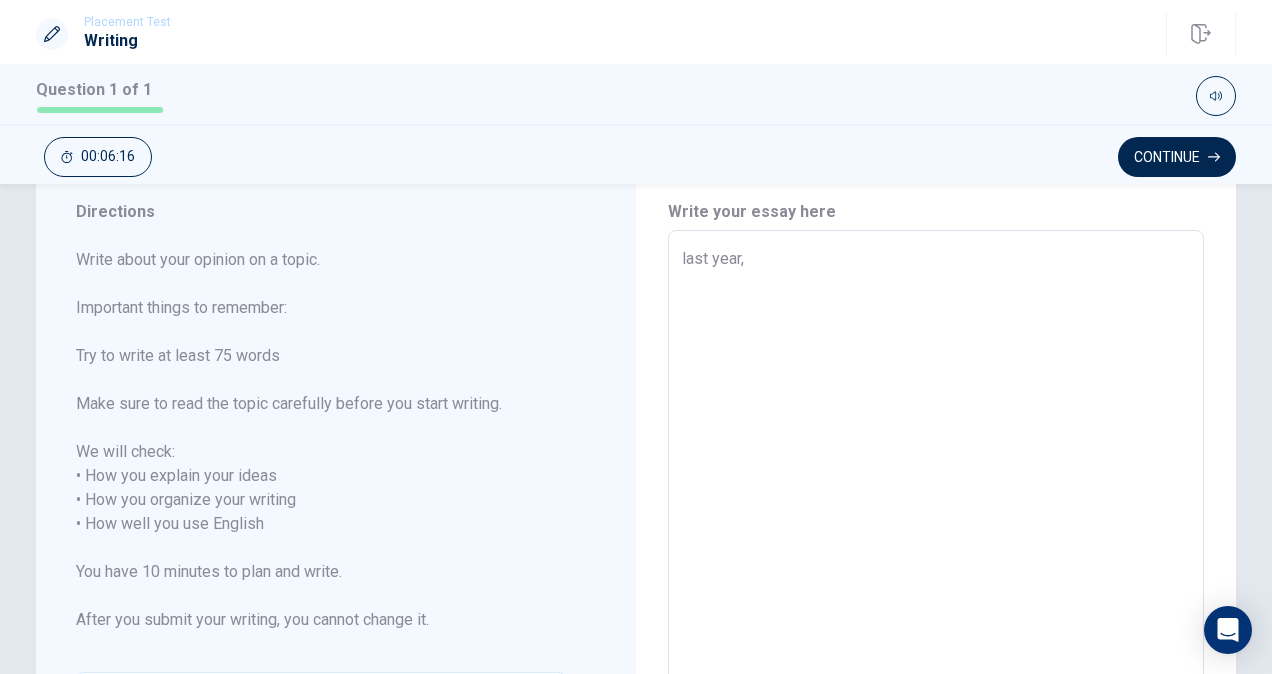 type on "x" 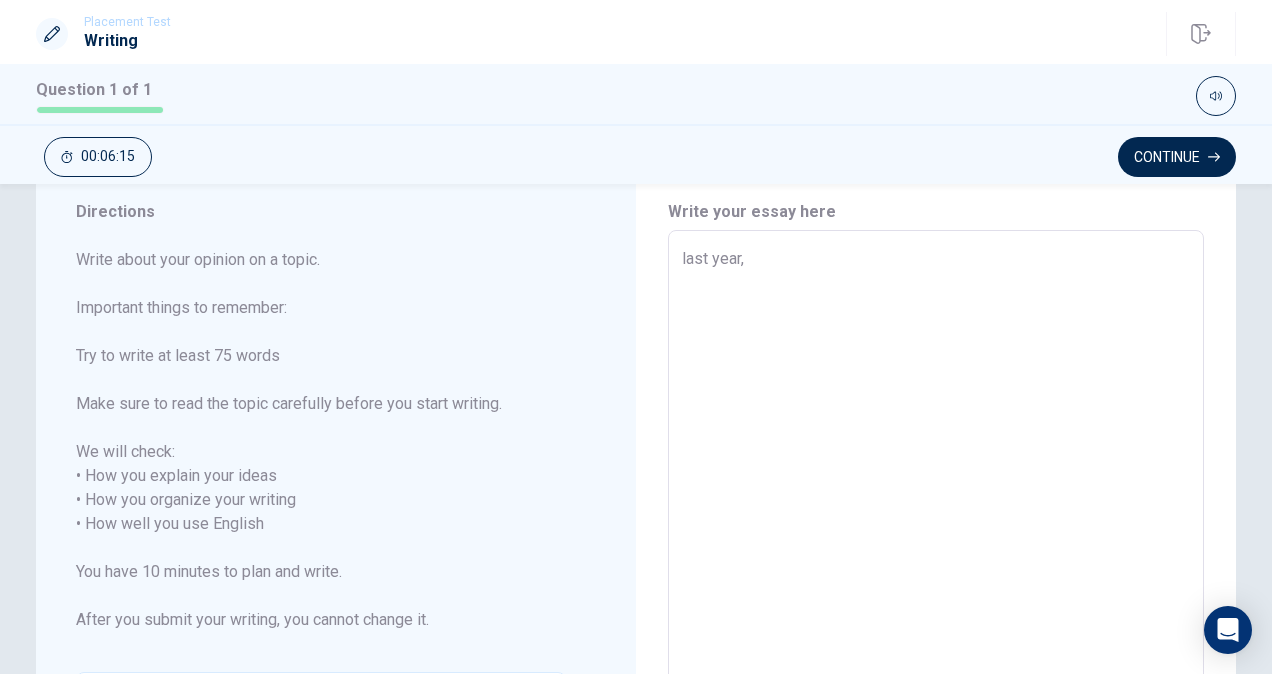 type on "last year,i" 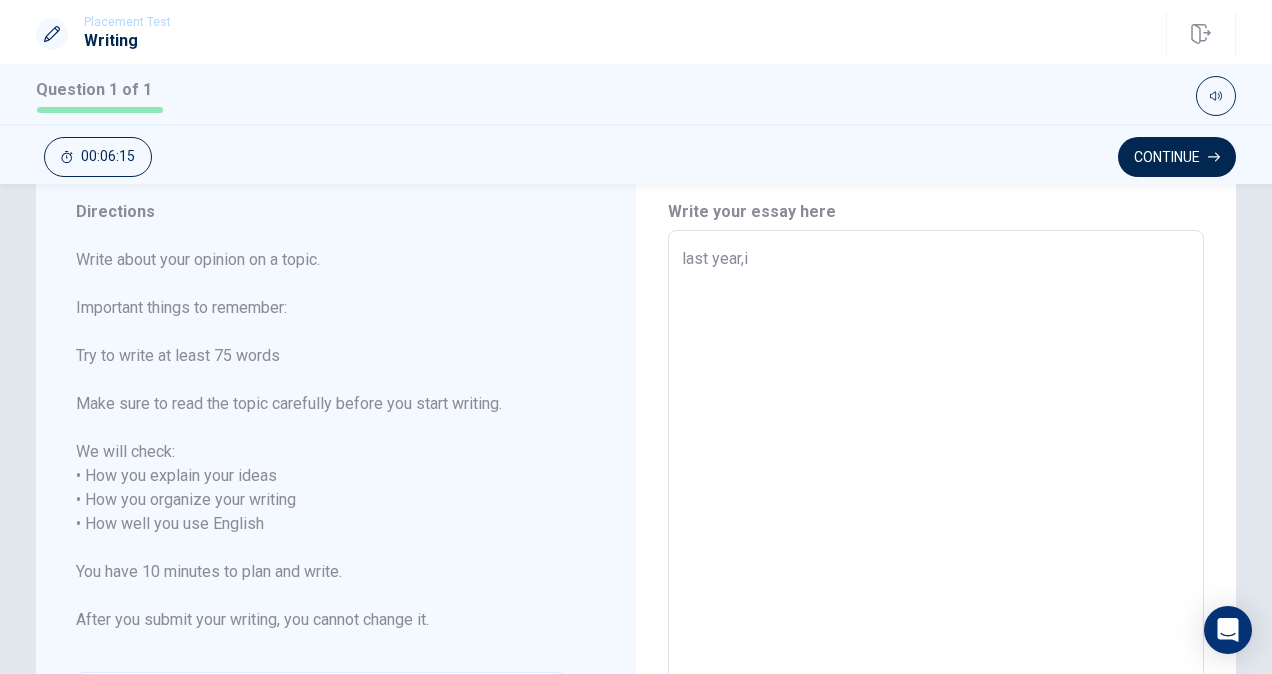 type on "x" 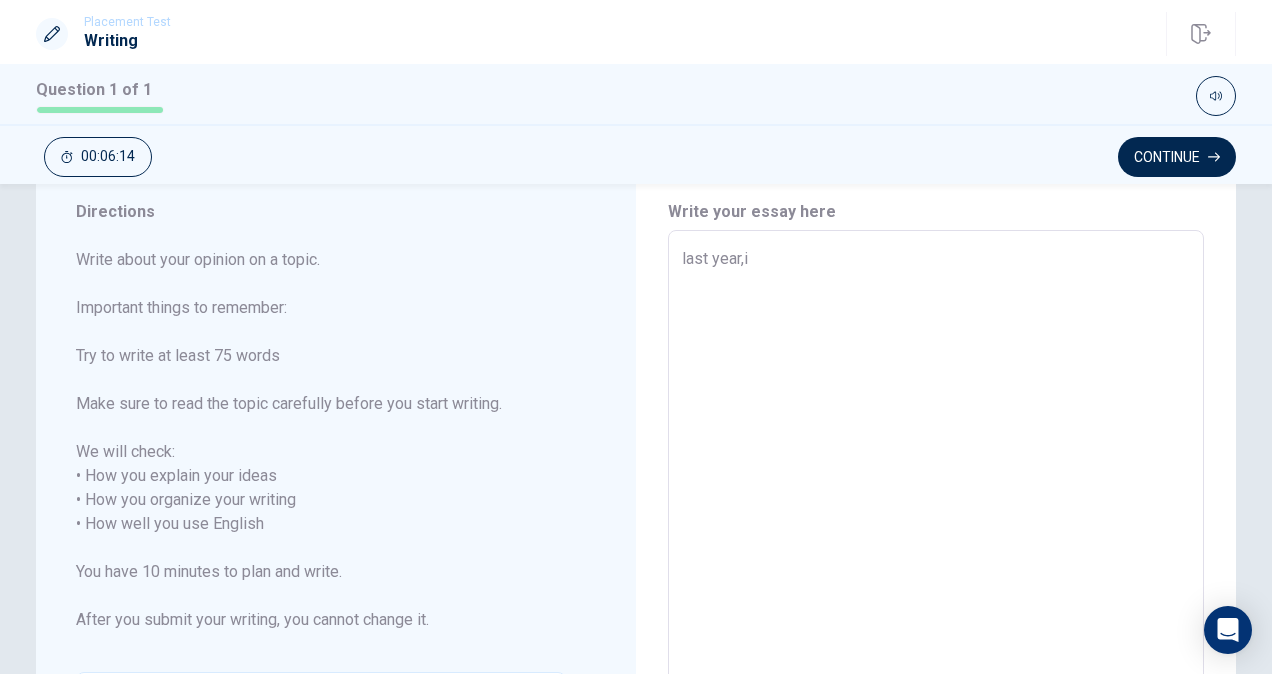 type on "last year," 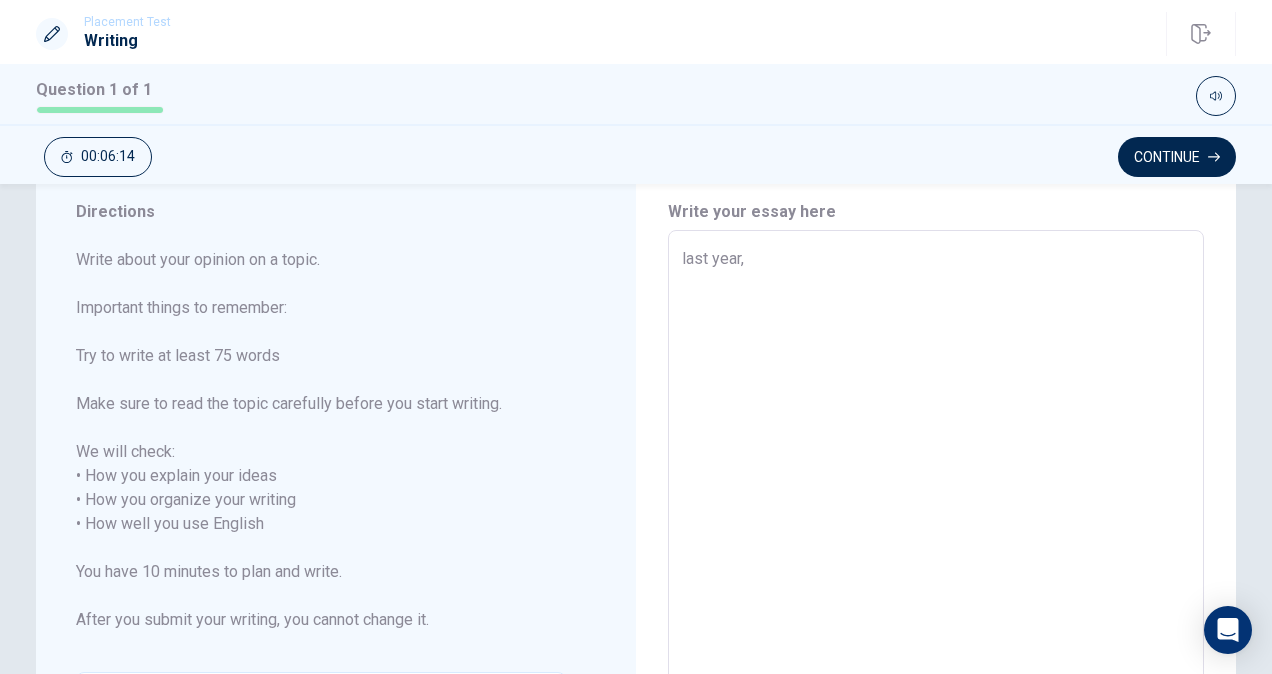 type on "x" 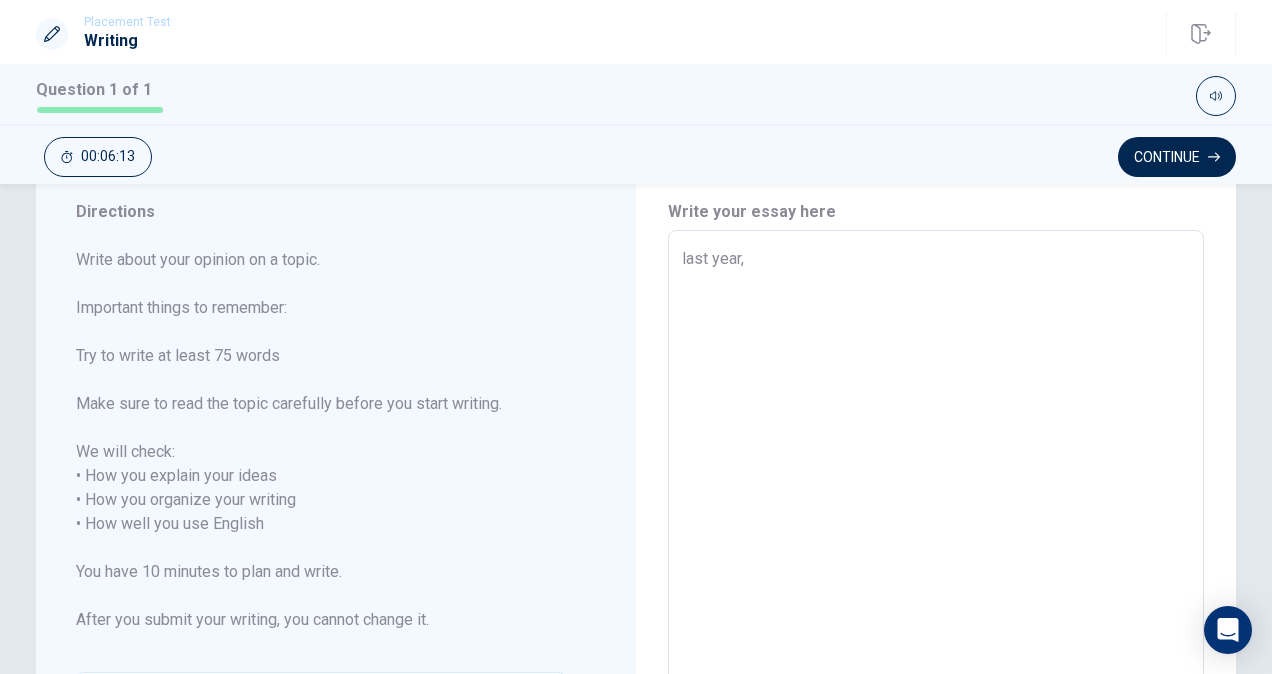 type on "last year,I" 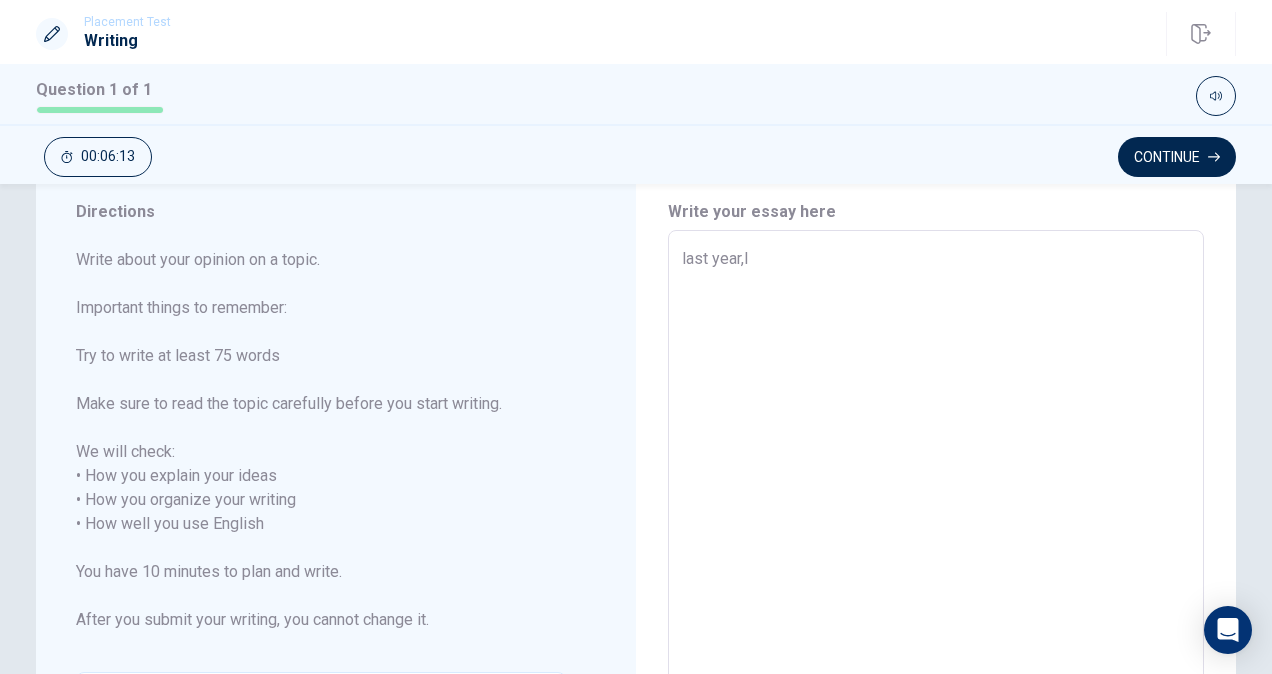 type on "x" 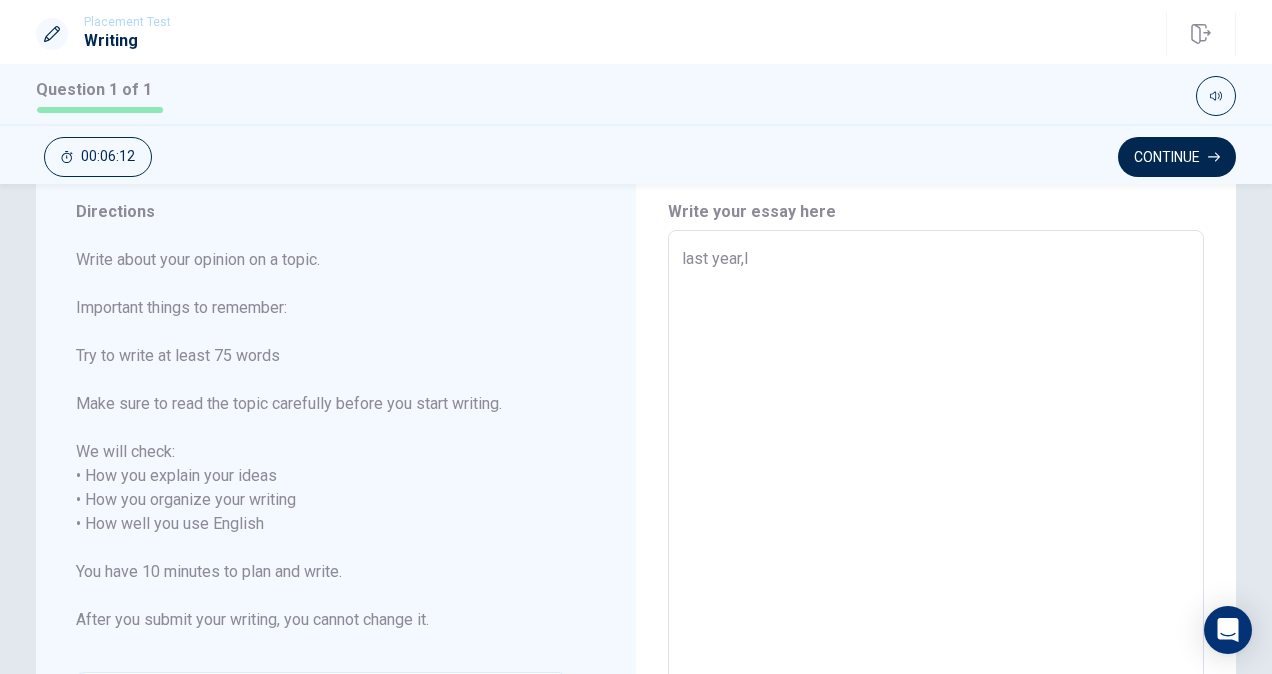 type on "last year,I e" 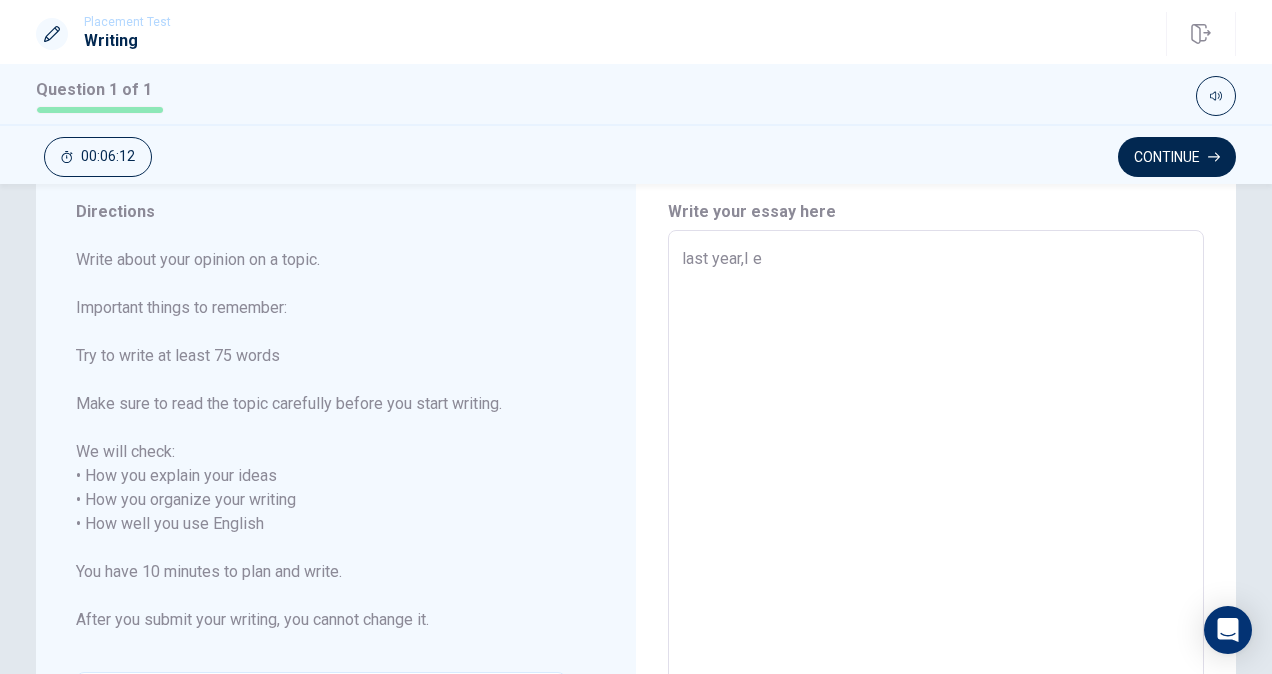 type on "x" 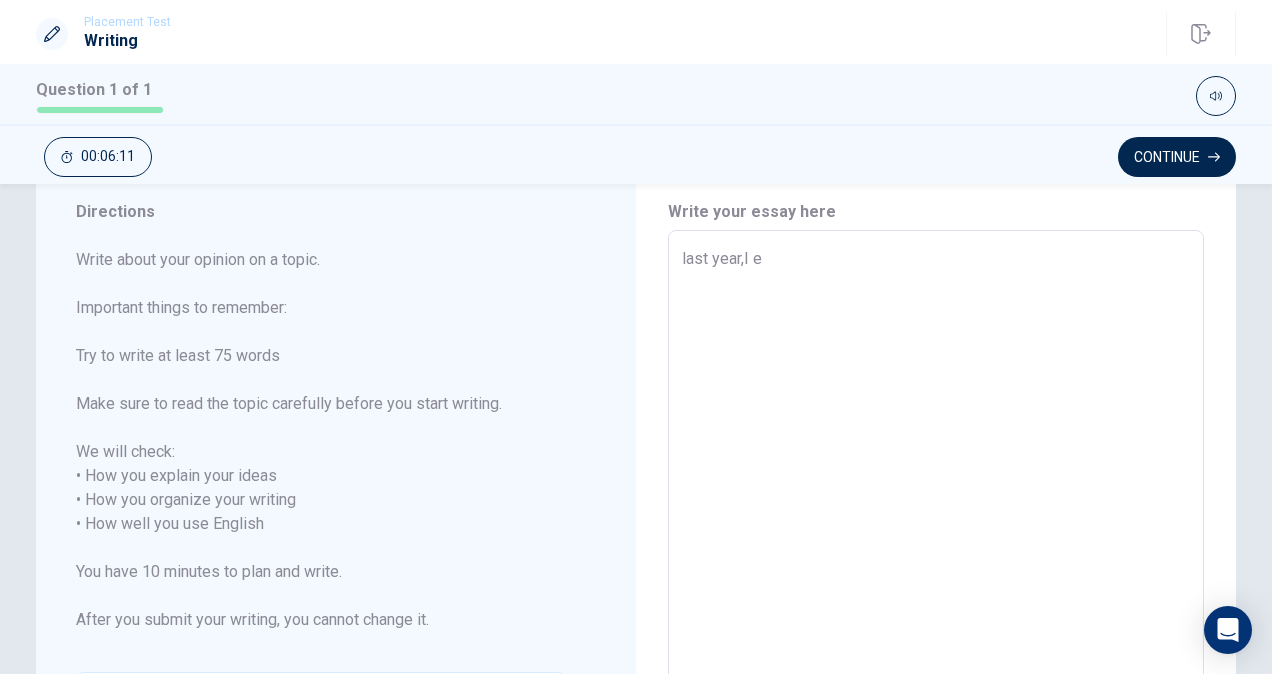 type on "last year,I" 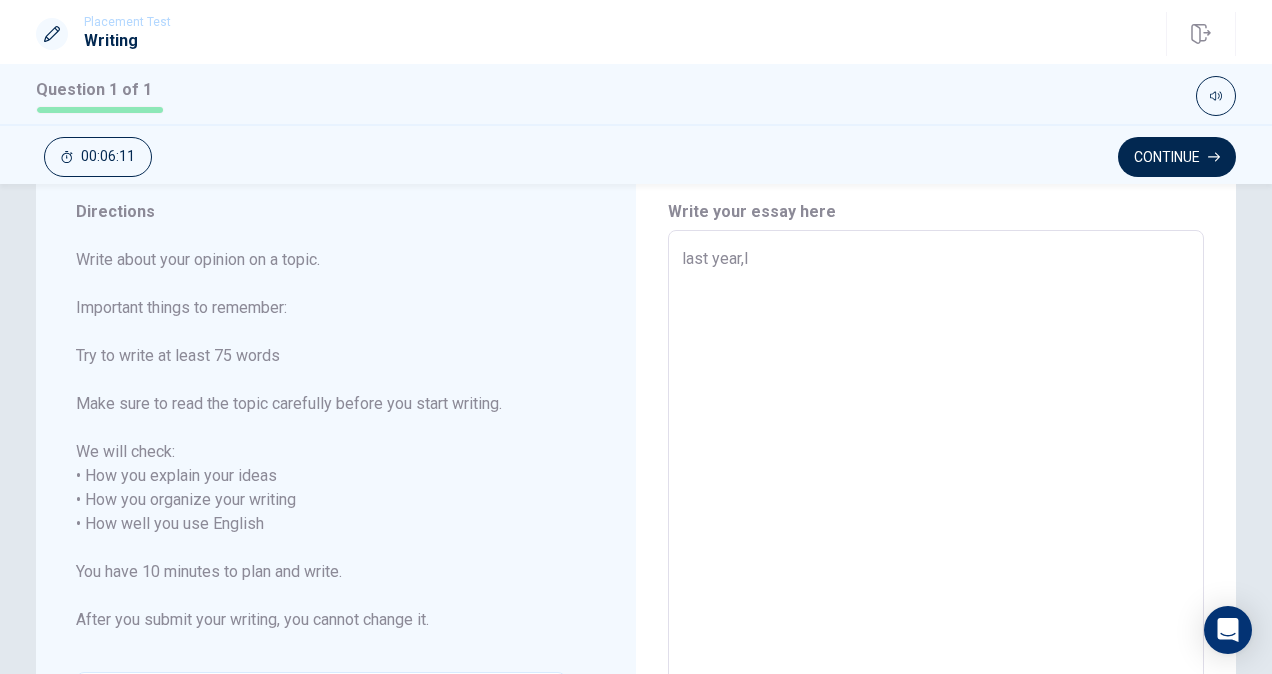 type on "x" 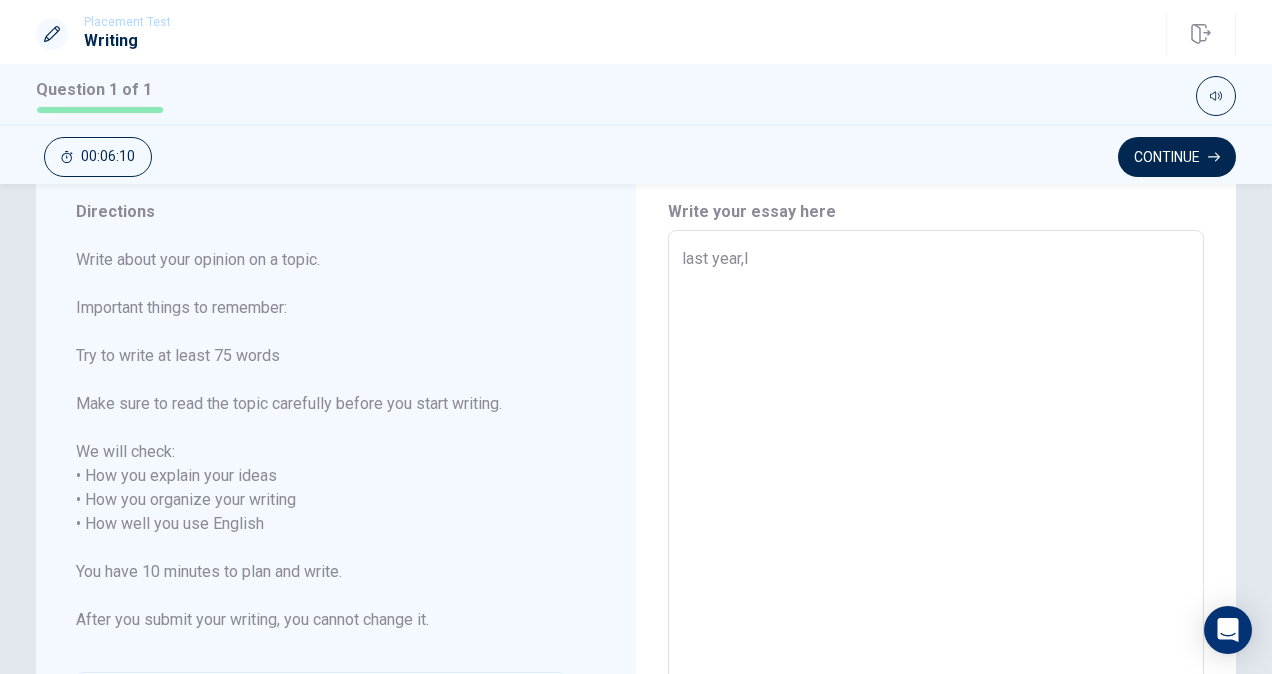 type on "last year,I w" 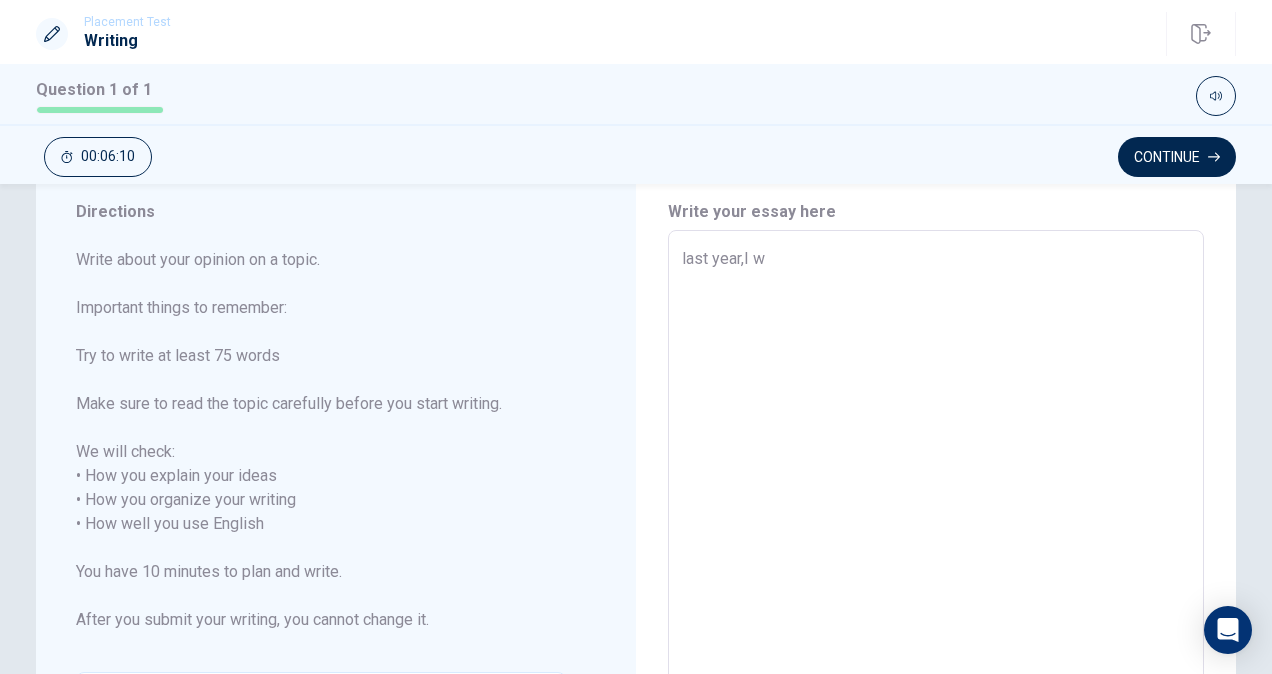 type on "x" 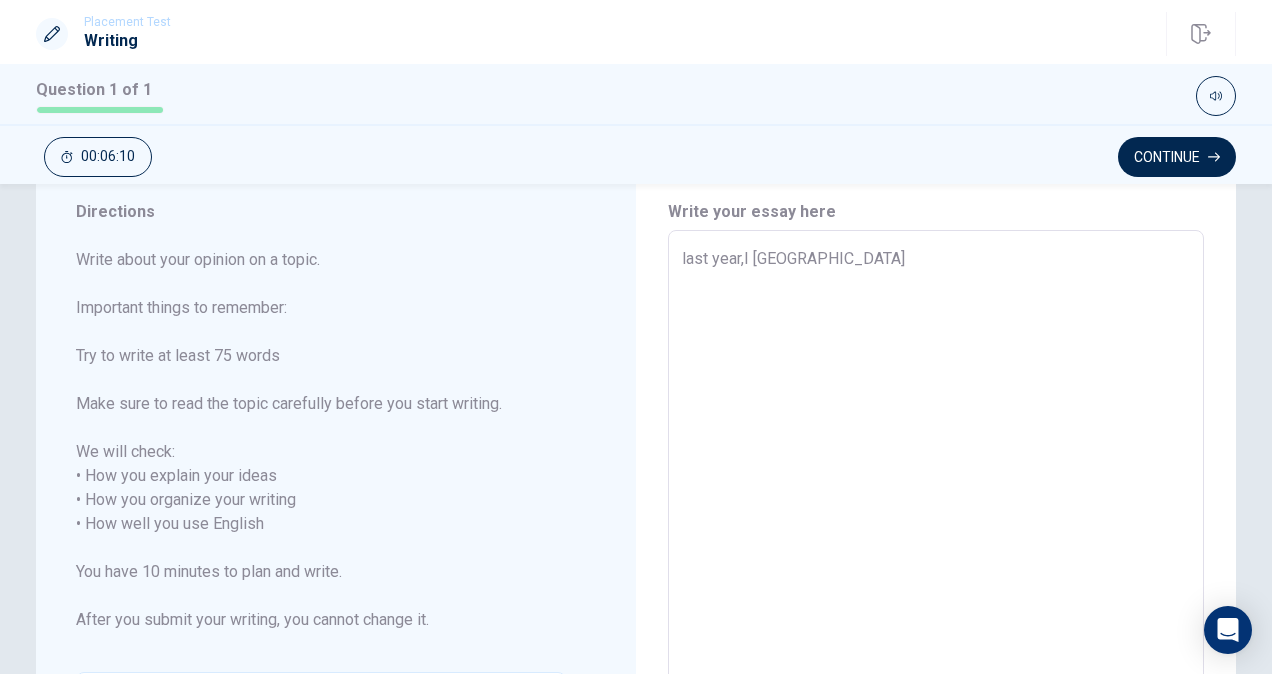 type on "x" 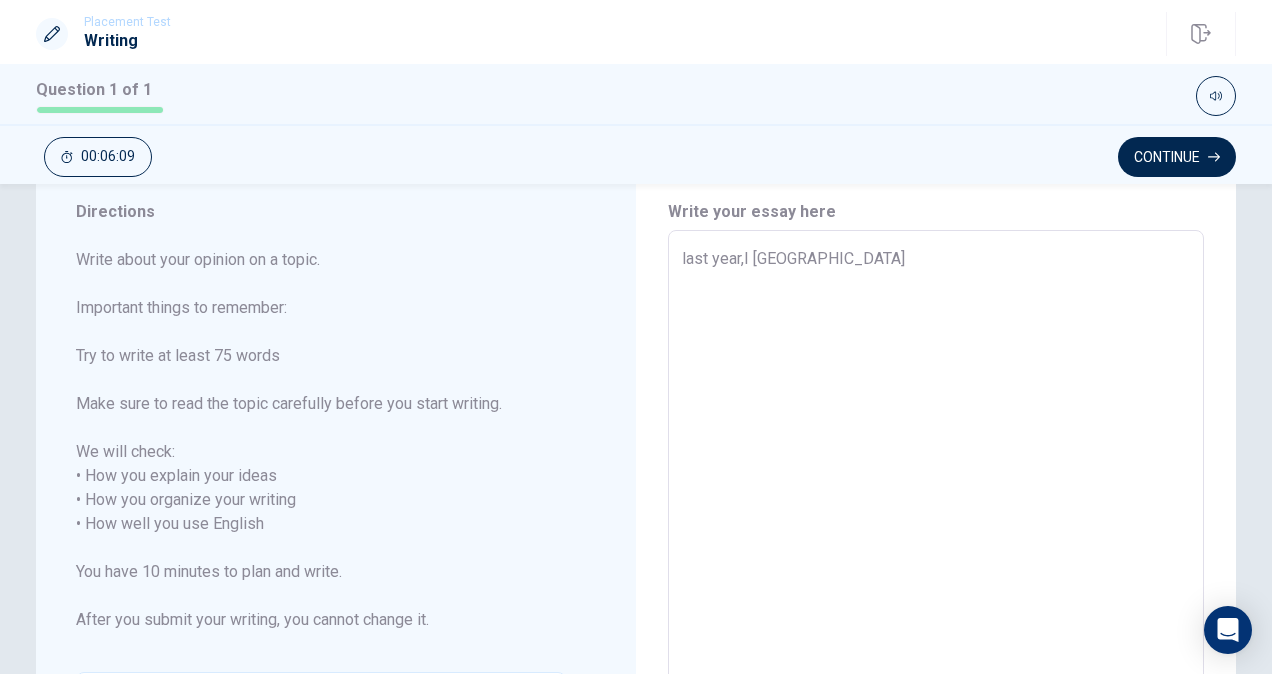 type on "last year,I wat" 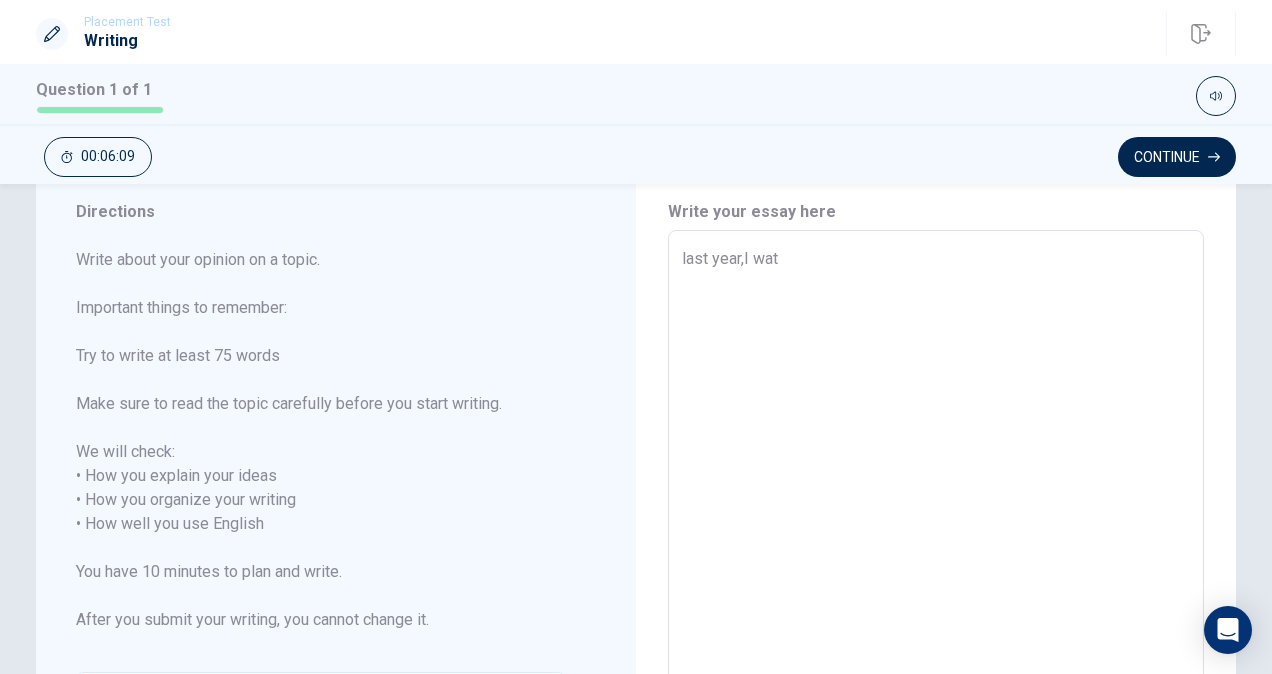 type on "x" 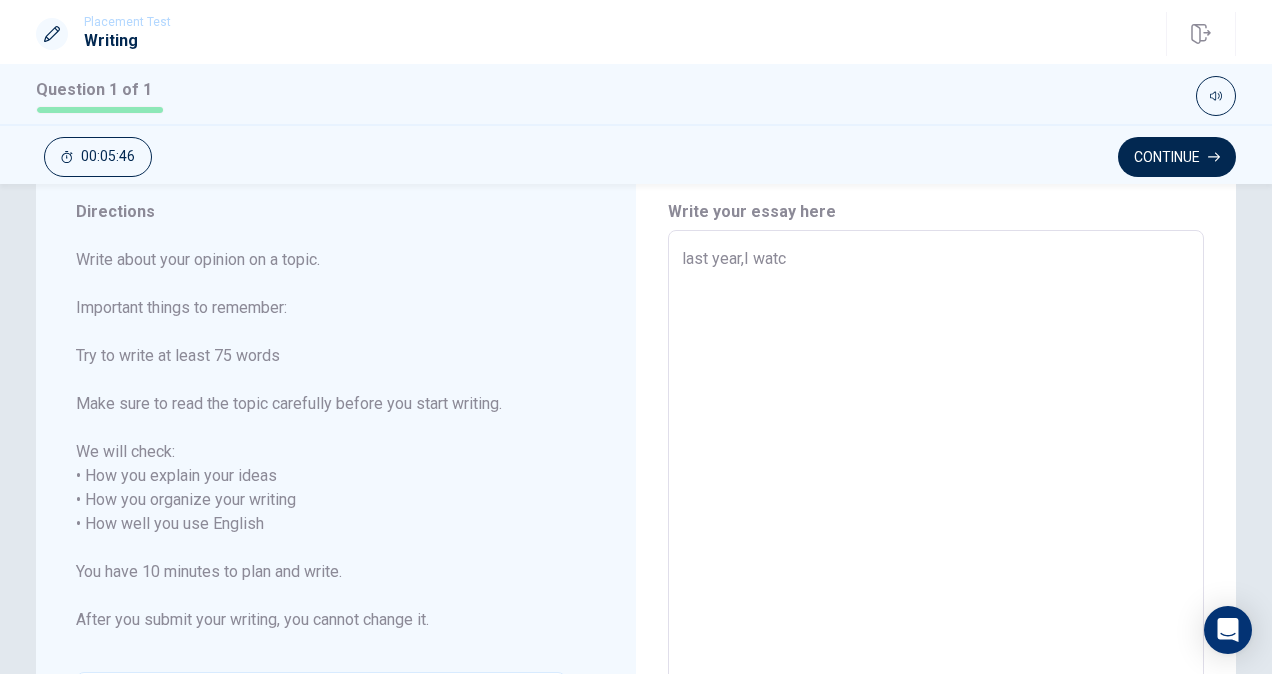 type on "x" 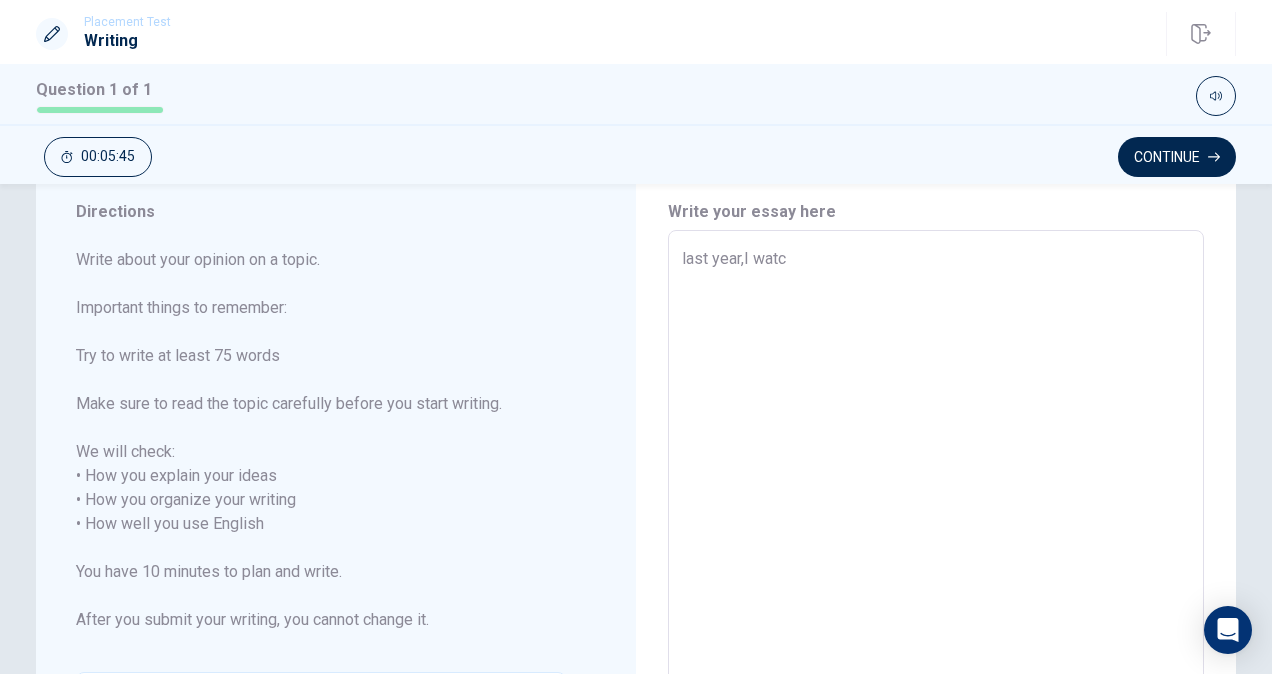 type on "last year,I wat" 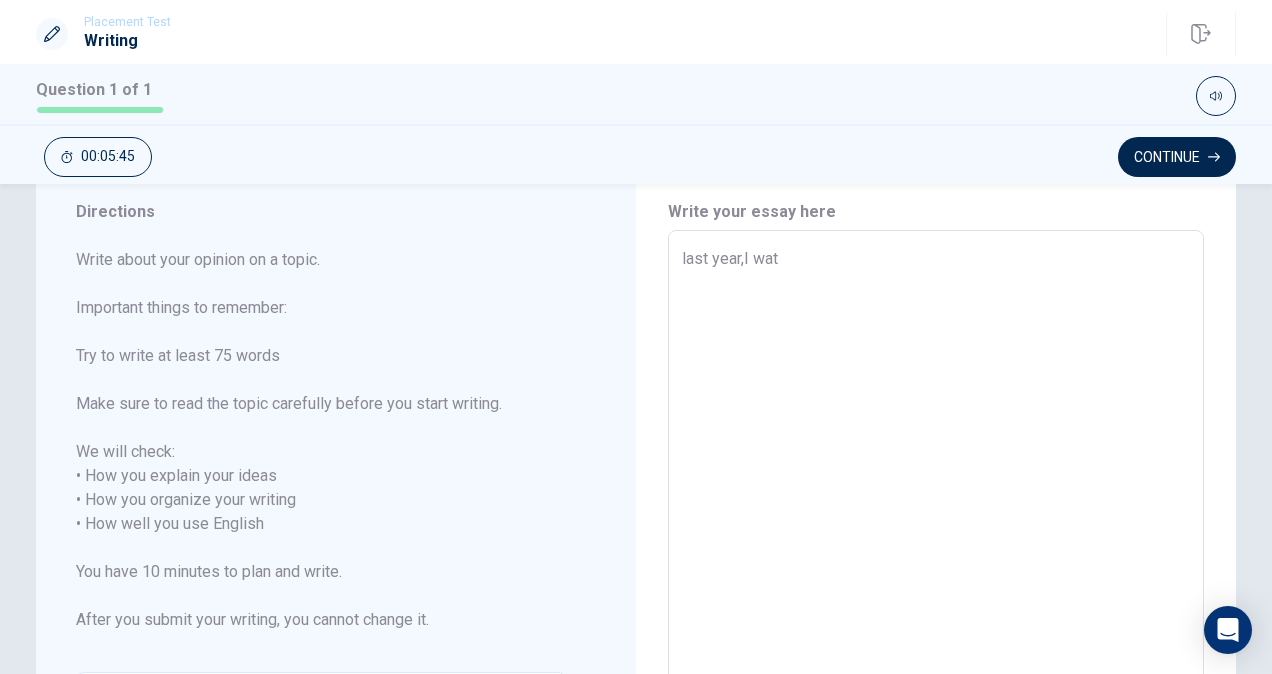 type on "x" 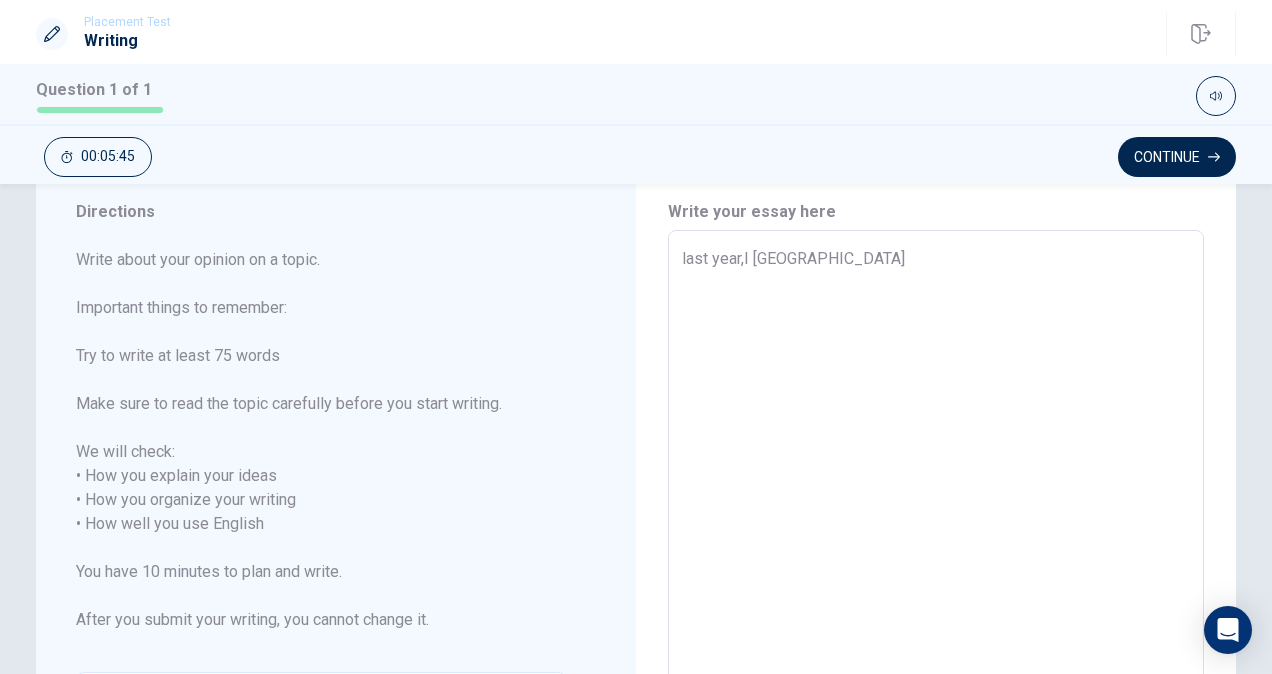 type on "x" 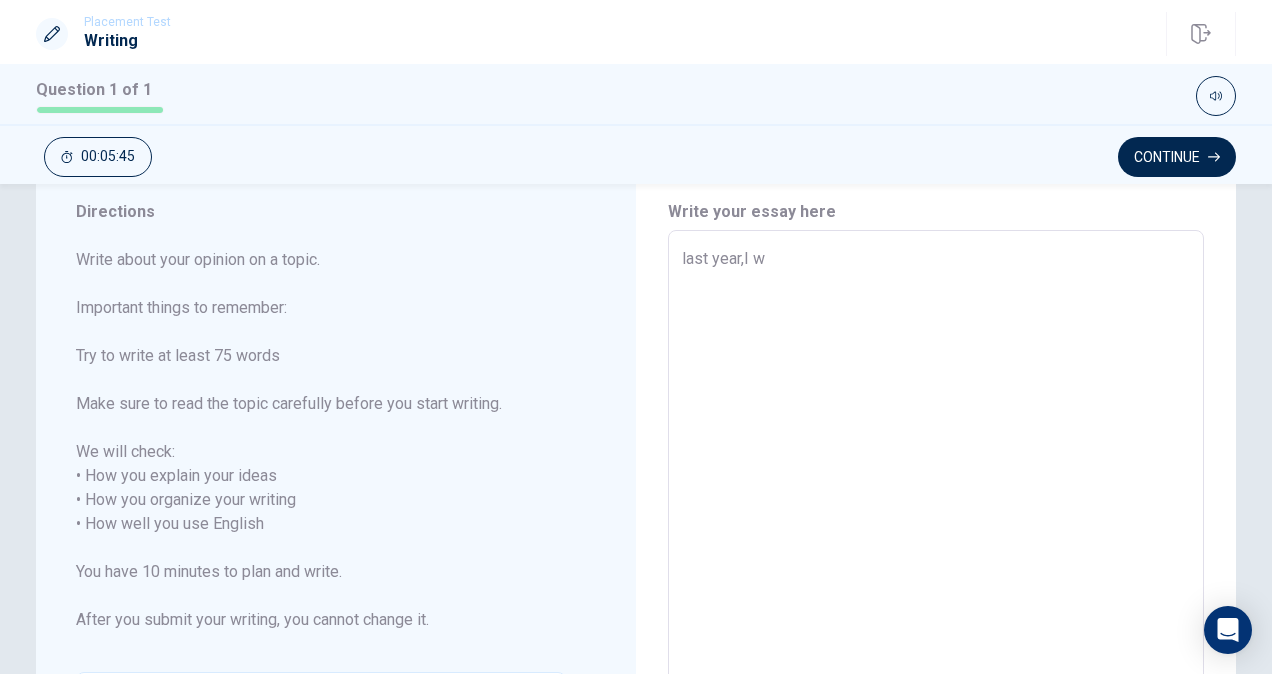 type on "x" 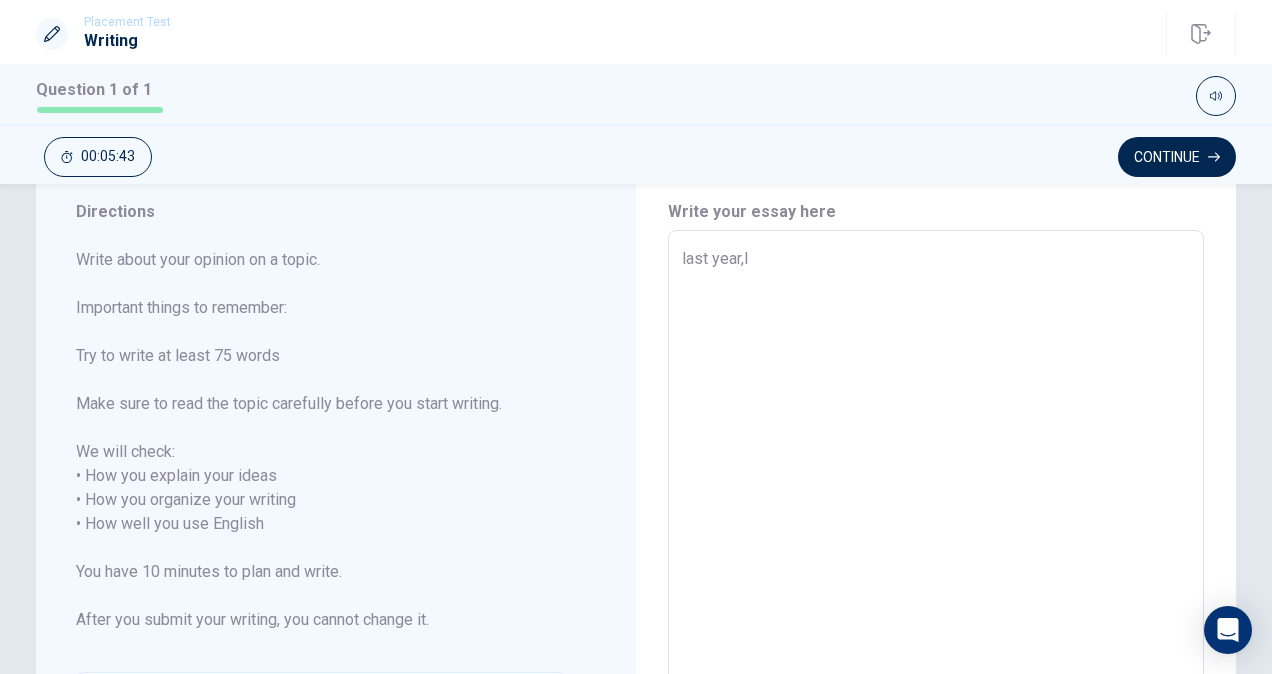 type on "x" 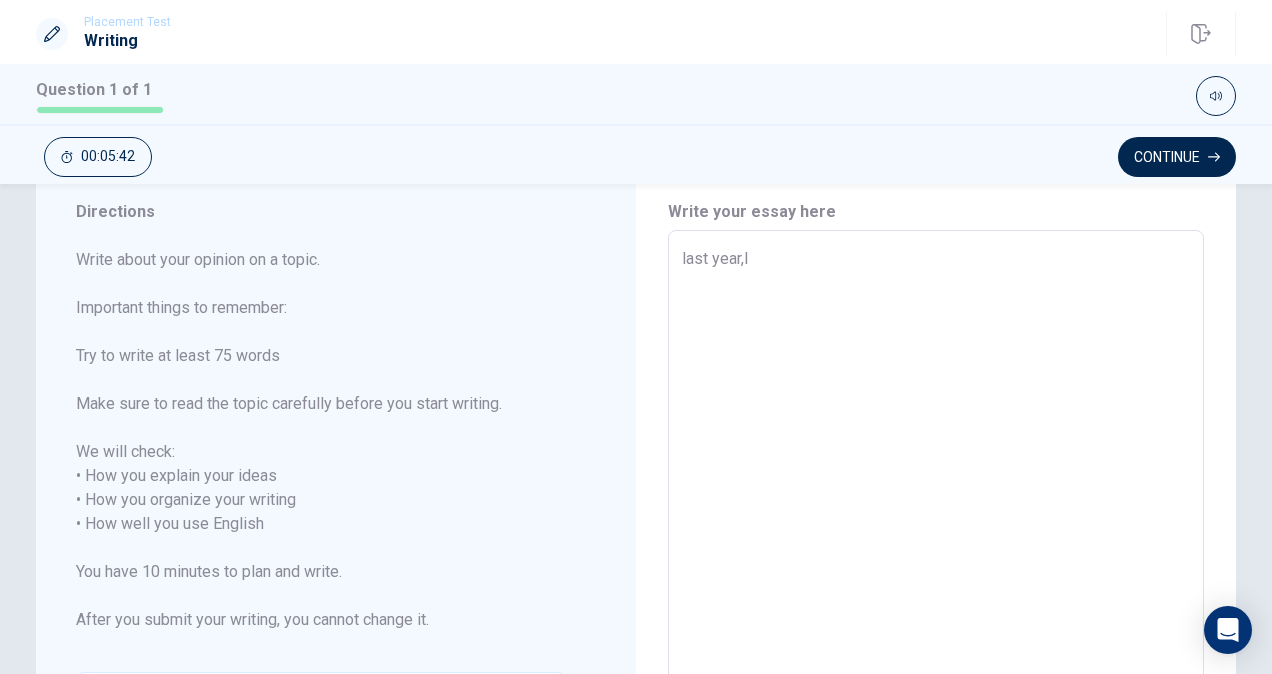 type on "last year,I h" 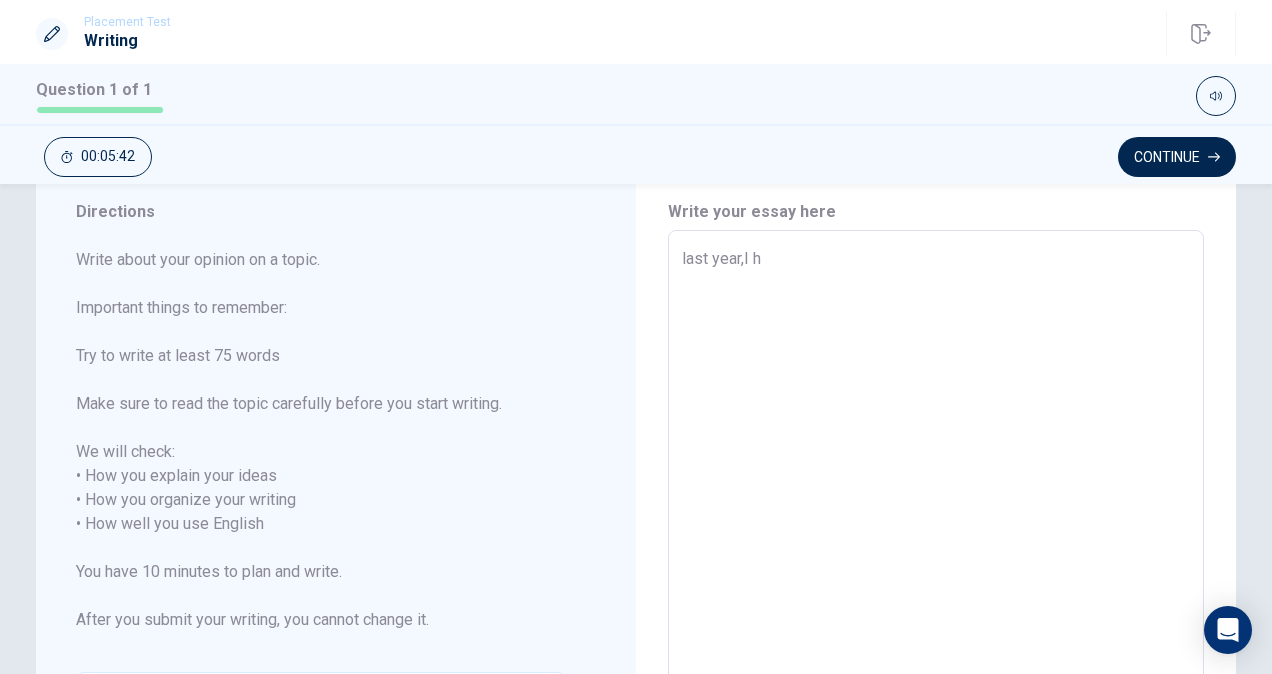 type on "x" 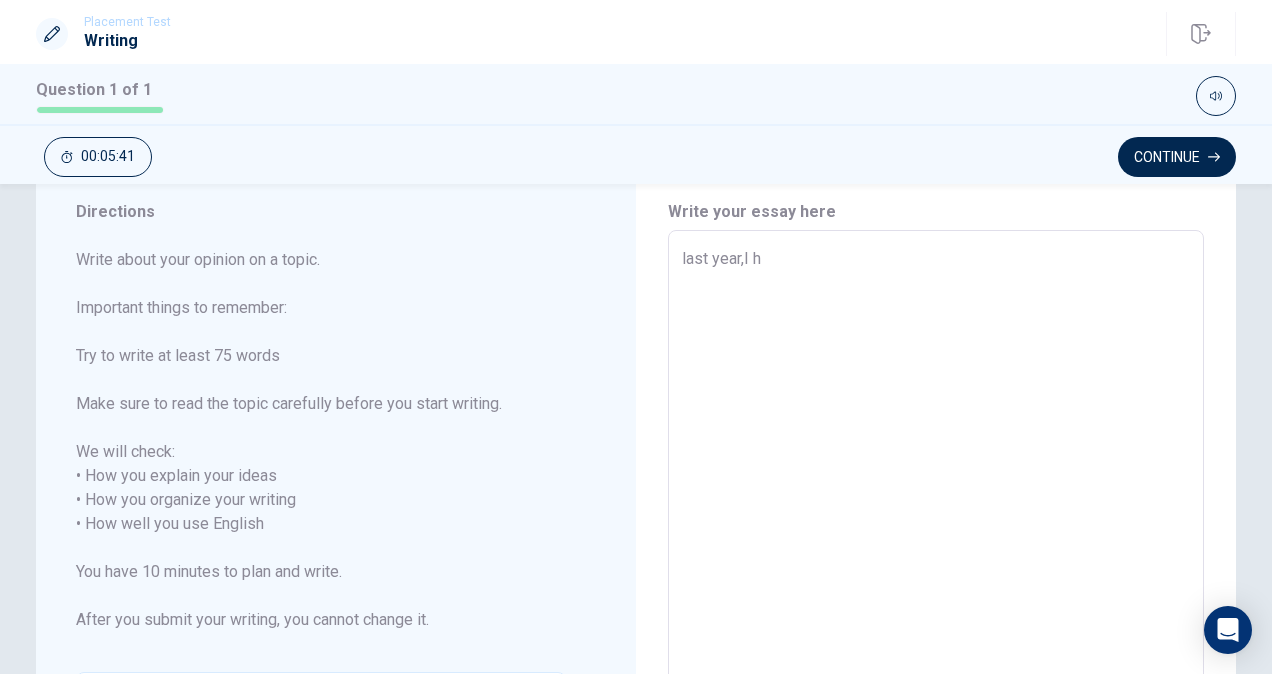 type on "last year,I he" 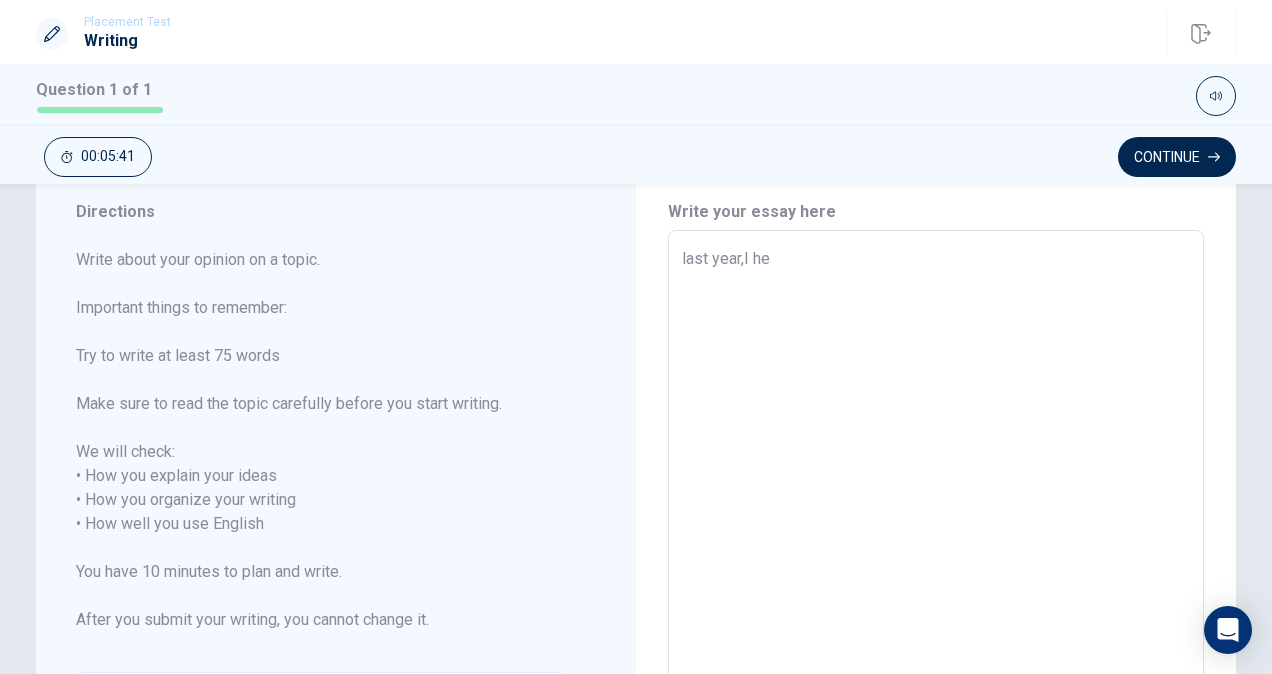type on "x" 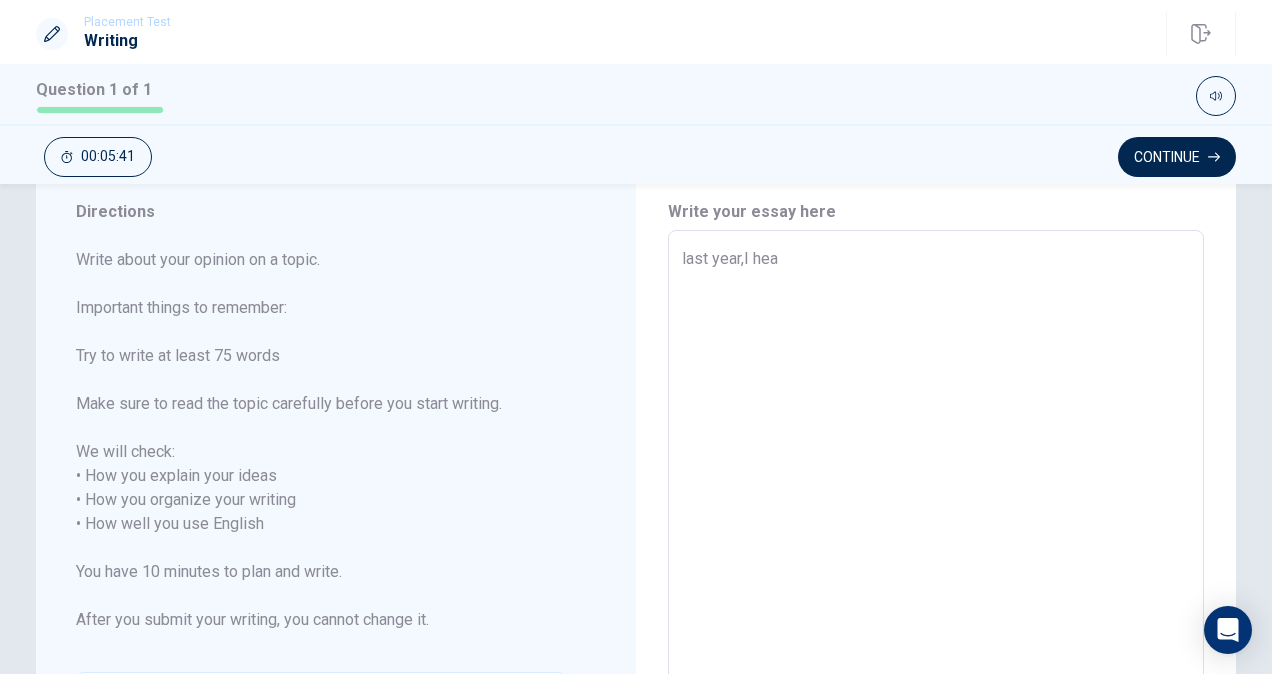 type on "x" 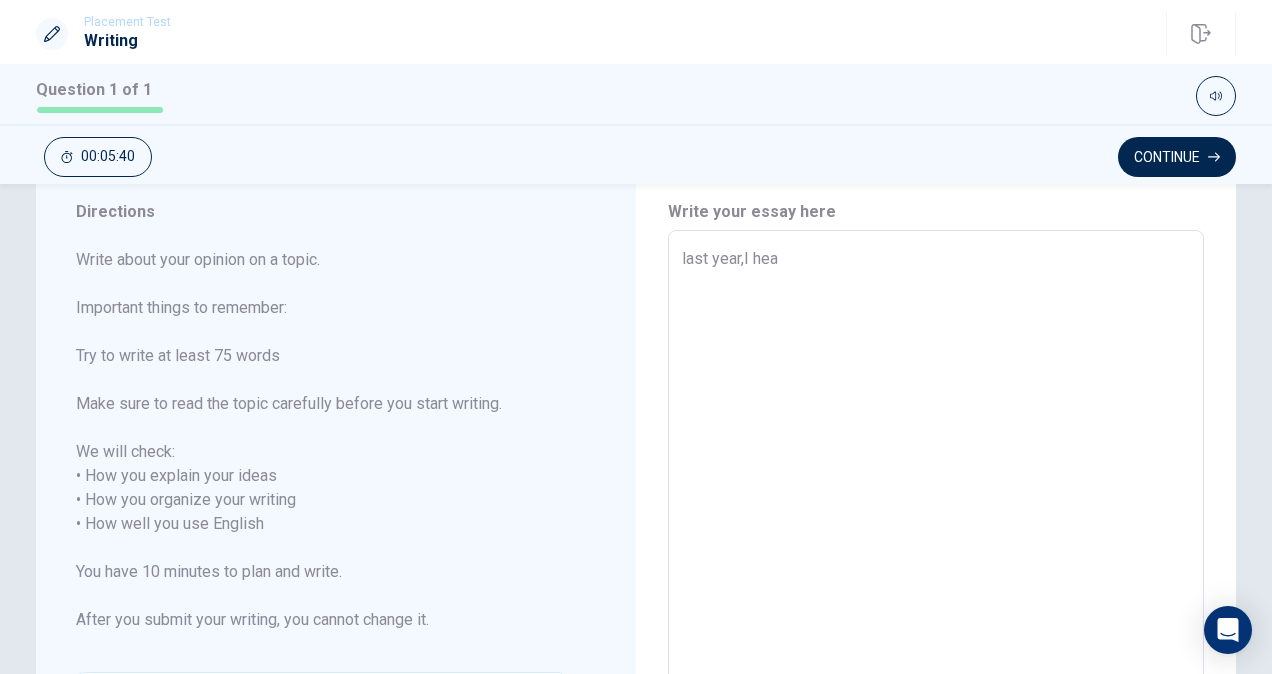 type on "last year,I hear" 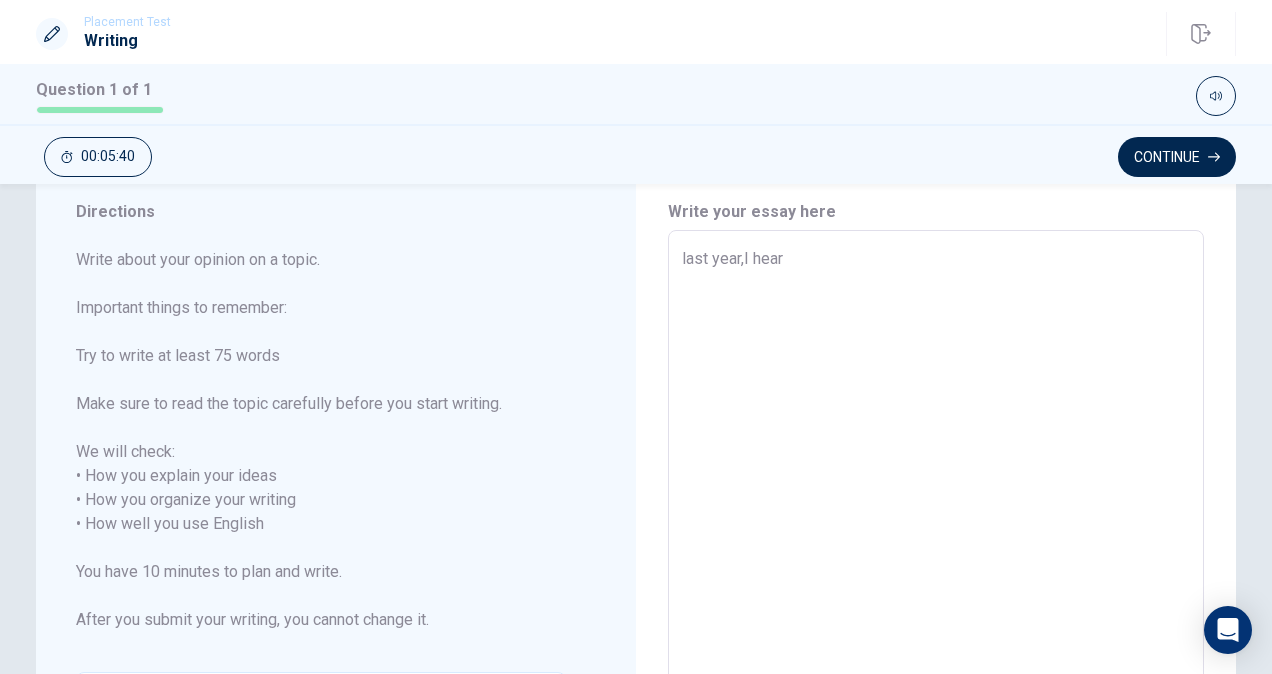 type on "x" 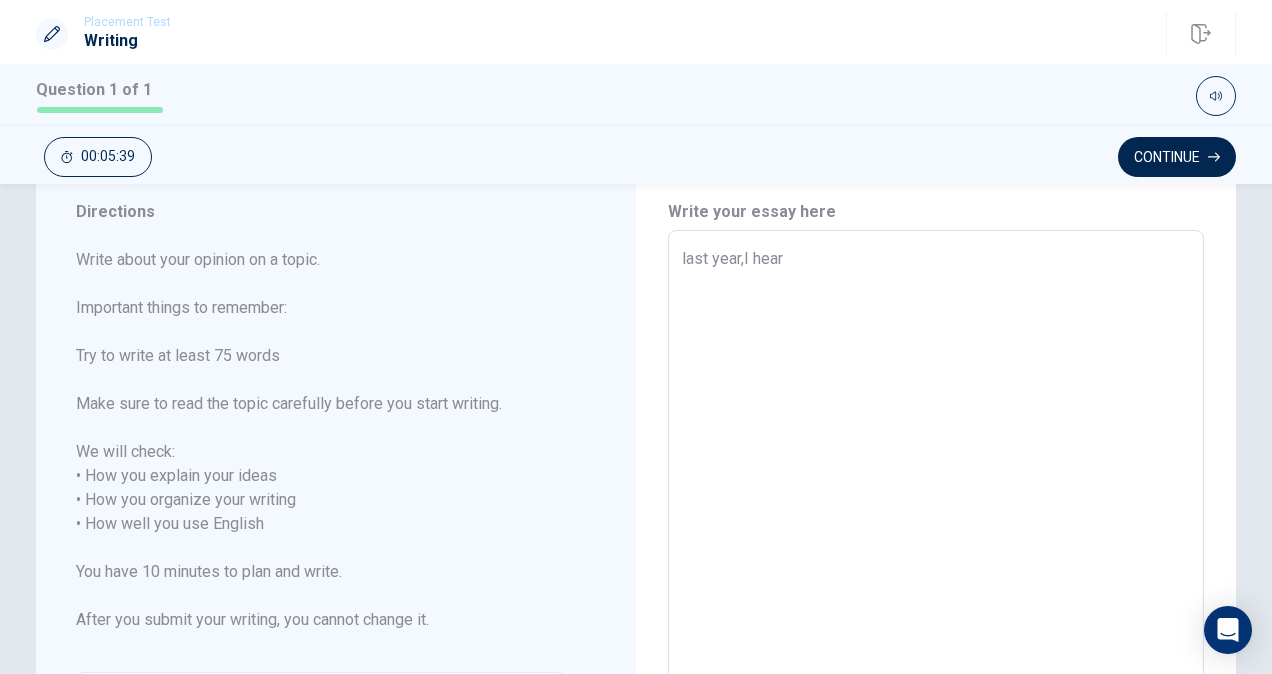 type on "last year,I heard" 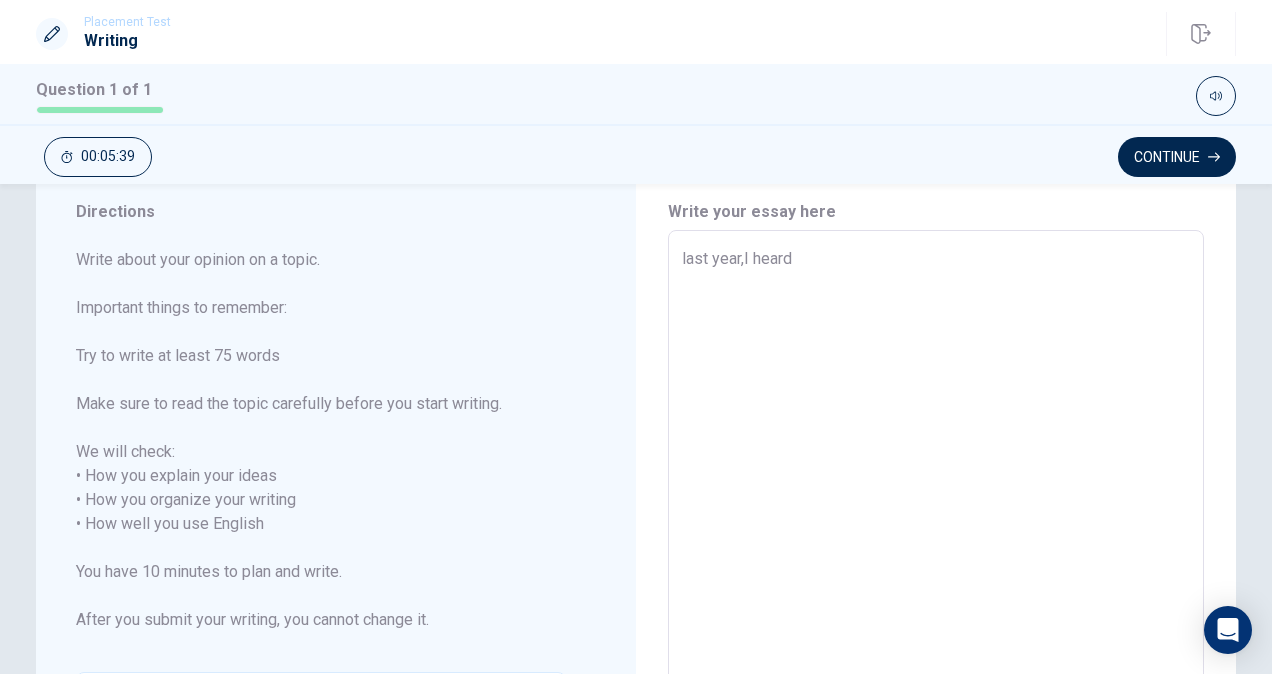 type on "x" 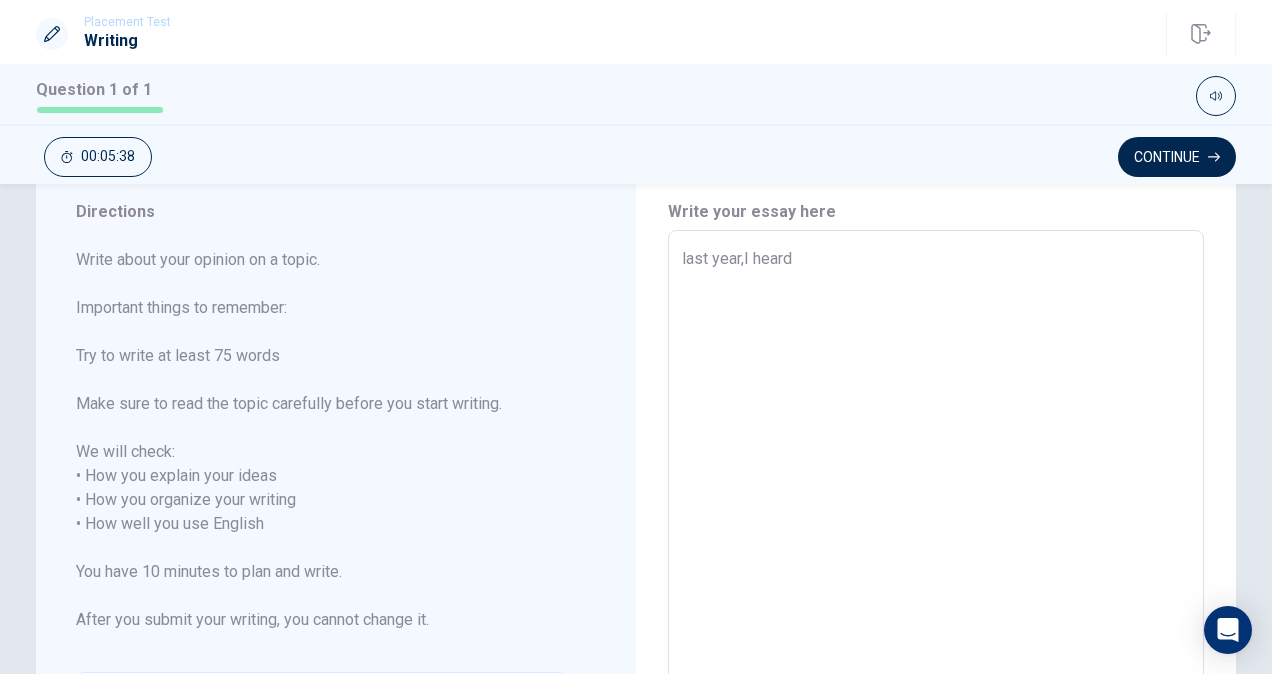 type on "last year,I heard" 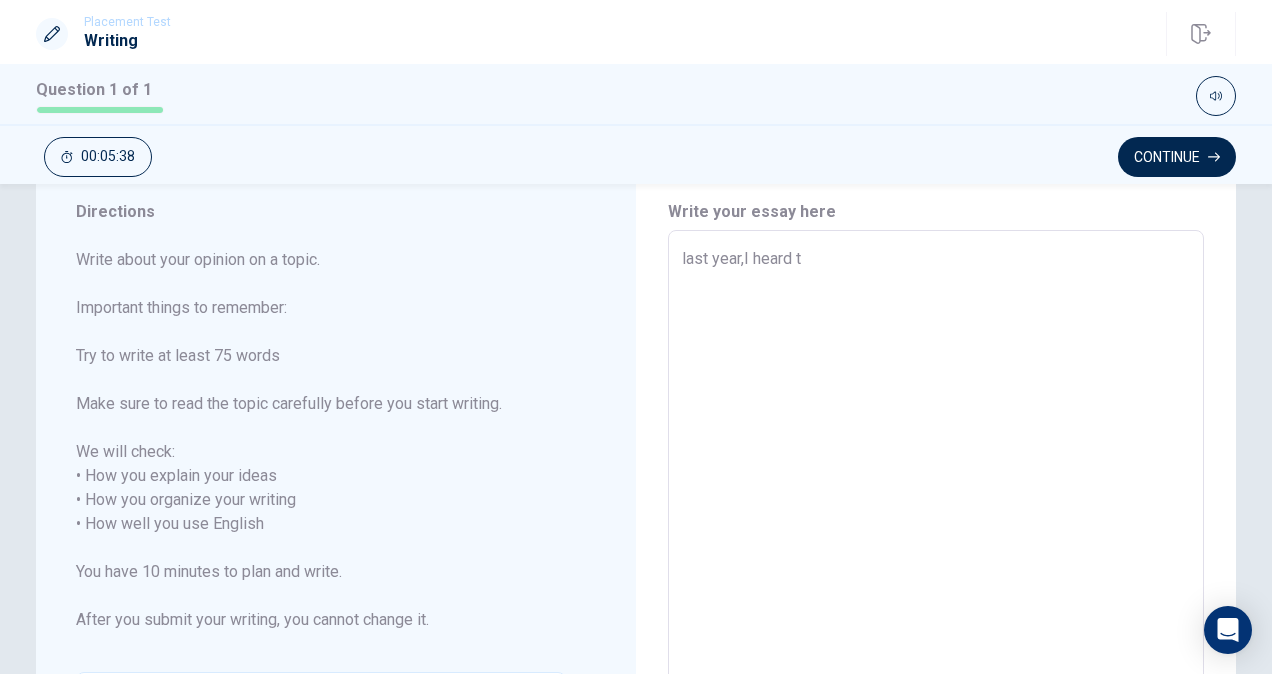 type on "x" 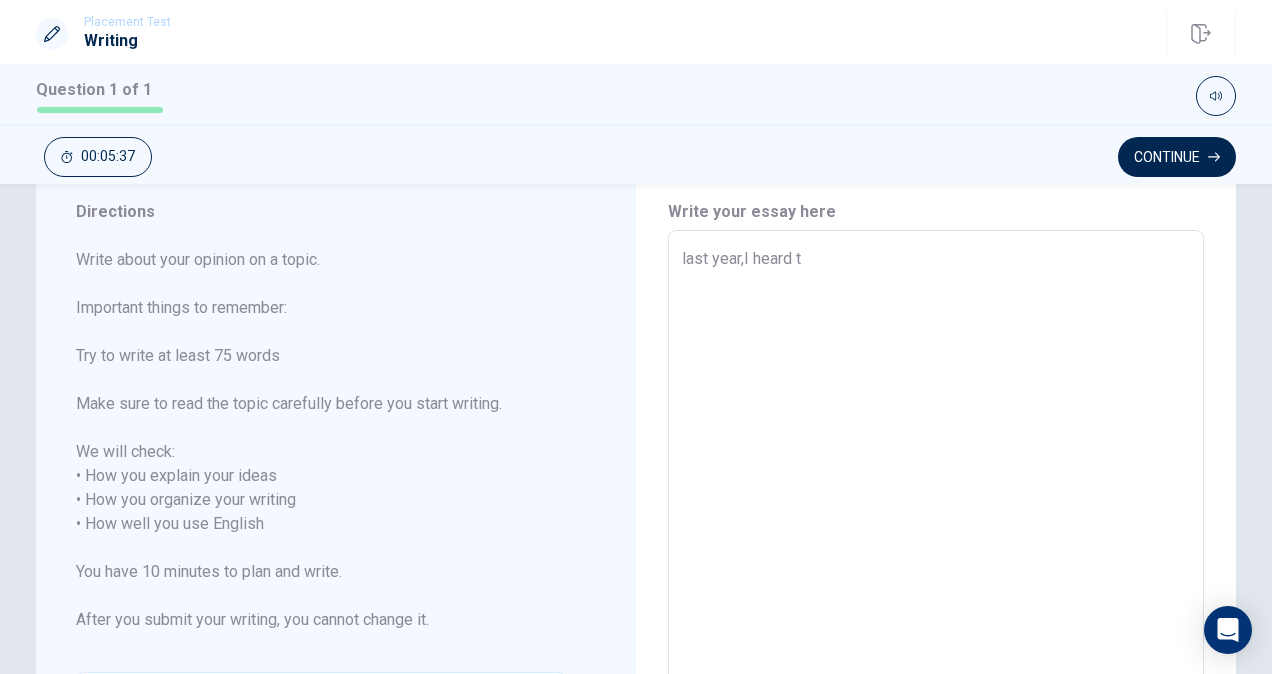 type on "last year,I heard th" 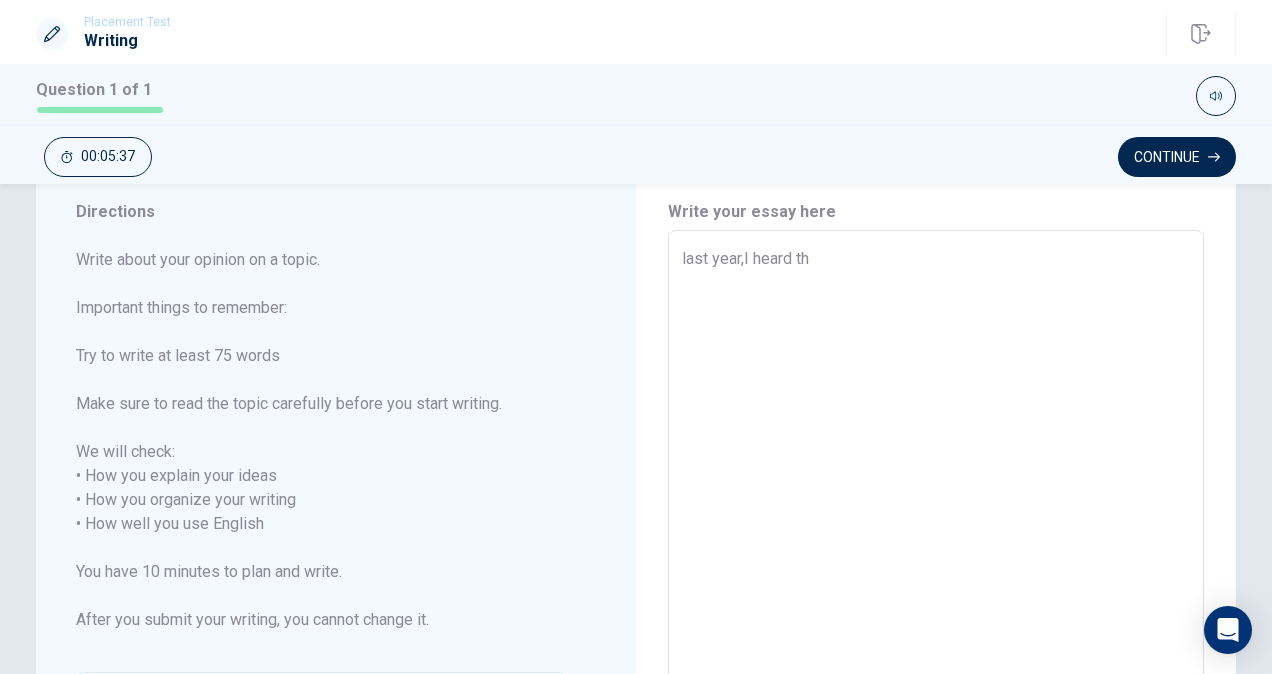 type on "x" 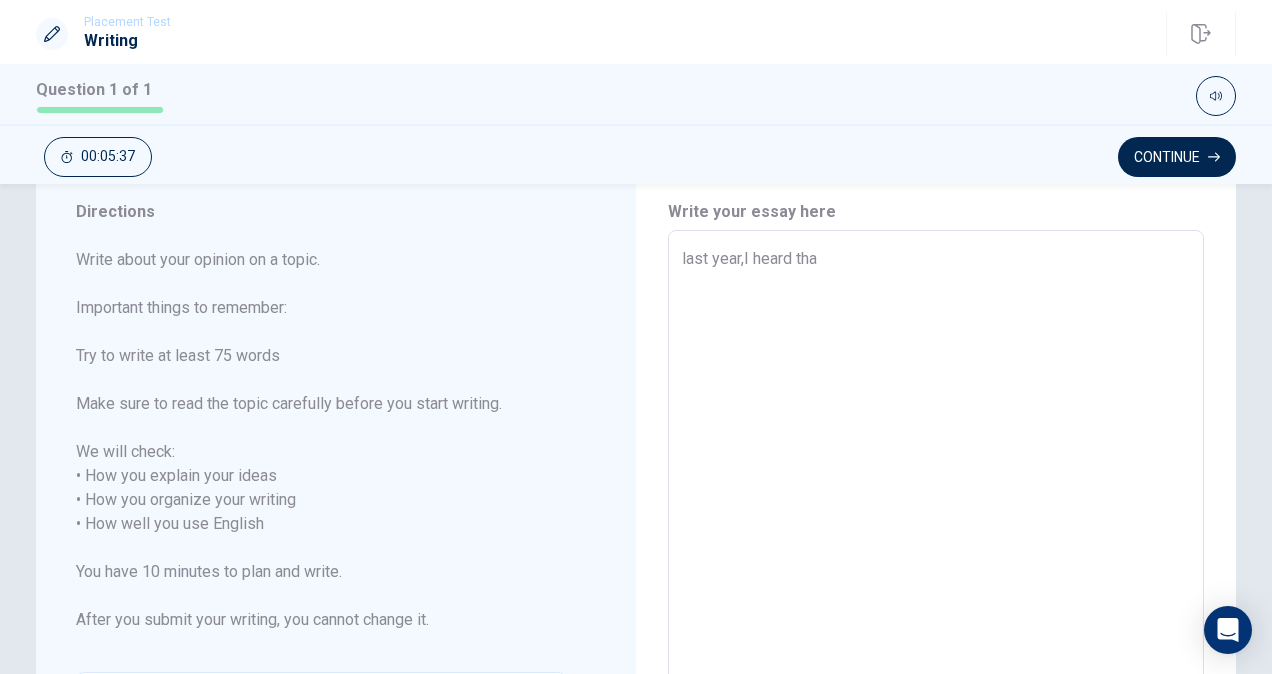 type on "x" 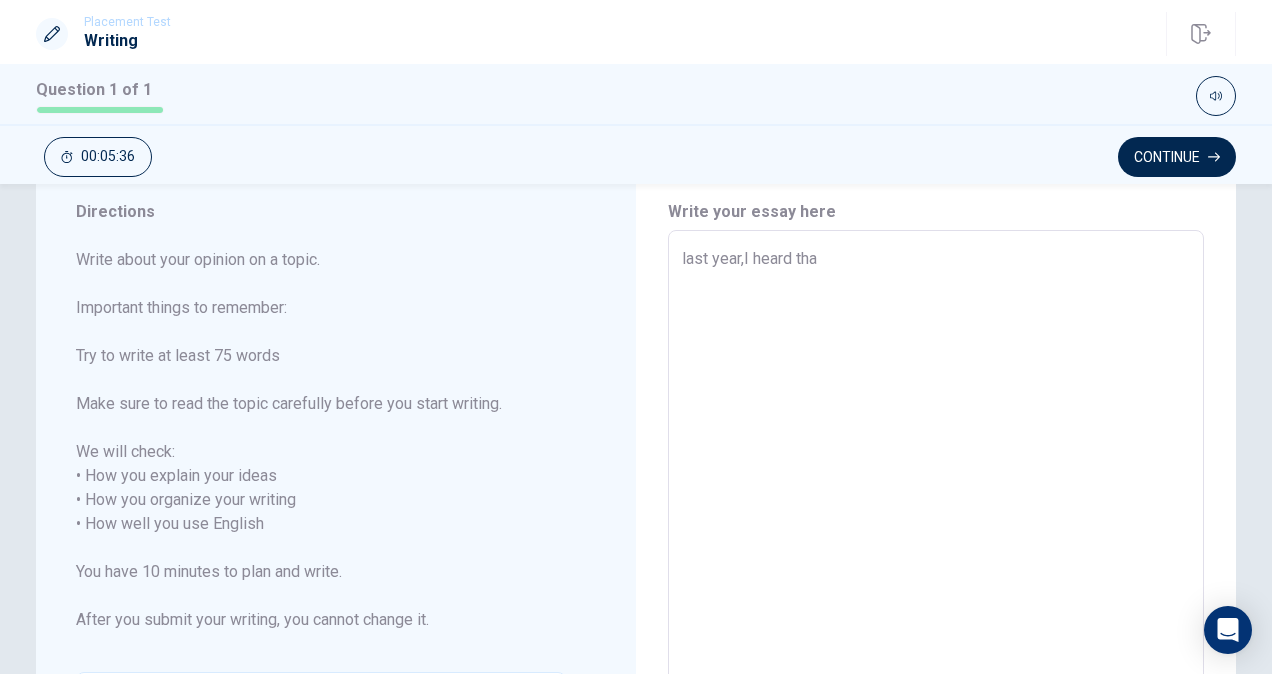 type on "last year,I heard th" 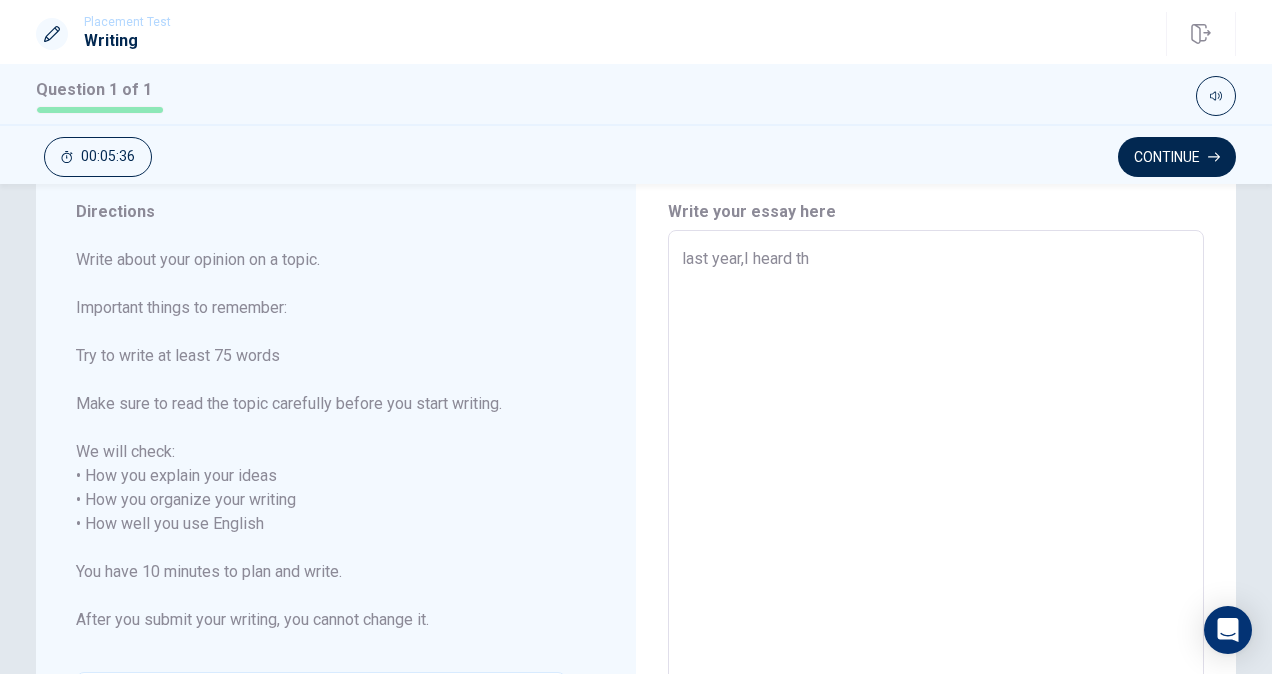 type on "x" 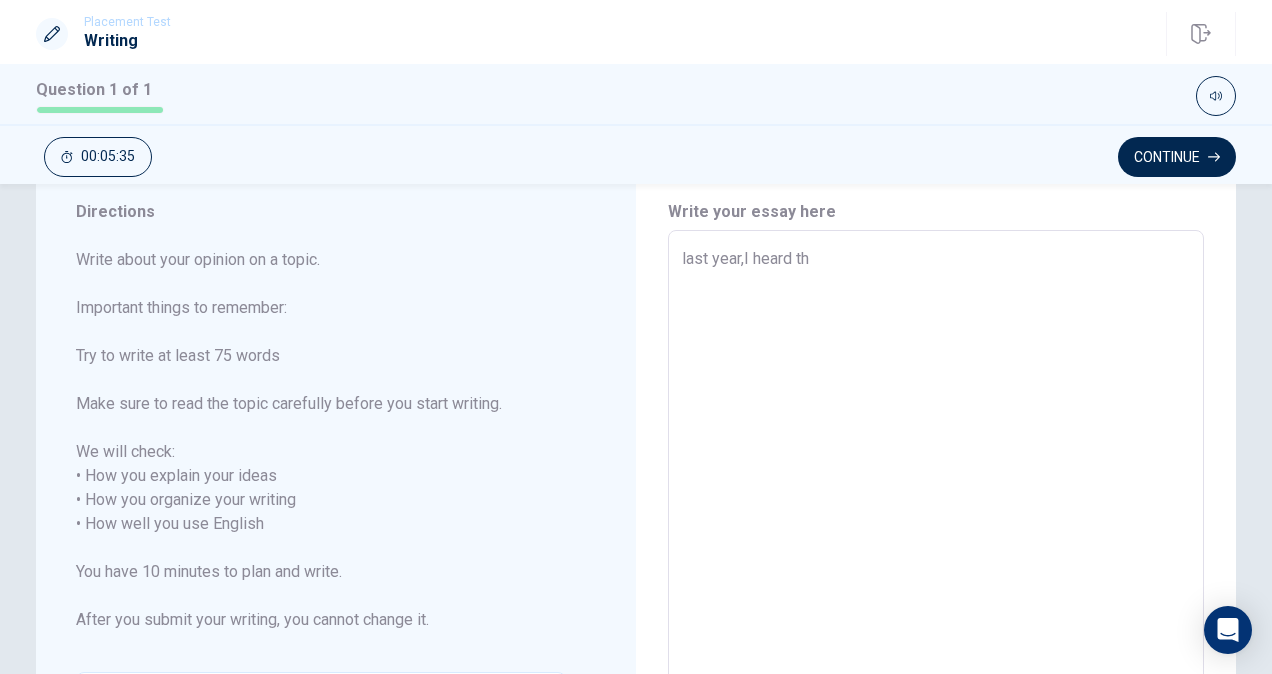 type on "last year,I heard the" 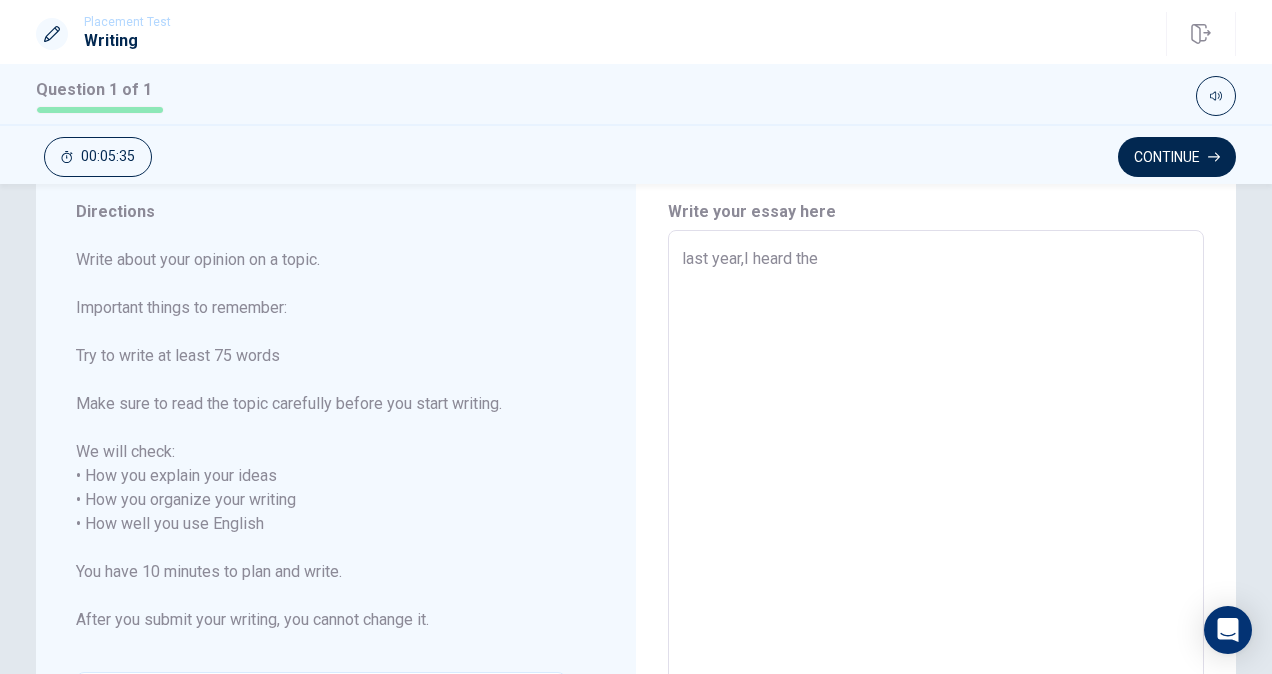 type on "x" 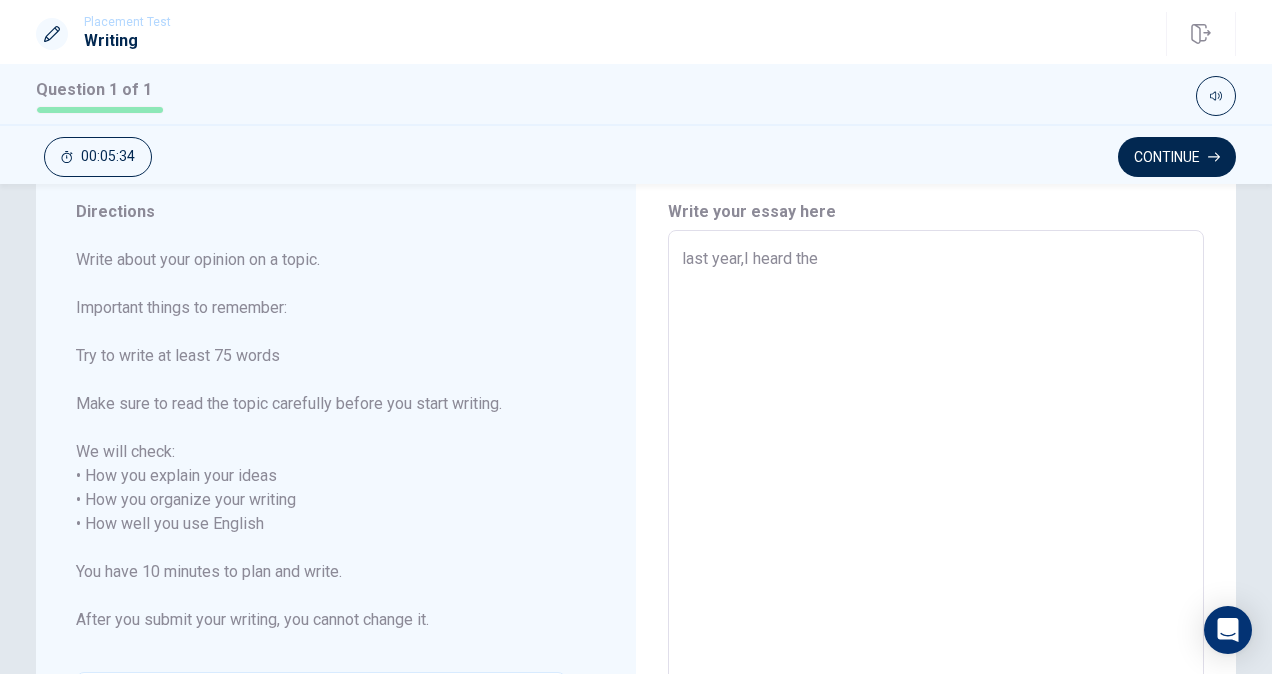 type on "last year,I heard the i" 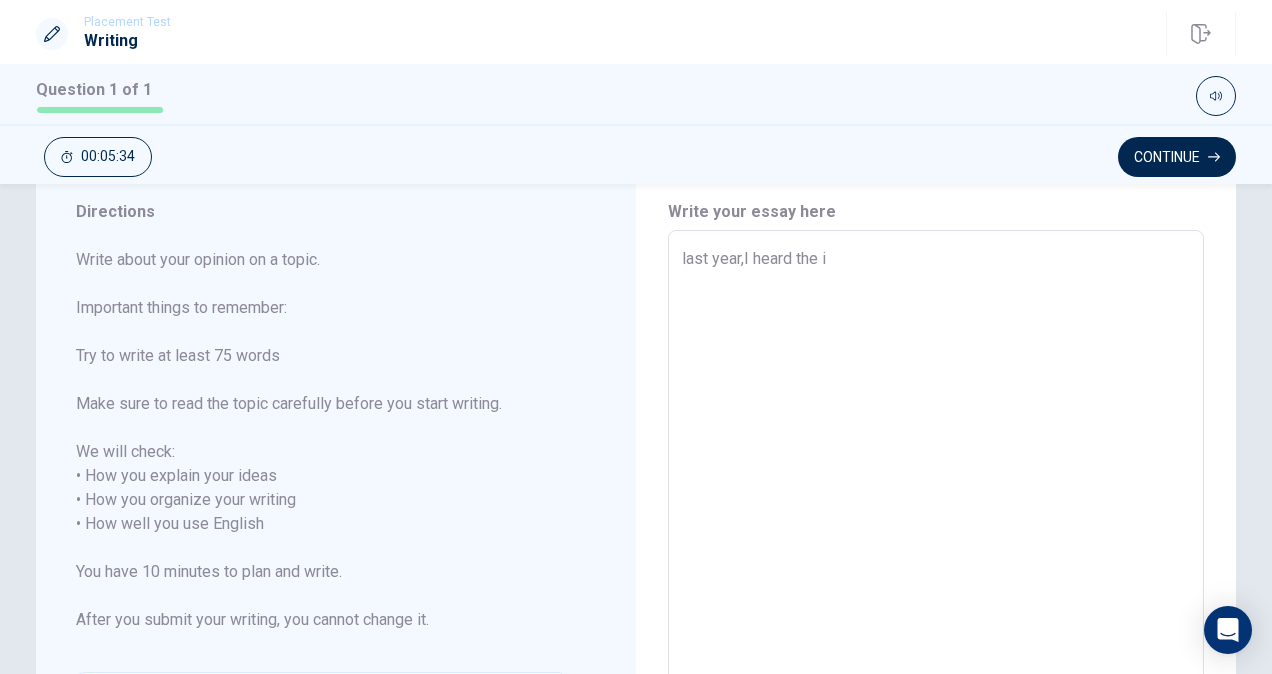 type on "x" 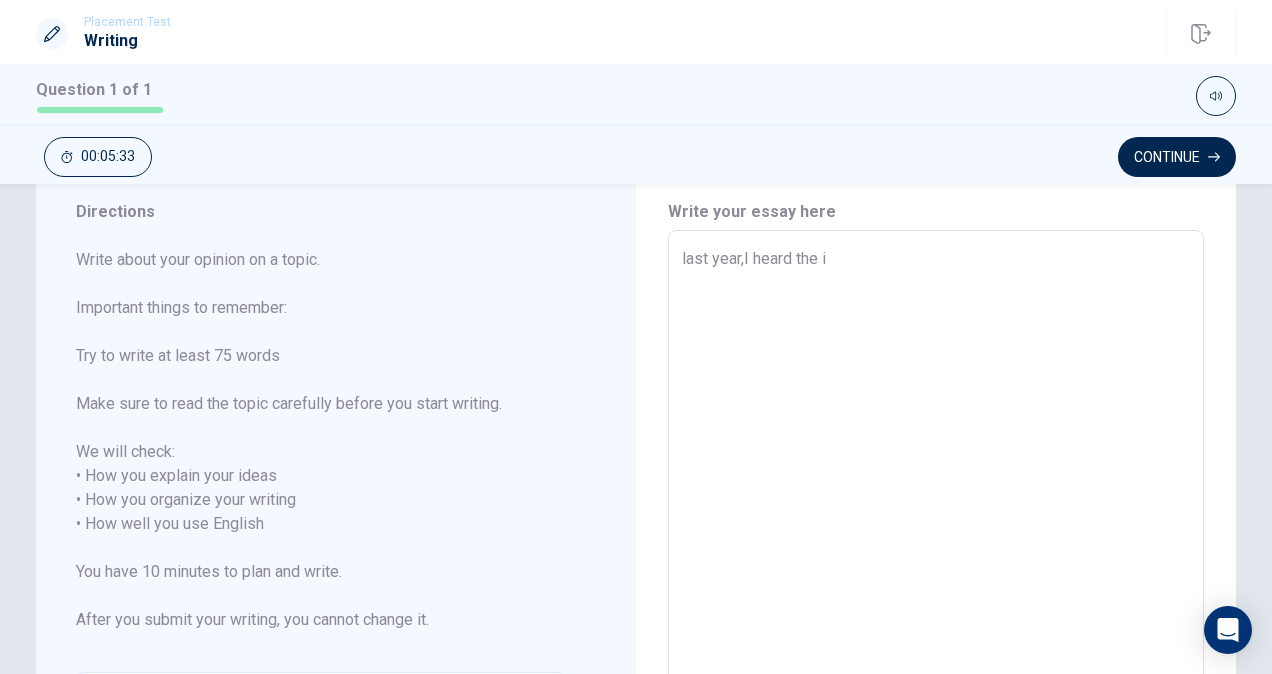 type on "last year,I heard the in" 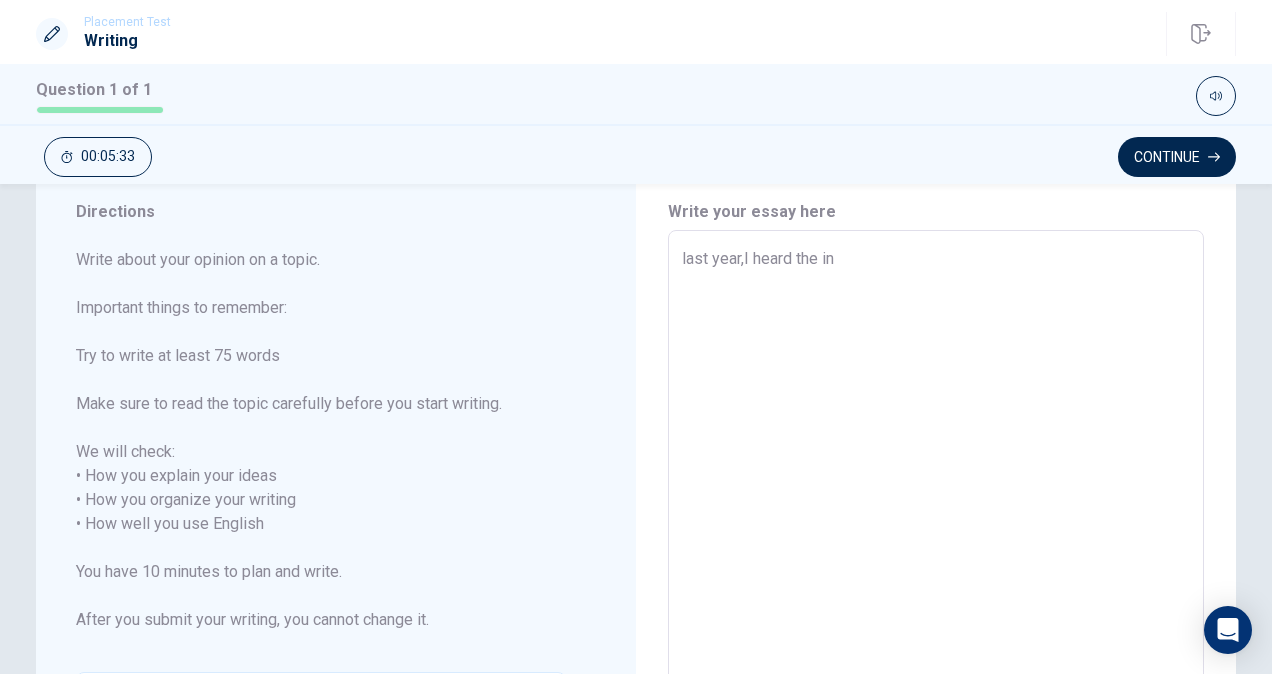 type on "x" 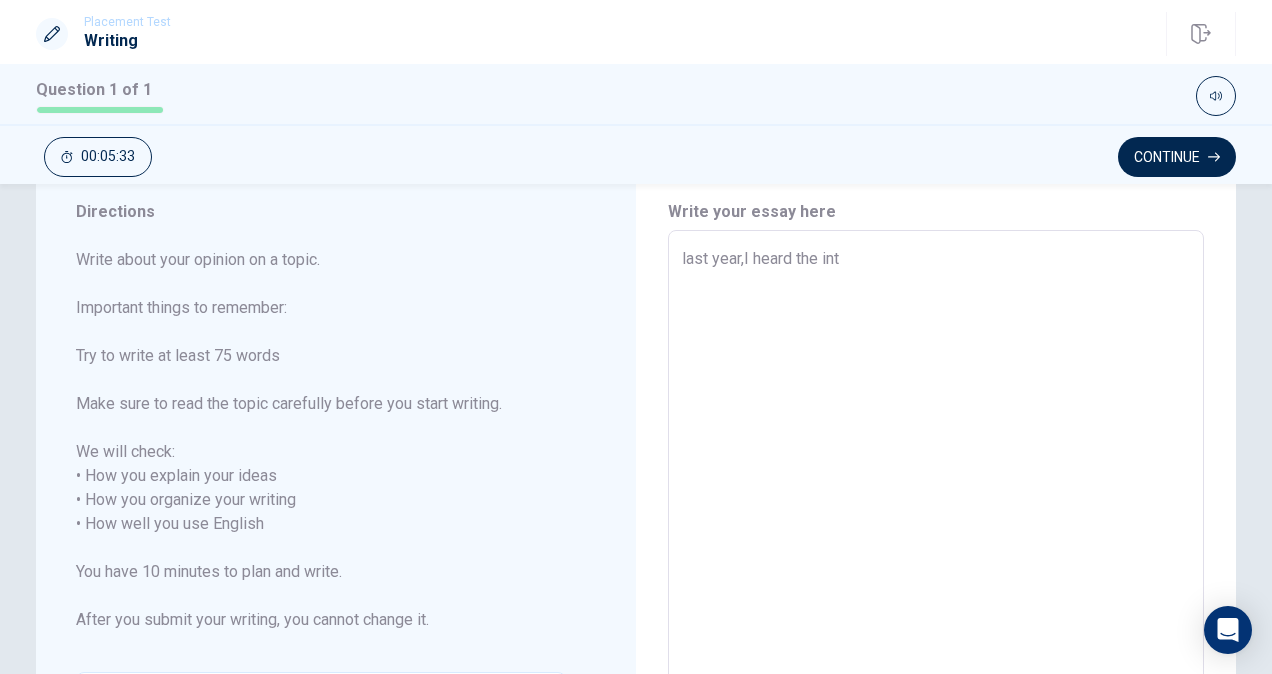 type on "x" 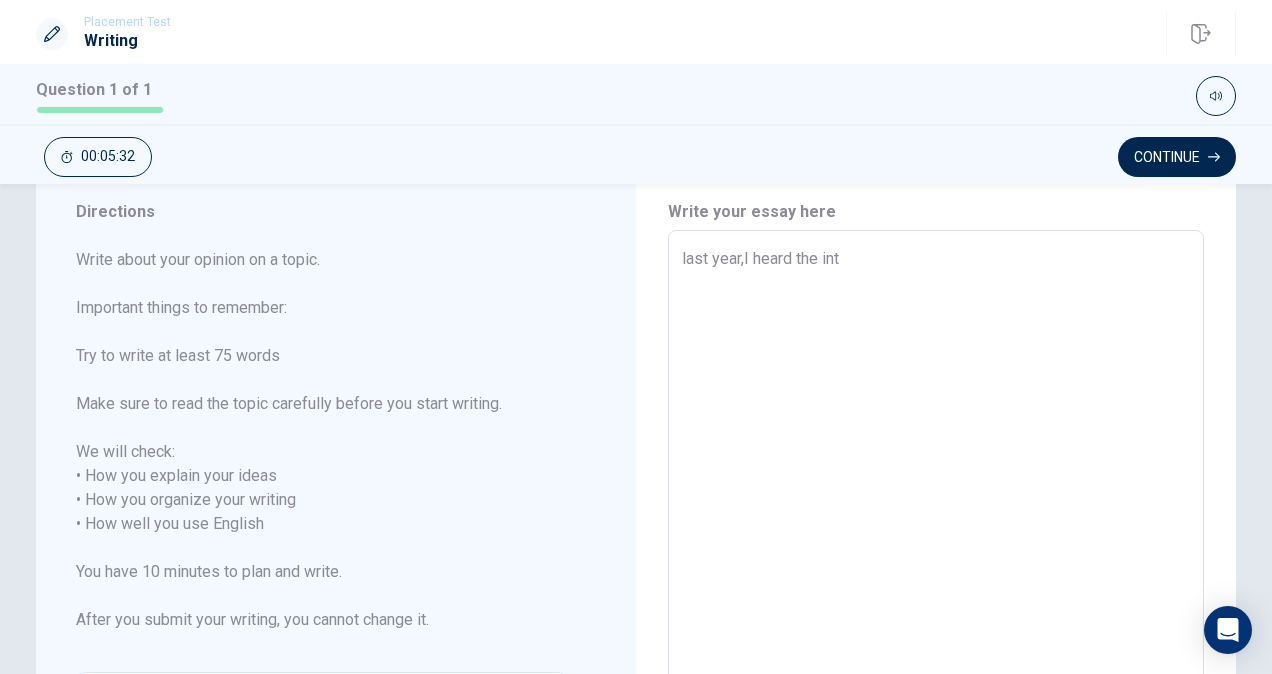 type on "last year,I heard the inte" 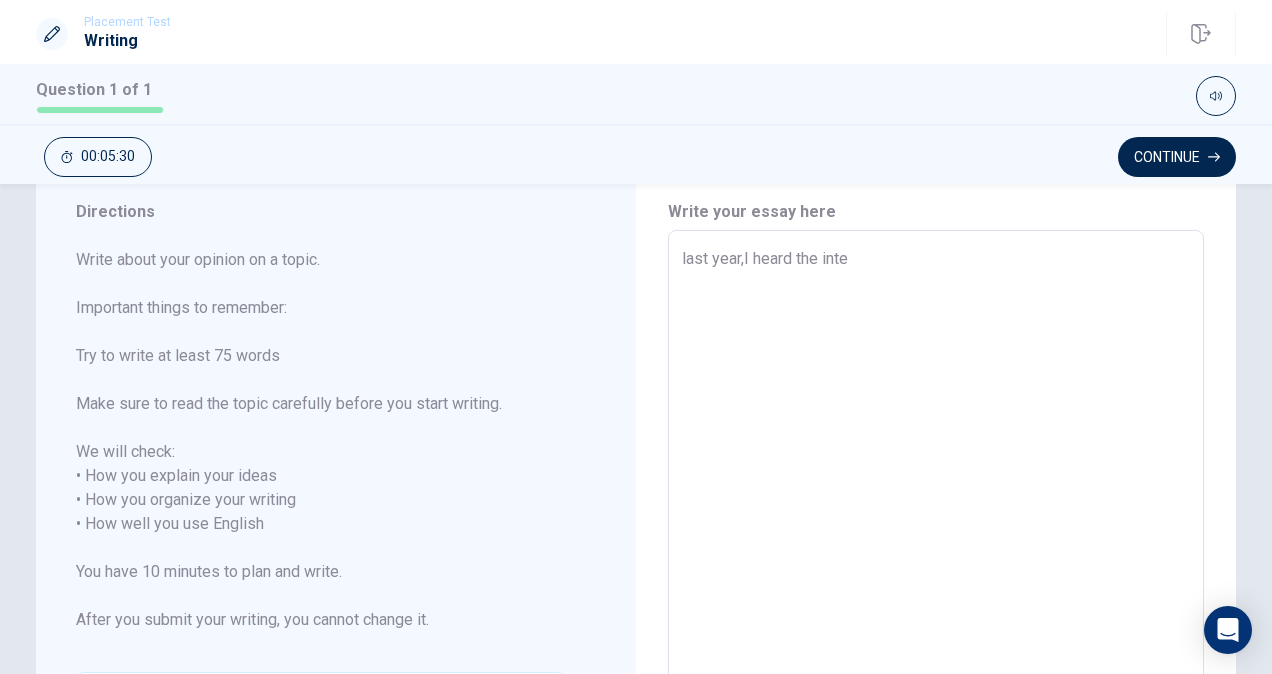 type on "x" 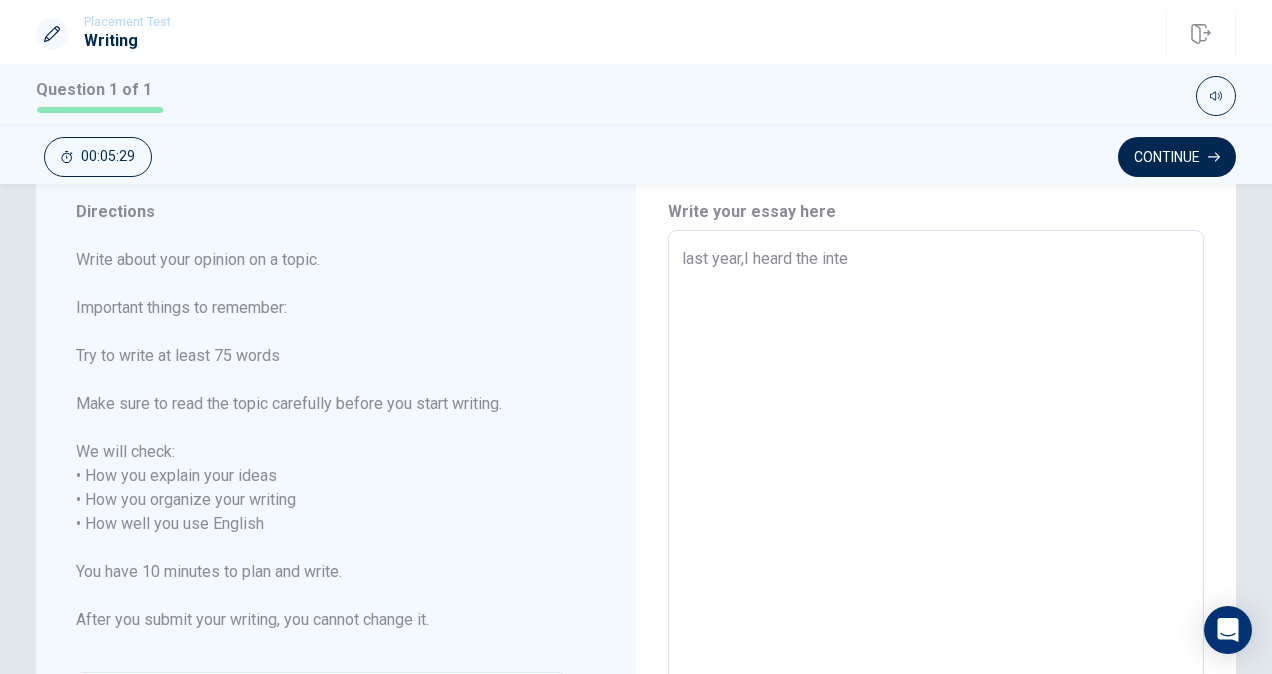 type on "last year,I heard the int" 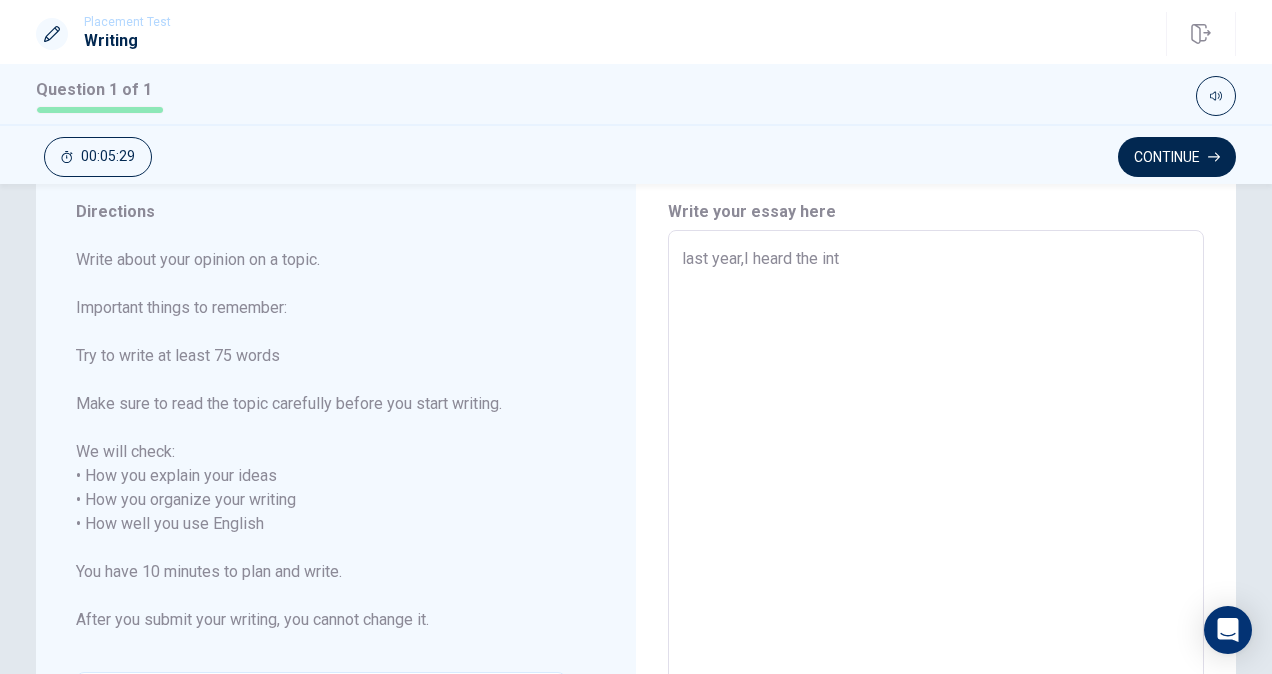 type on "x" 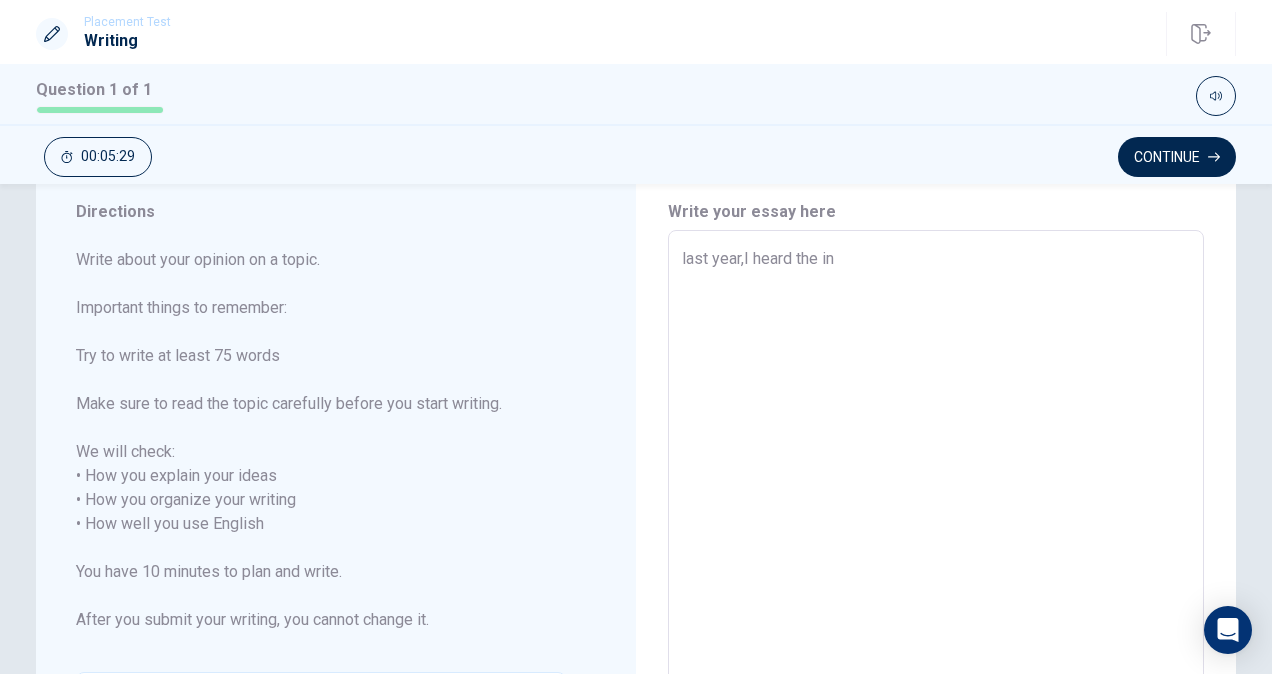 type on "x" 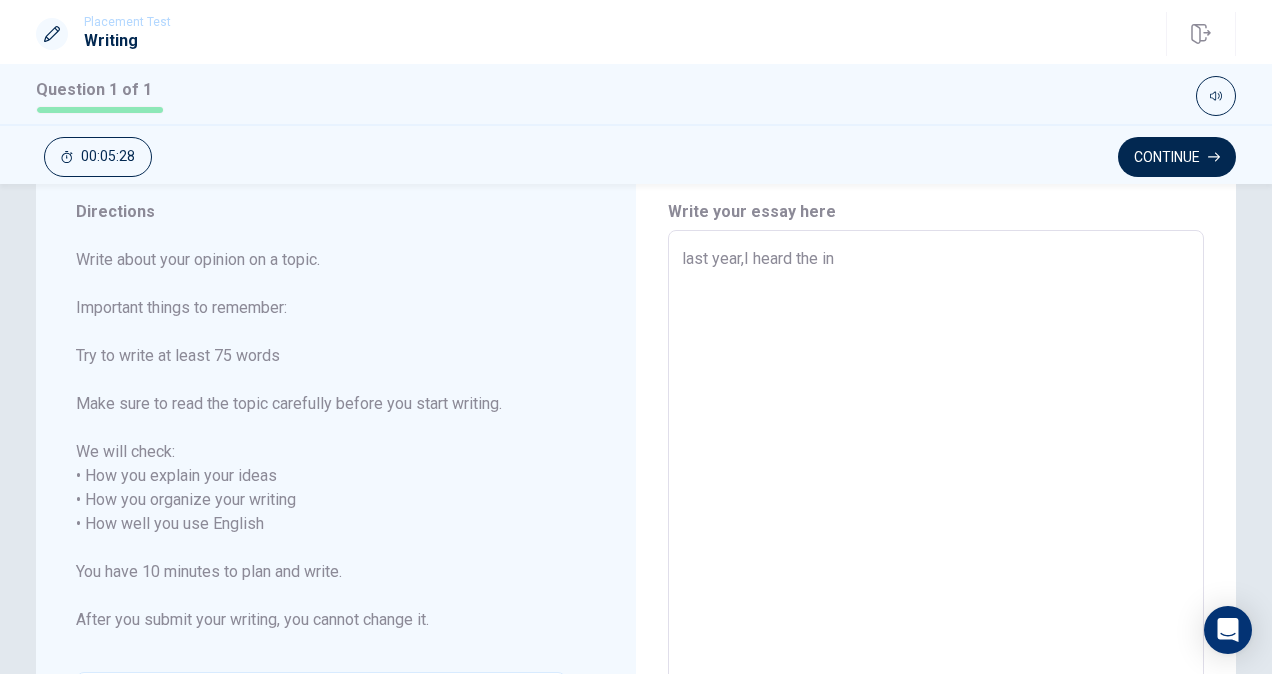 type on "last year,I heard the i" 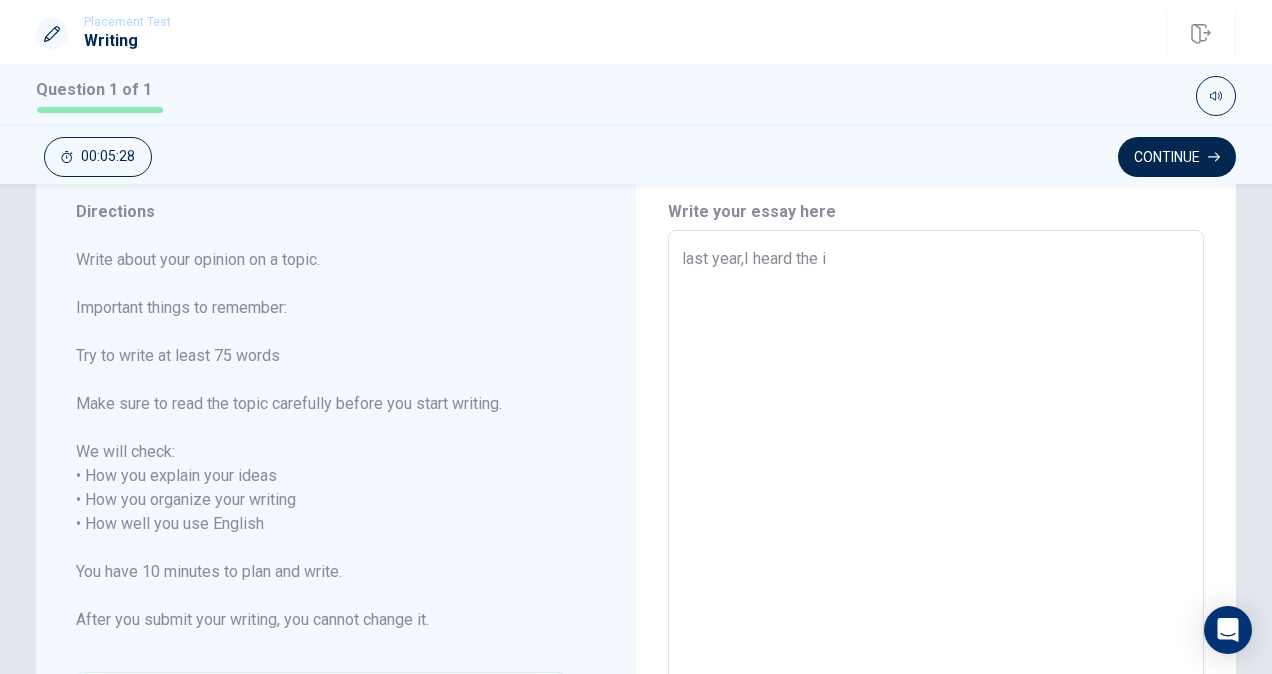 type on "x" 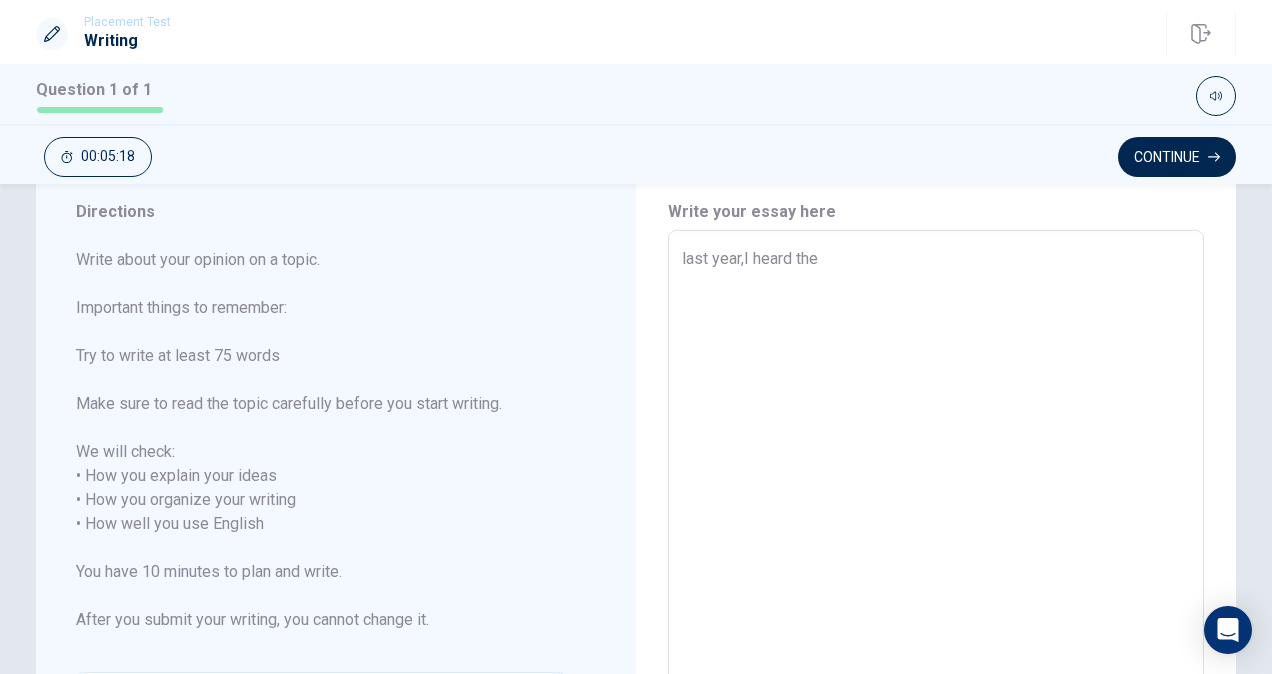 type on "x" 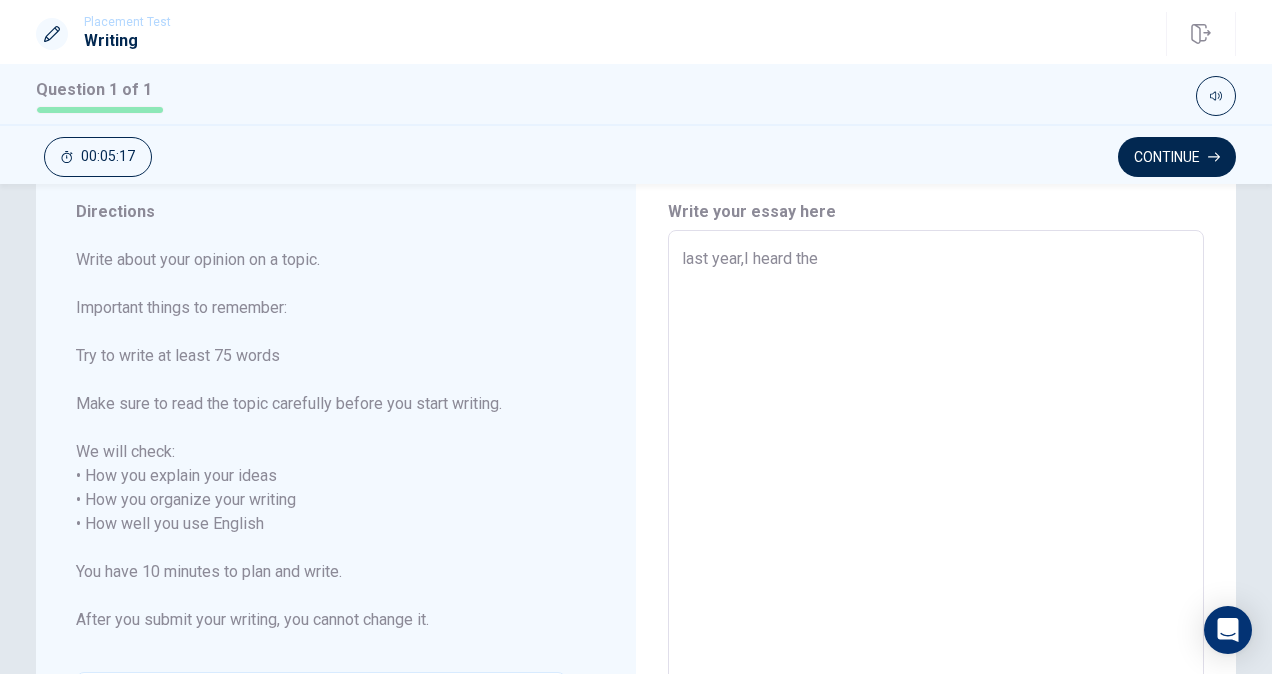 type on "last year,I heard the" 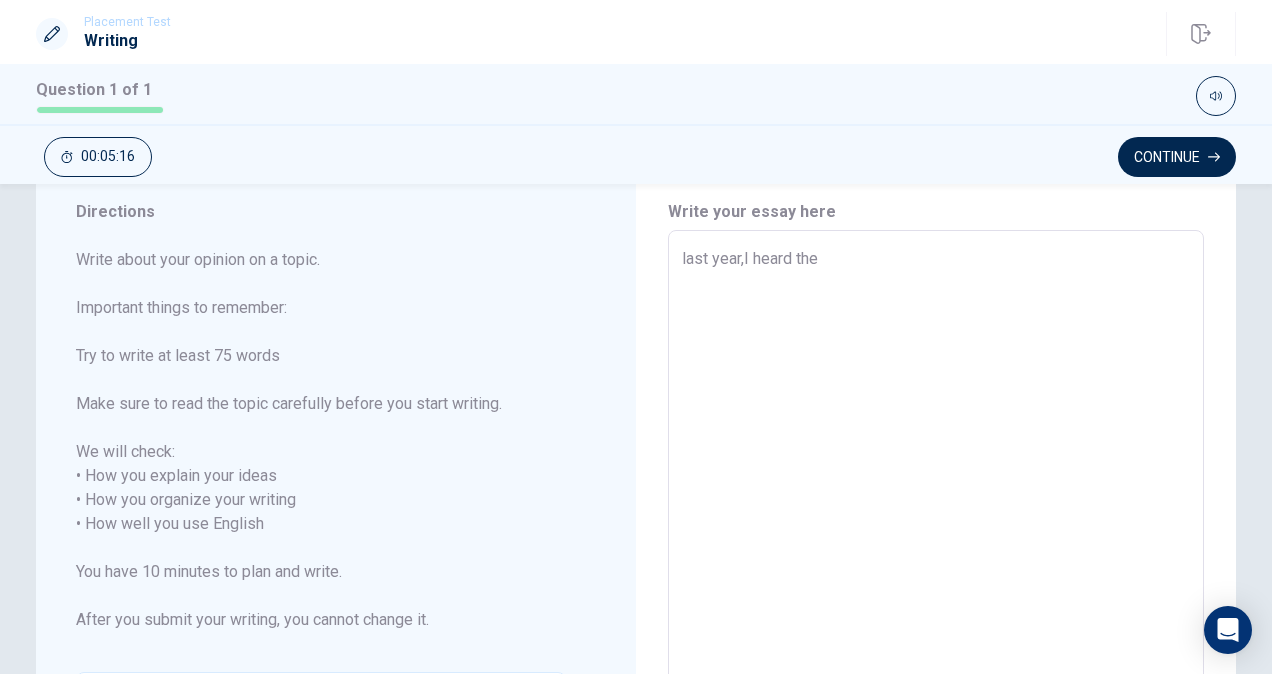 type on "last year,I heard th" 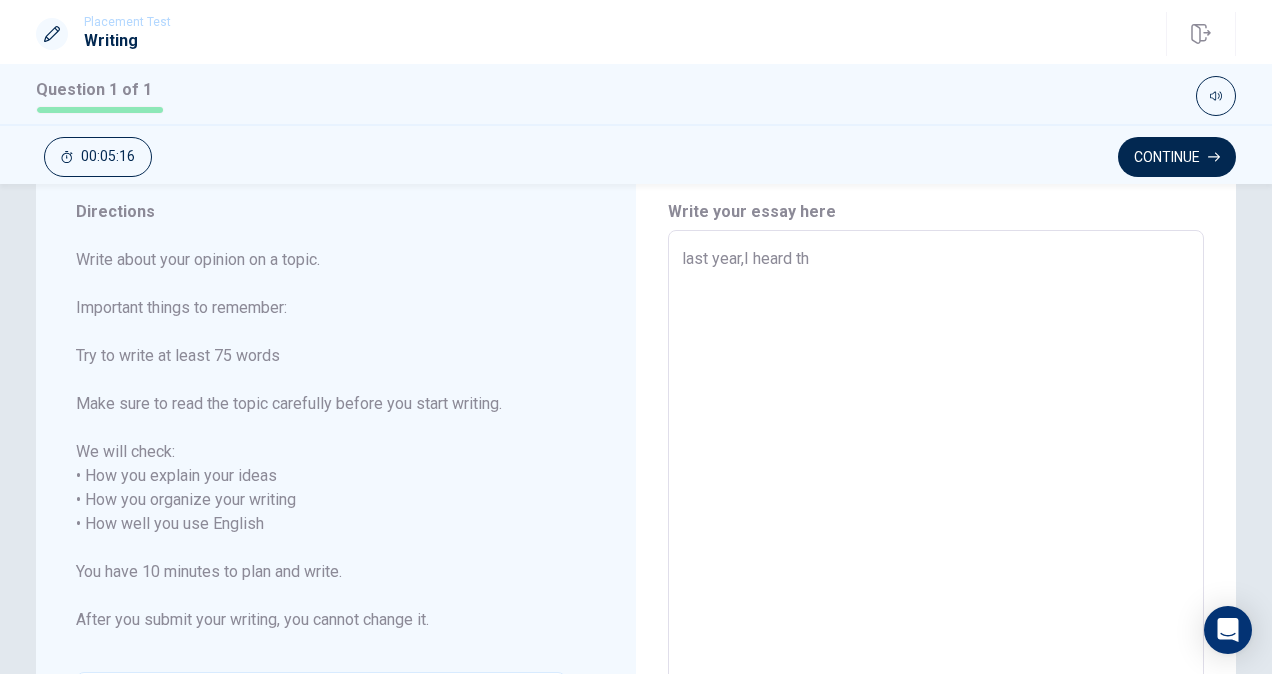 type on "x" 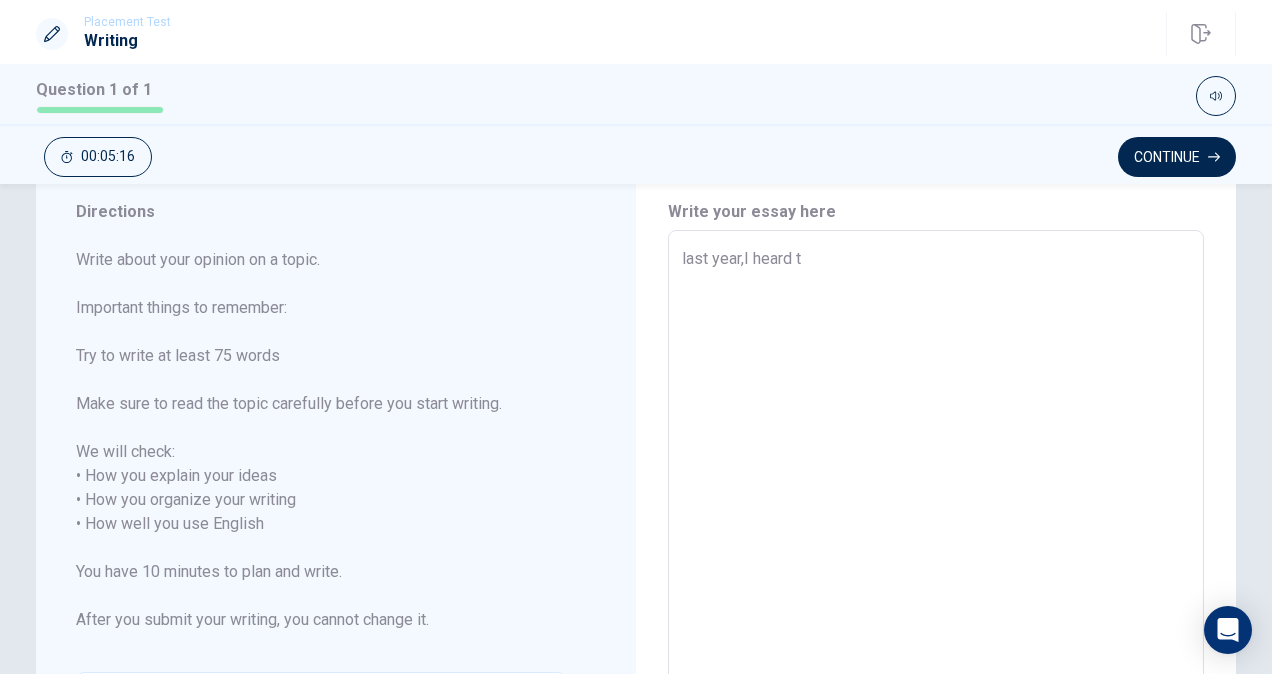 type on "x" 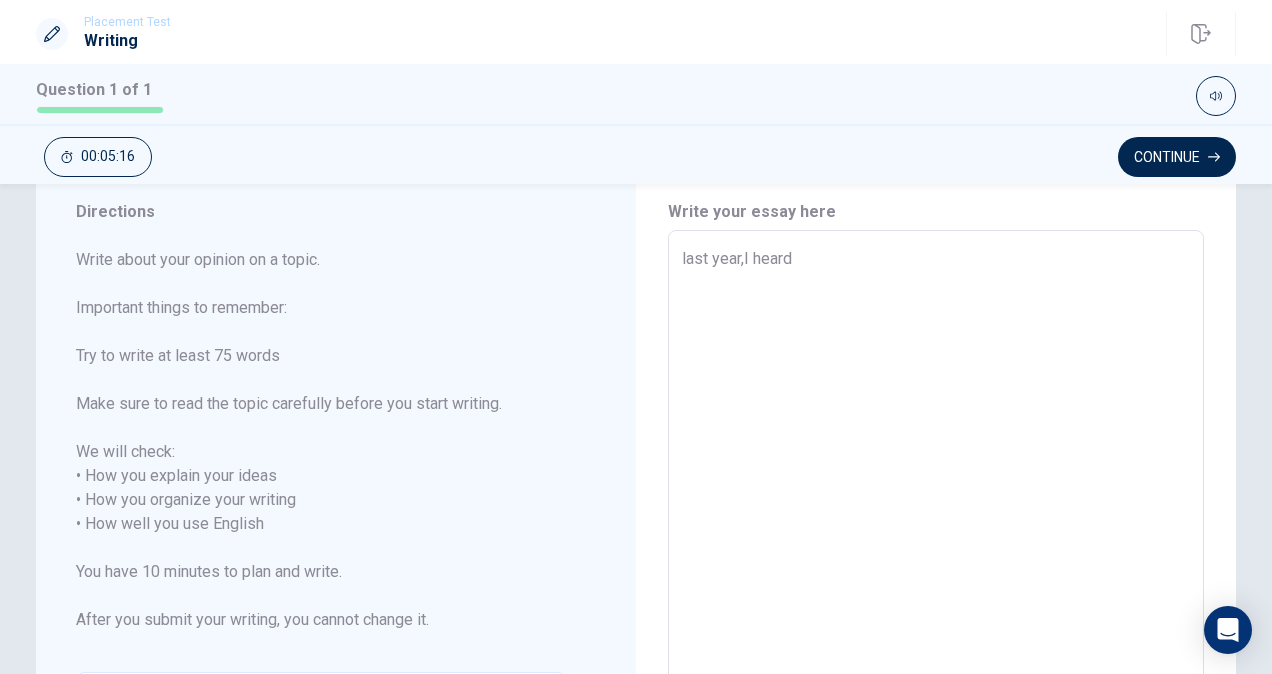 type on "x" 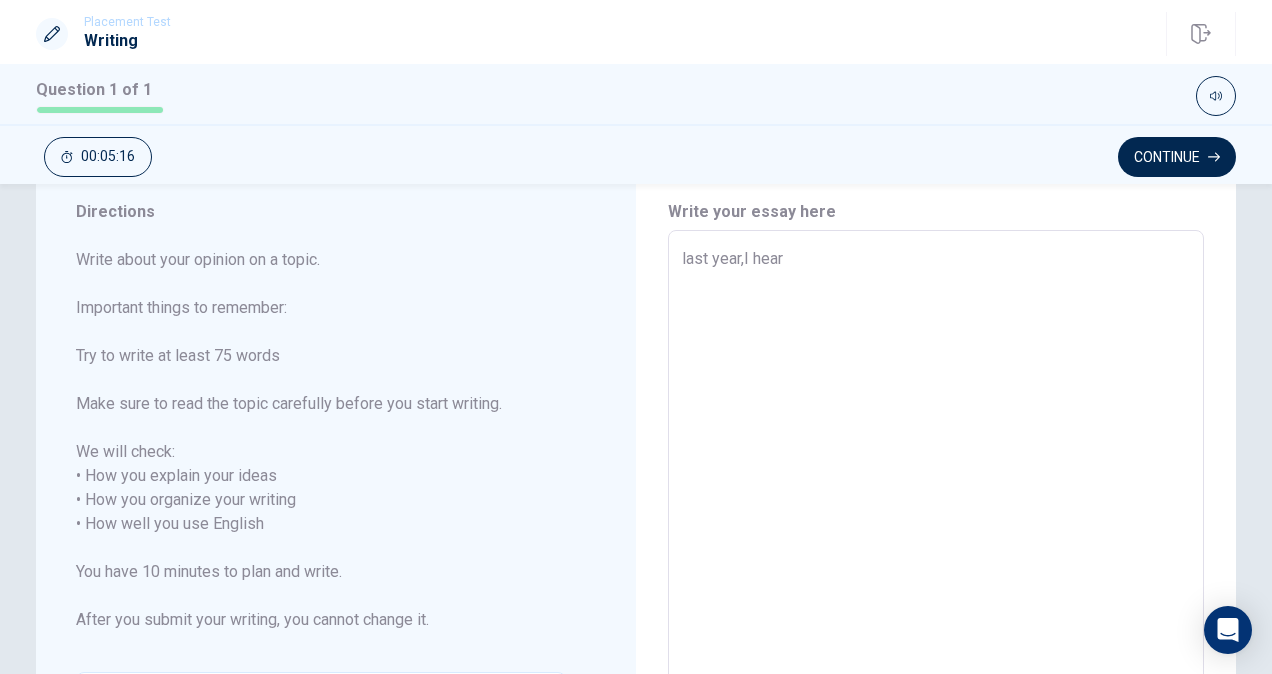 type on "x" 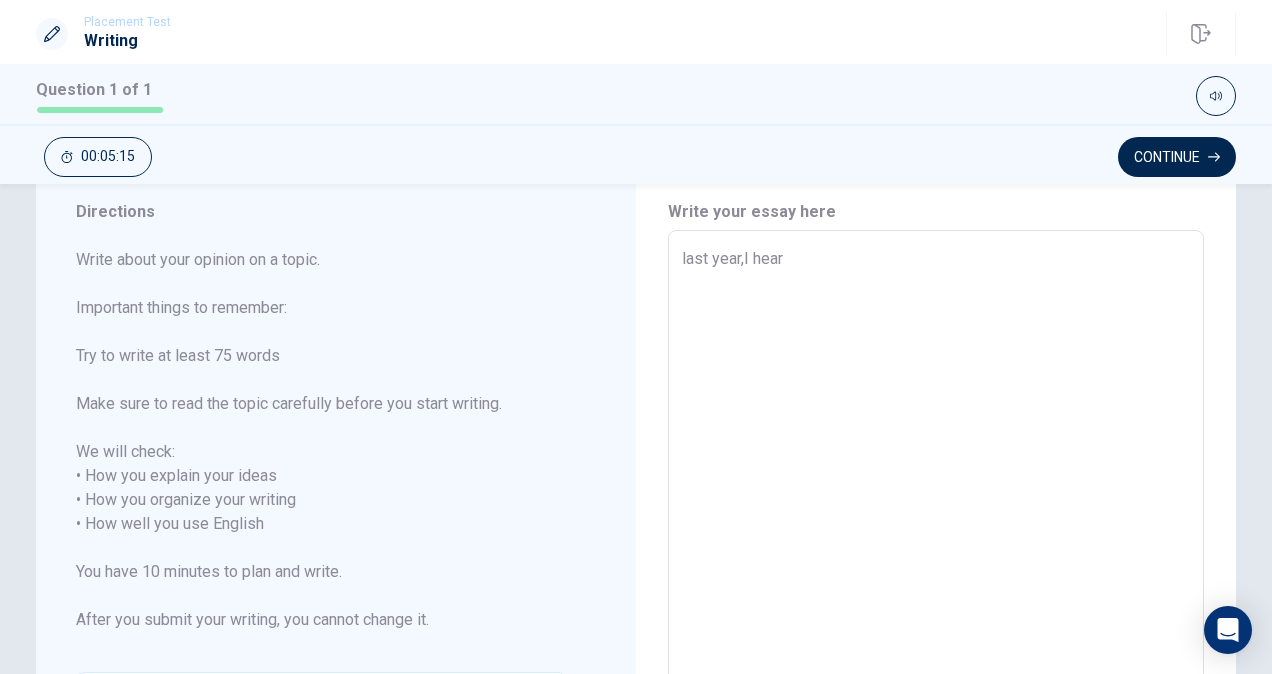 type on "last year,I hea" 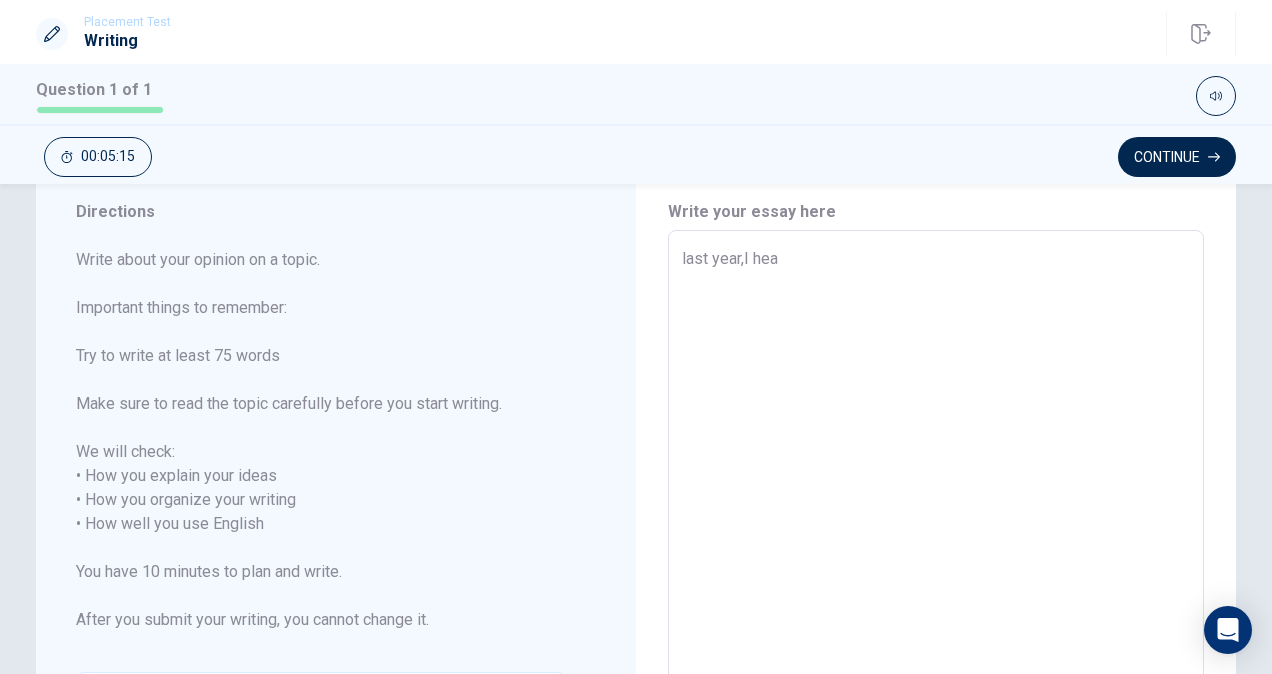 type on "x" 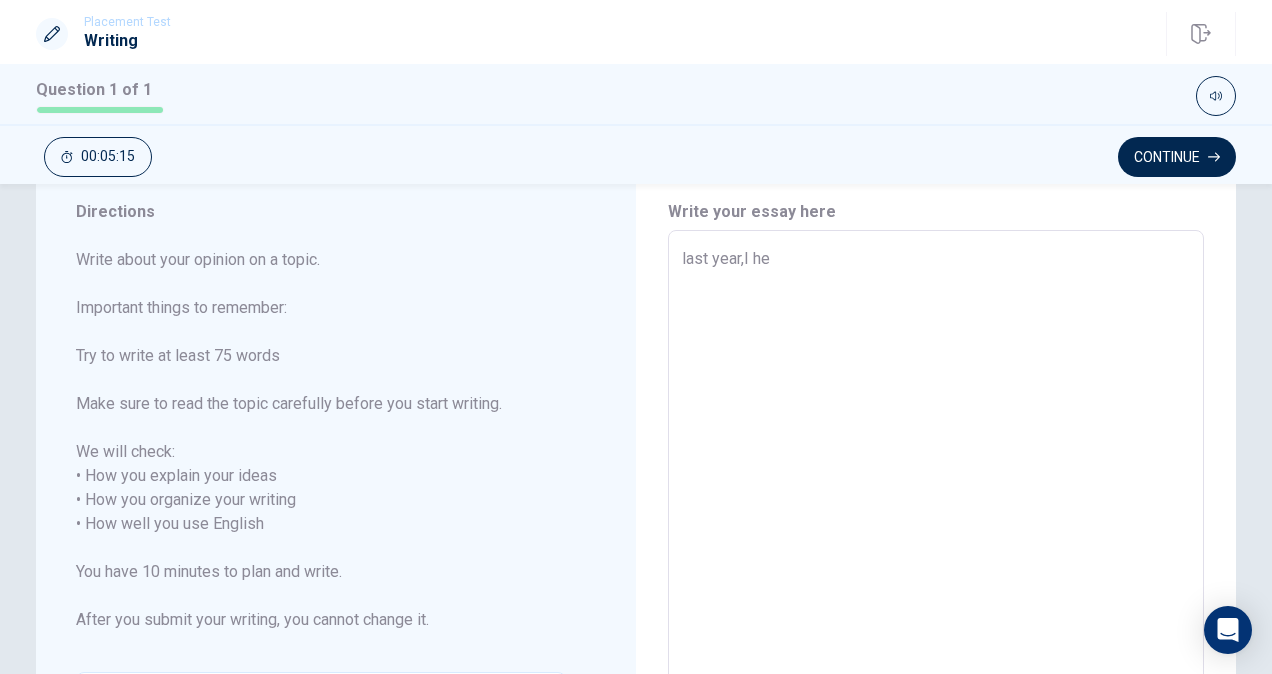 type on "x" 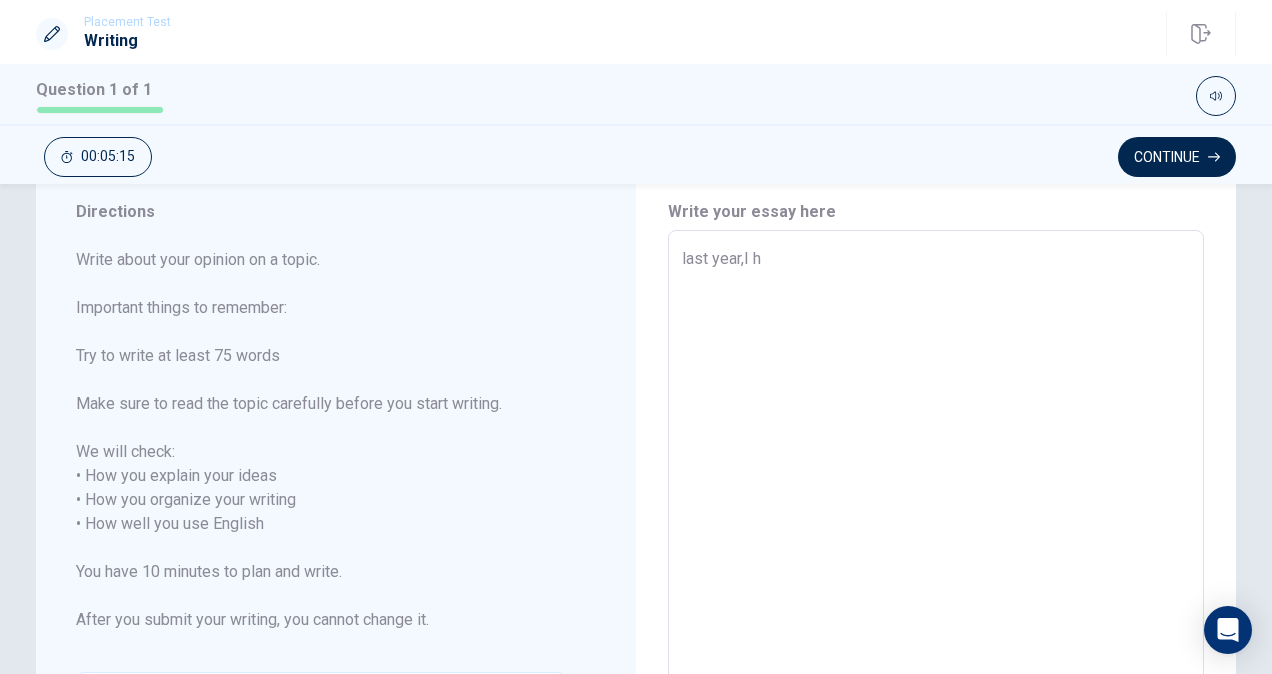 type on "x" 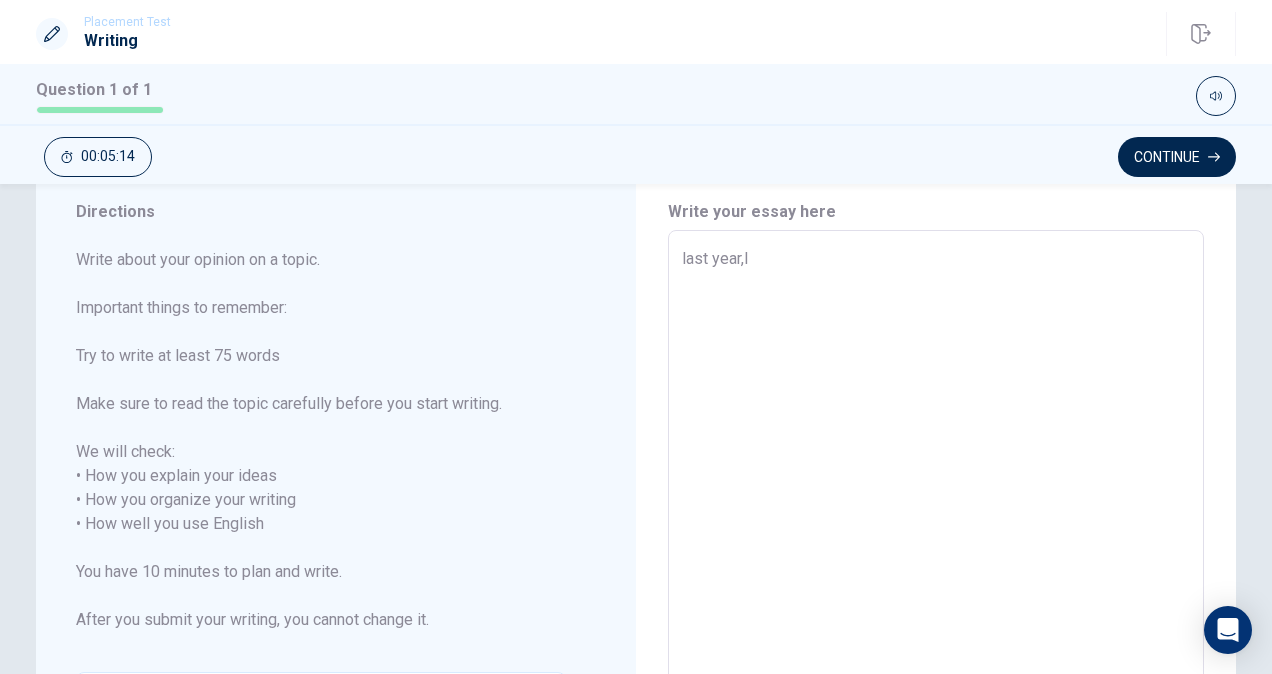 type on "x" 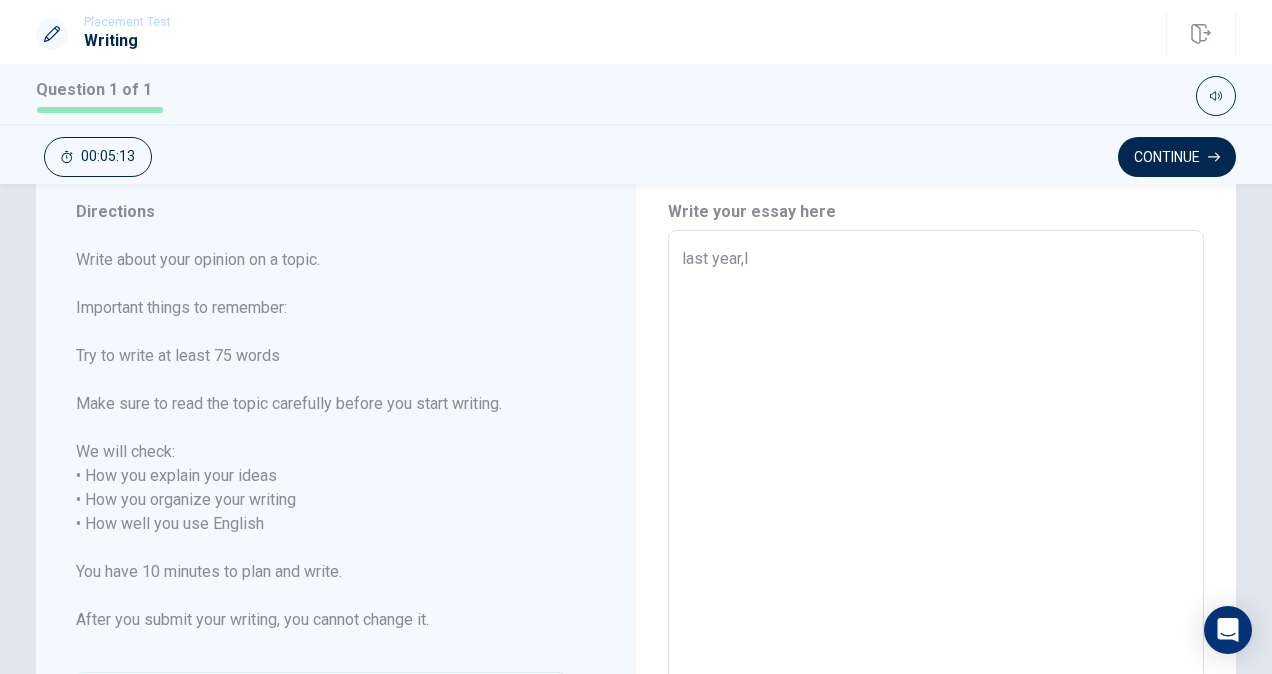 type on "last year,I w" 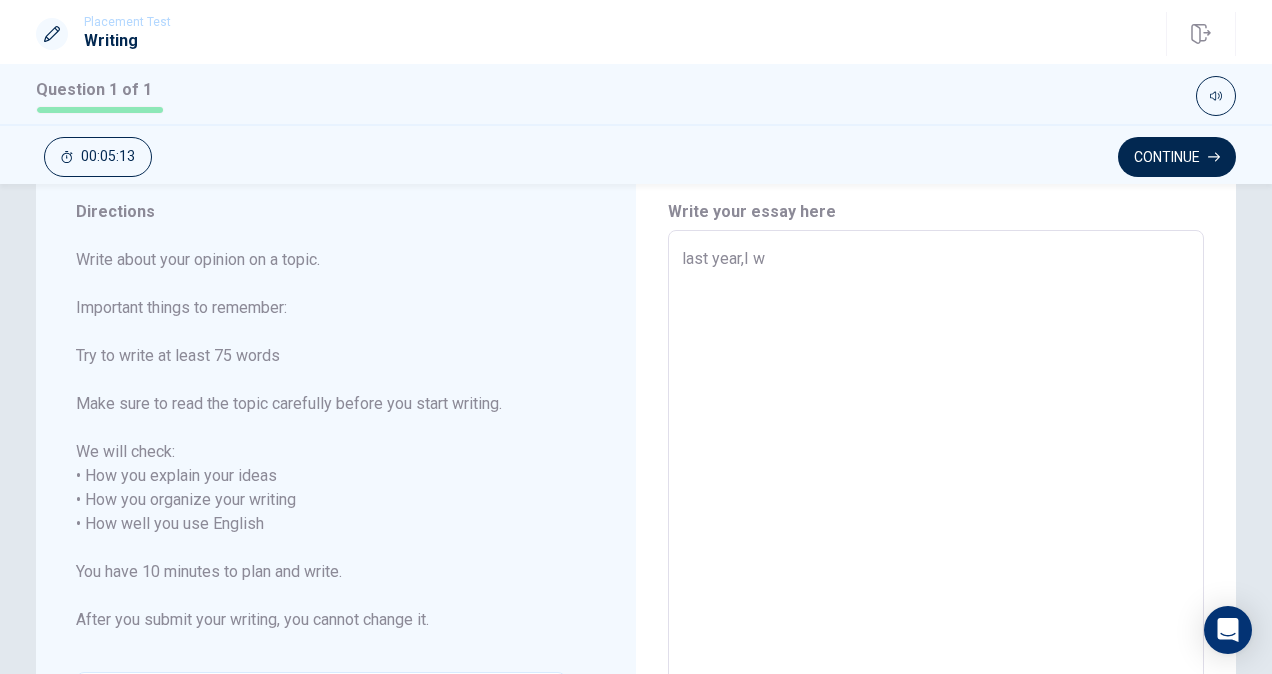 type on "x" 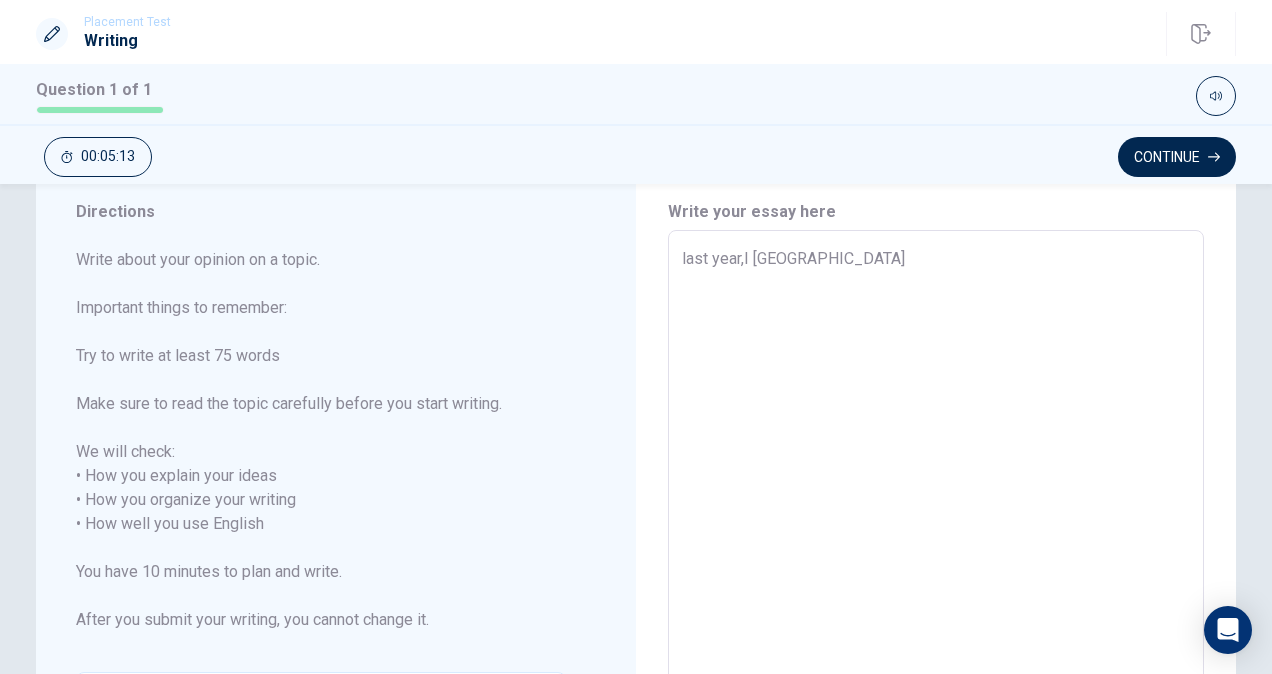 type on "x" 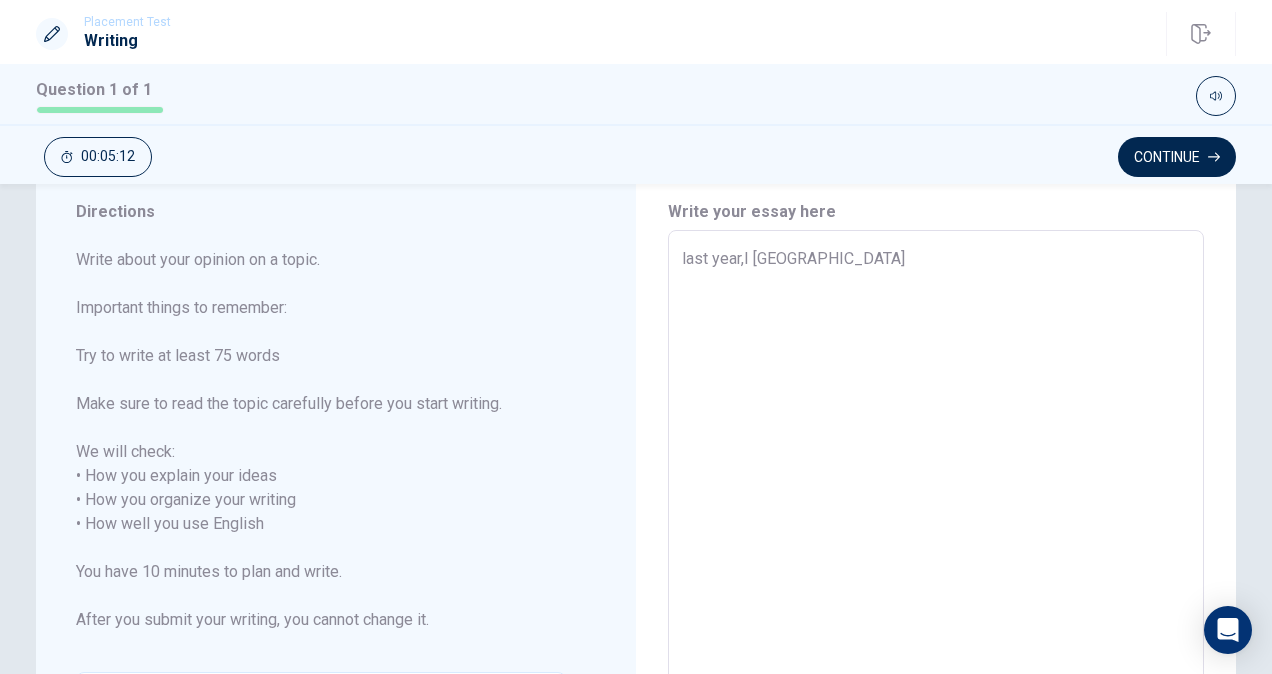 type on "last year,I wat" 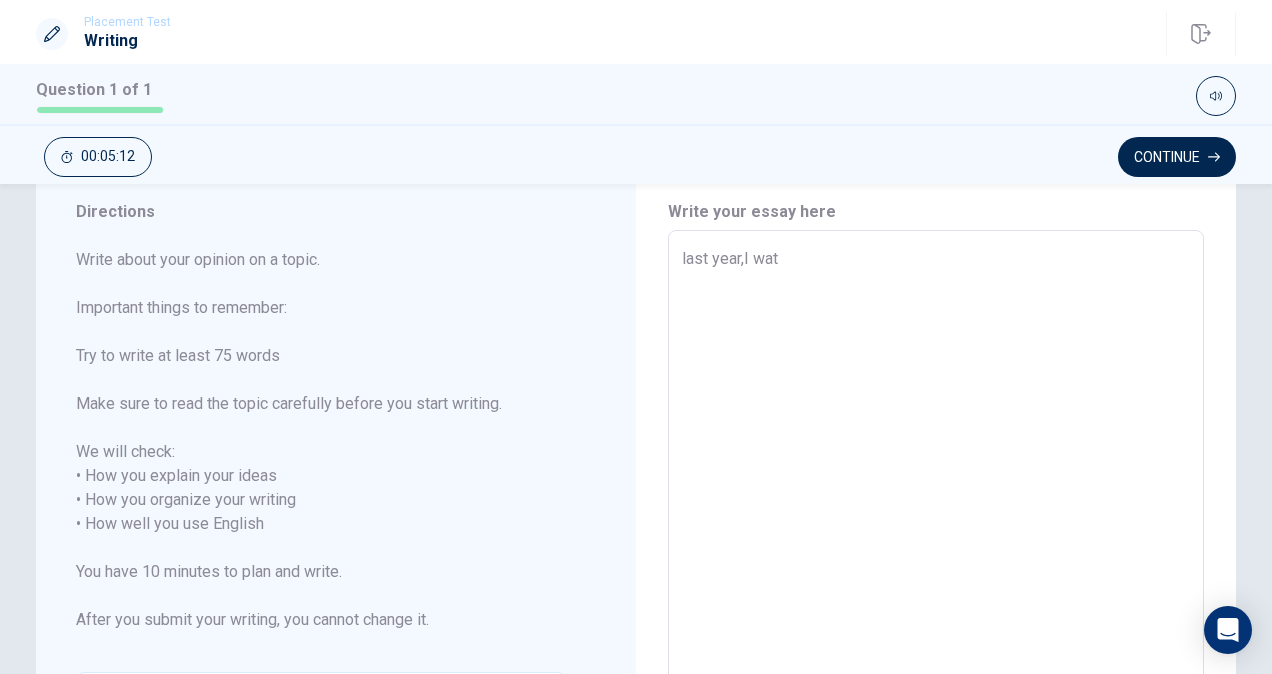 type on "x" 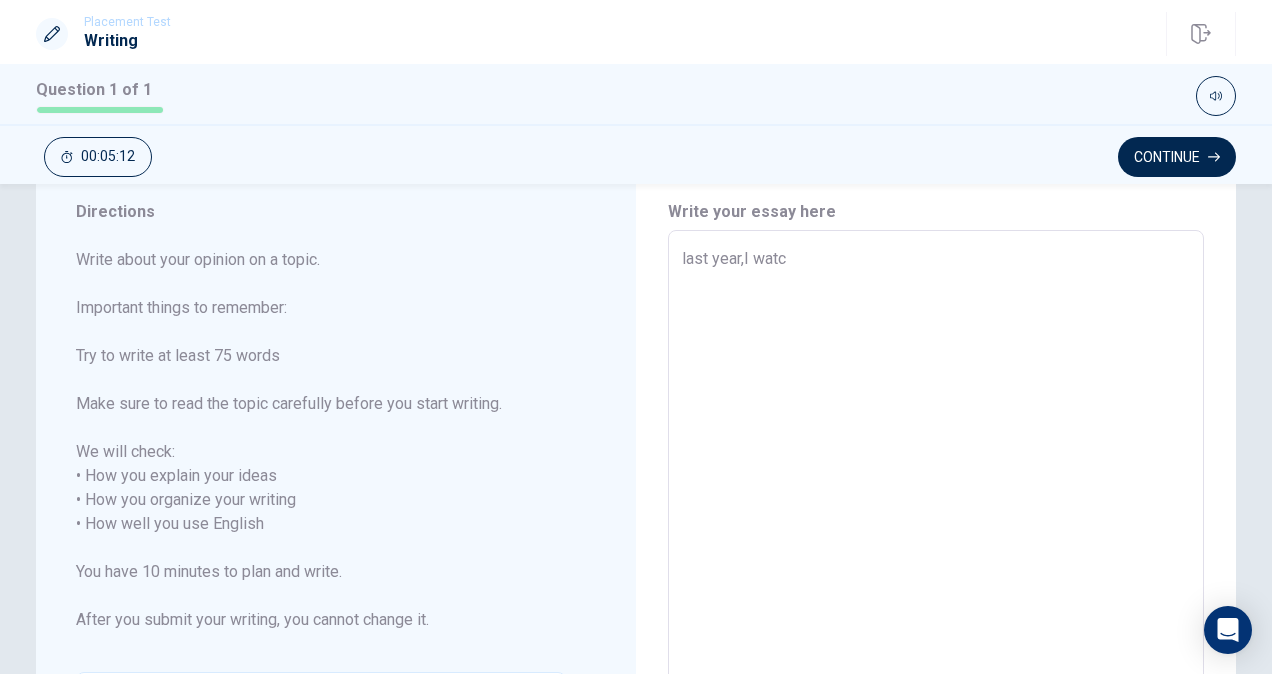 type on "x" 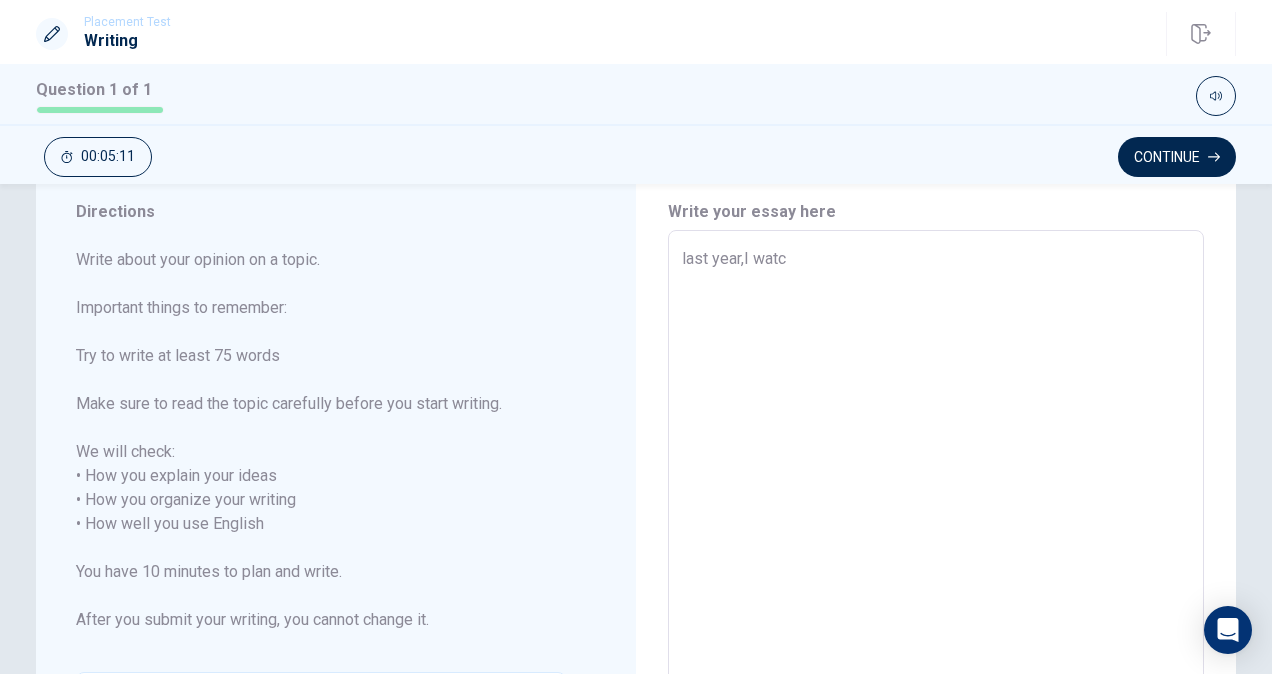 type on "last year,I watch" 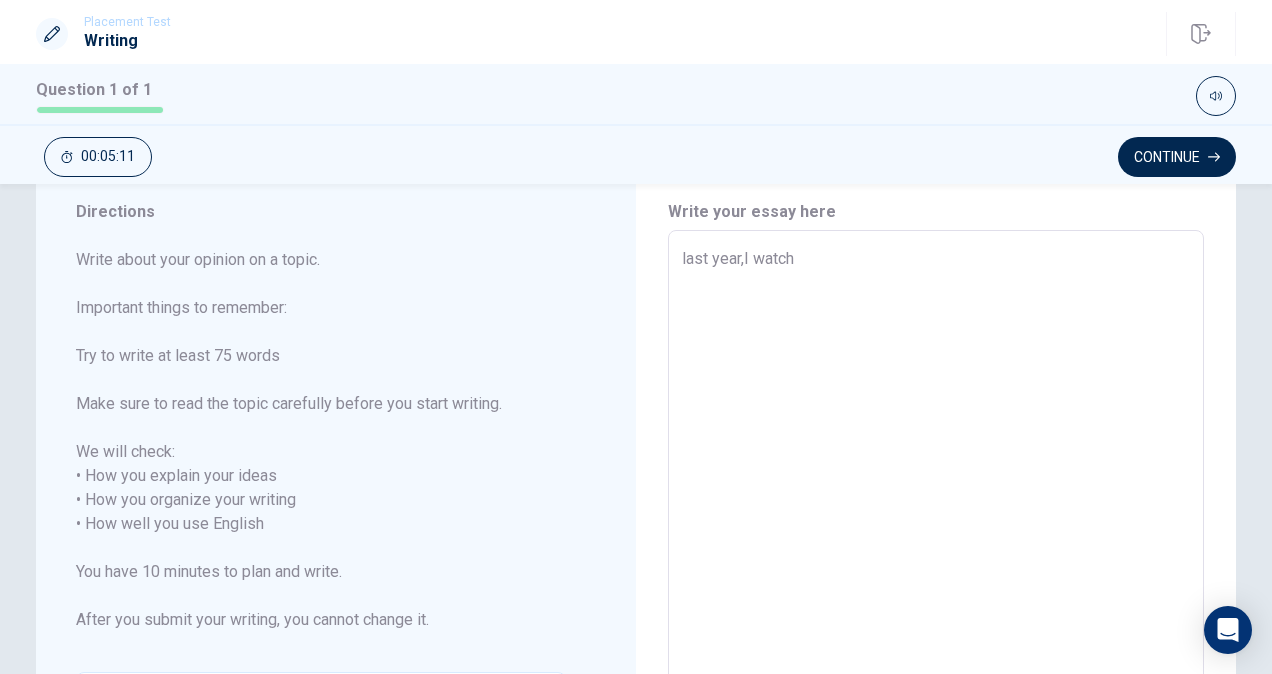 type on "x" 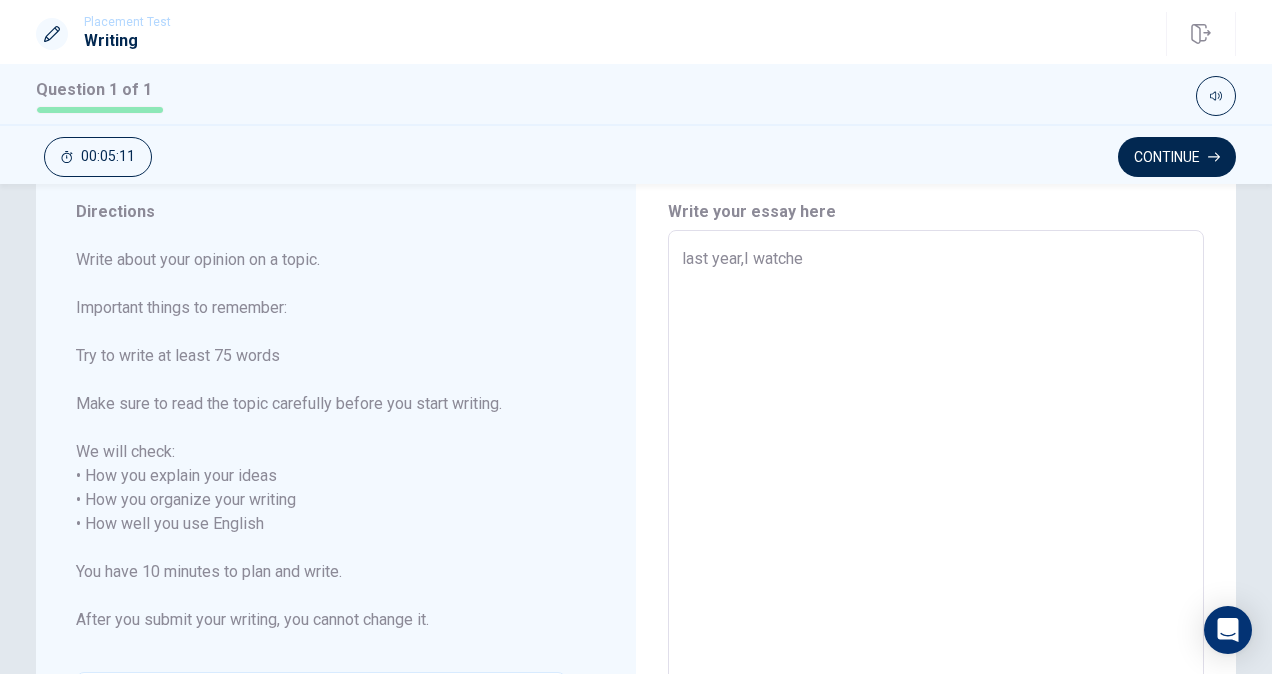 type on "x" 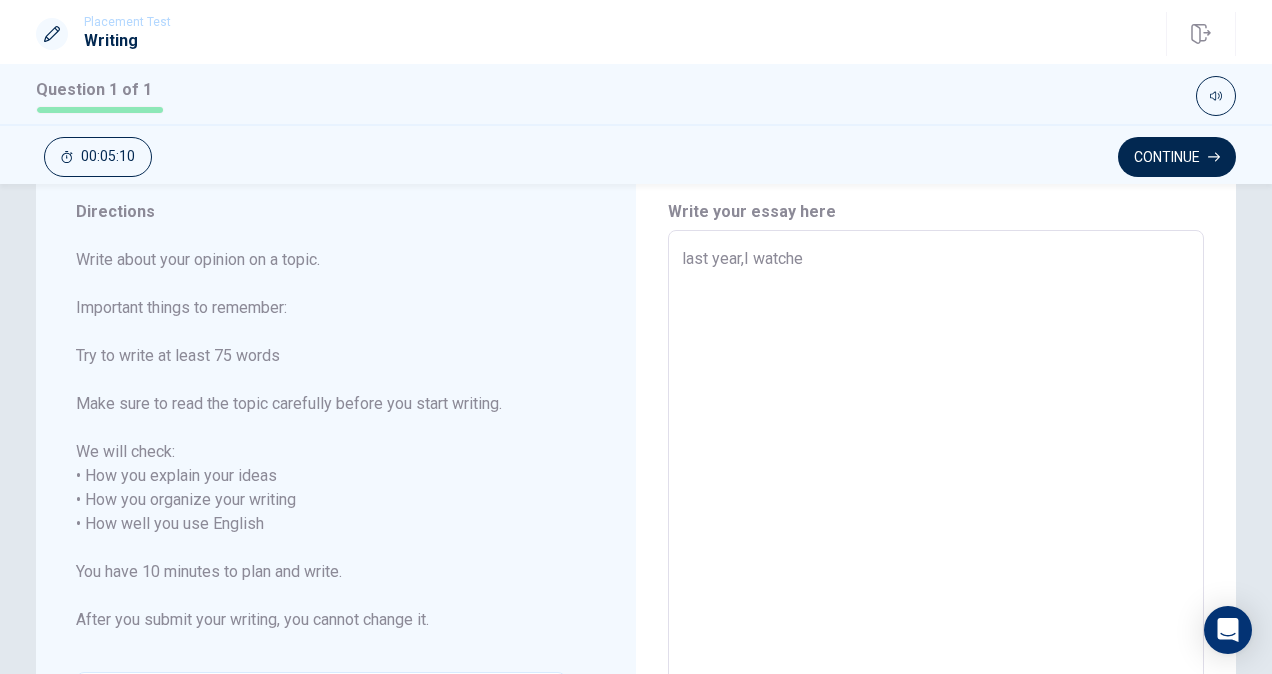 type on "last year,I watched" 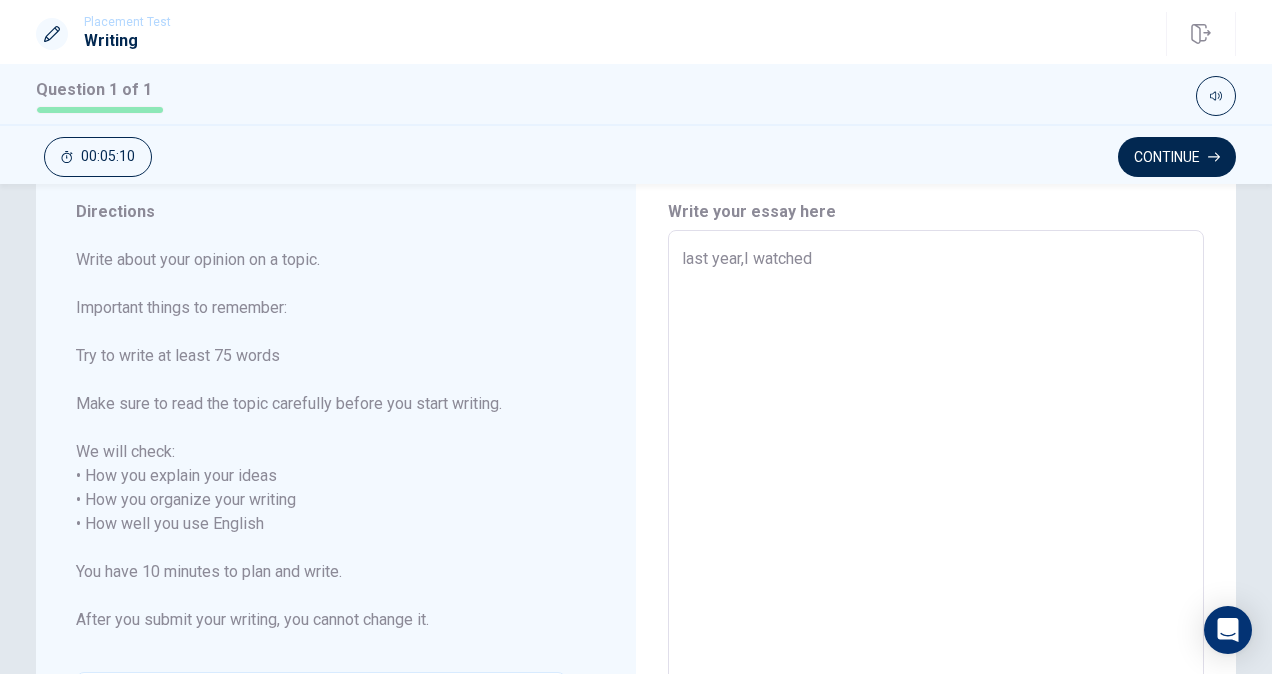 type on "x" 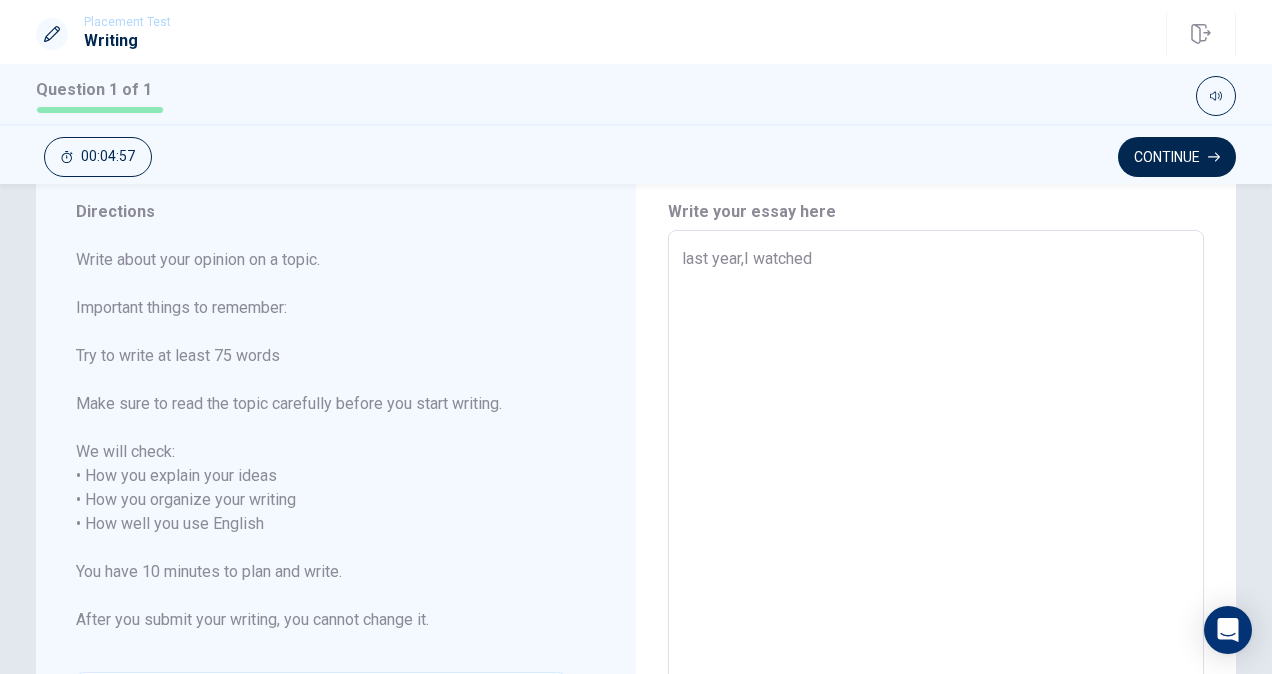 type on "x" 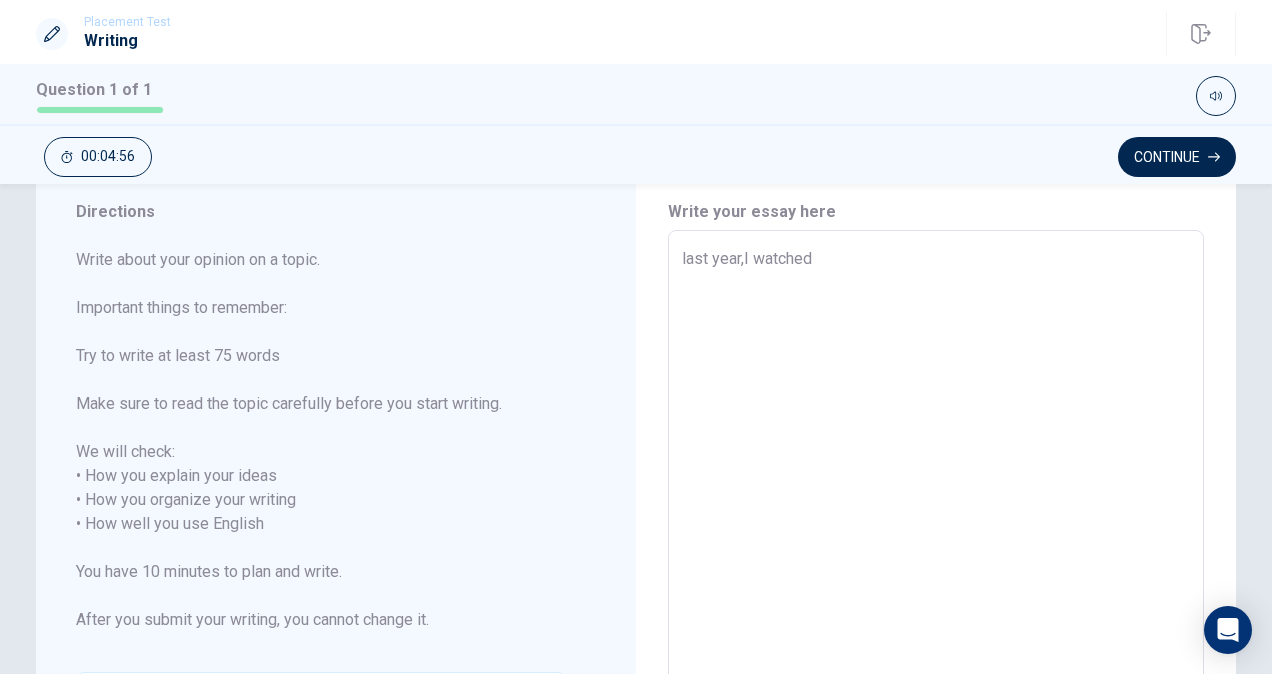 type on "last year,I watched" 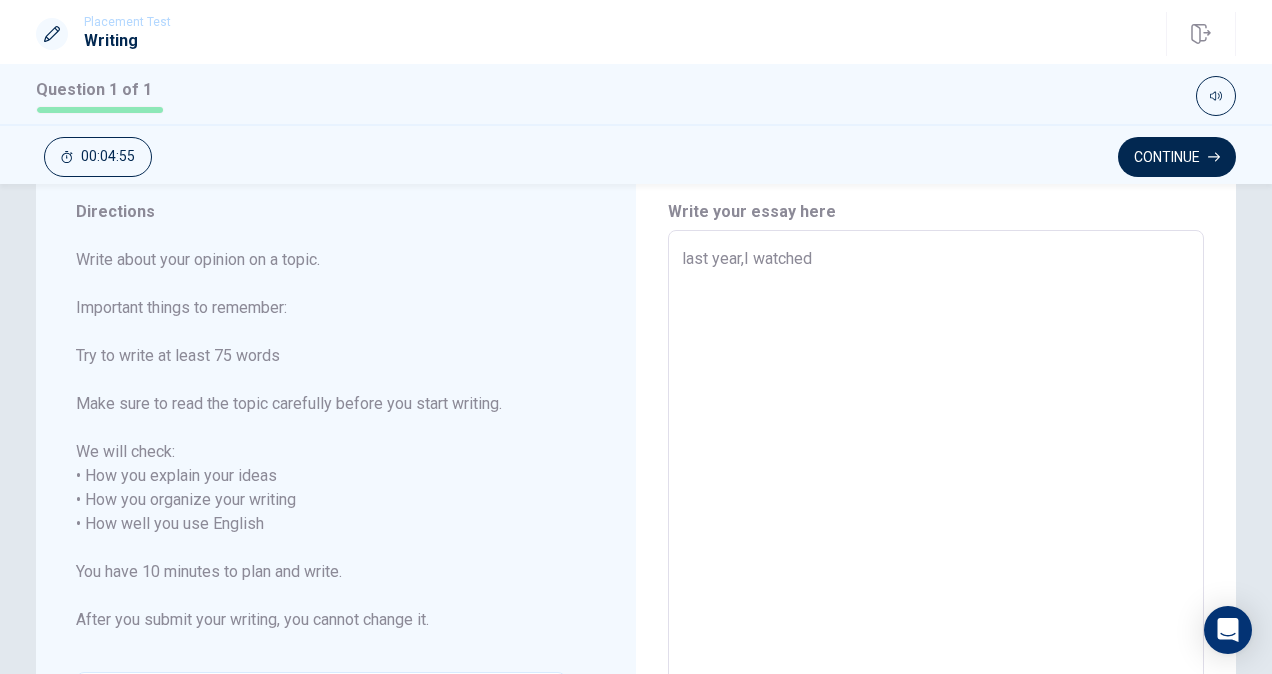 type on "last year,I watche" 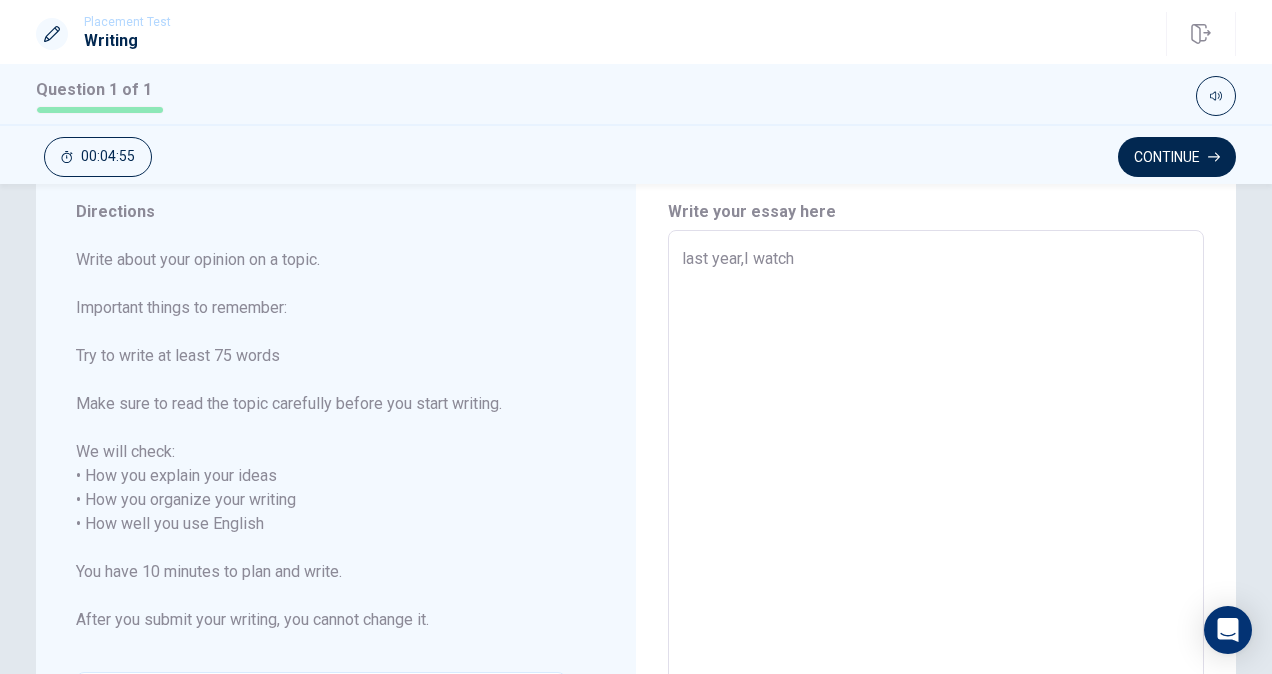 type on "last year,I watc" 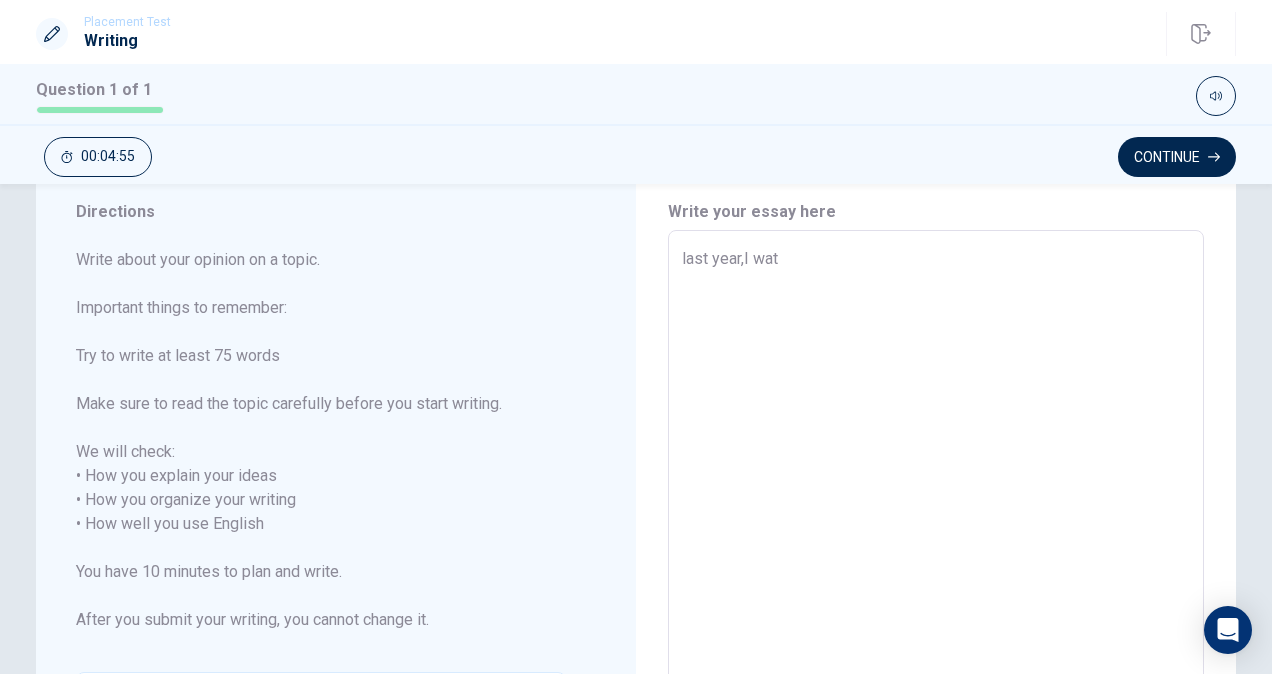 type on "last year,I [GEOGRAPHIC_DATA]" 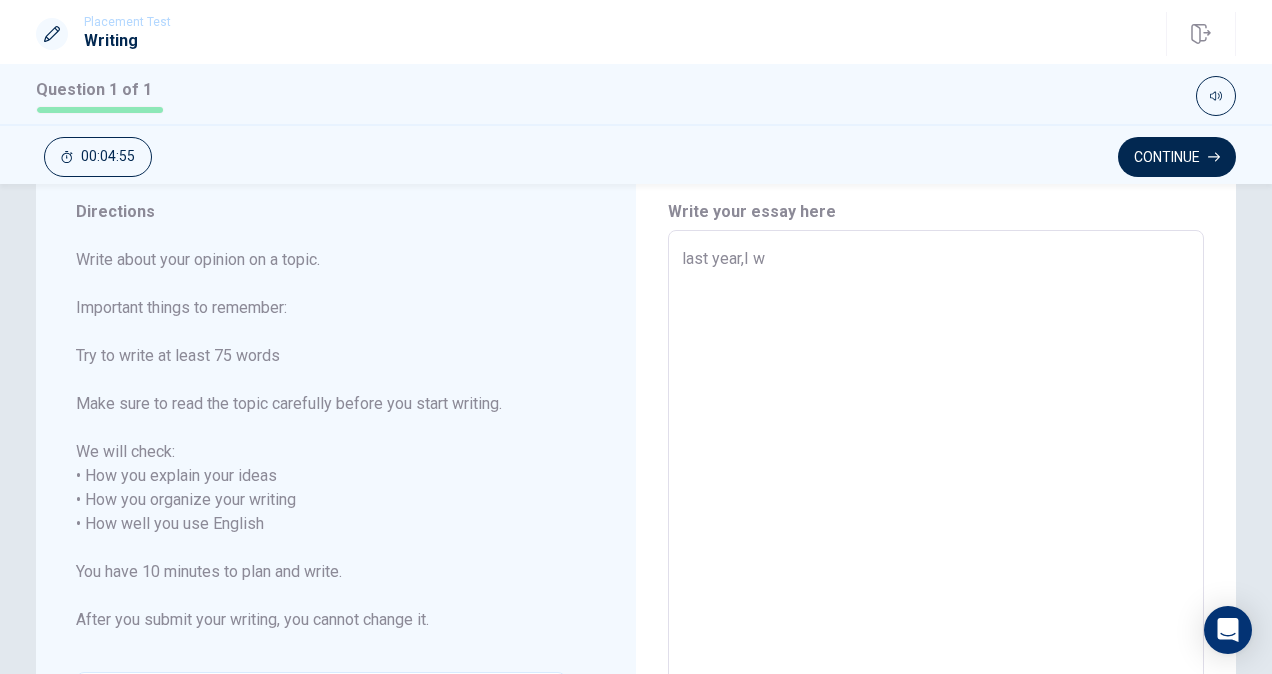 type on "last year,I" 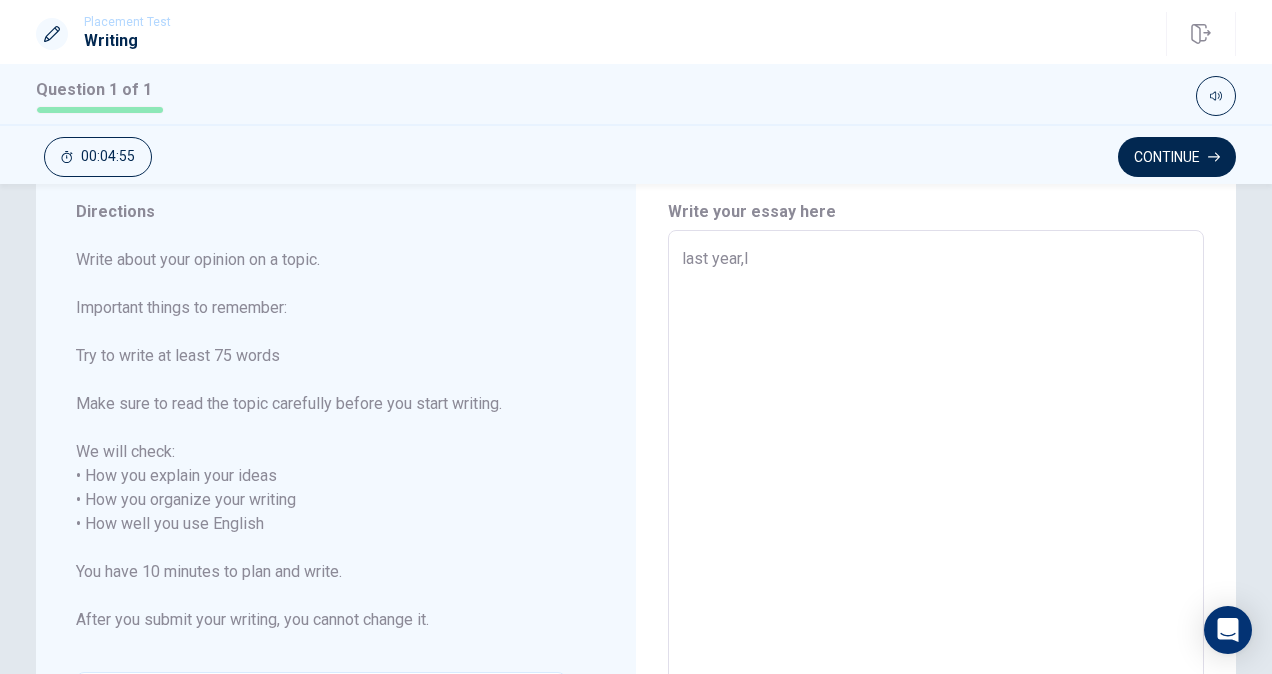 type on "last year," 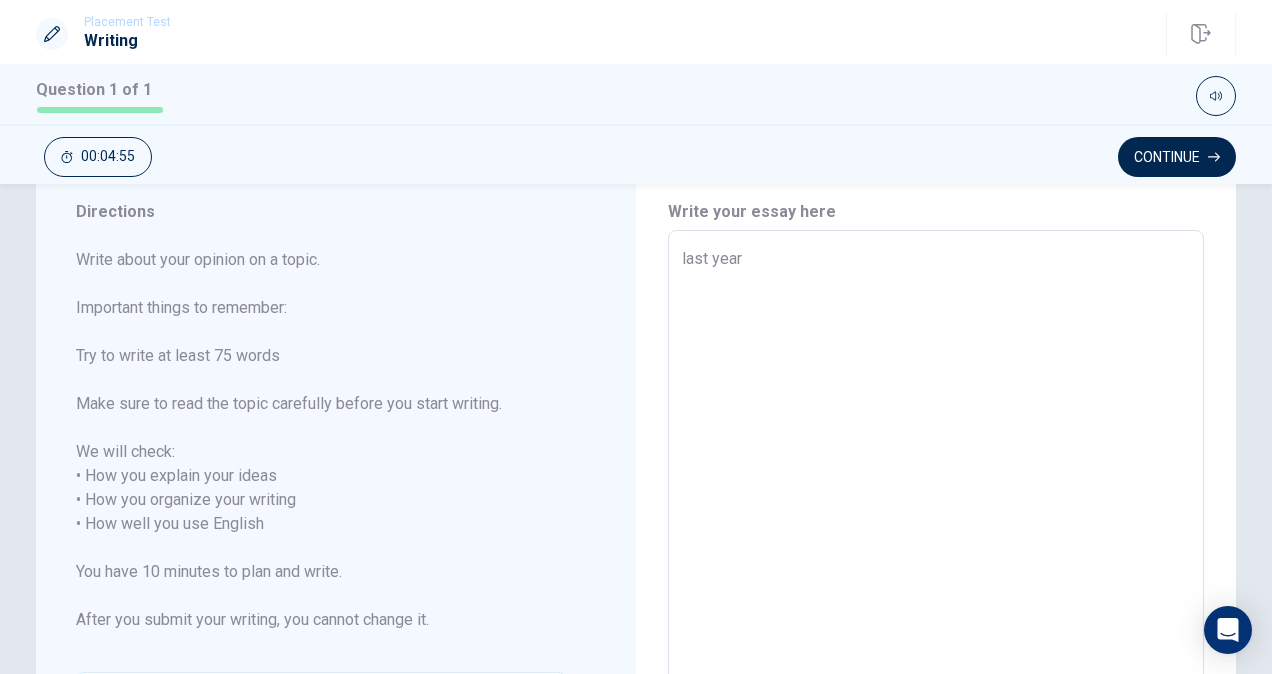 type on "last yea" 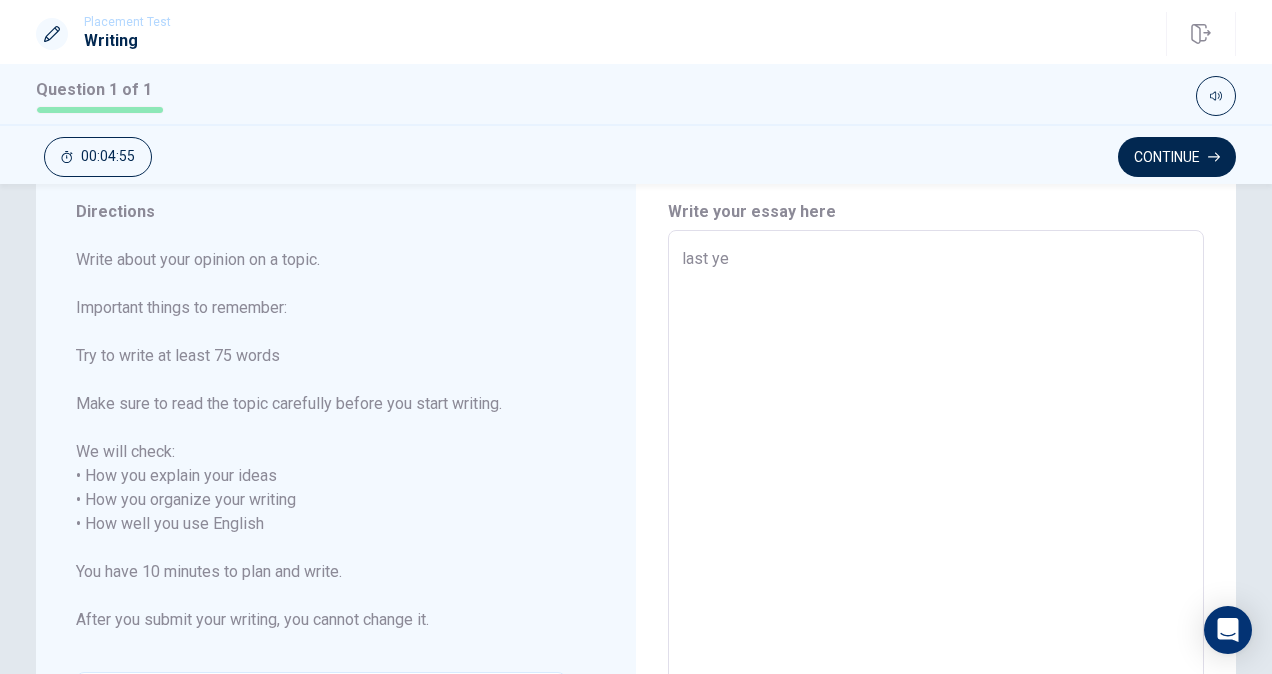 type on "last y" 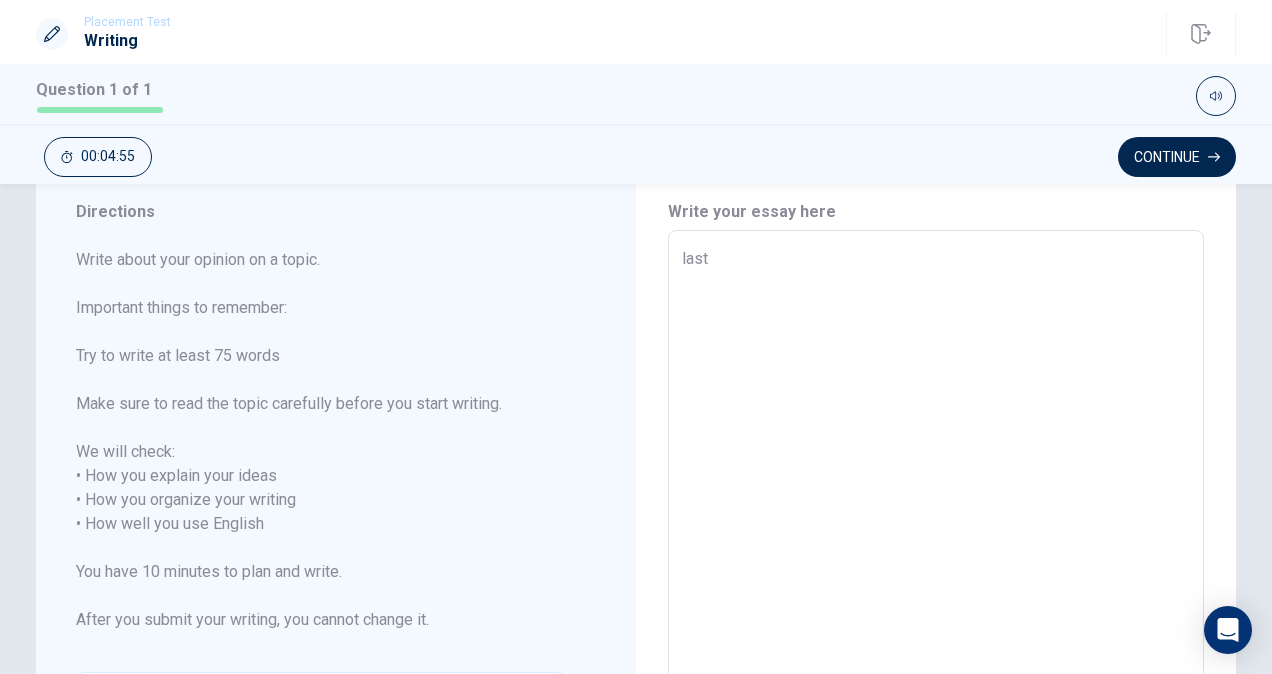 type on "last" 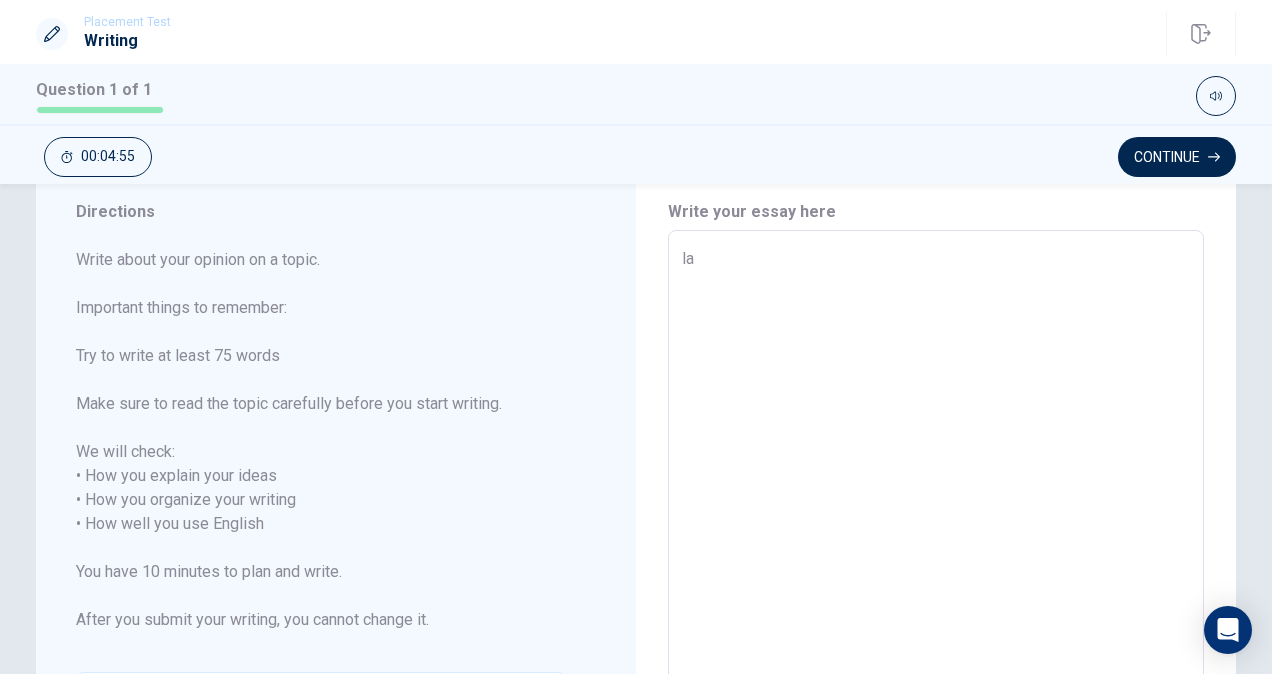 type on "l" 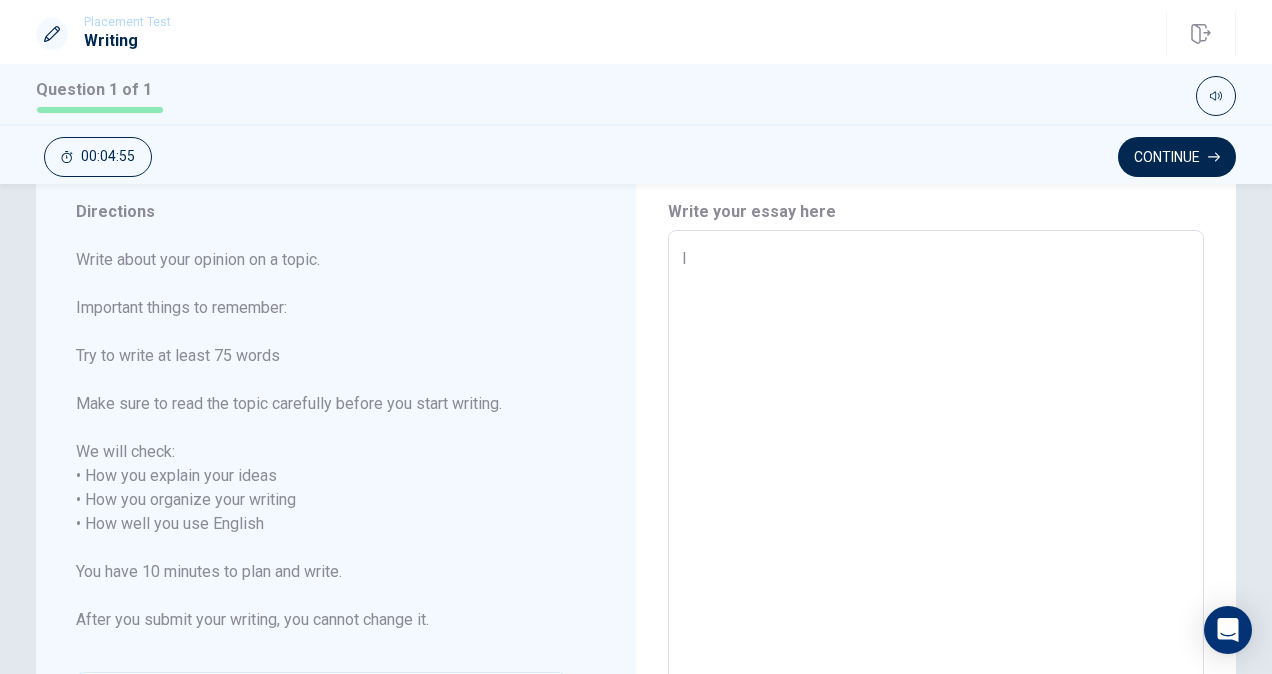 type on "x" 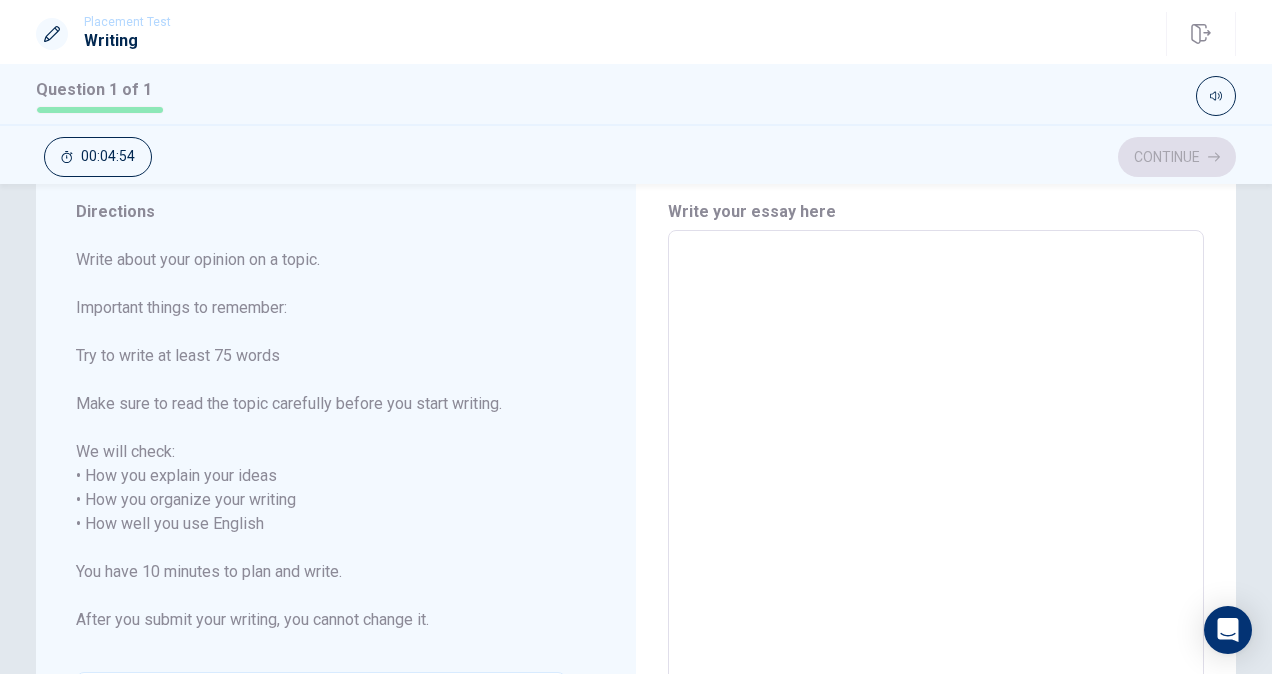 type on "a" 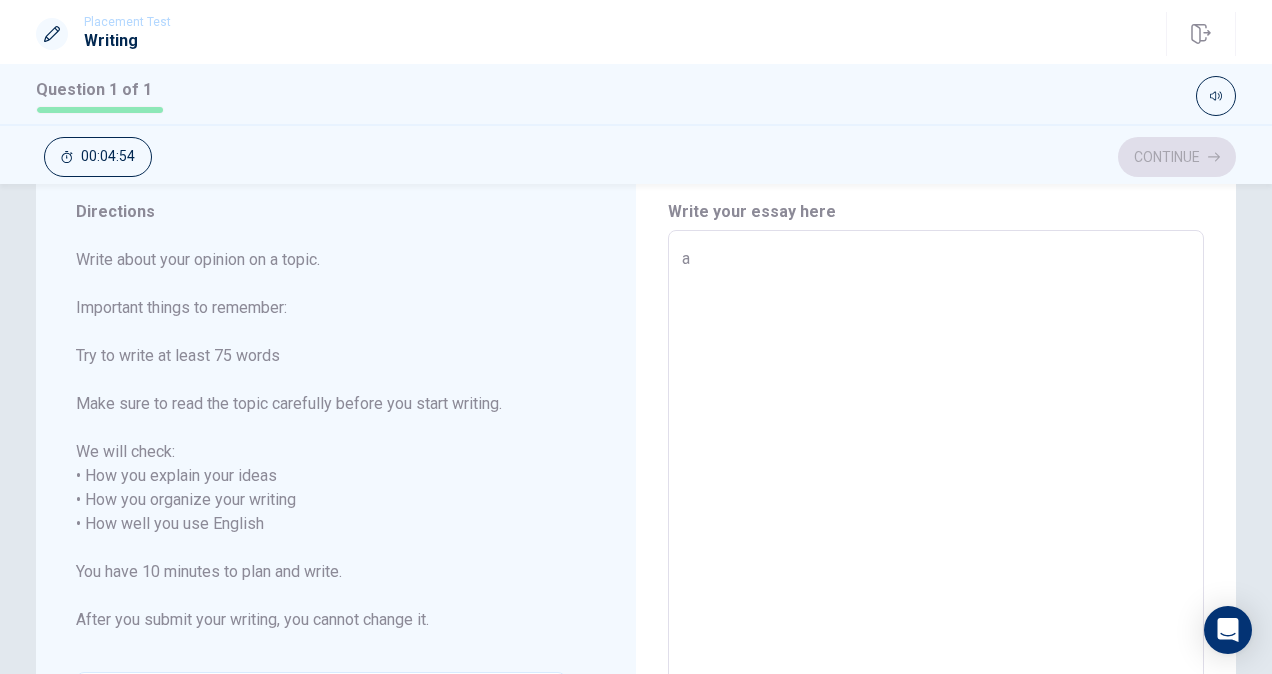 type on "x" 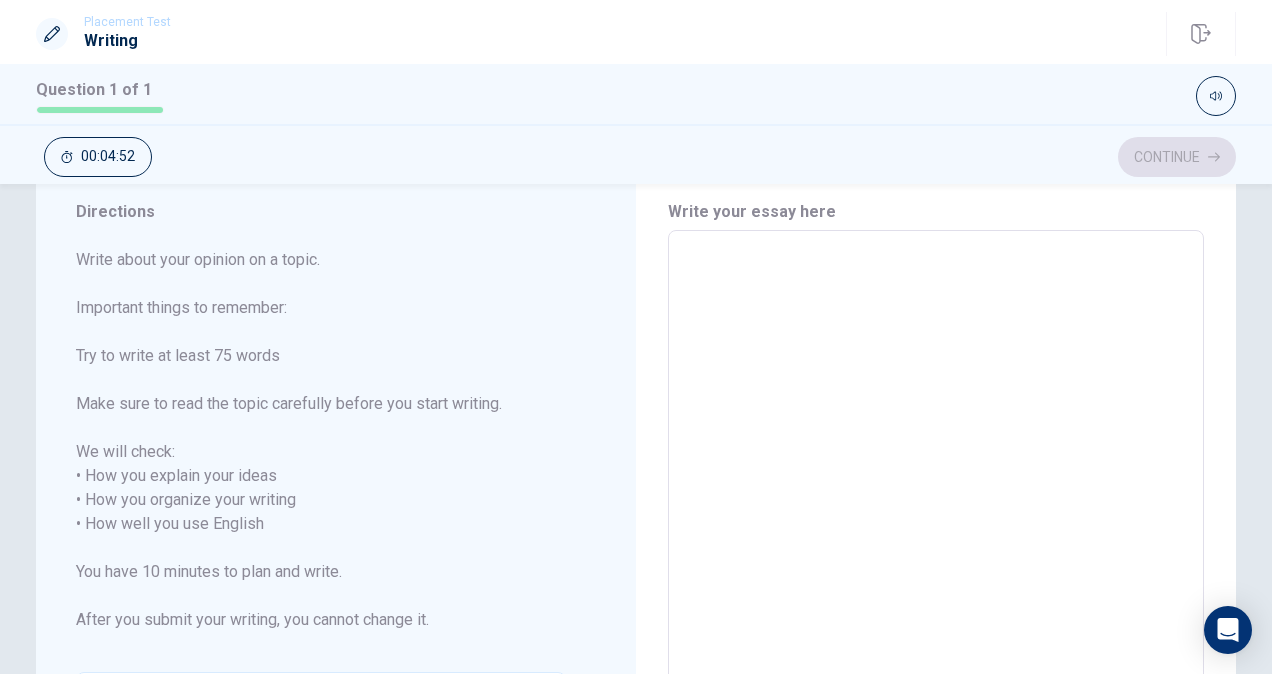 type on "A" 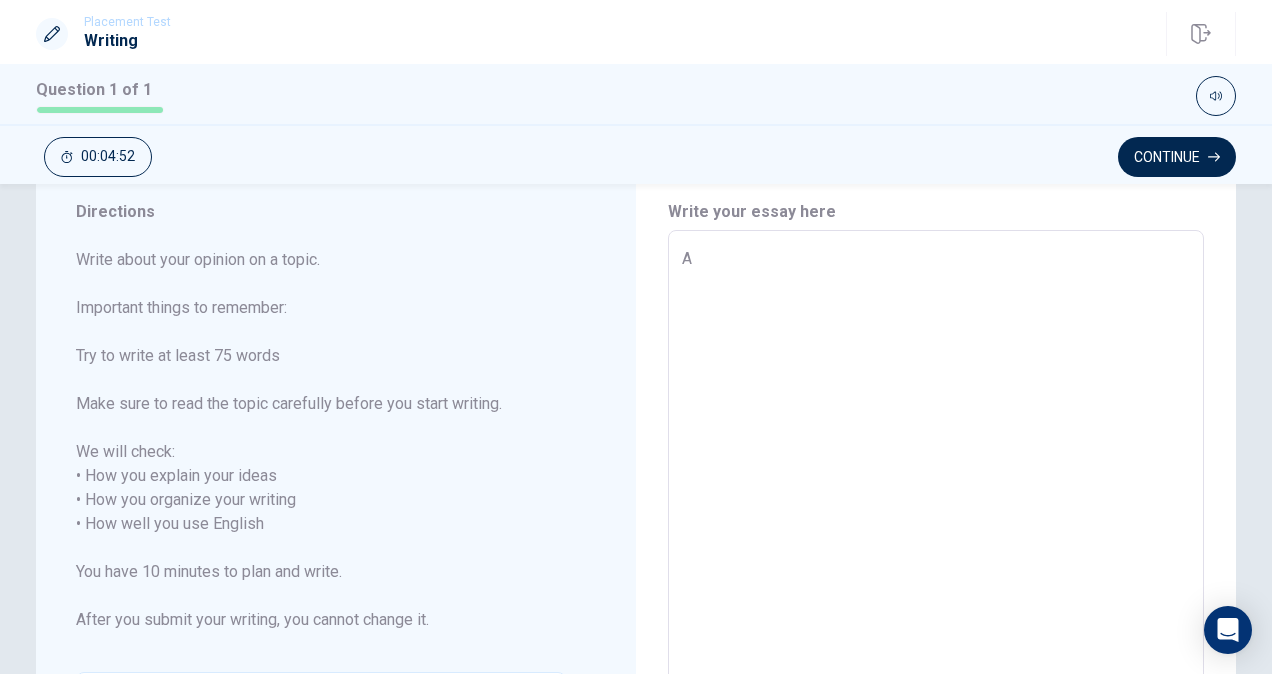 type on "x" 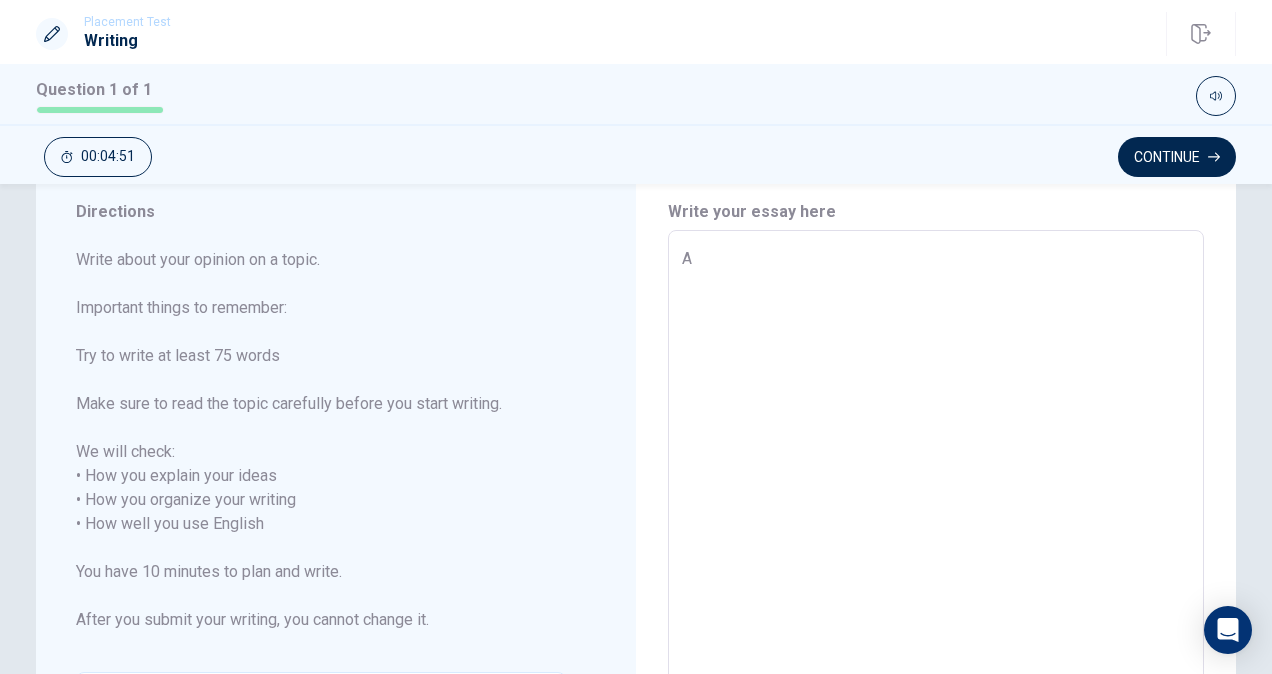type on "A" 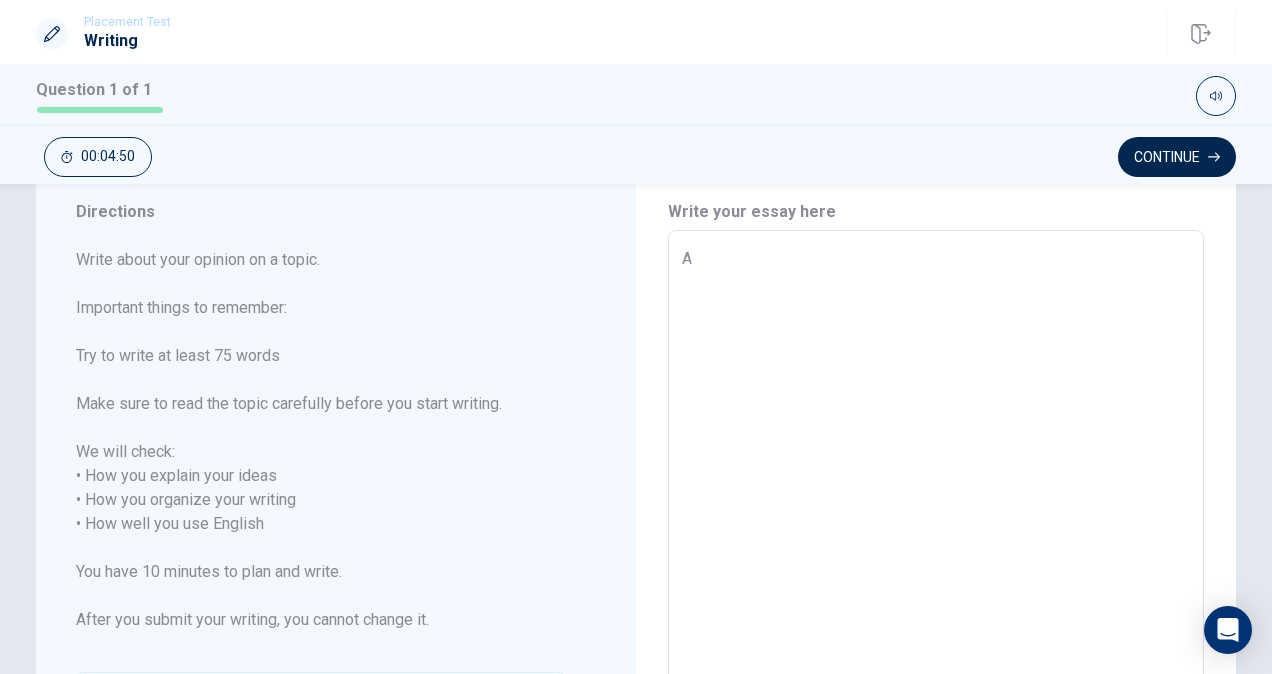 type on "A t" 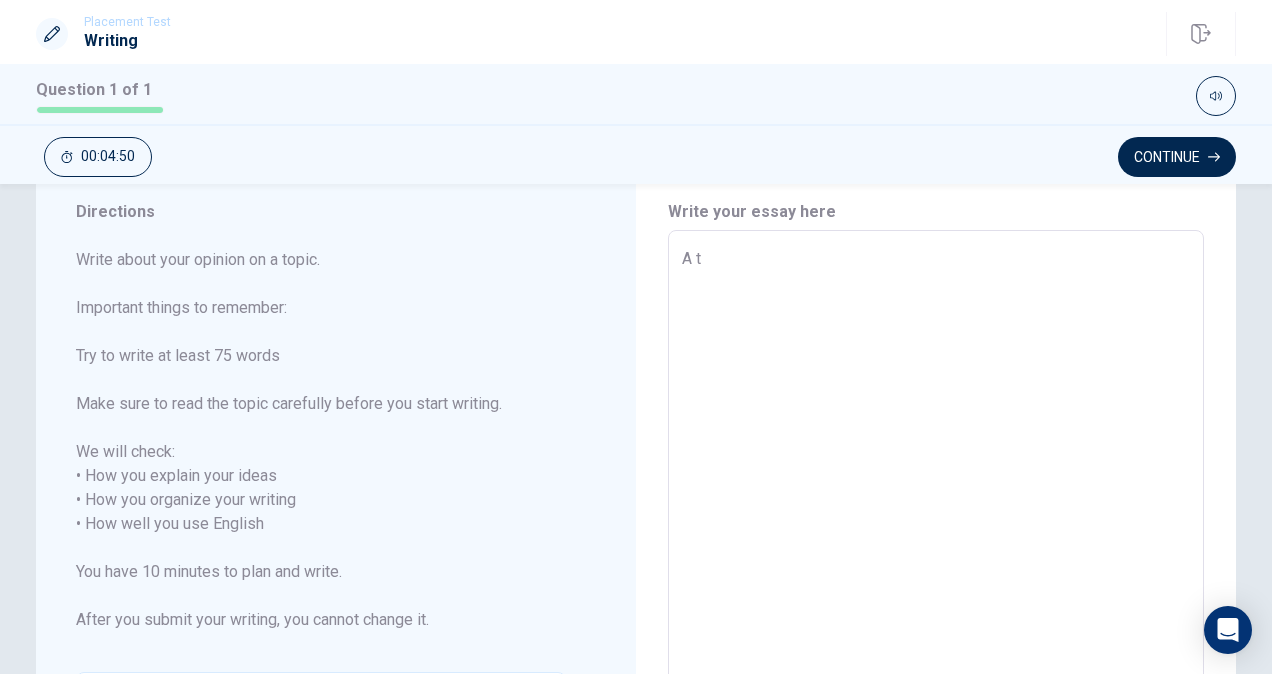 type on "x" 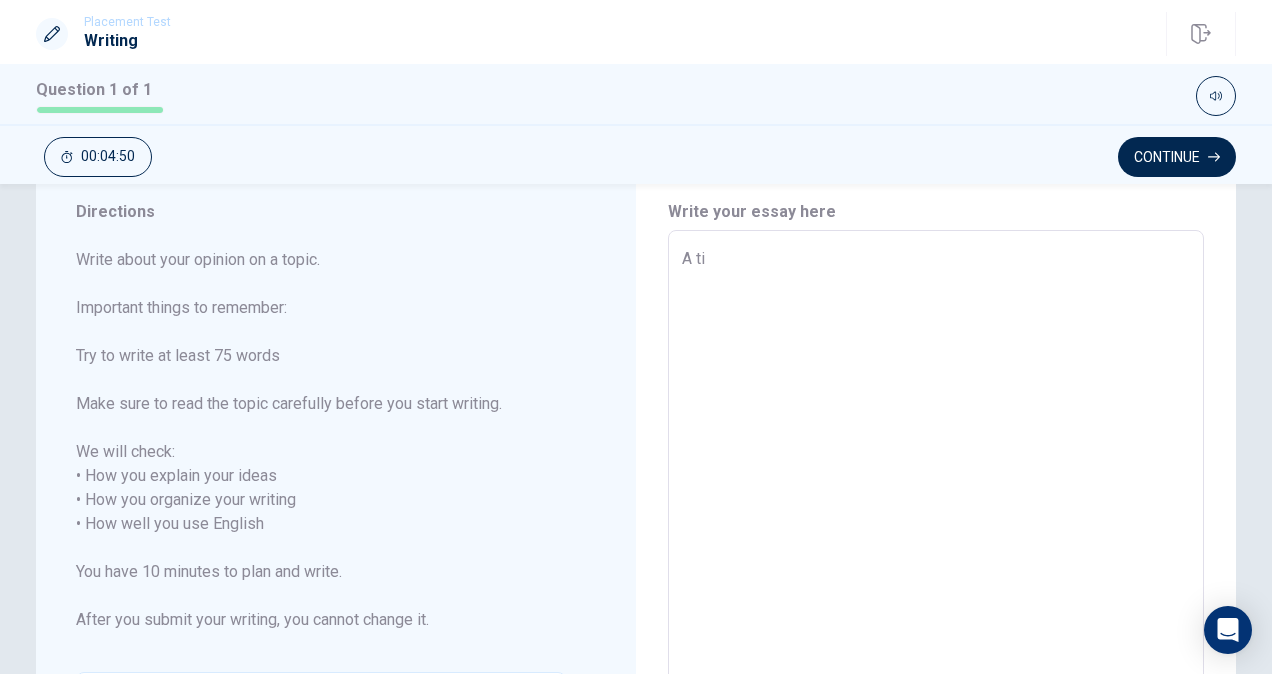 type on "x" 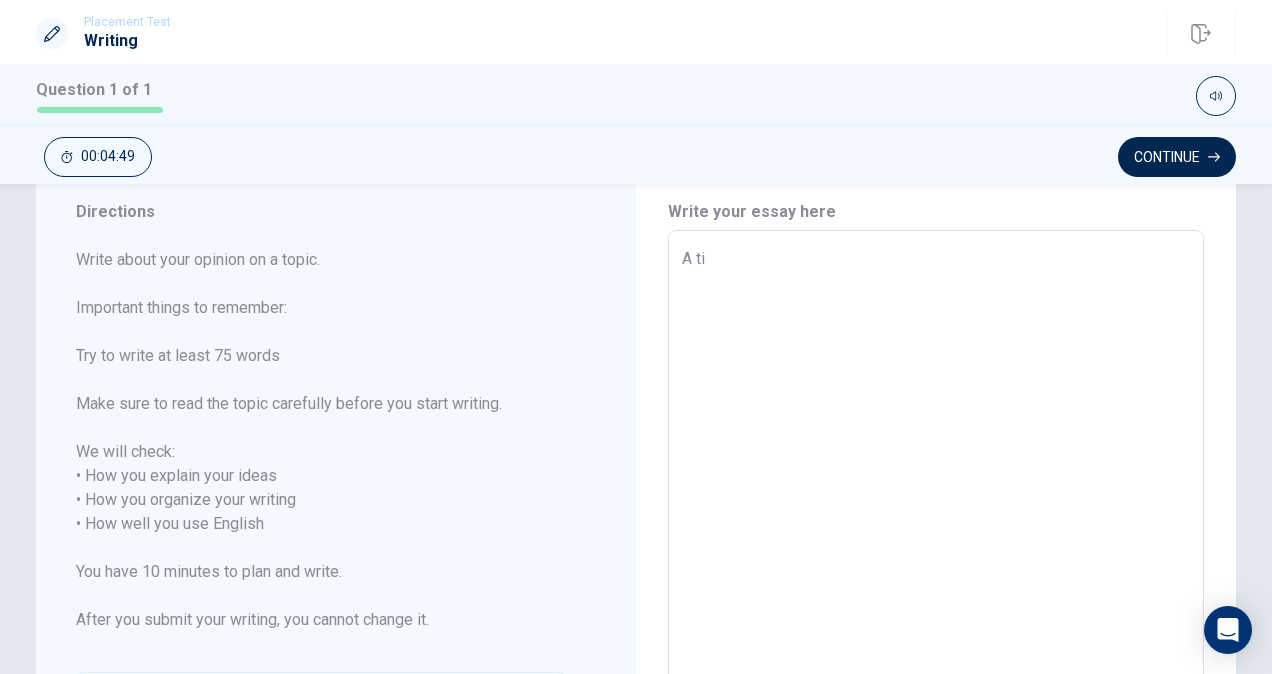 type on "A [PERSON_NAME]" 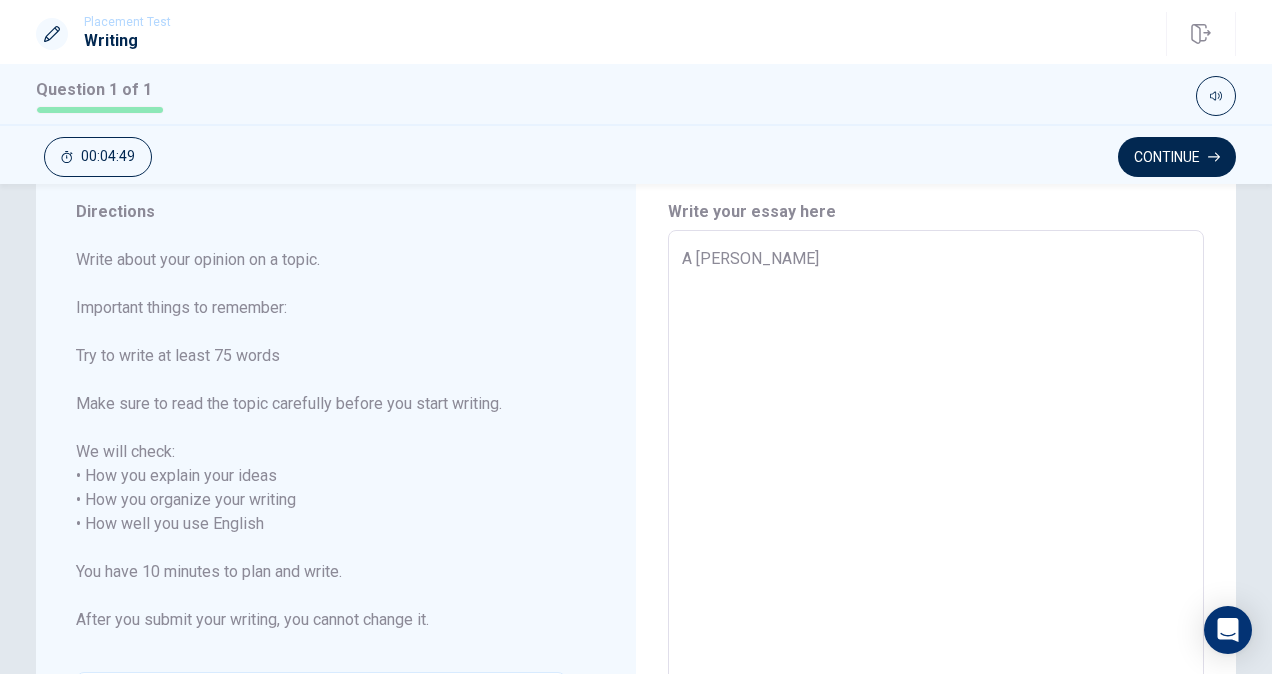 type on "x" 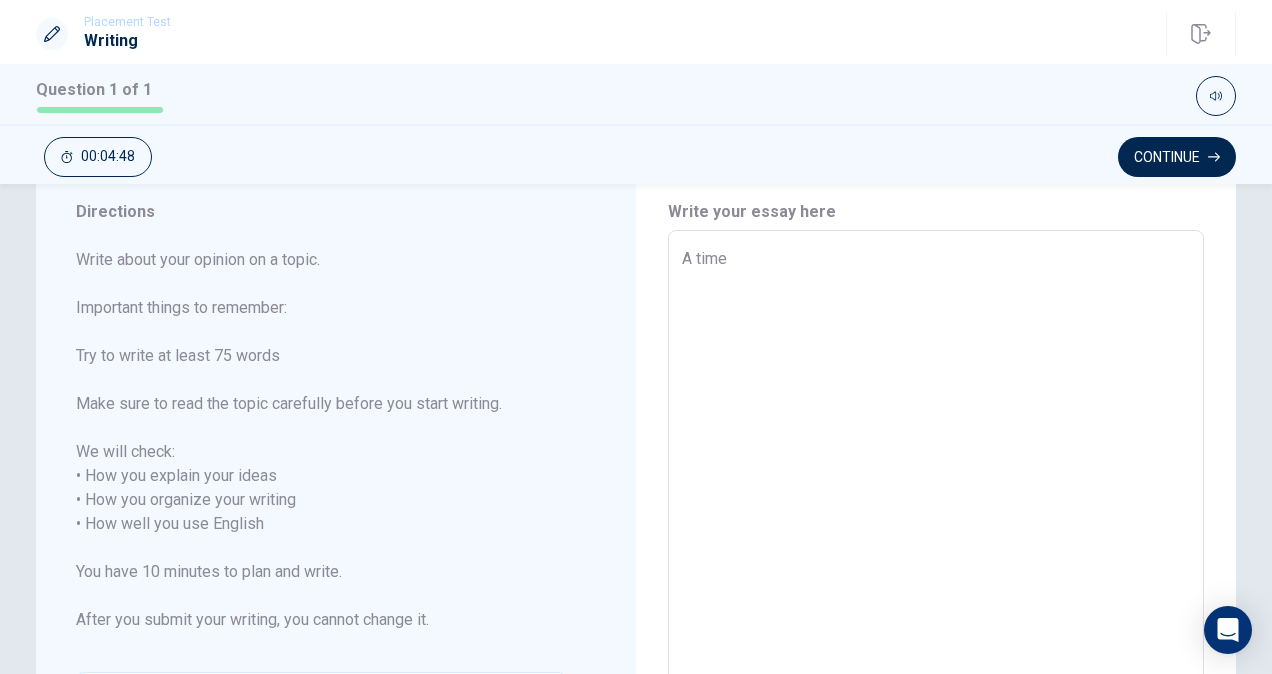 type on "x" 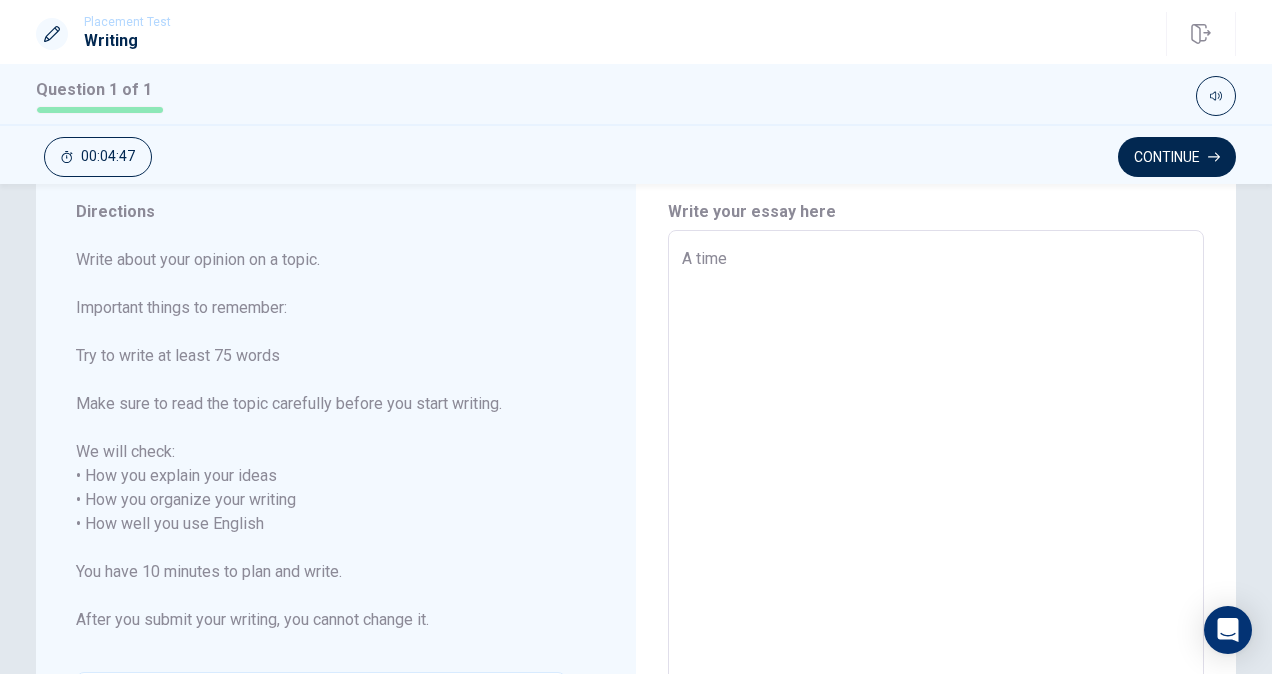 type on "A time" 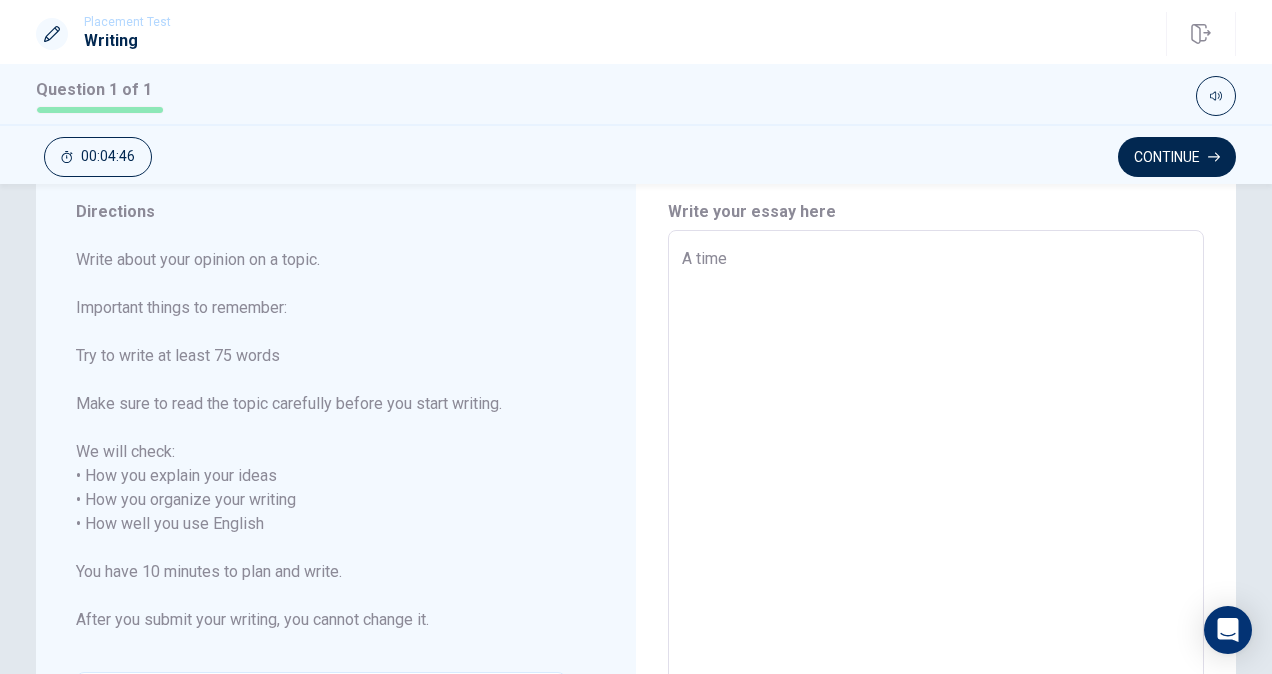 type on "x" 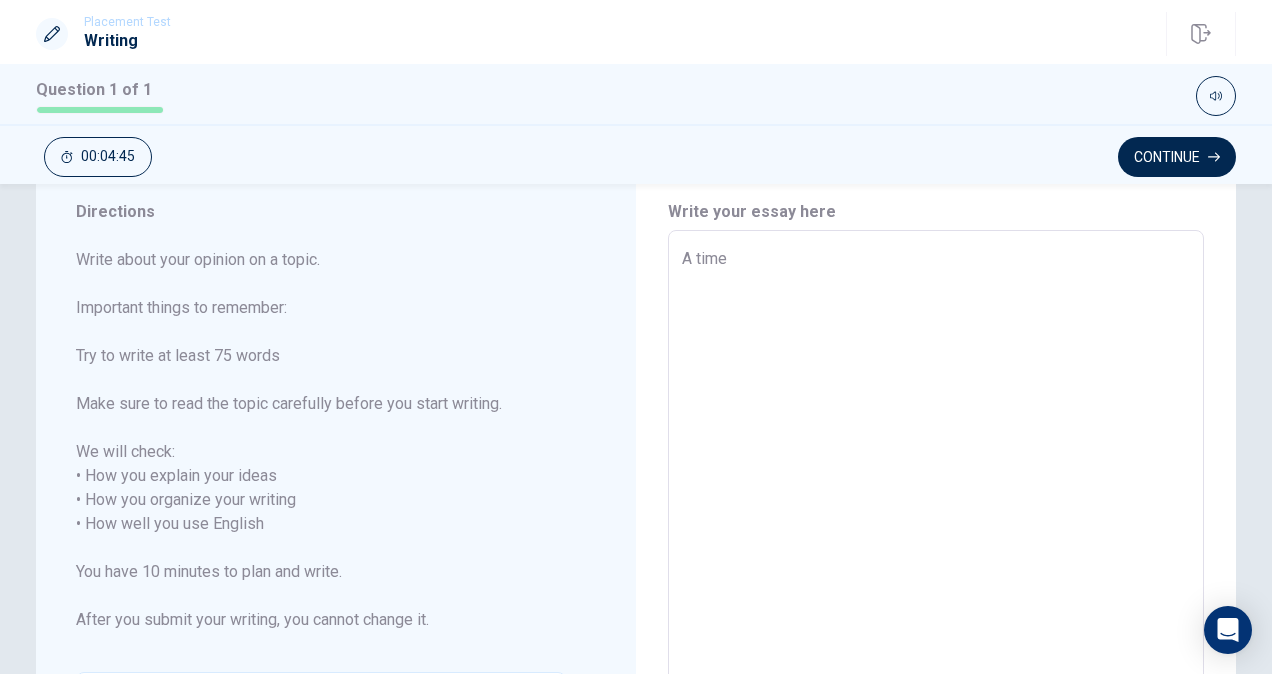 type on "A time I" 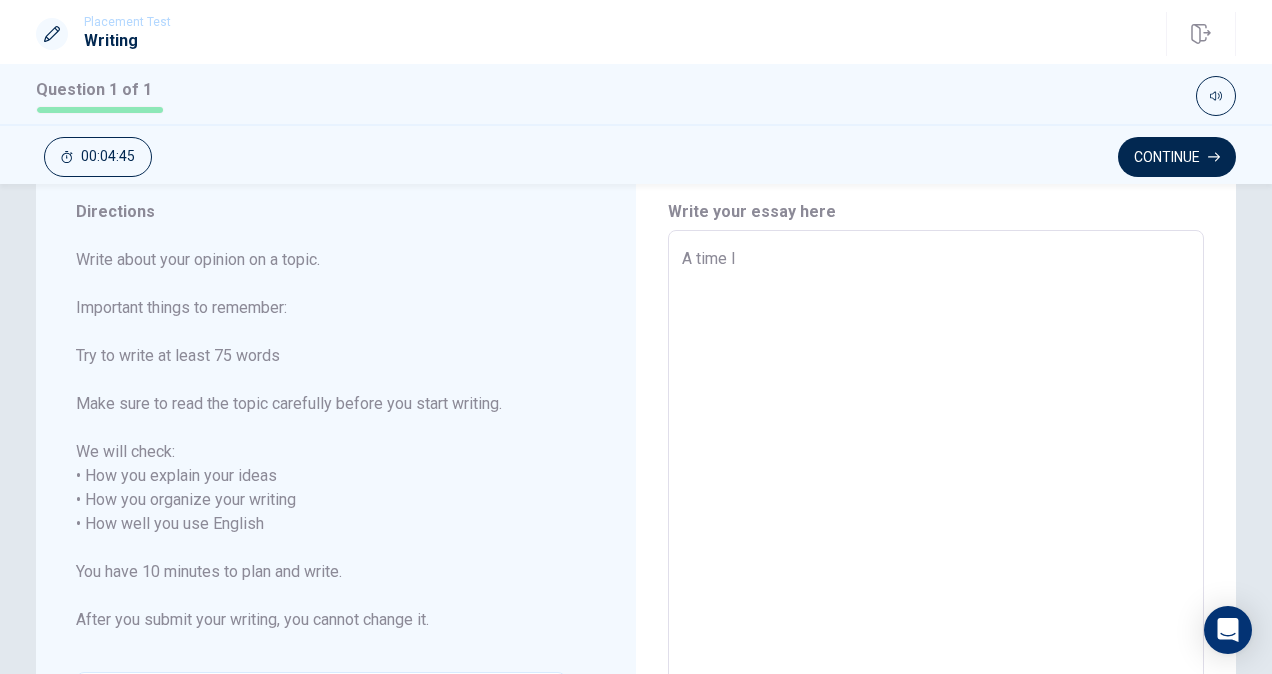 type on "x" 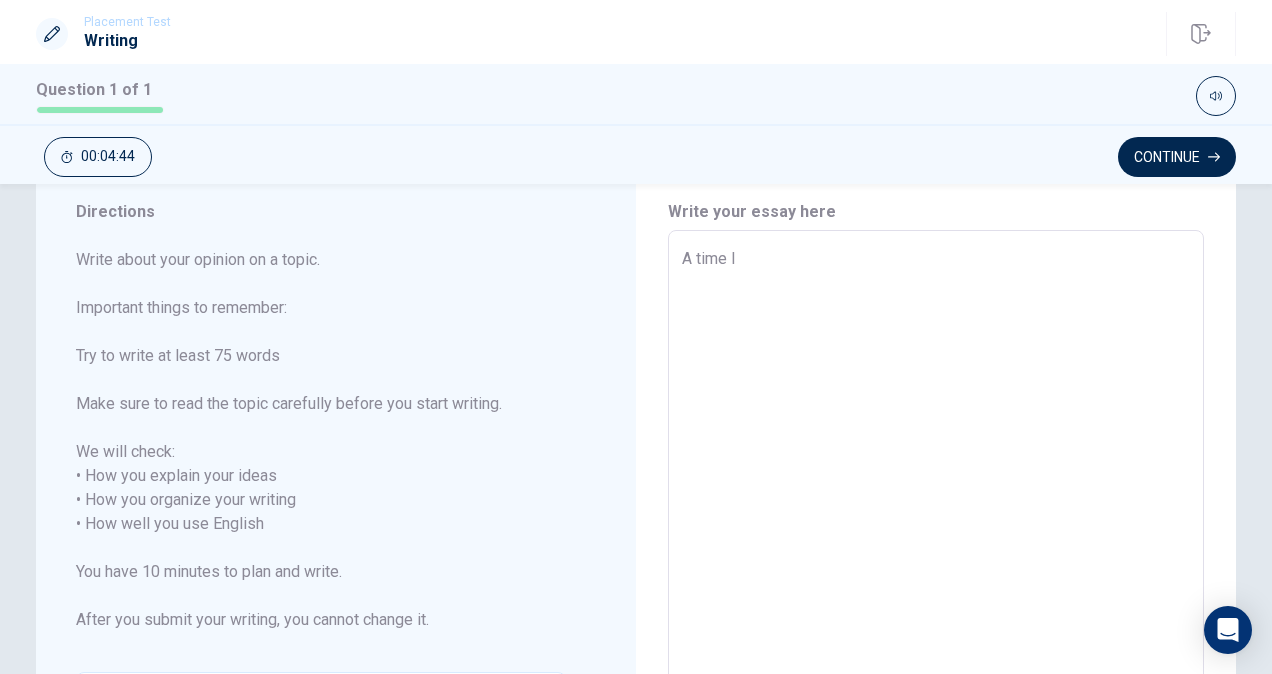type on "A time If" 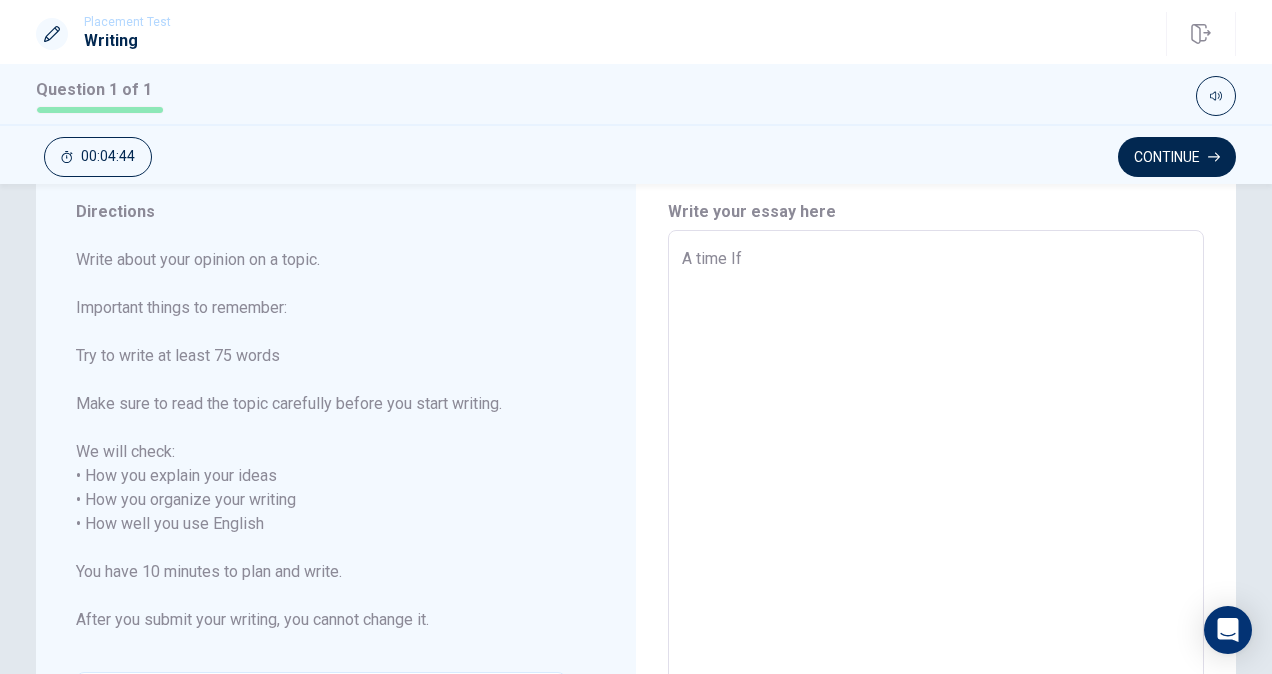 type on "x" 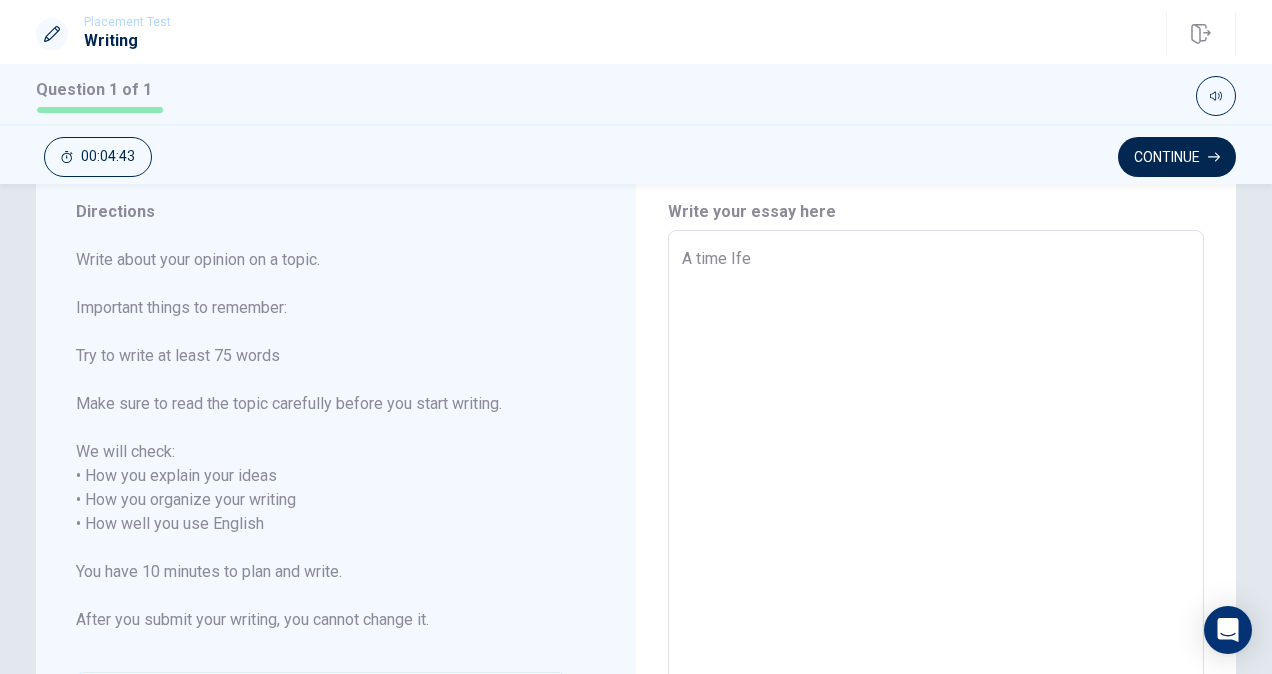 type on "x" 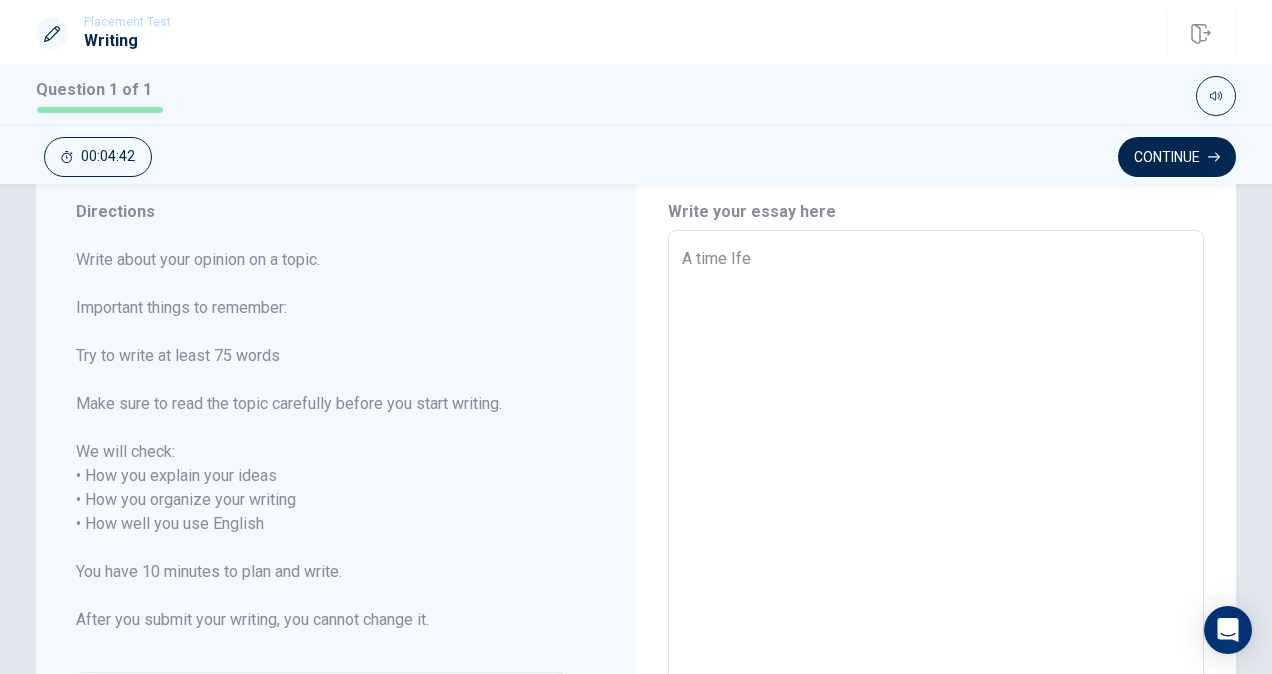 type on "A time Ifel" 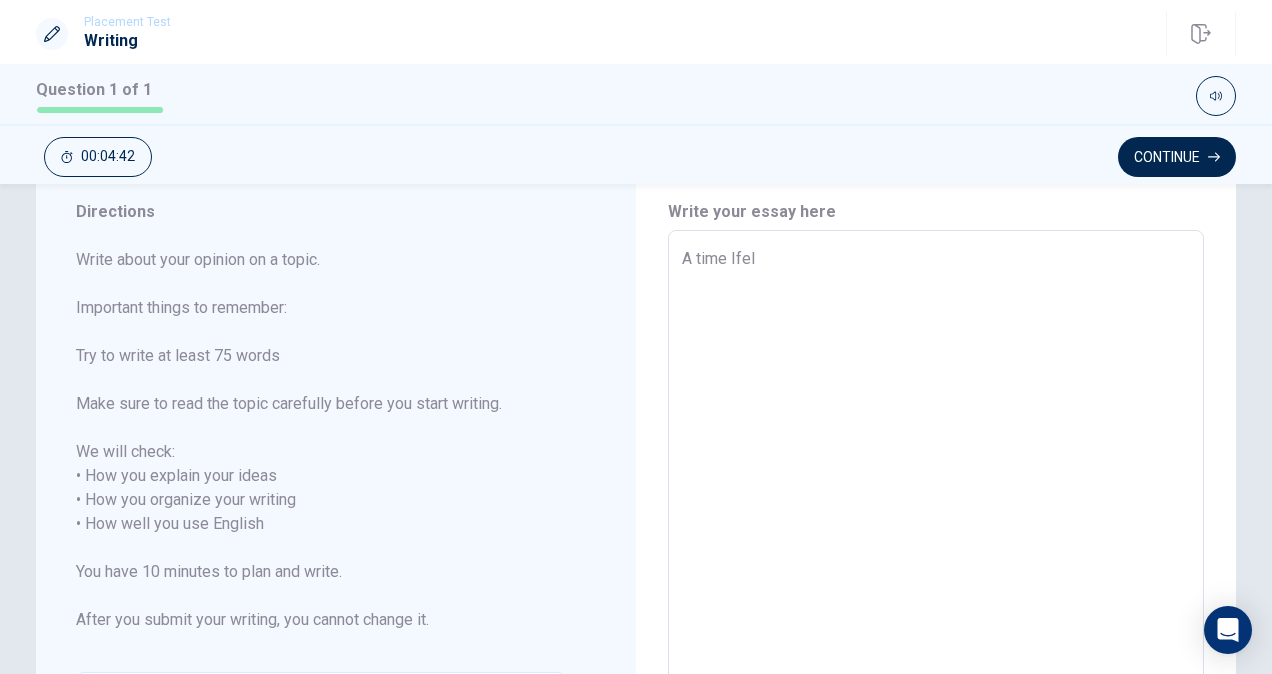 type on "x" 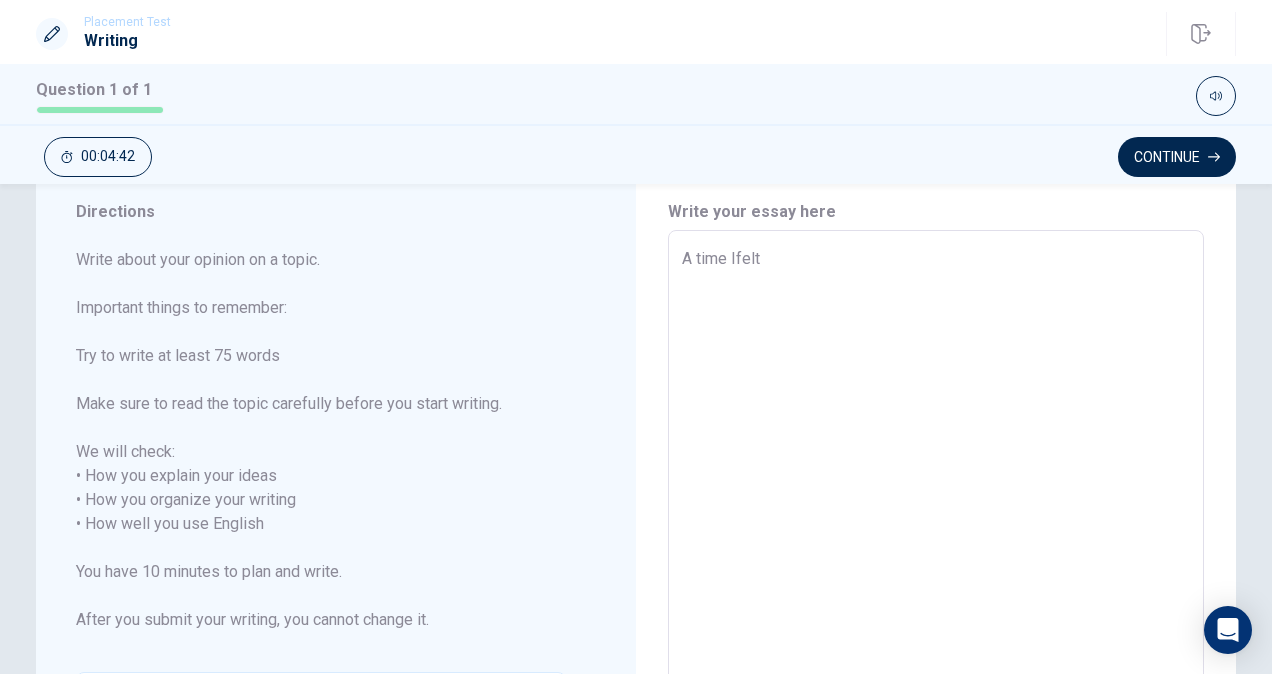 type on "x" 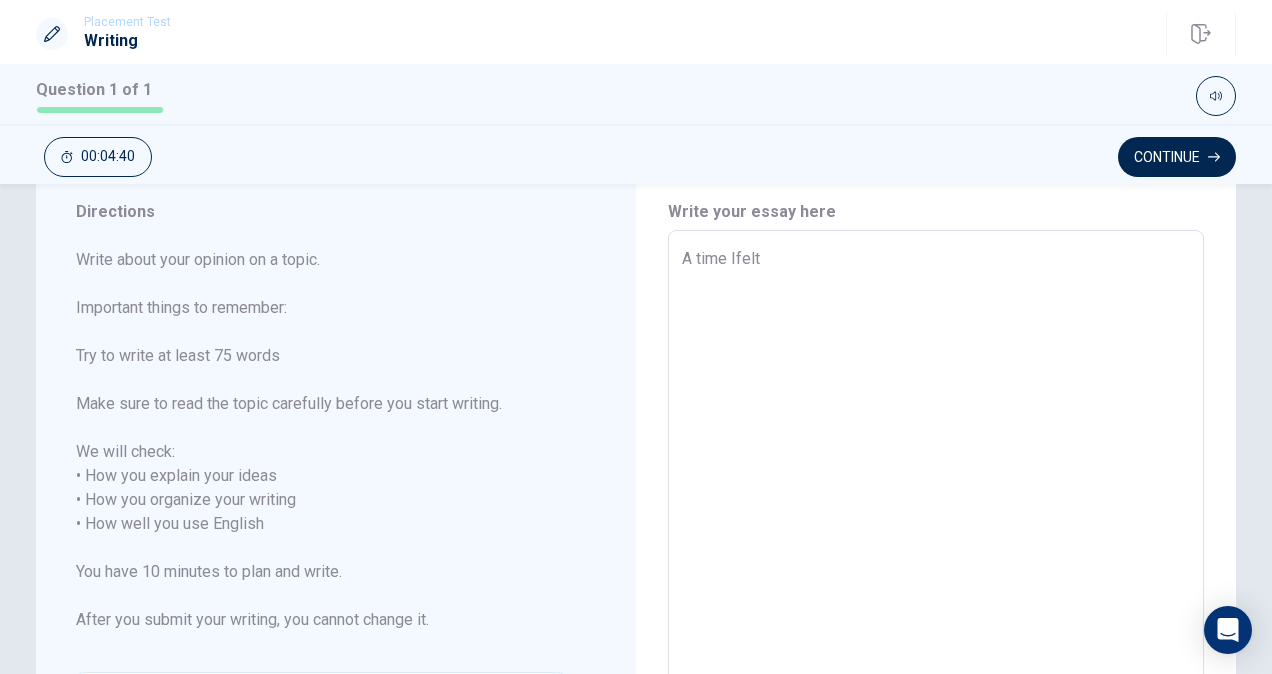 type on "x" 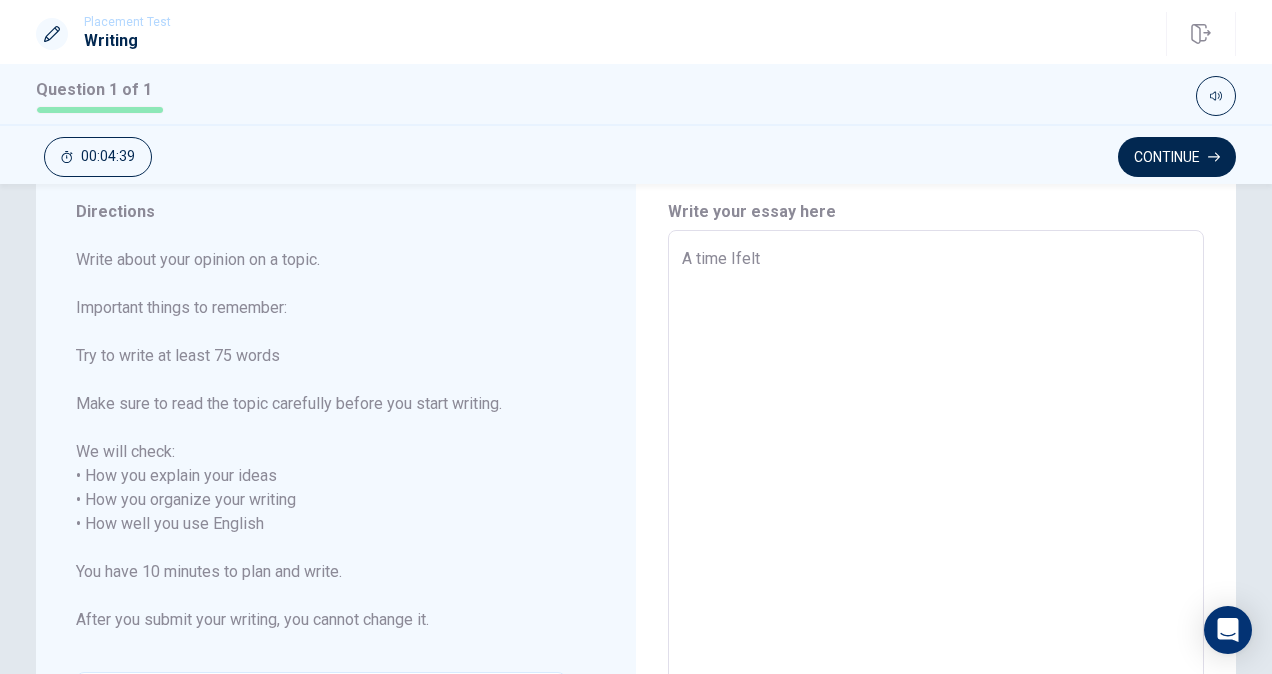 type on "A time Ifelt i" 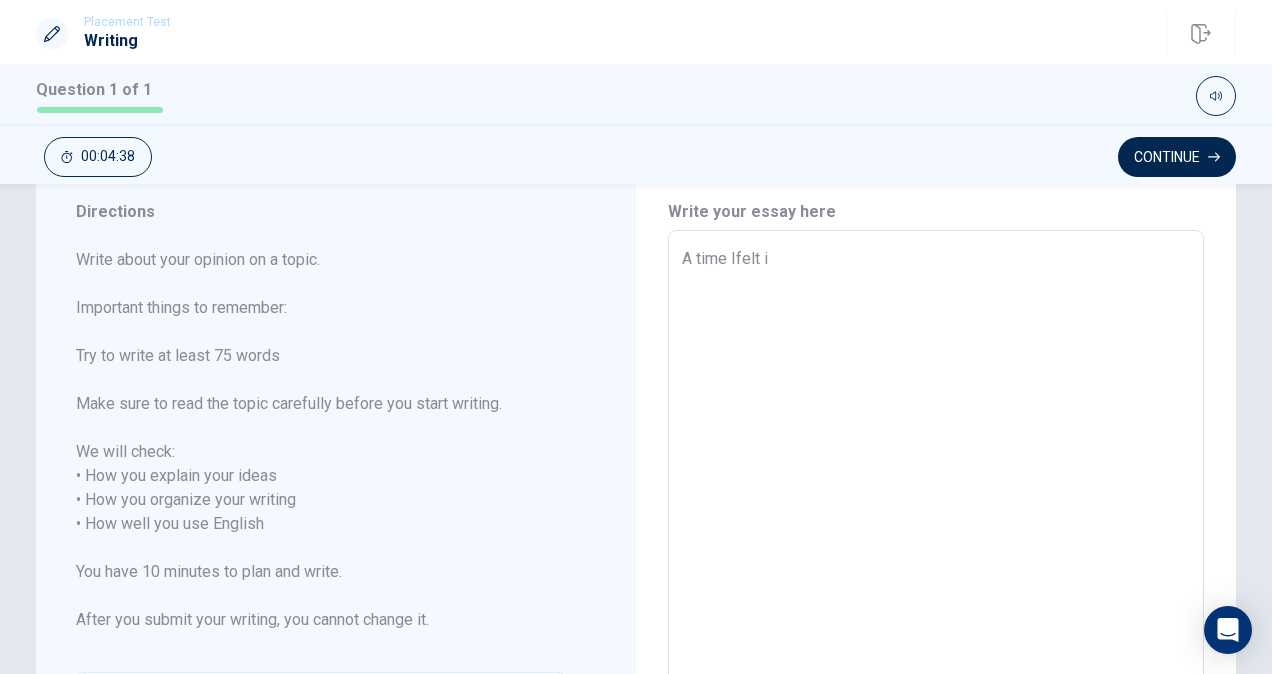 type on "x" 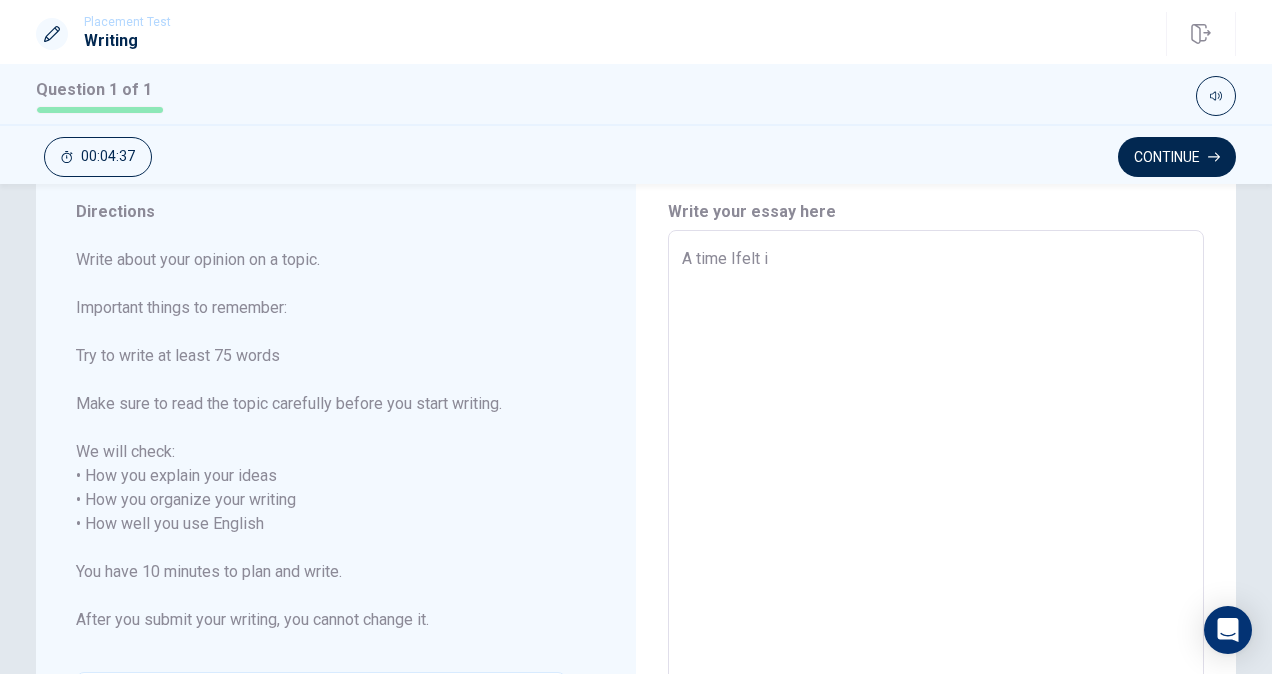 type on "A time Ifelt in" 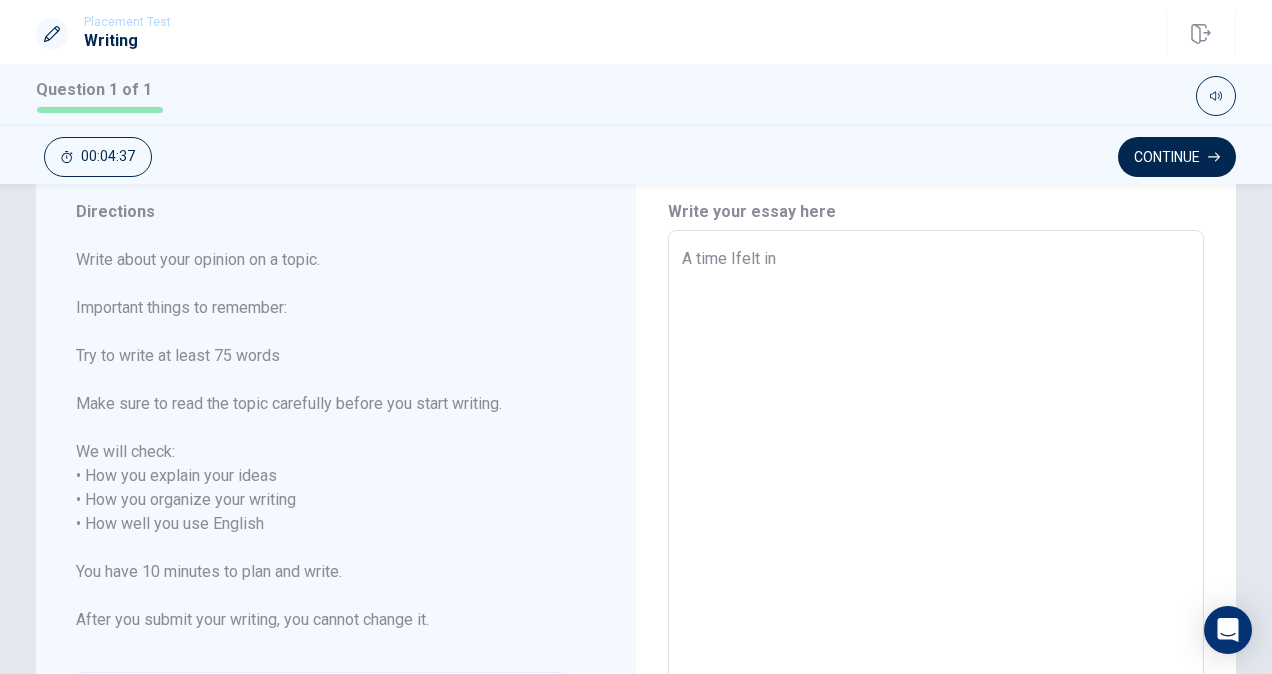 type on "x" 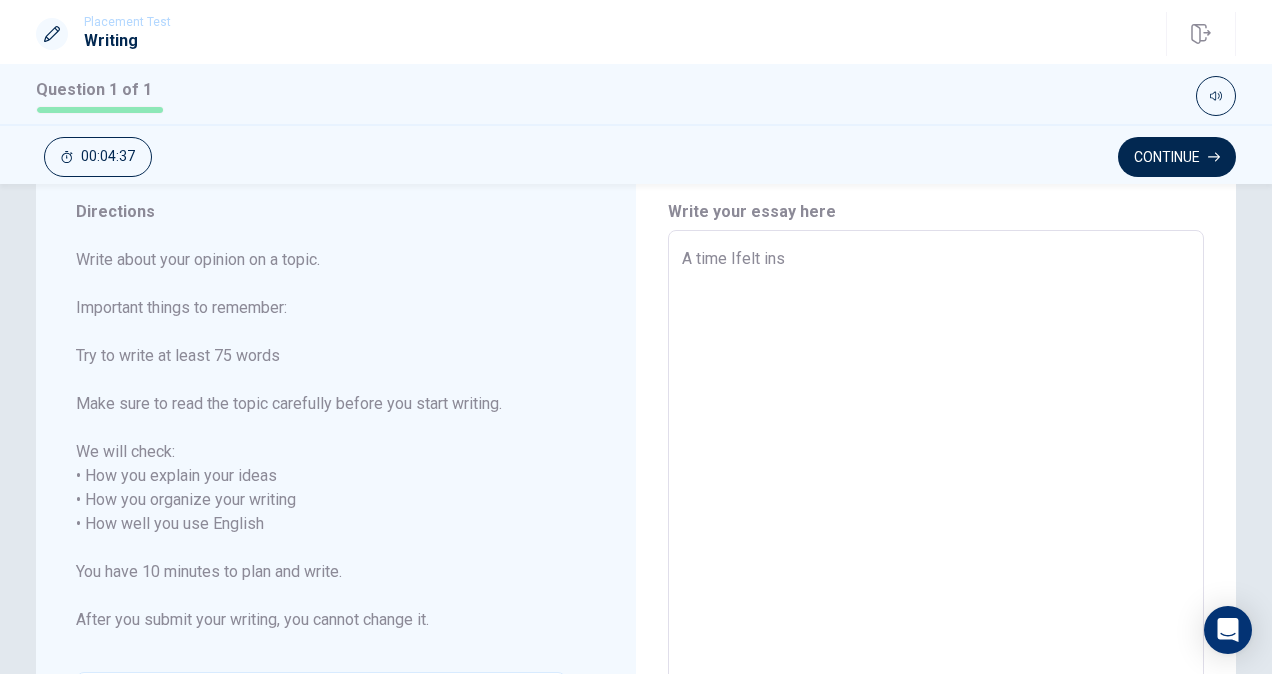 type on "x" 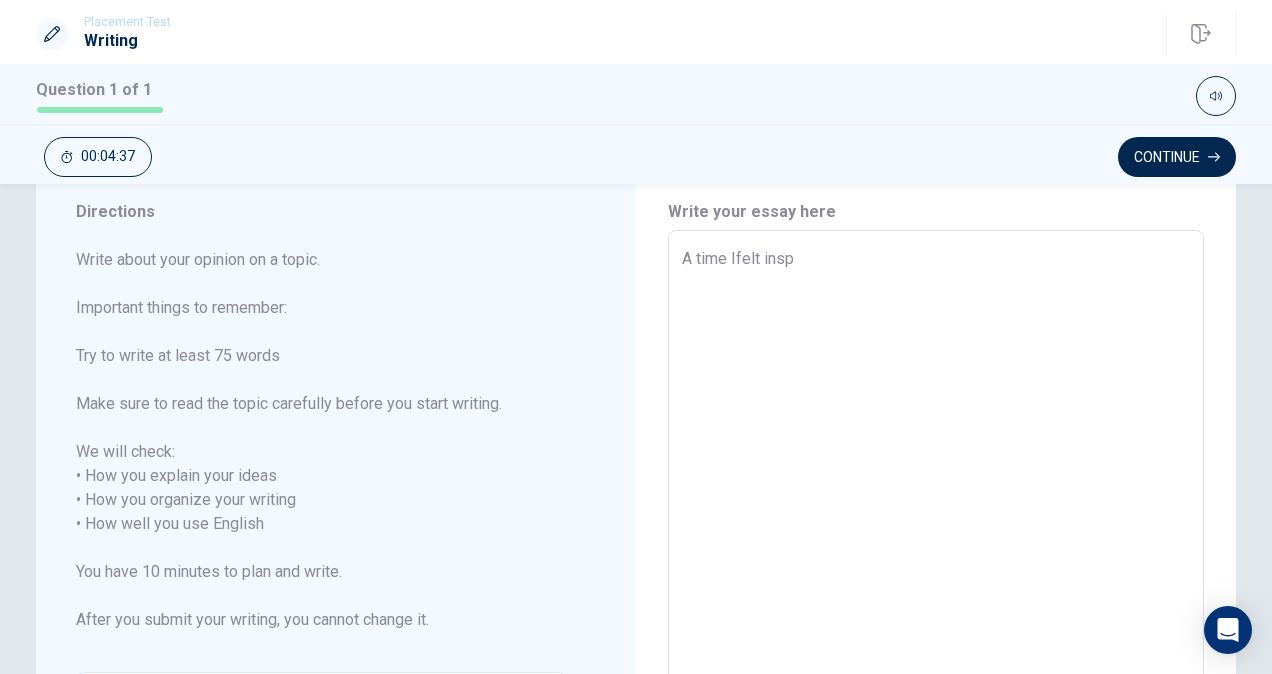 type on "x" 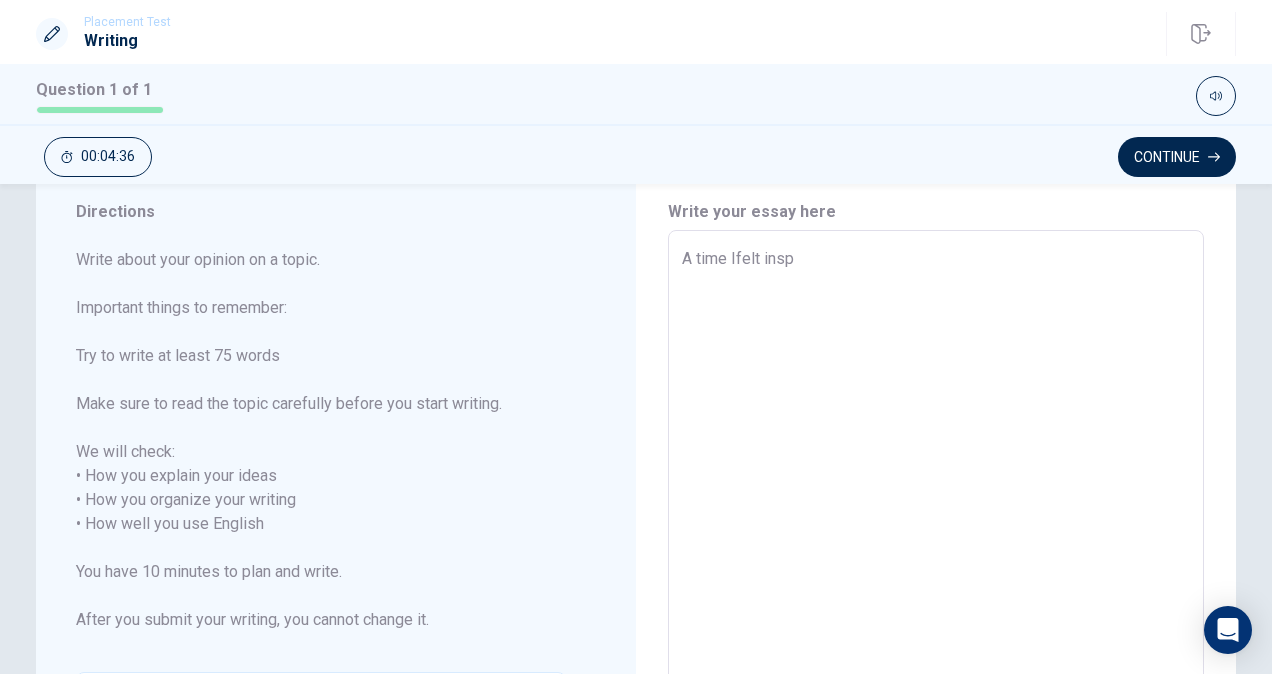 type on "A time Ifelt inspi" 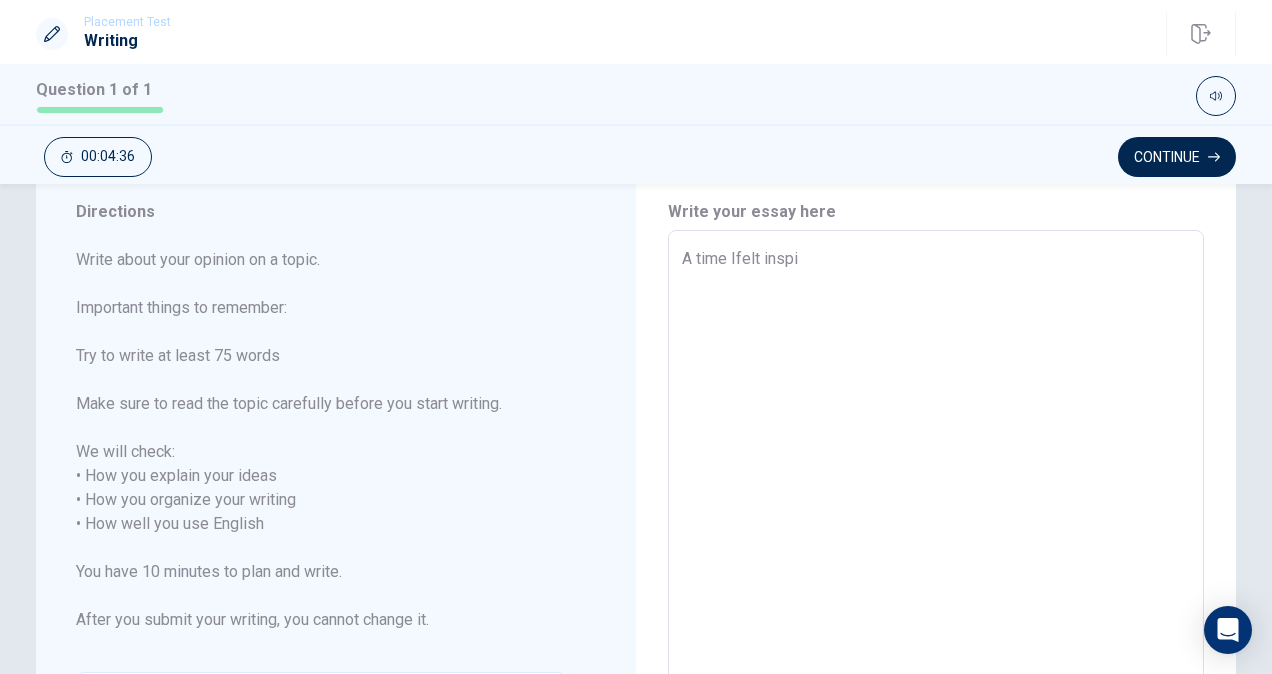 type on "x" 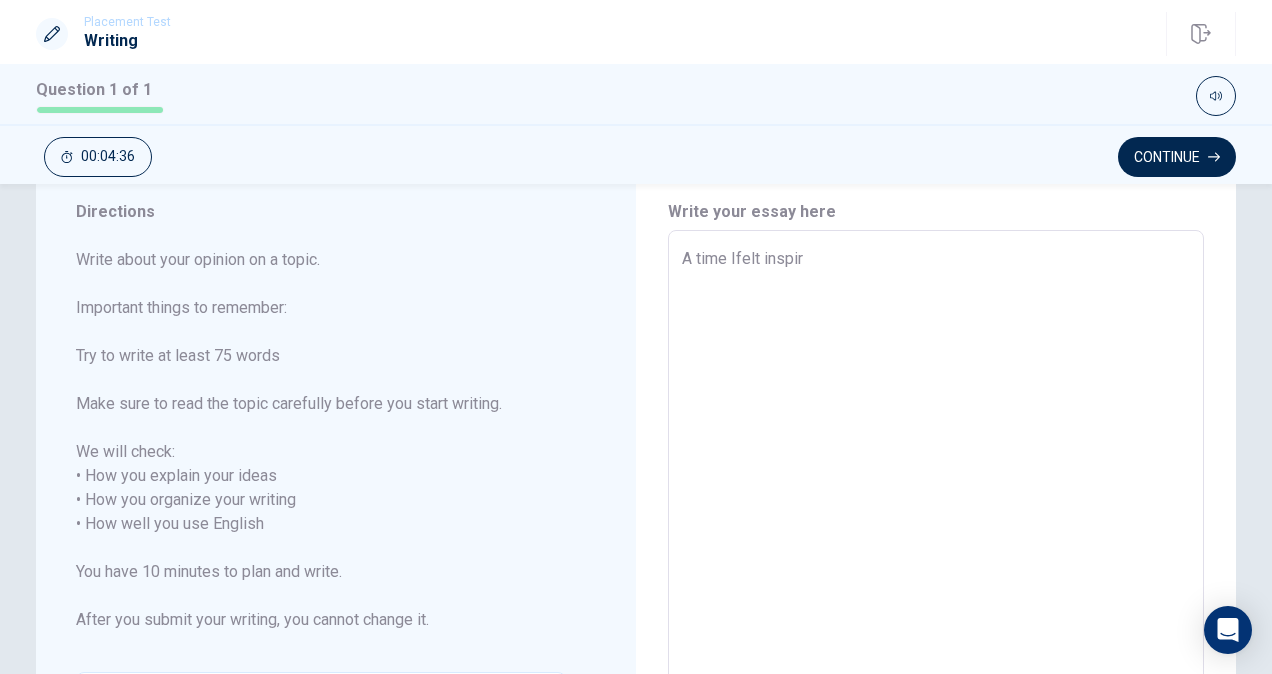 type on "x" 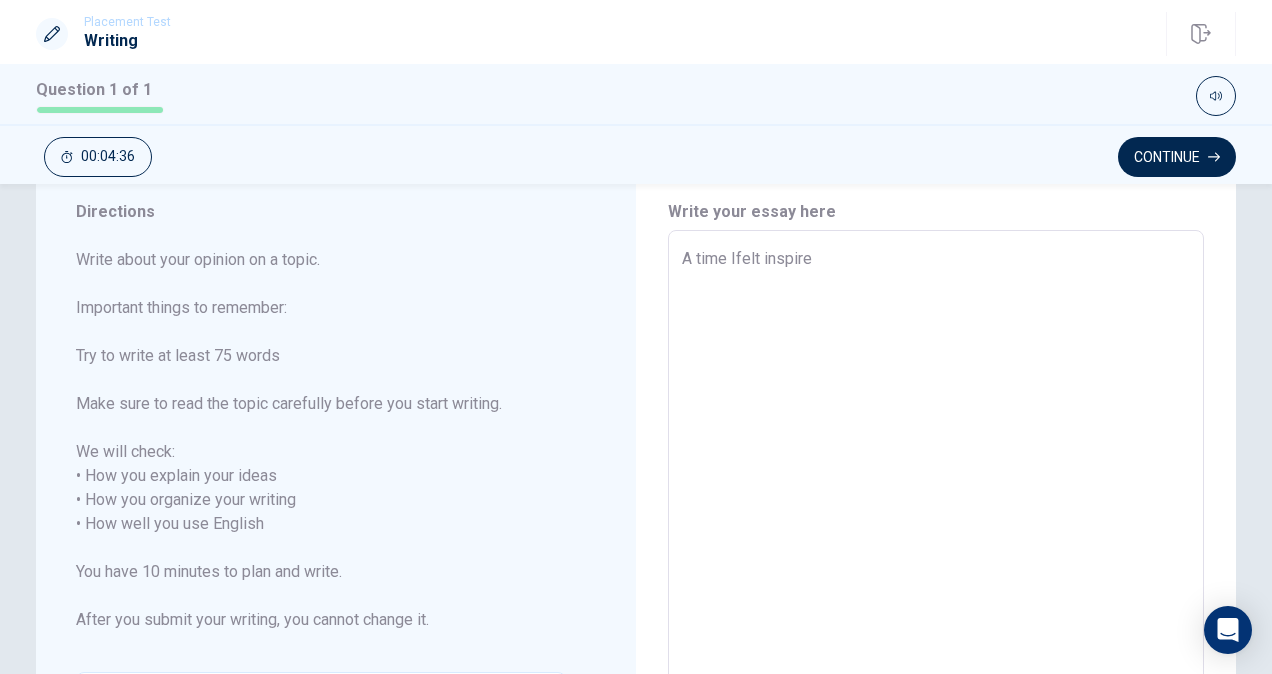 type on "x" 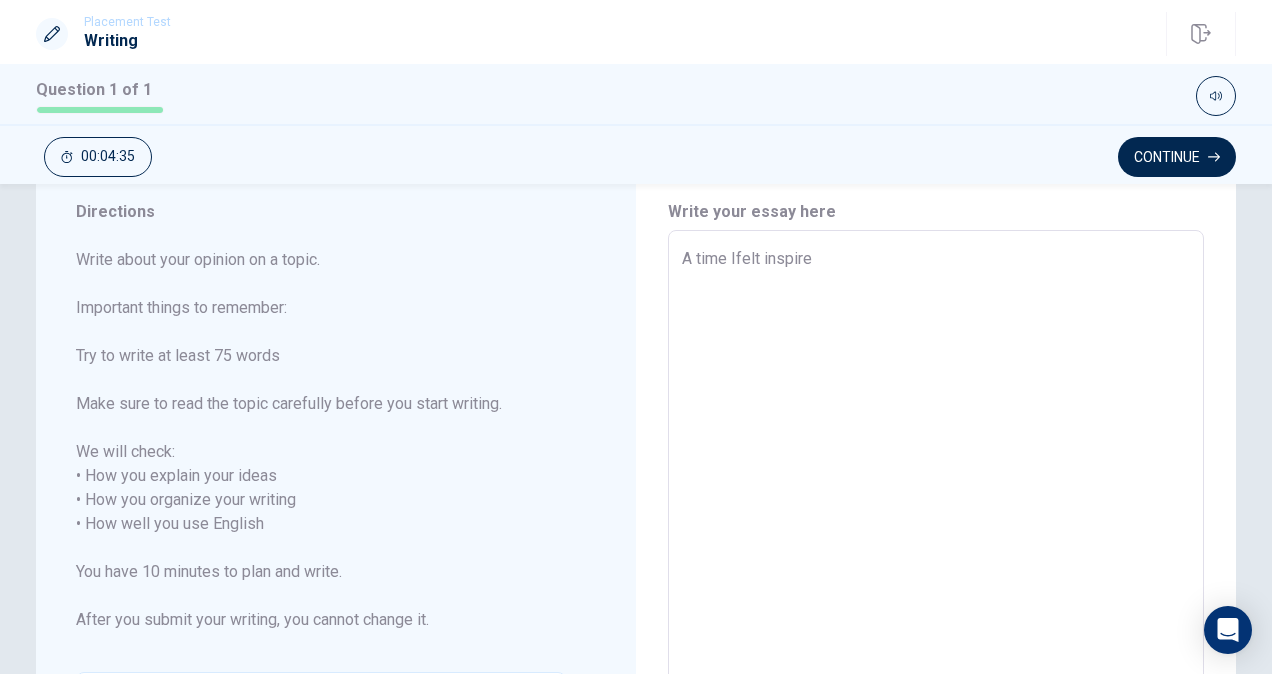 type on "A time Ifelt inspired" 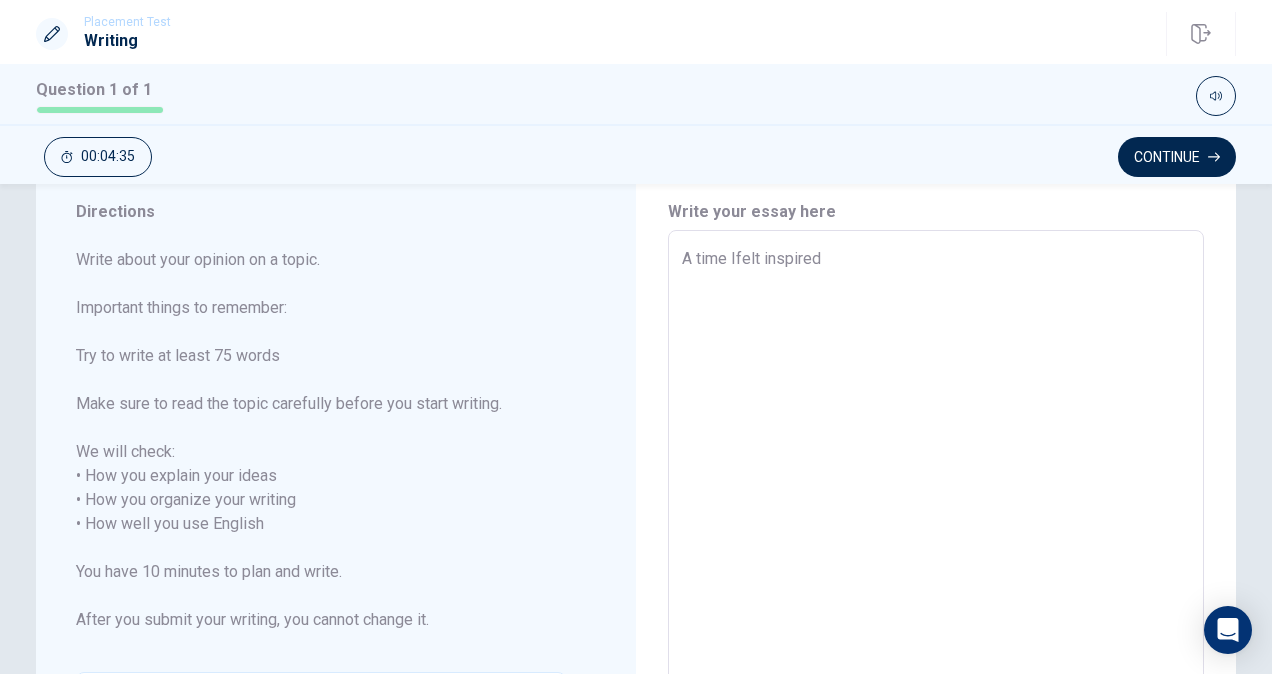 type on "x" 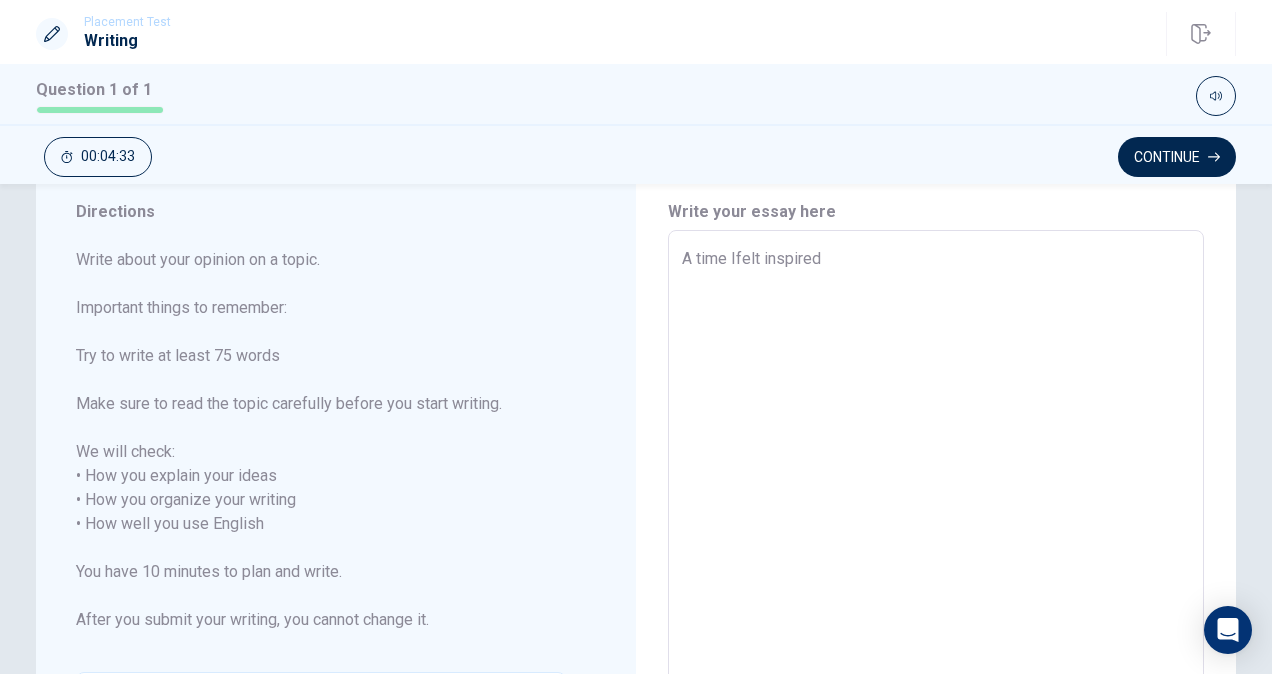 type on "x" 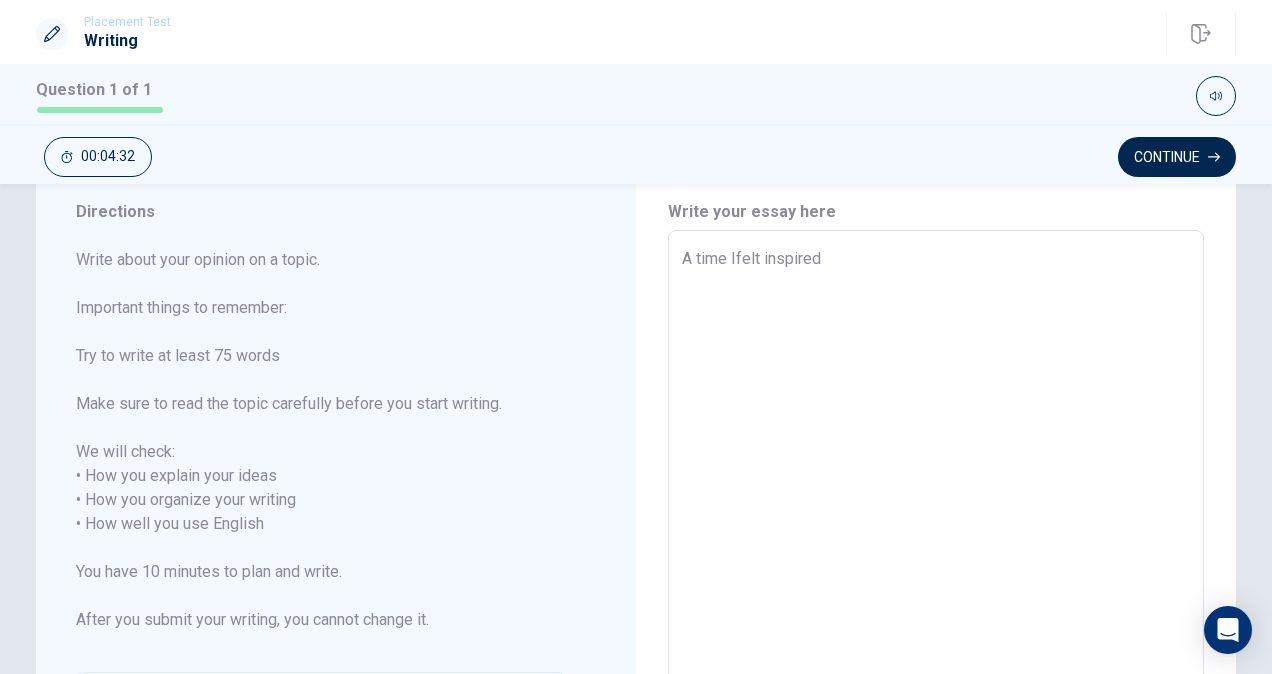type on "A time Ifelt inspired t" 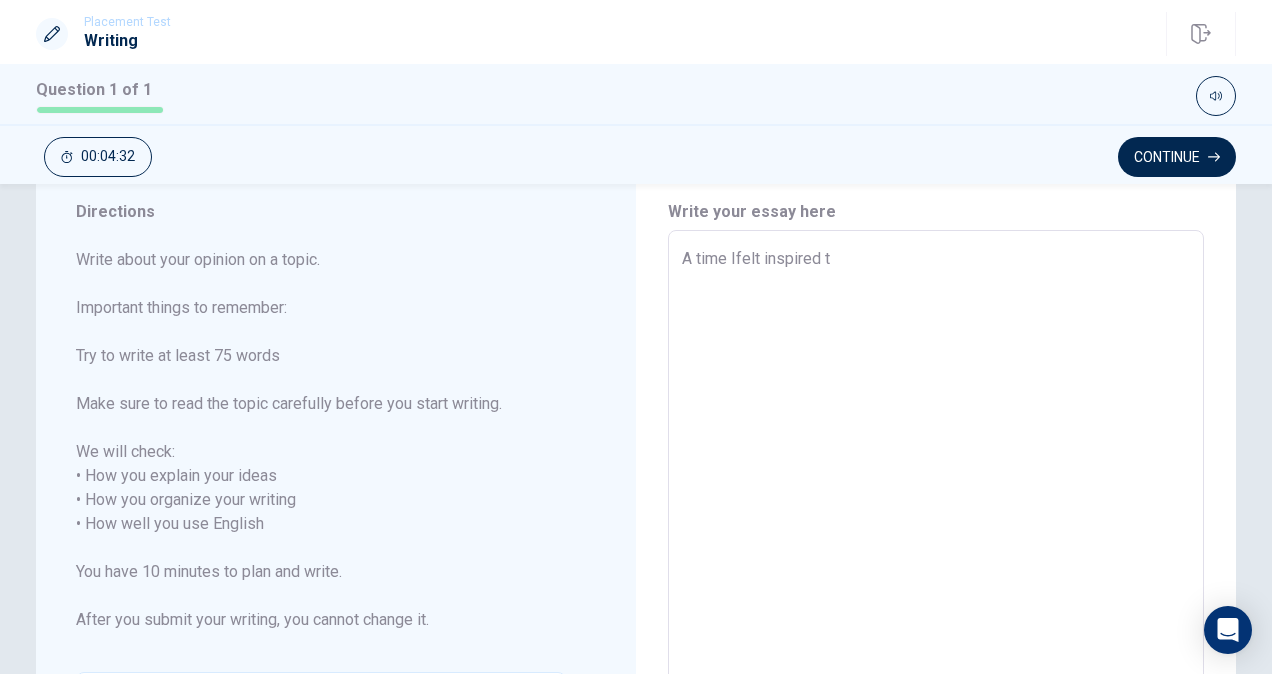type on "x" 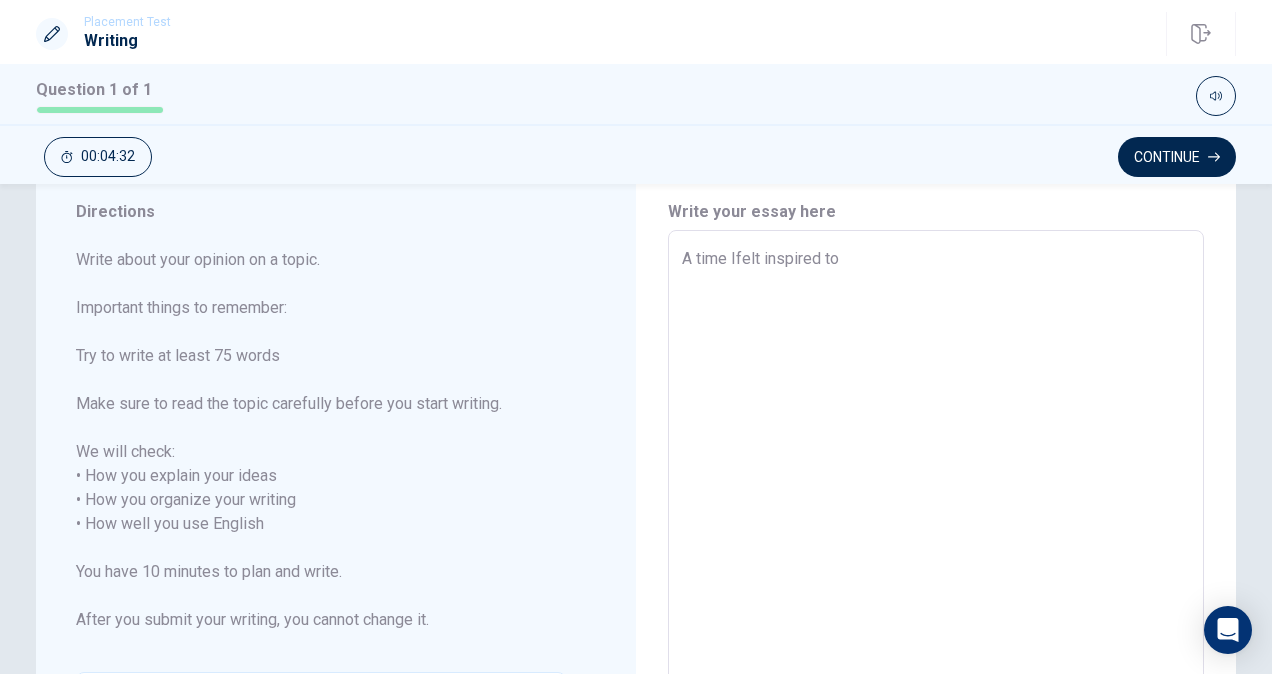 type on "x" 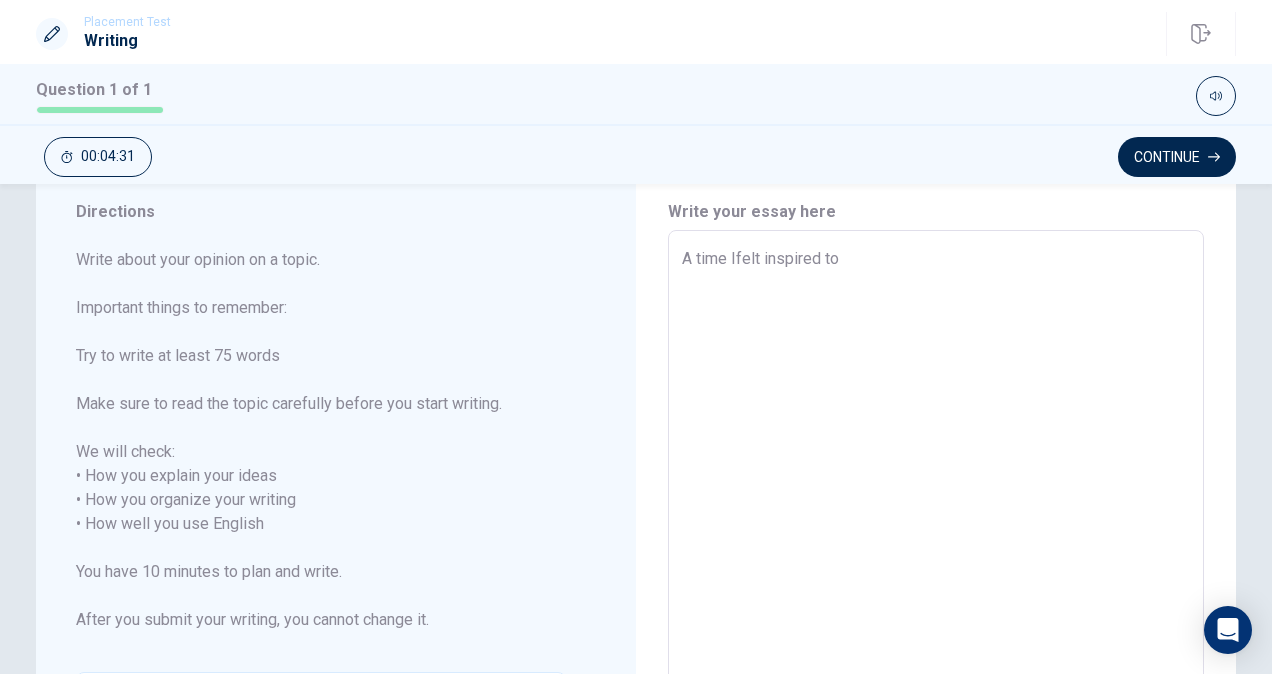 type on "A time Ifelt inspired to" 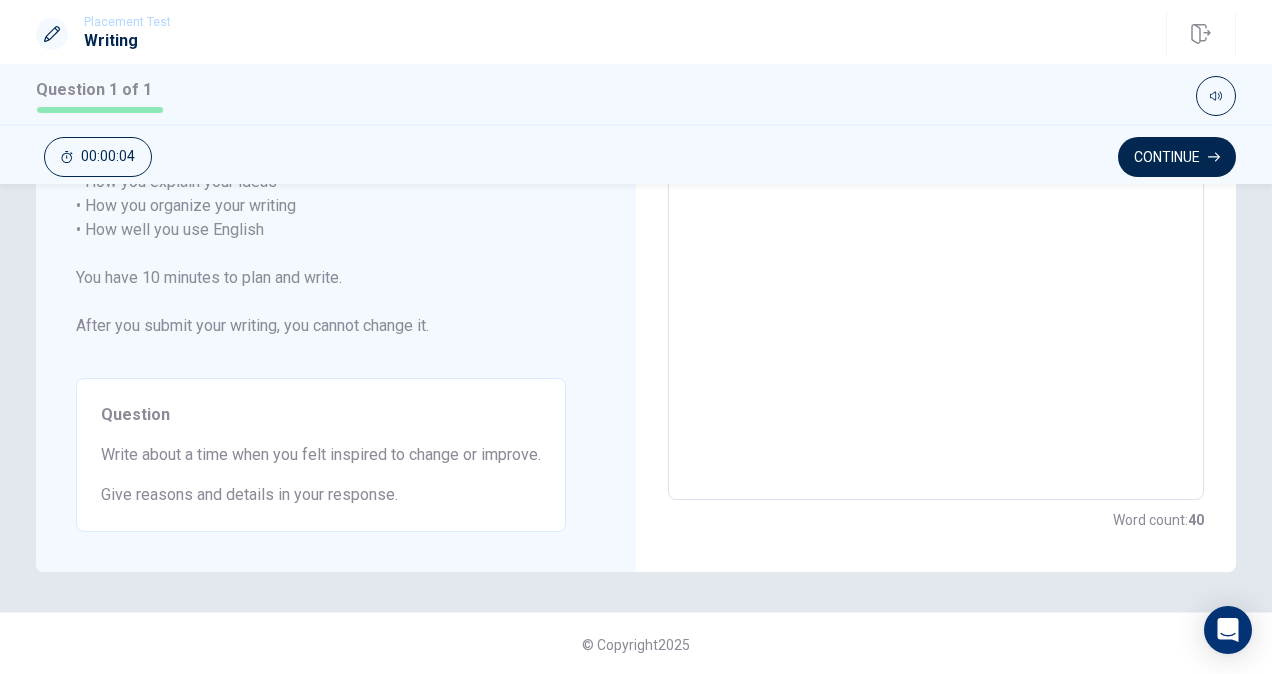 scroll, scrollTop: 359, scrollLeft: 0, axis: vertical 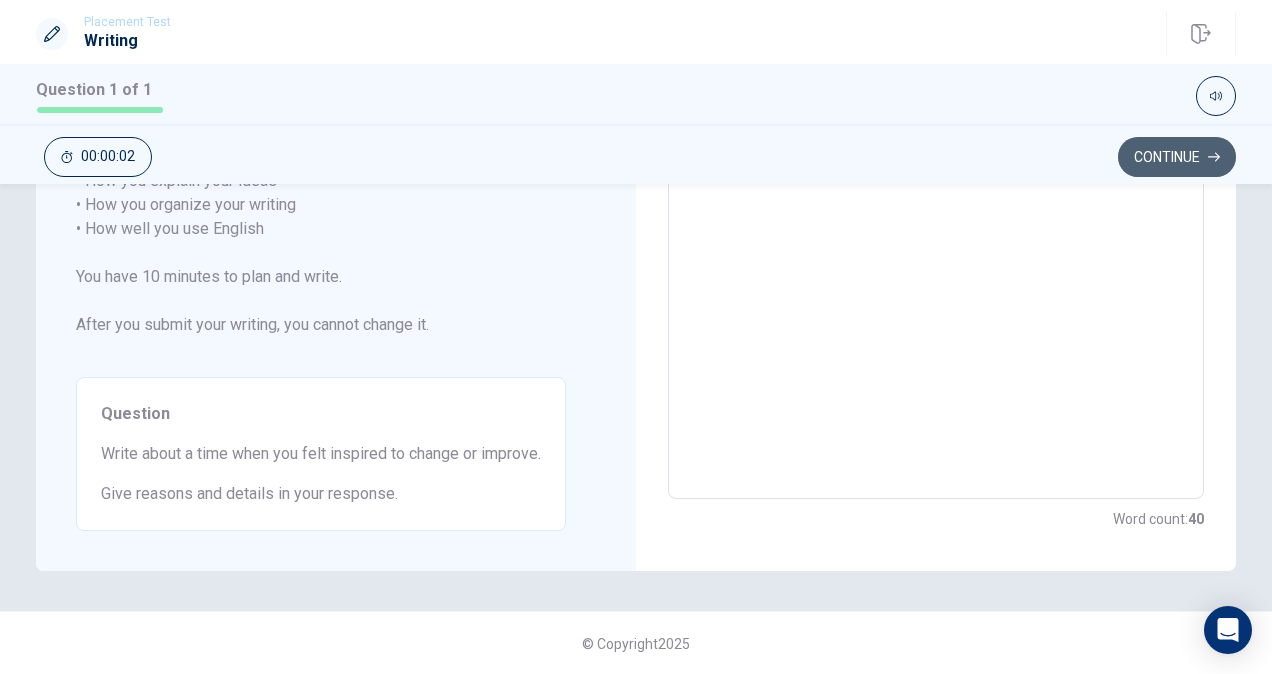 click on "Continue" at bounding box center (1177, 157) 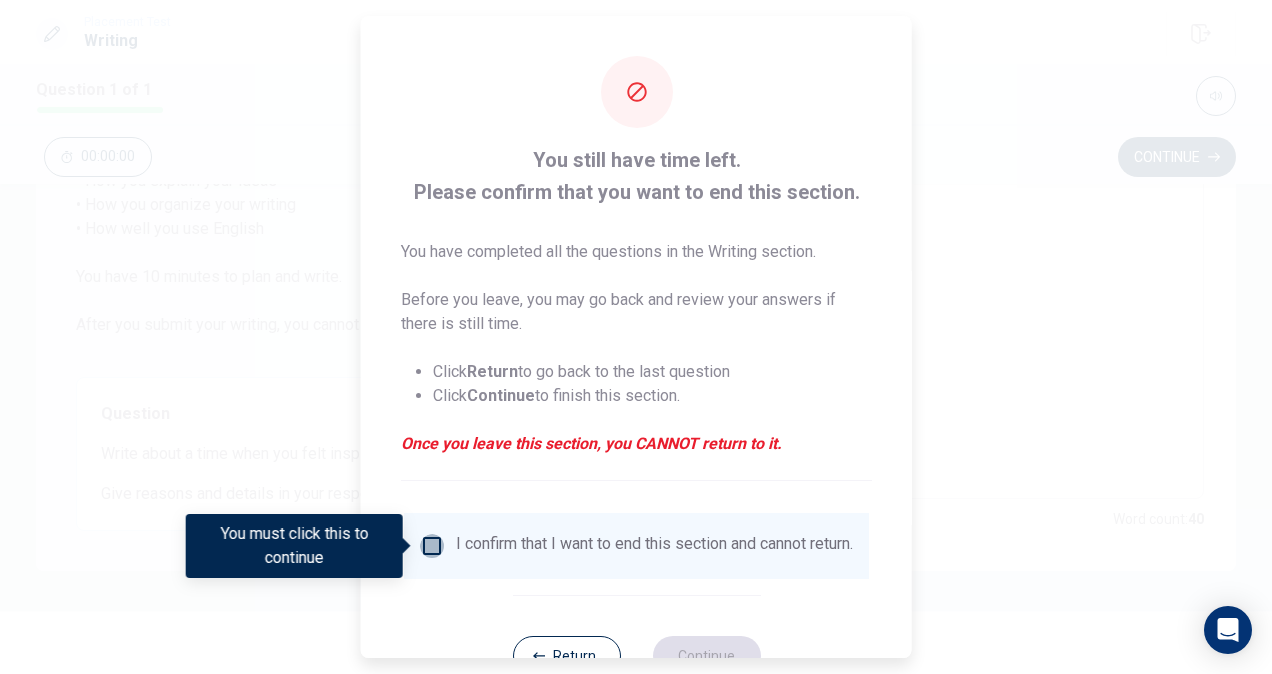 click at bounding box center [432, 546] 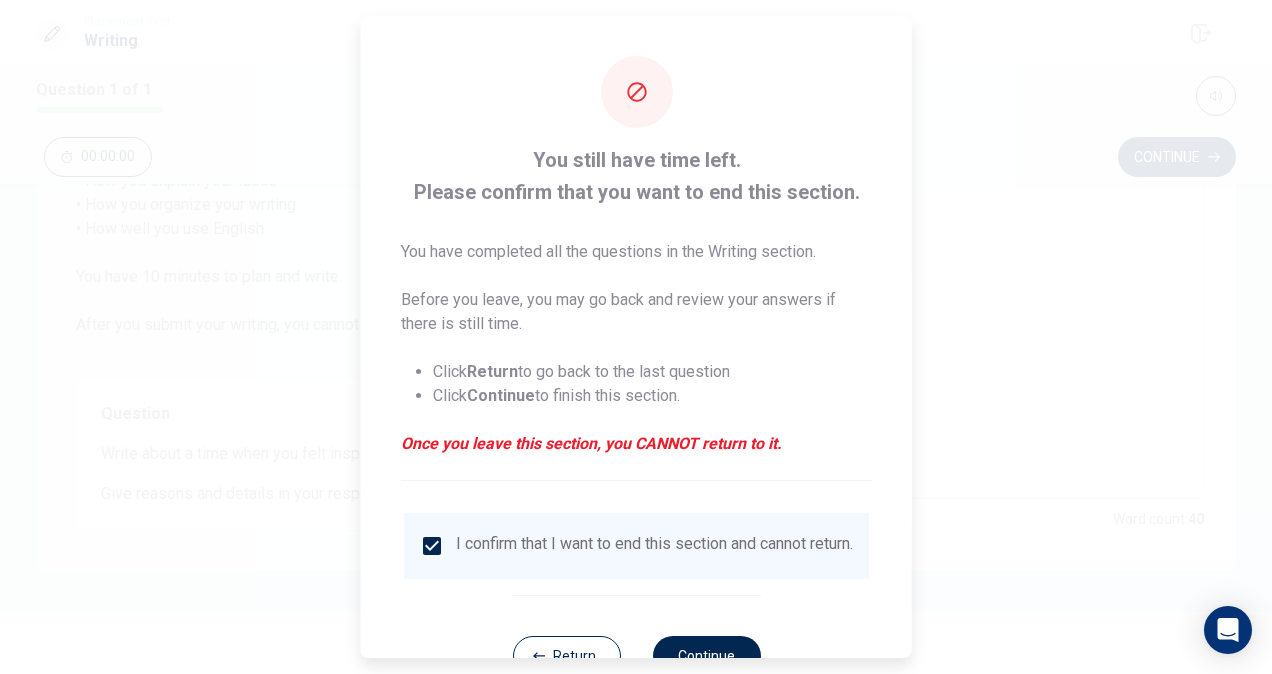 scroll, scrollTop: 72, scrollLeft: 0, axis: vertical 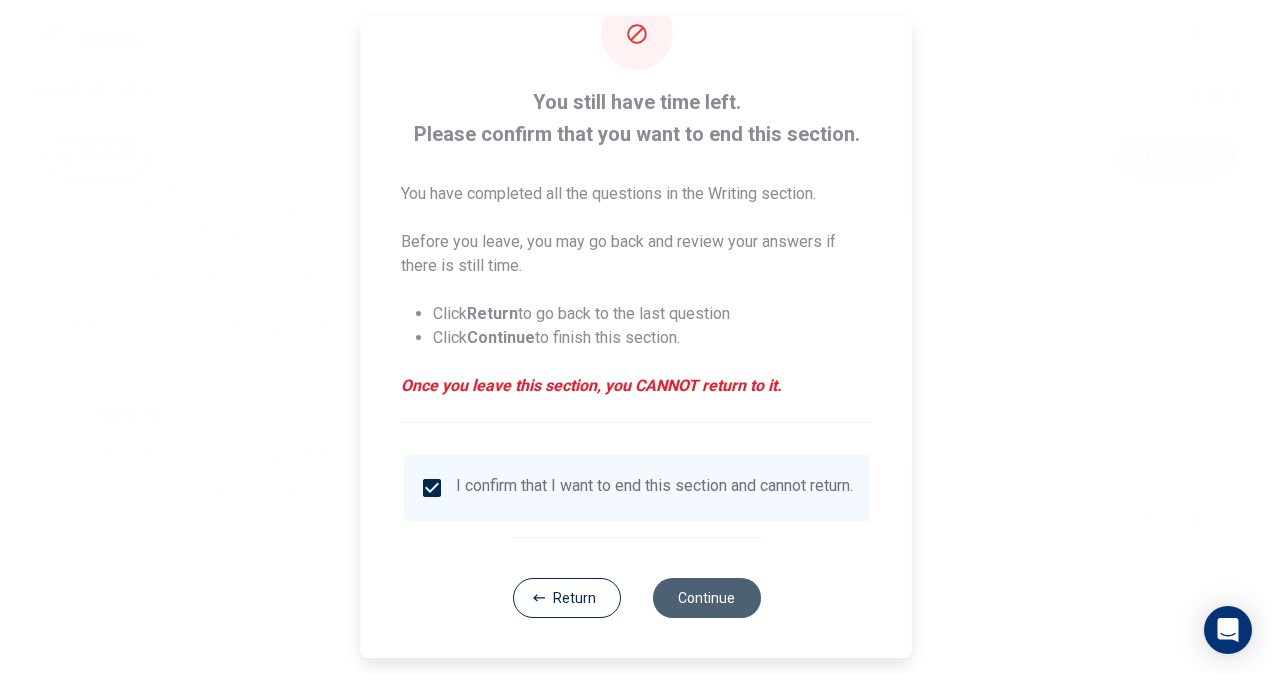click on "Continue" at bounding box center [706, 598] 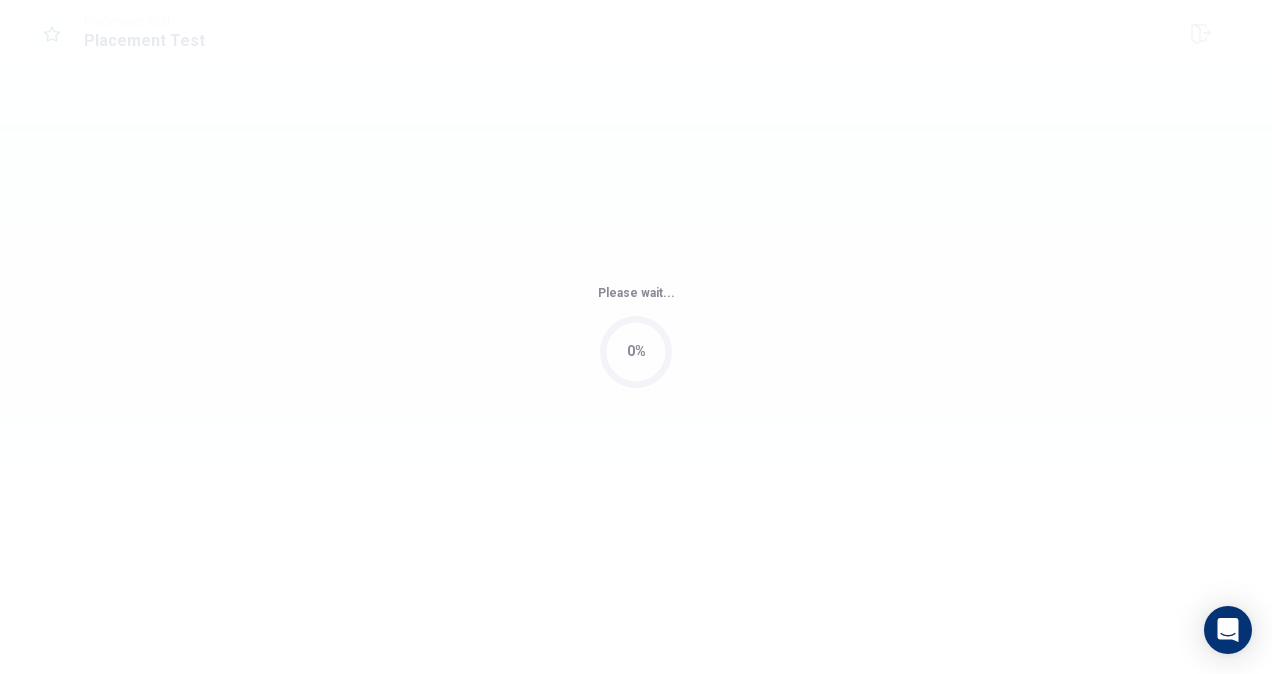 scroll, scrollTop: 0, scrollLeft: 0, axis: both 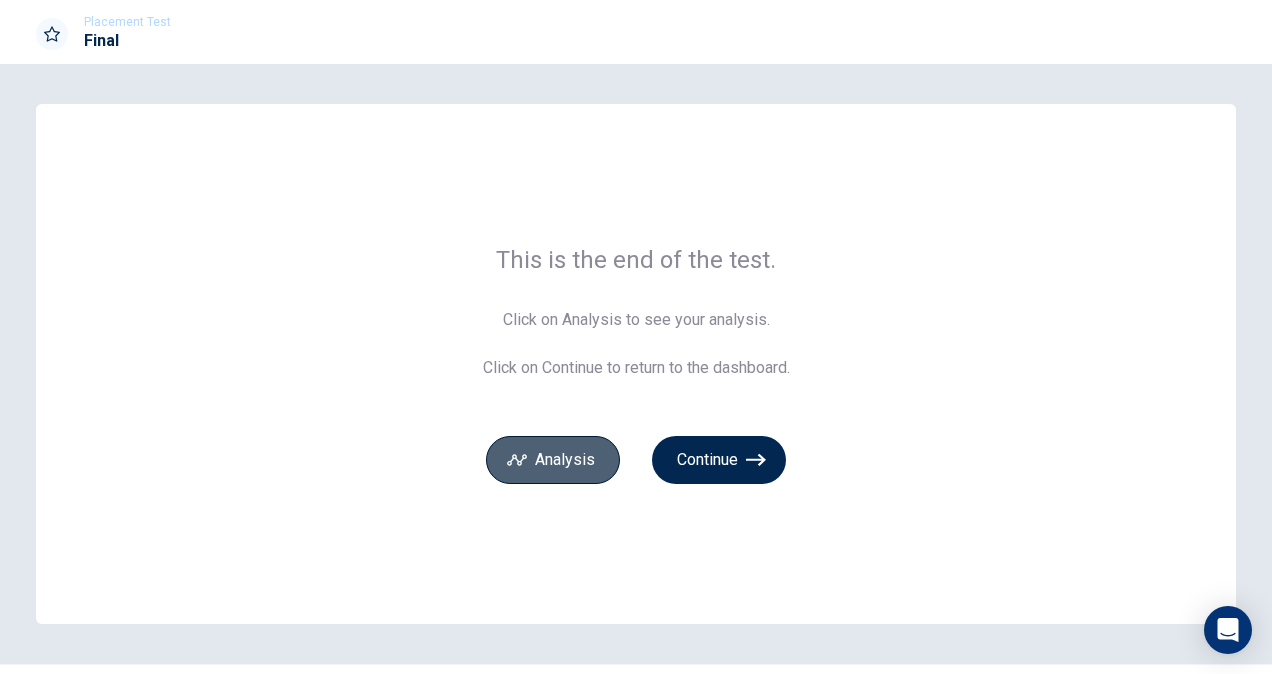 click on "Analysis" at bounding box center [553, 460] 